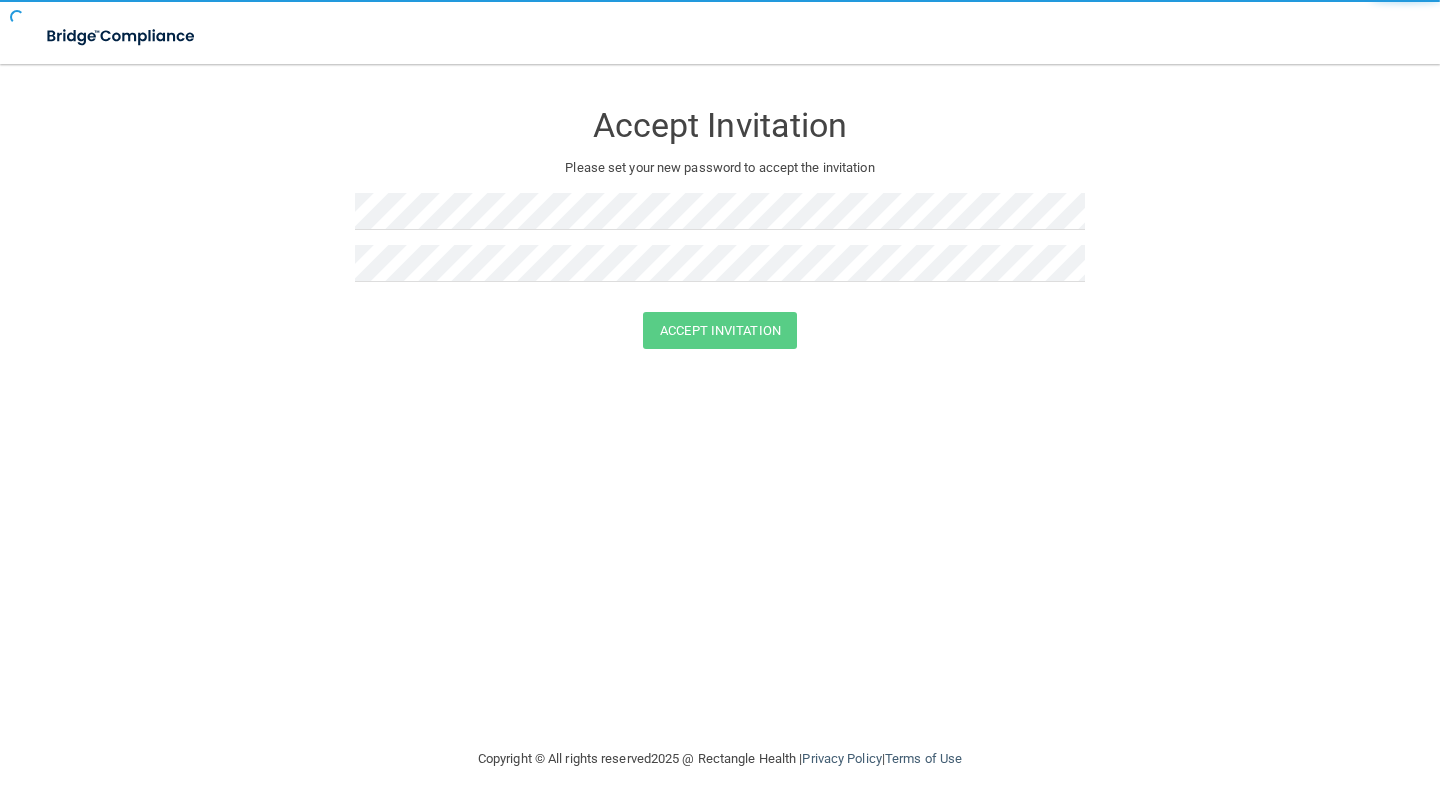 scroll, scrollTop: 0, scrollLeft: 0, axis: both 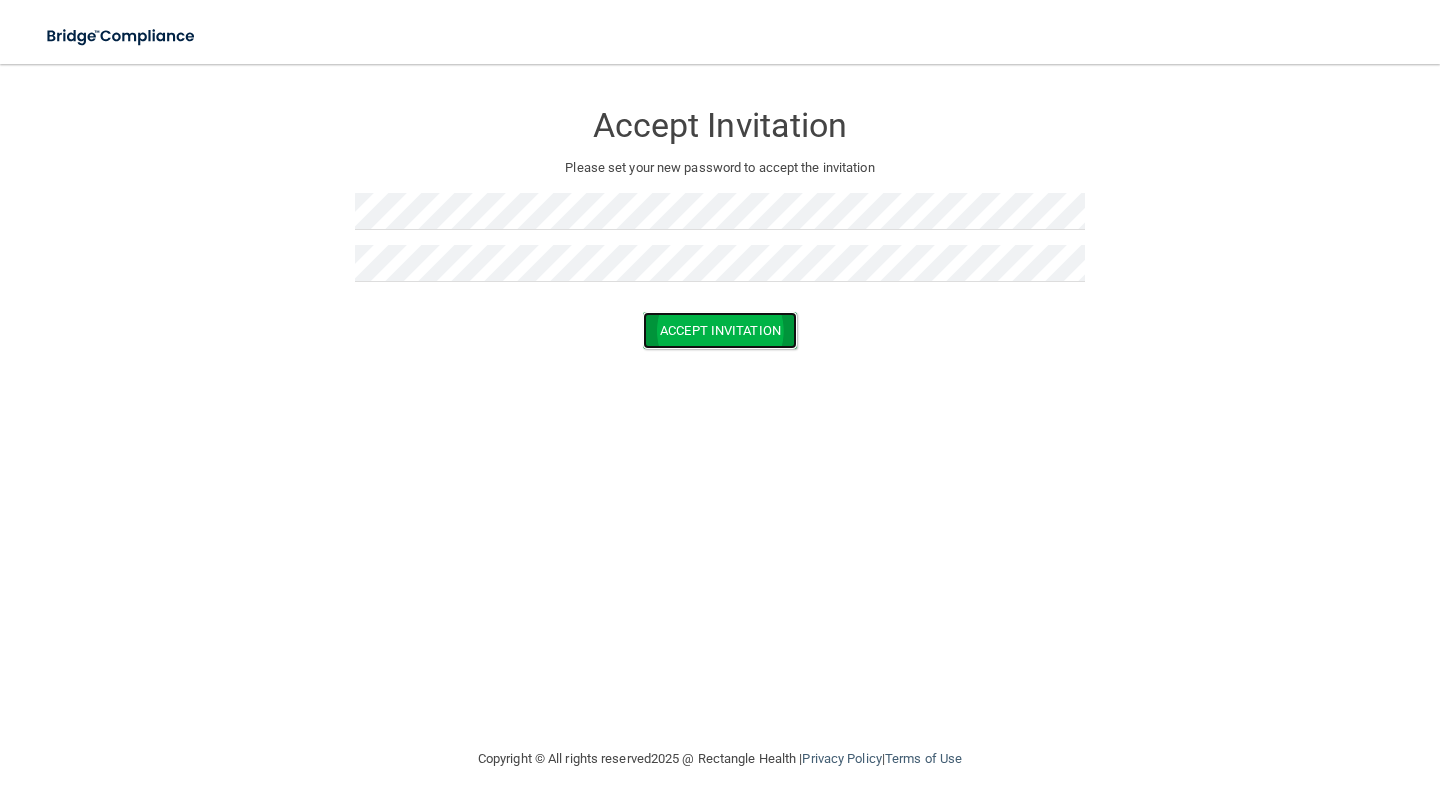 click on "Accept Invitation" at bounding box center (720, 330) 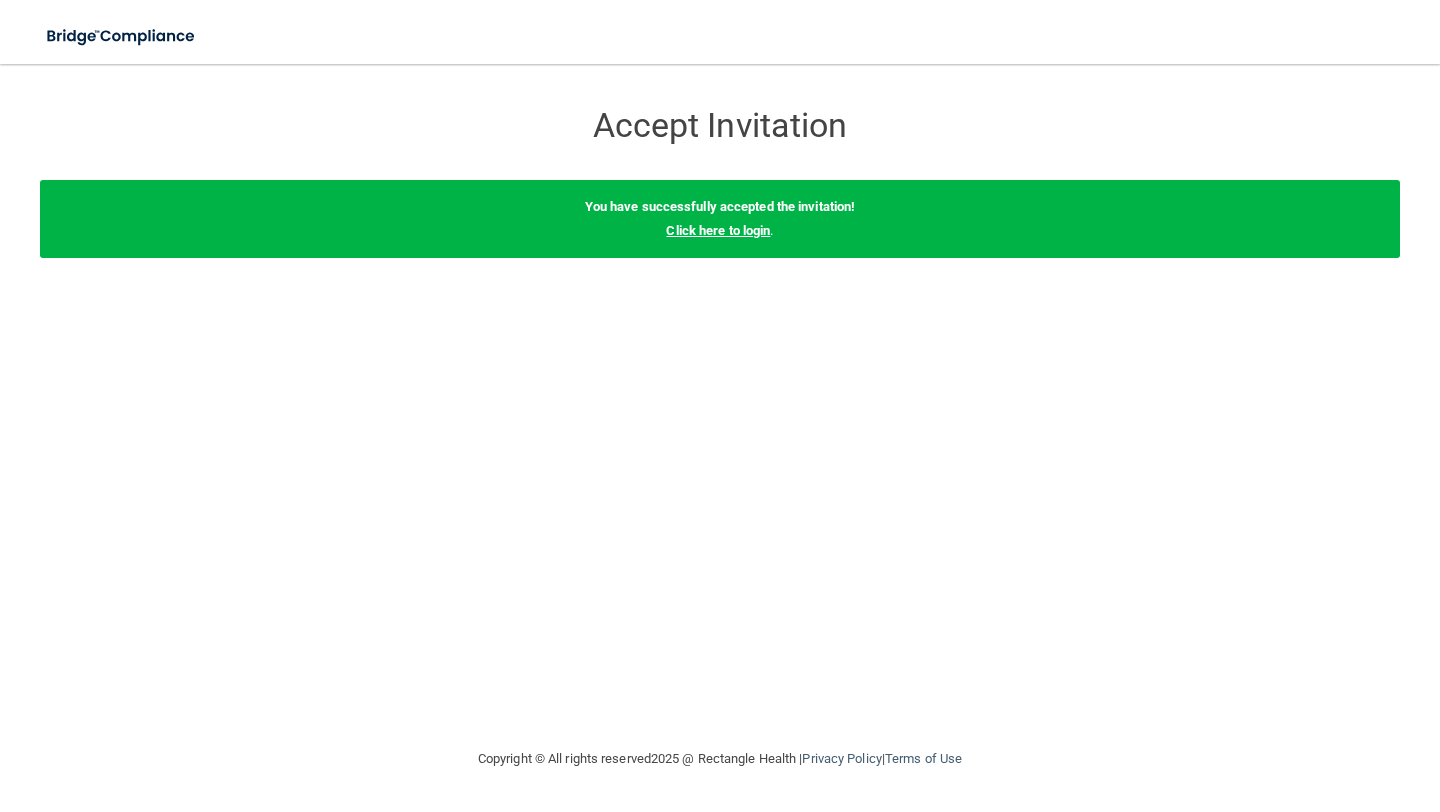 click on "Click here to login" at bounding box center [718, 230] 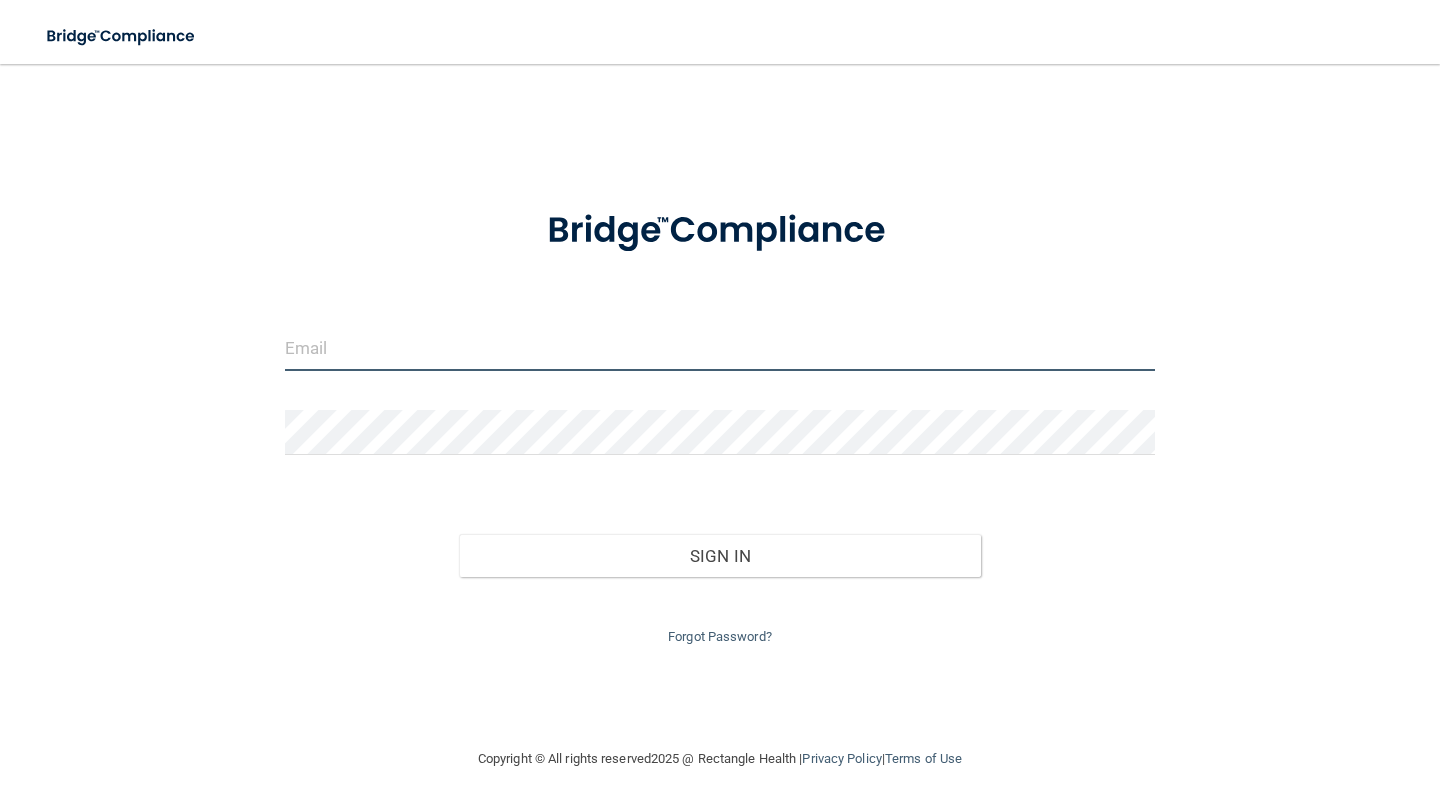click at bounding box center [720, 348] 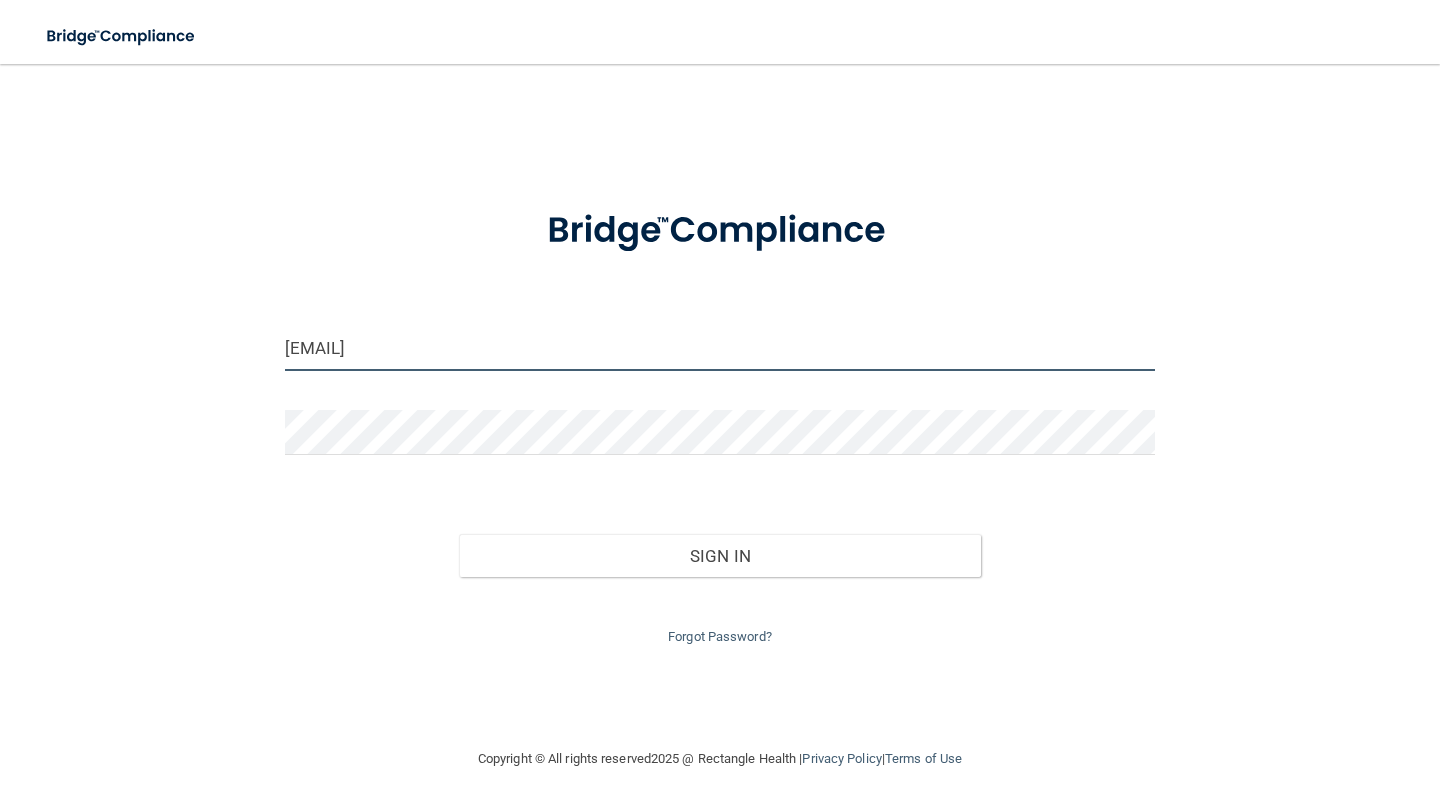 type on "[USERNAME]@example.com" 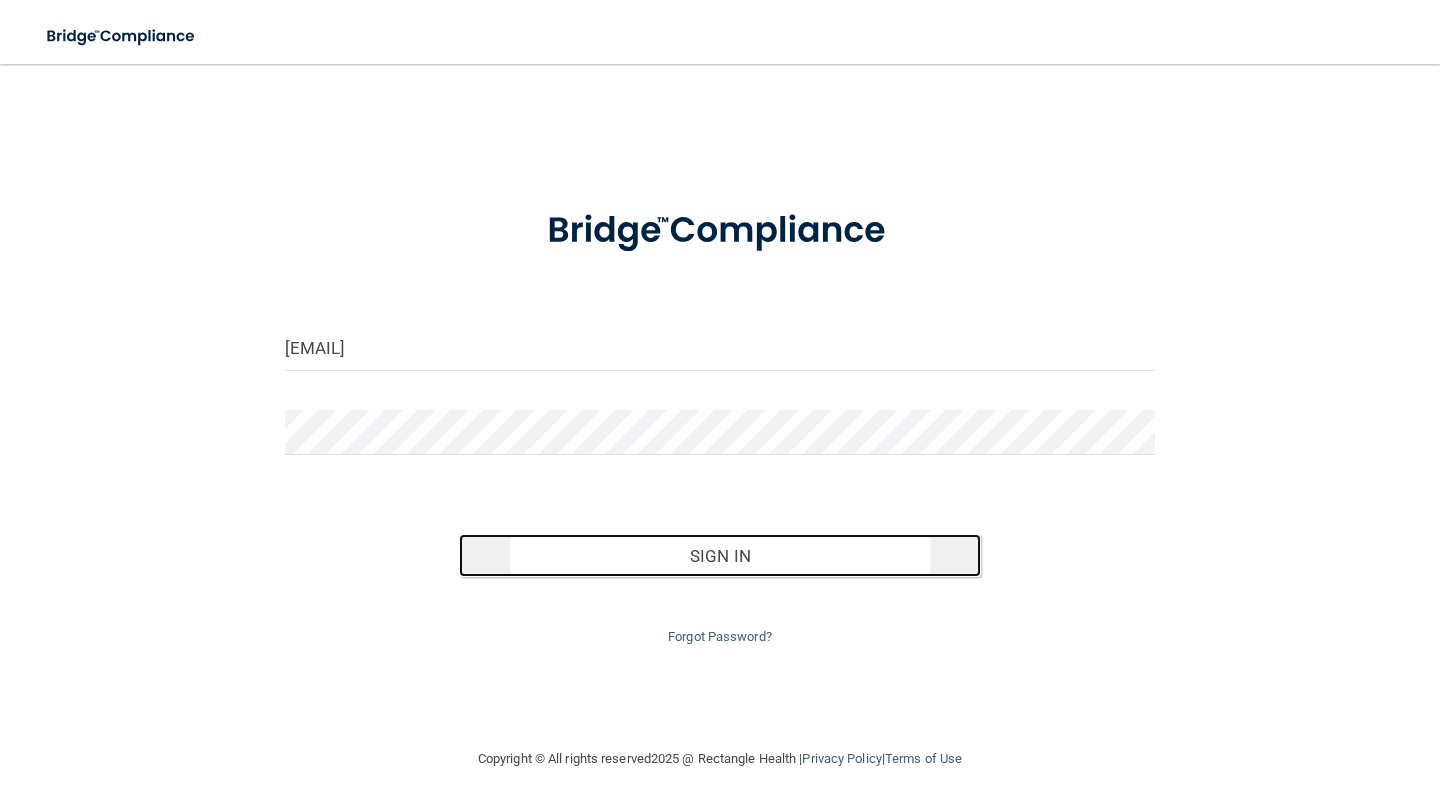 click on "Sign In" at bounding box center (720, 556) 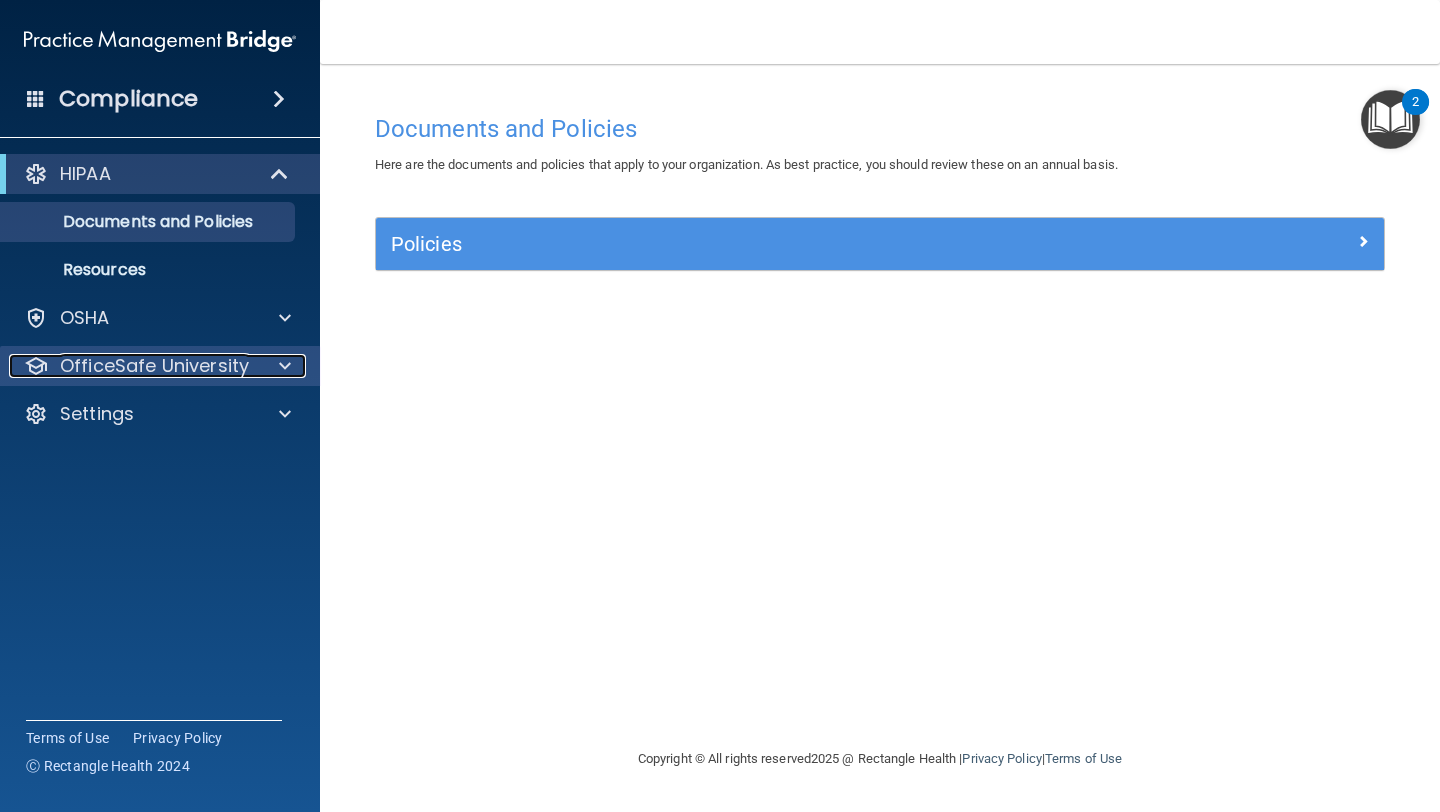 click on "OfficeSafe University" at bounding box center (154, 366) 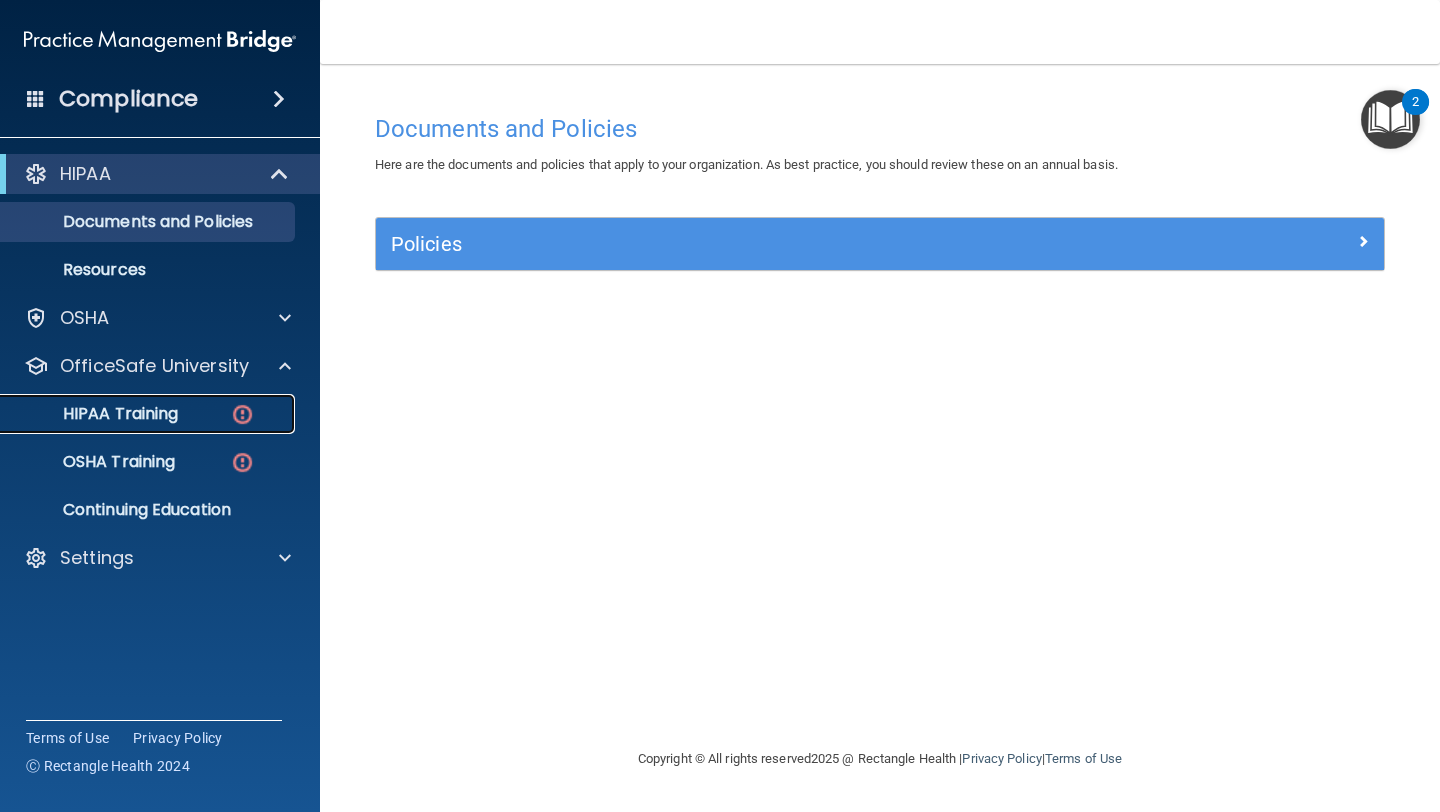 click on "HIPAA Training" at bounding box center [95, 414] 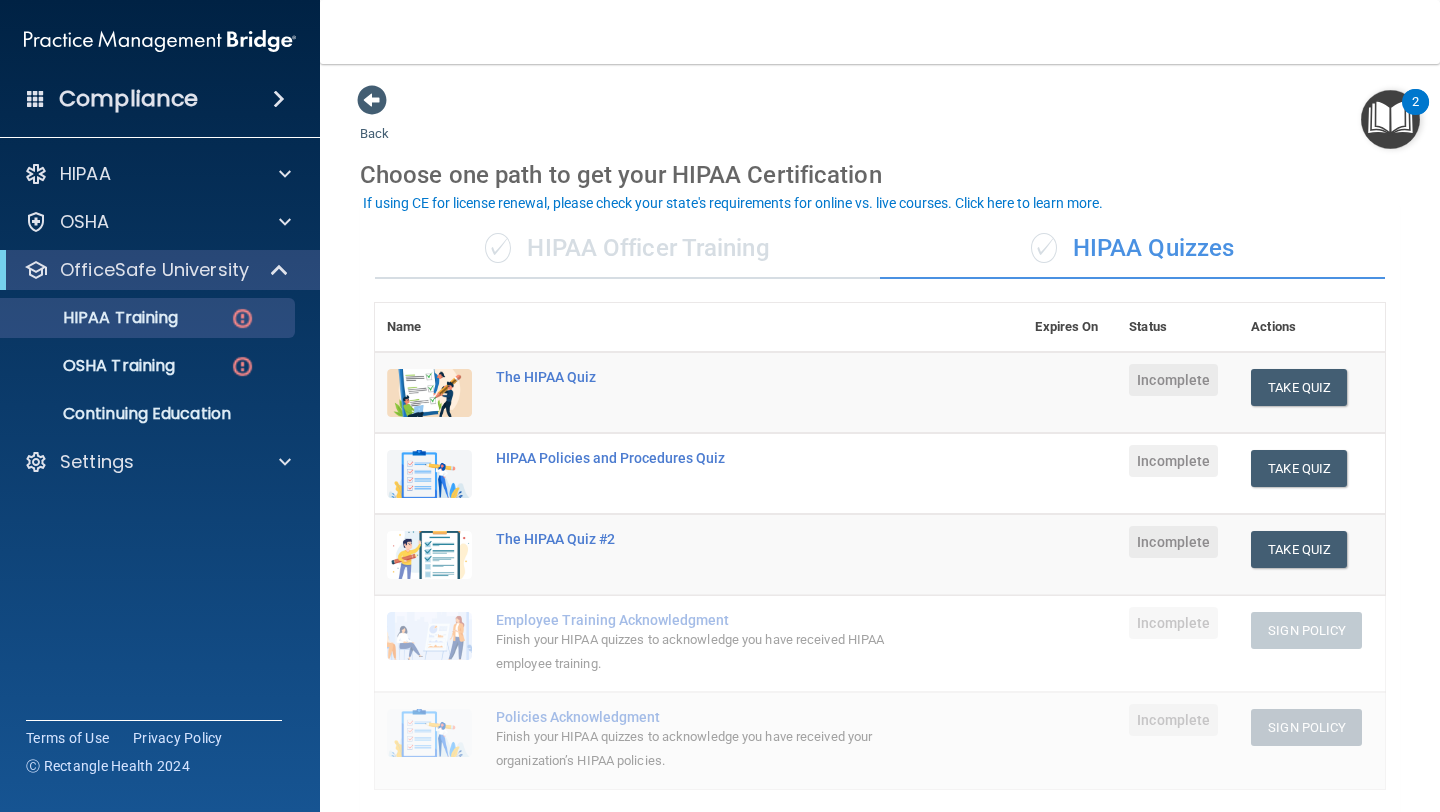 click on "✓   HIPAA Quizzes" at bounding box center (1132, 249) 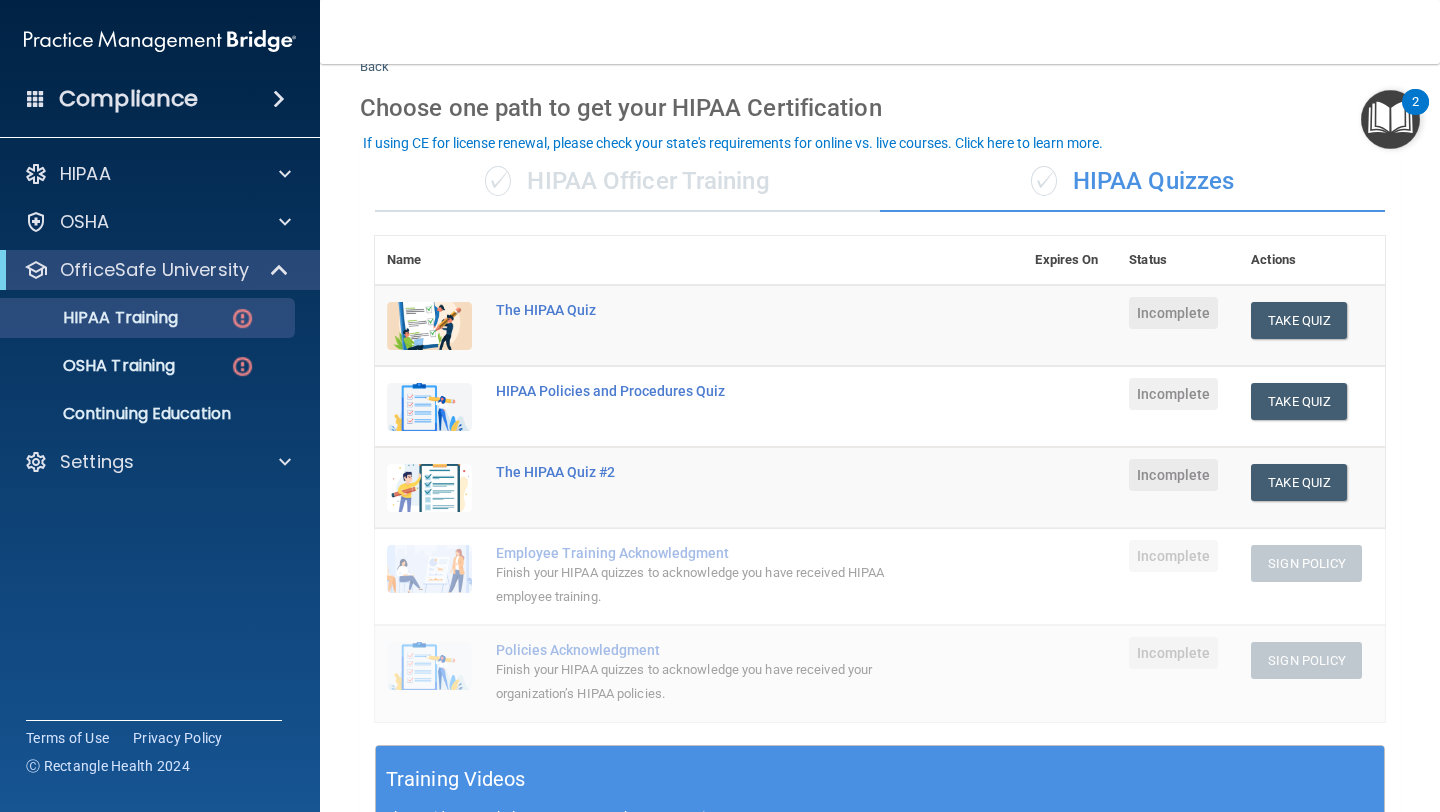 scroll, scrollTop: 68, scrollLeft: 0, axis: vertical 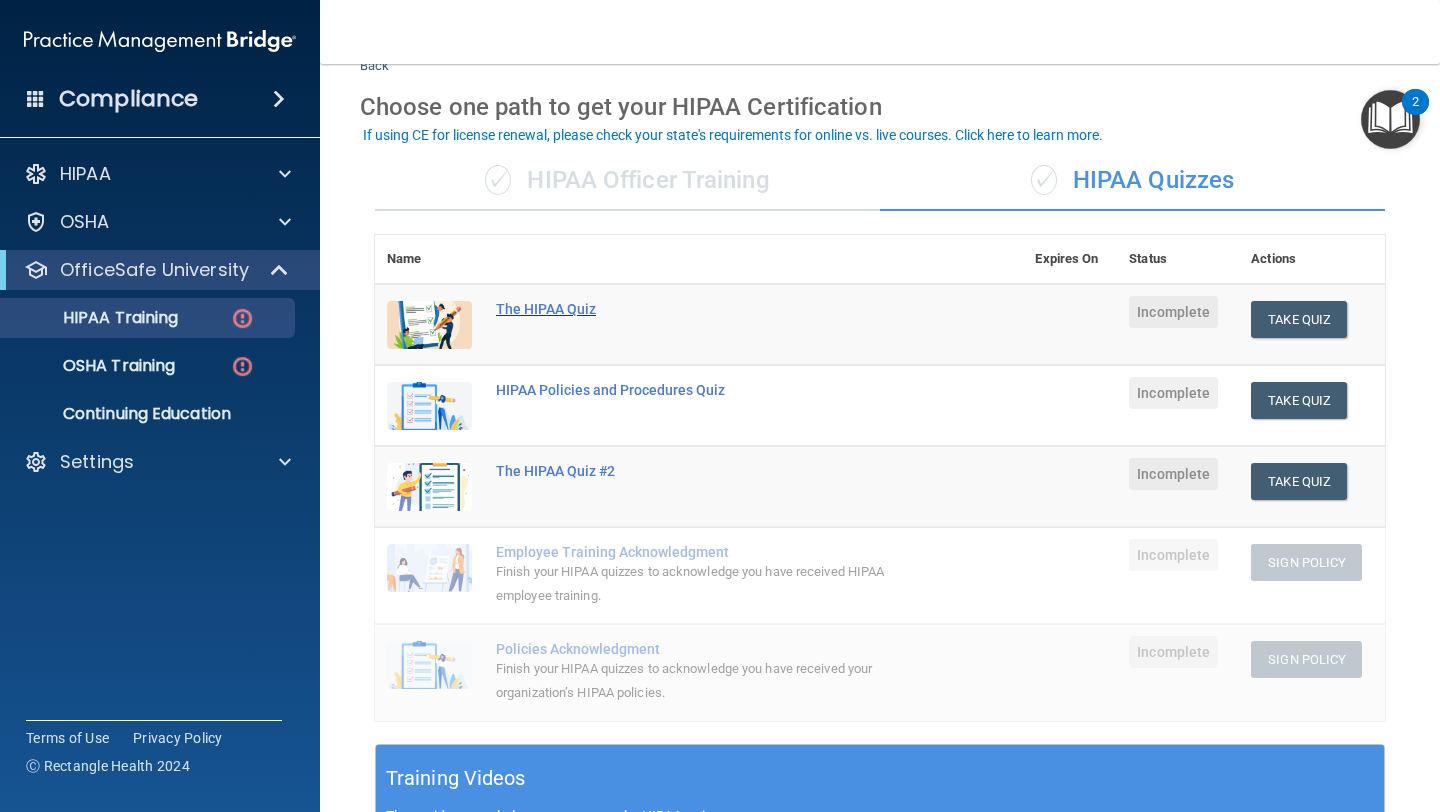 click on "The HIPAA Quiz" at bounding box center (709, 309) 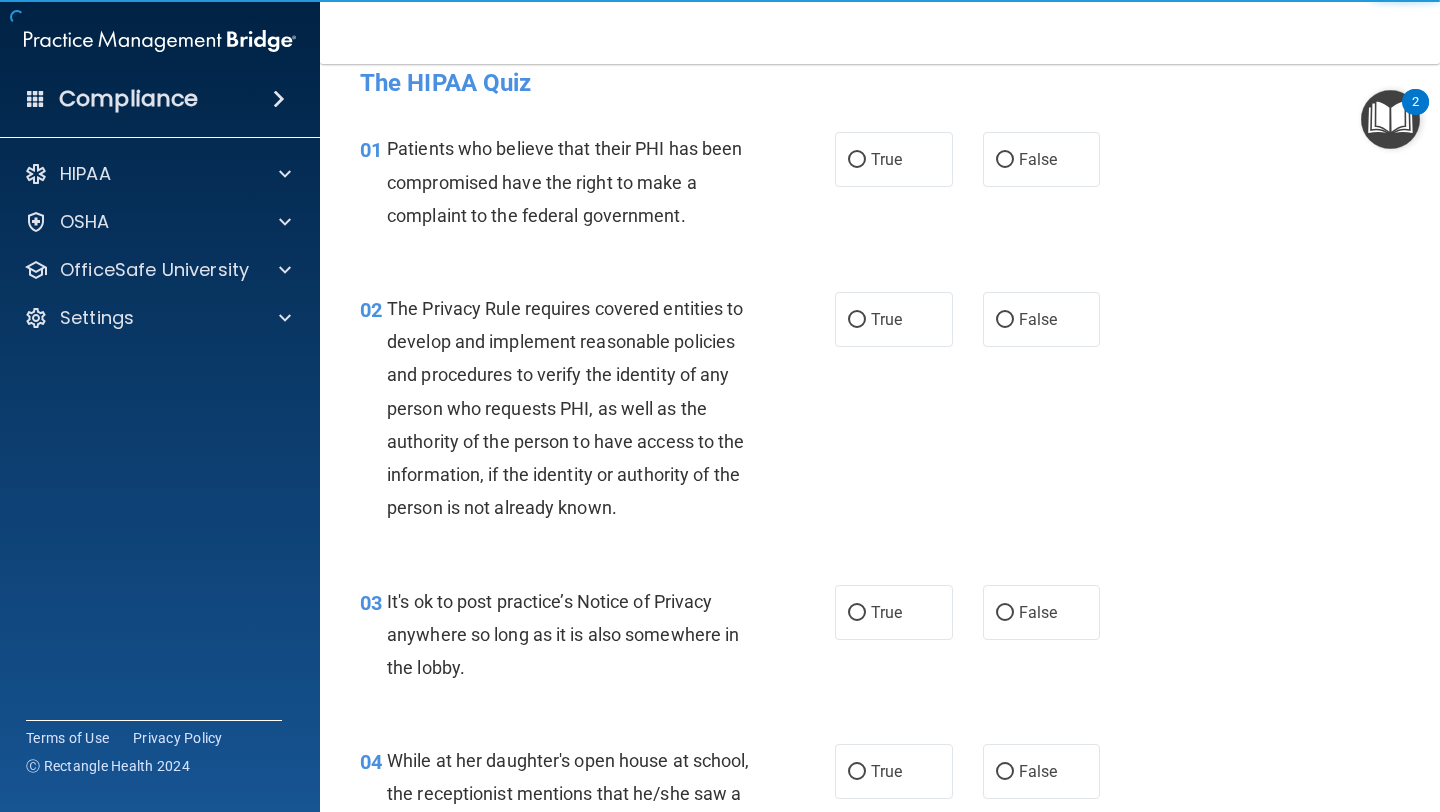 scroll, scrollTop: 0, scrollLeft: 0, axis: both 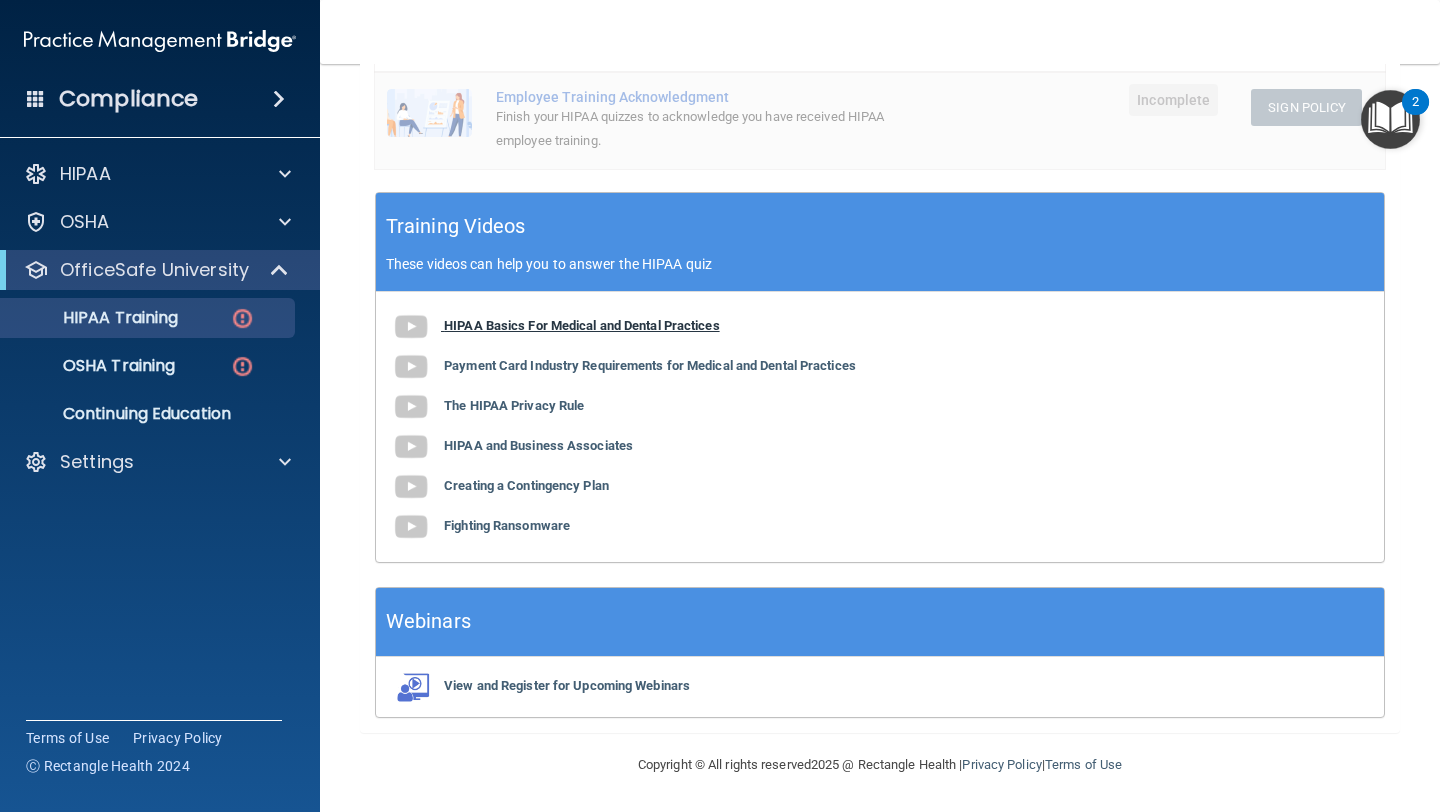 click on "HIPAA Basics For Medical and Dental Practices" at bounding box center [582, 325] 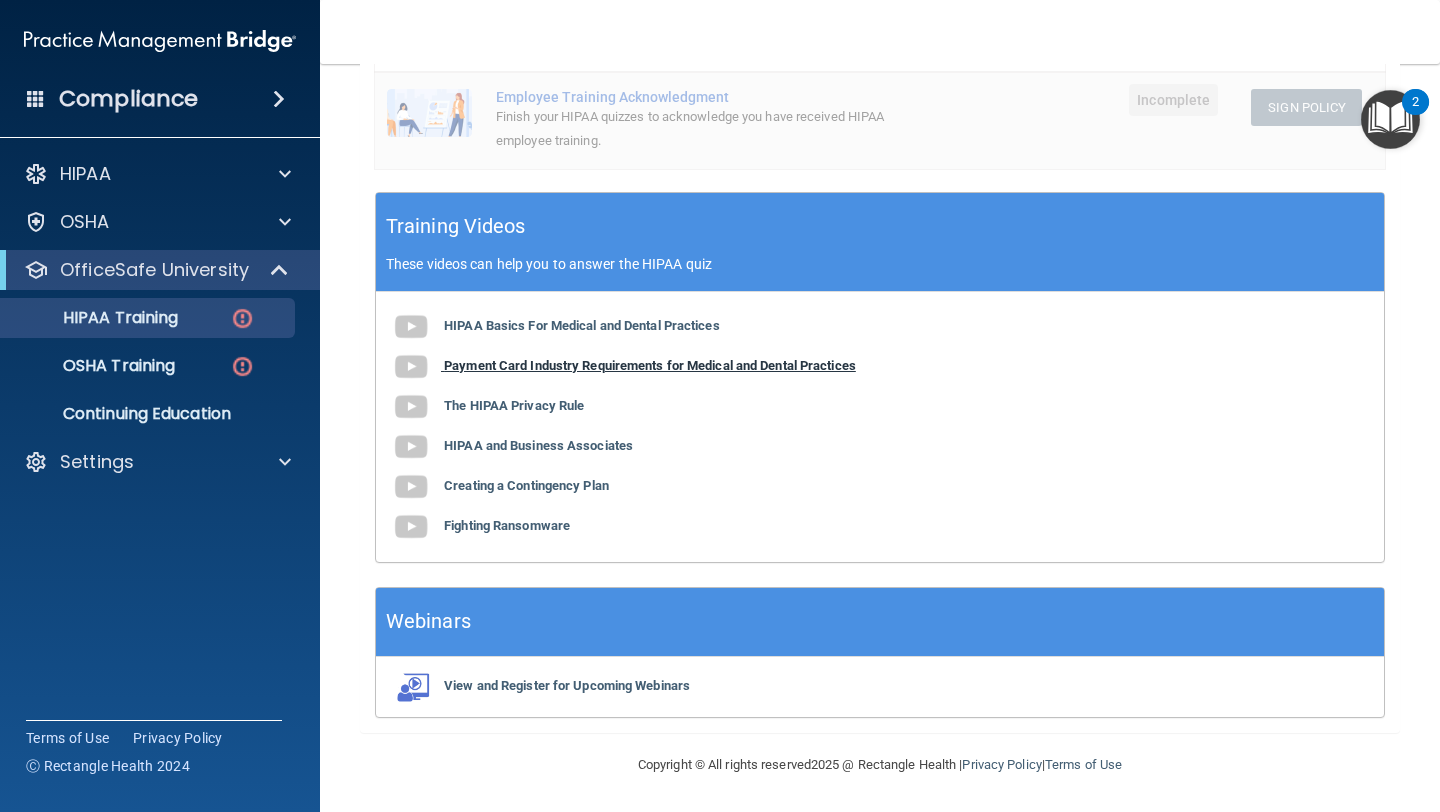 click on "Payment Card Industry Requirements for Medical and Dental Practices" at bounding box center (650, 365) 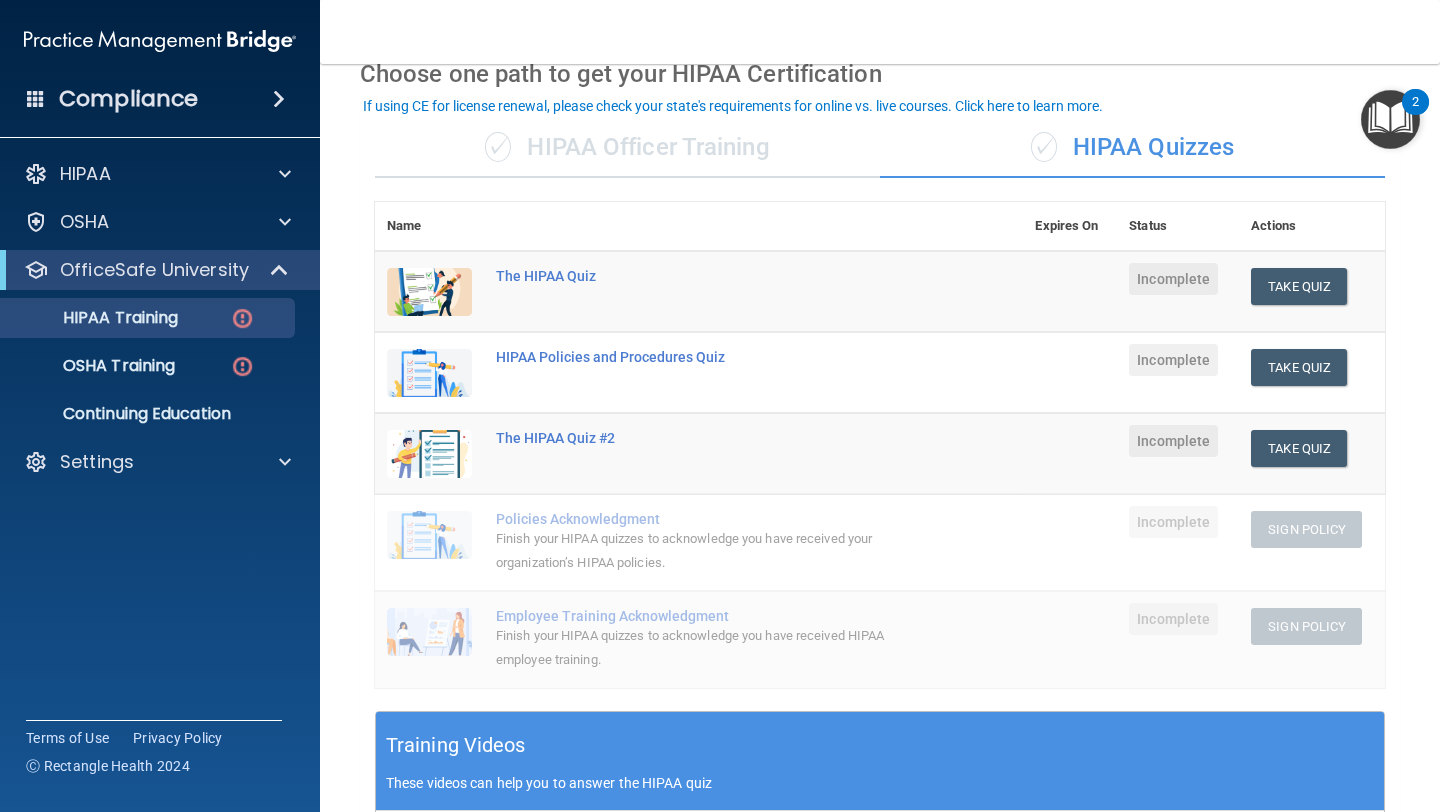 scroll, scrollTop: 90, scrollLeft: 0, axis: vertical 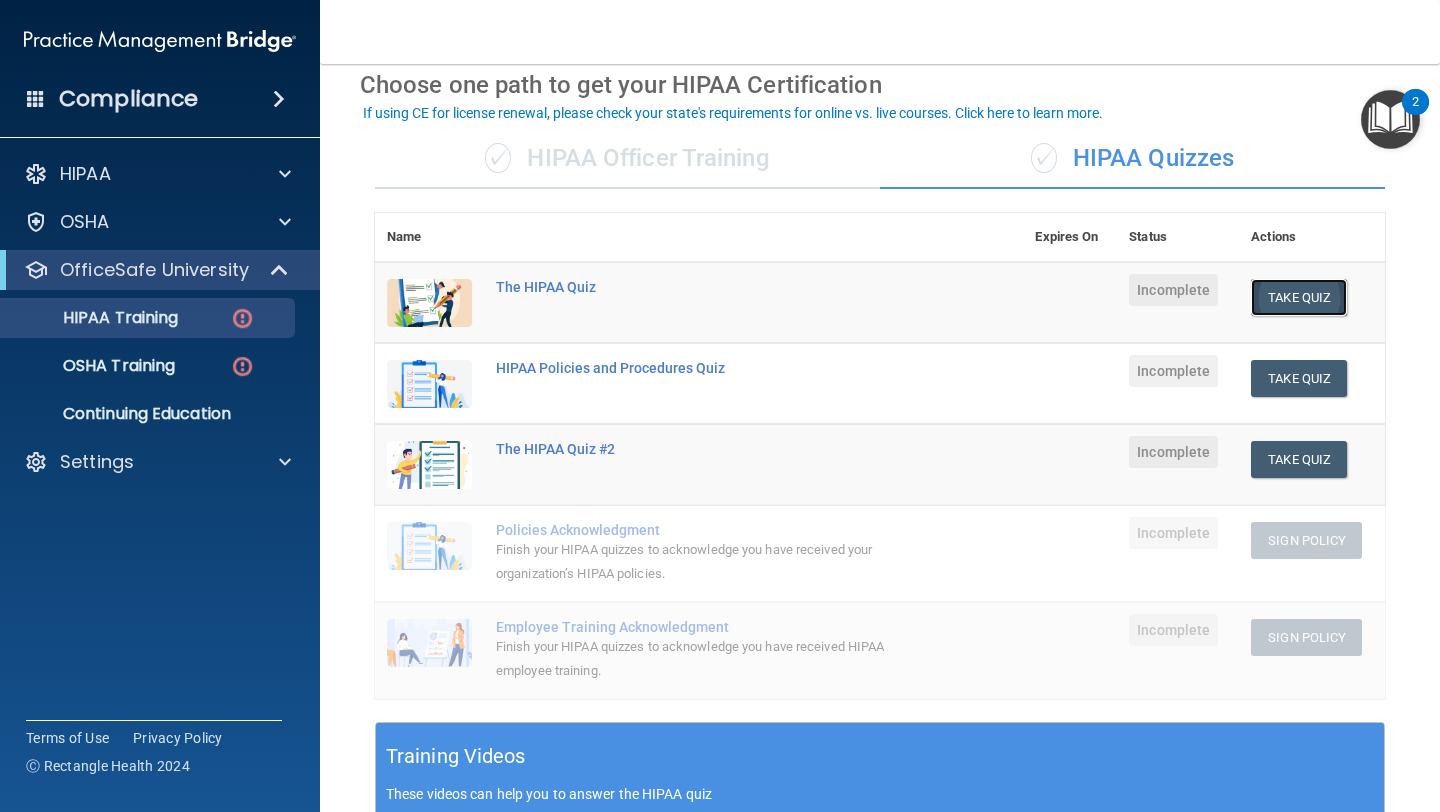 click on "Take Quiz" at bounding box center [1299, 297] 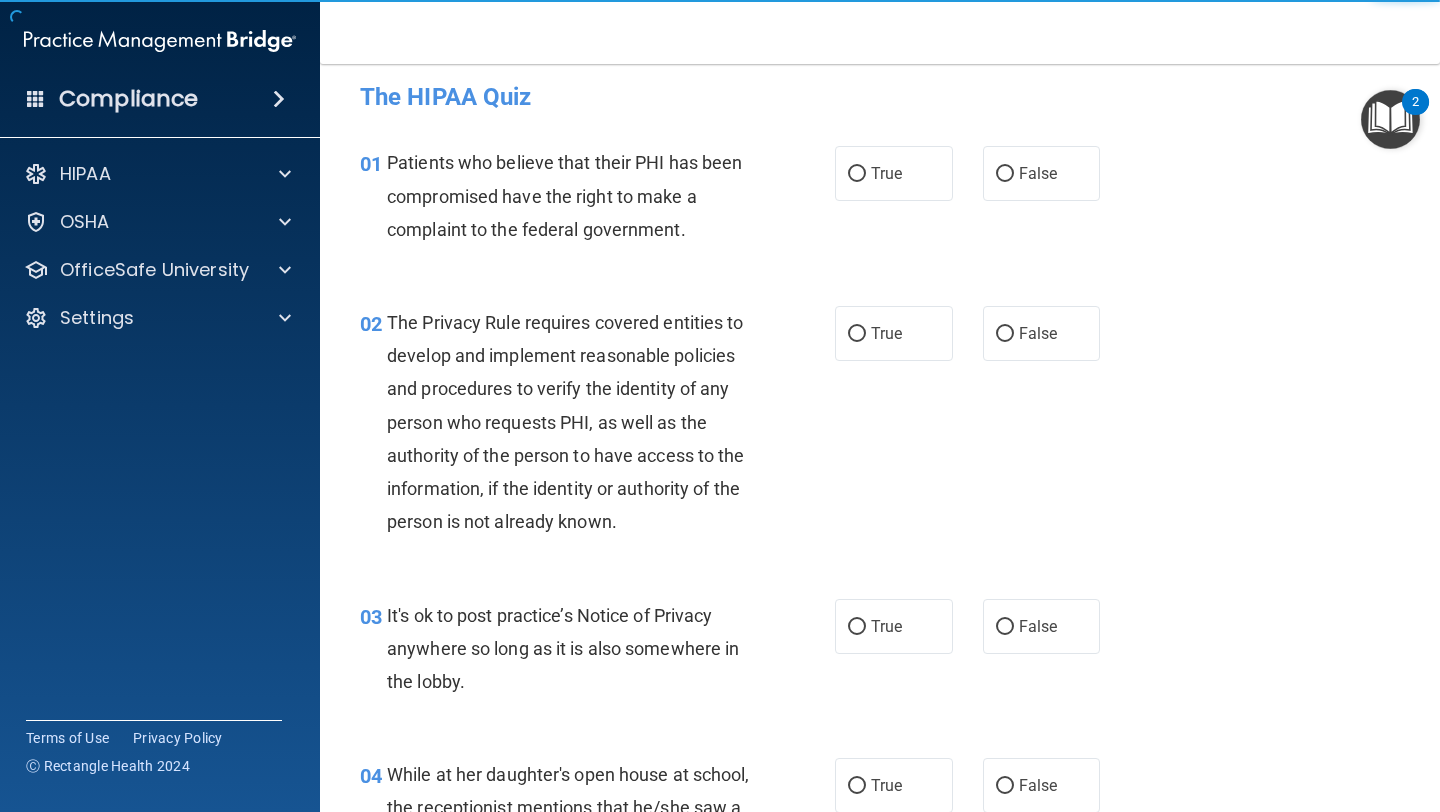 scroll, scrollTop: 13, scrollLeft: 0, axis: vertical 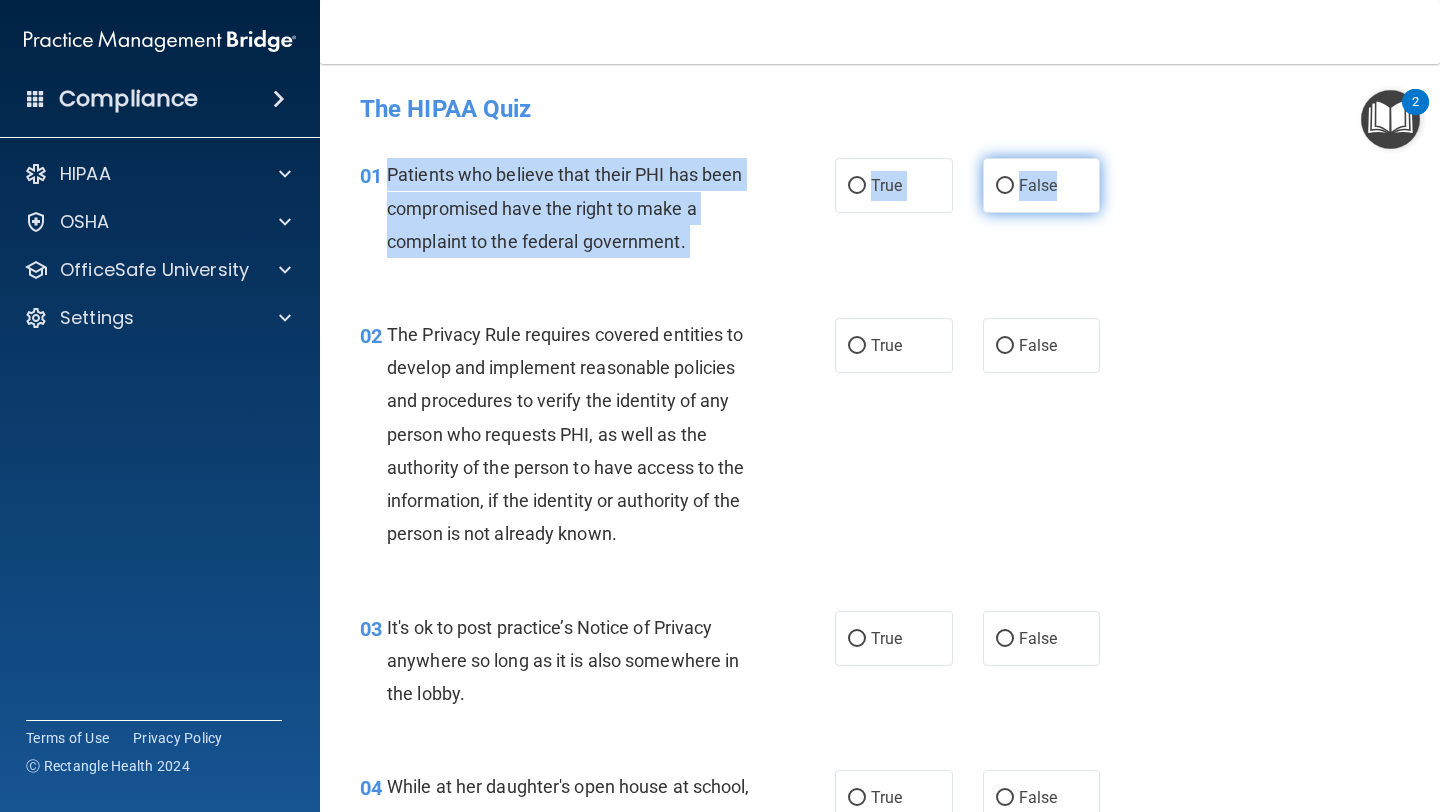 drag, startPoint x: 388, startPoint y: 159, endPoint x: 1086, endPoint y: 206, distance: 699.58057 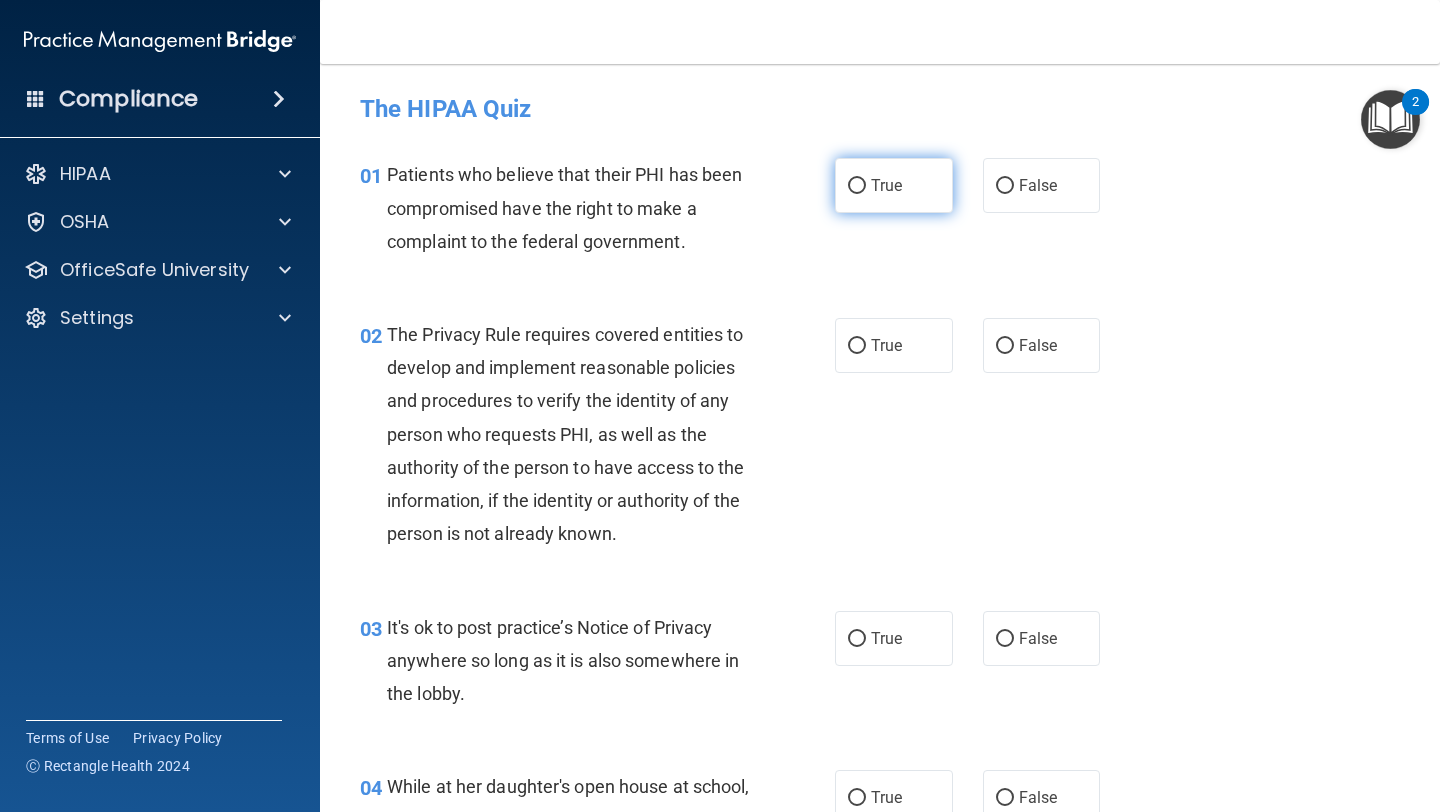 click on "True" at bounding box center (886, 185) 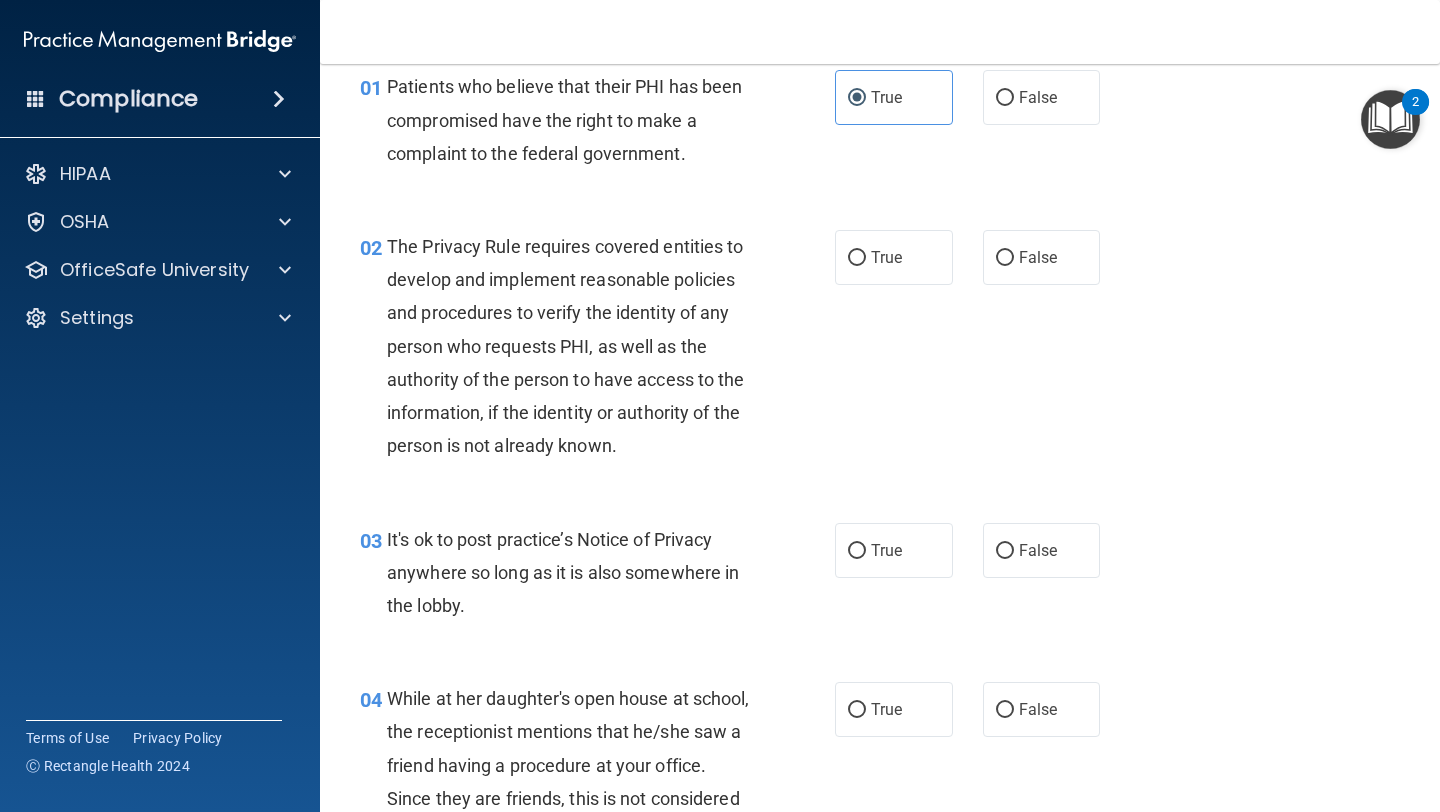 scroll, scrollTop: 114, scrollLeft: 0, axis: vertical 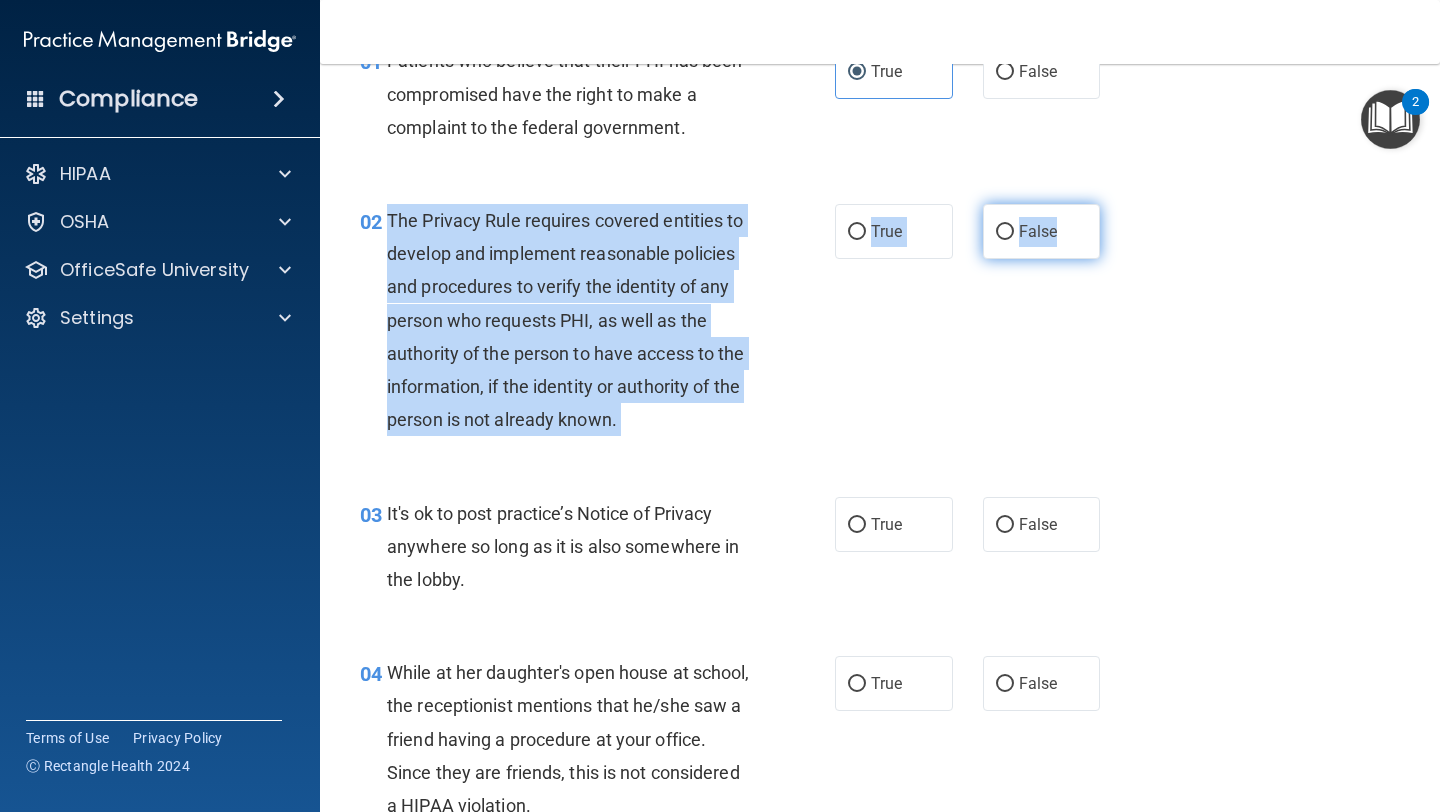 drag, startPoint x: 378, startPoint y: 215, endPoint x: 1081, endPoint y: 253, distance: 704.0263 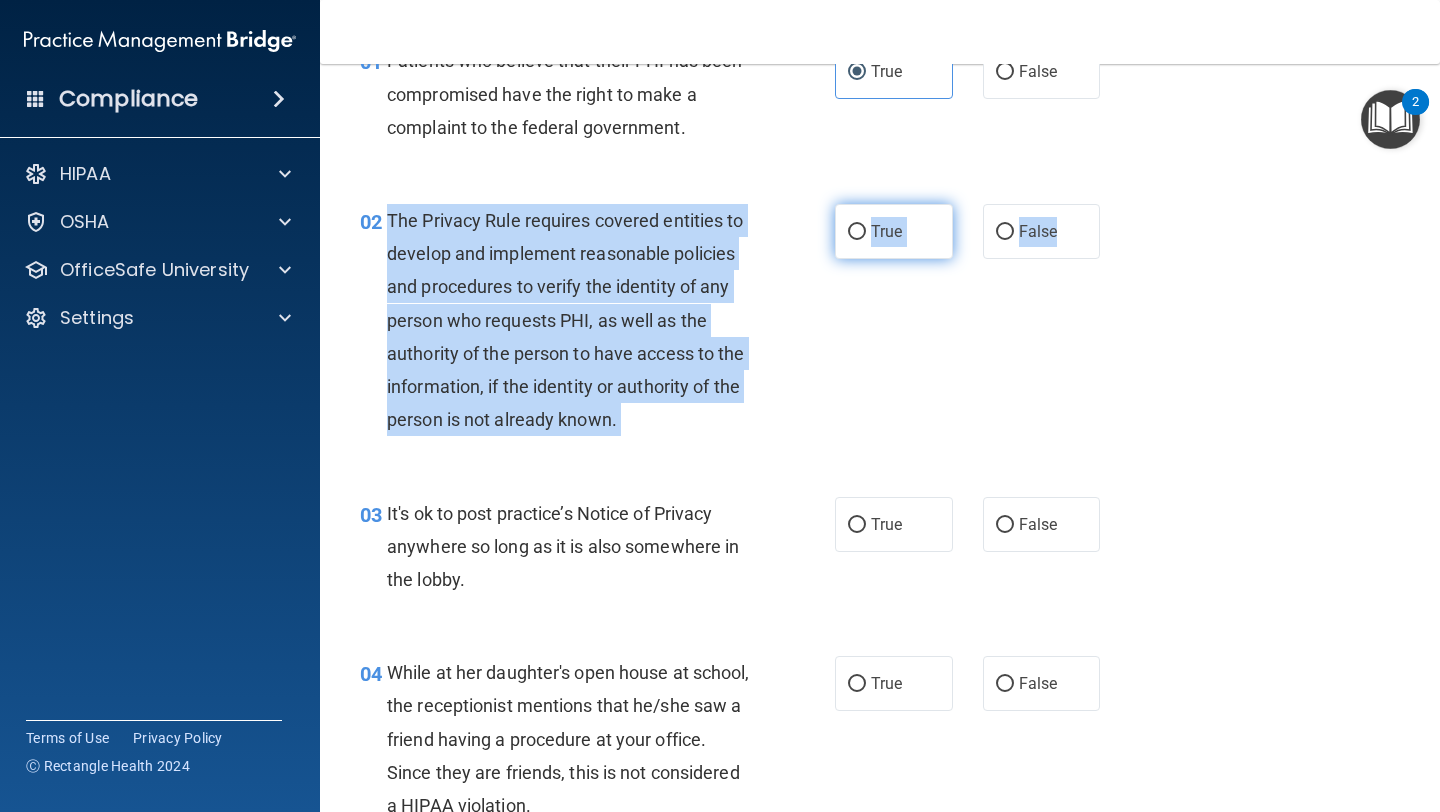 click on "True" at bounding box center [857, 232] 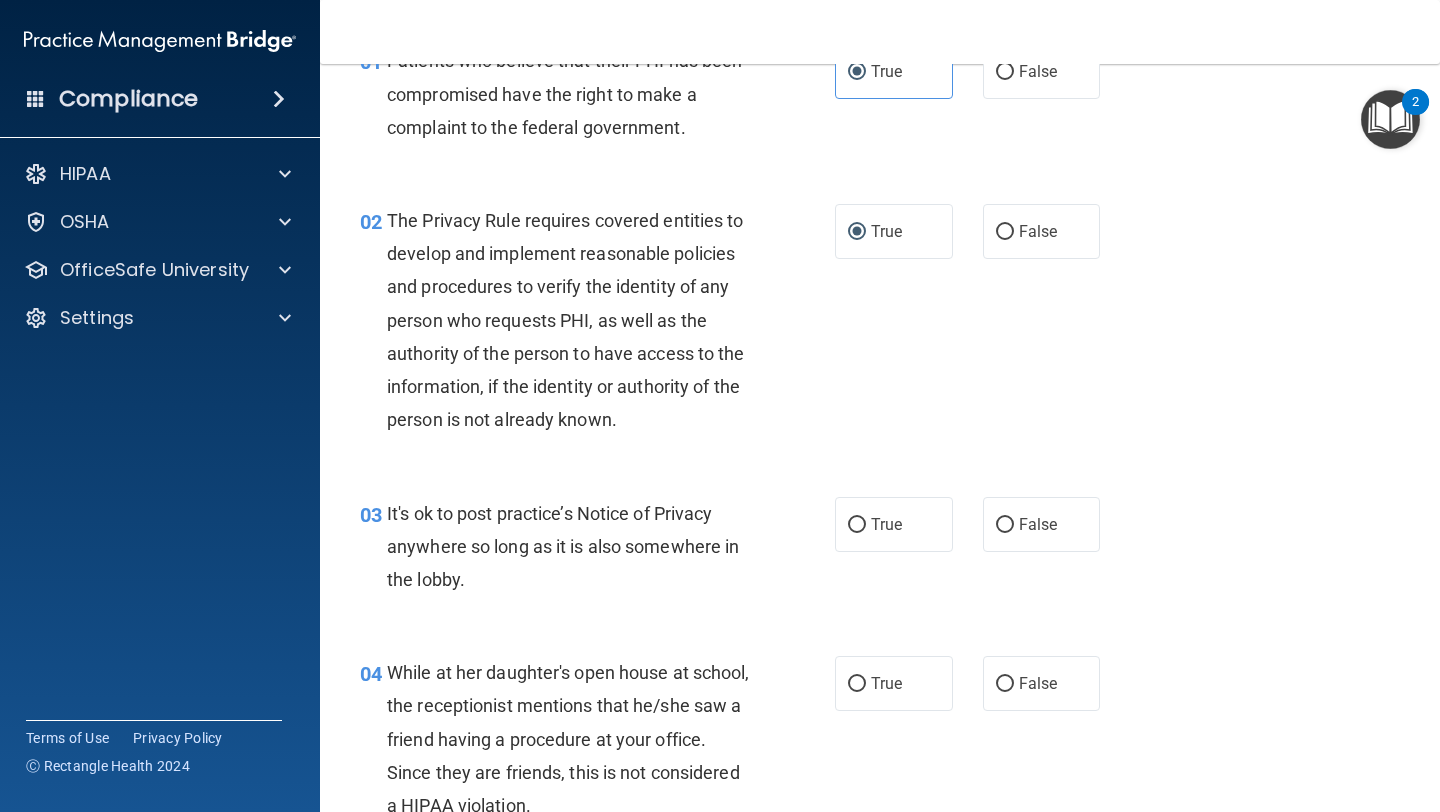 click on "02       The Privacy Rule requires covered entities to develop and implement reasonable policies and procedures to verify the identity of any person who requests PHI, as well as the authority of the person to have access to the information, if the identity or authority of the person is not already known." at bounding box center (597, 325) 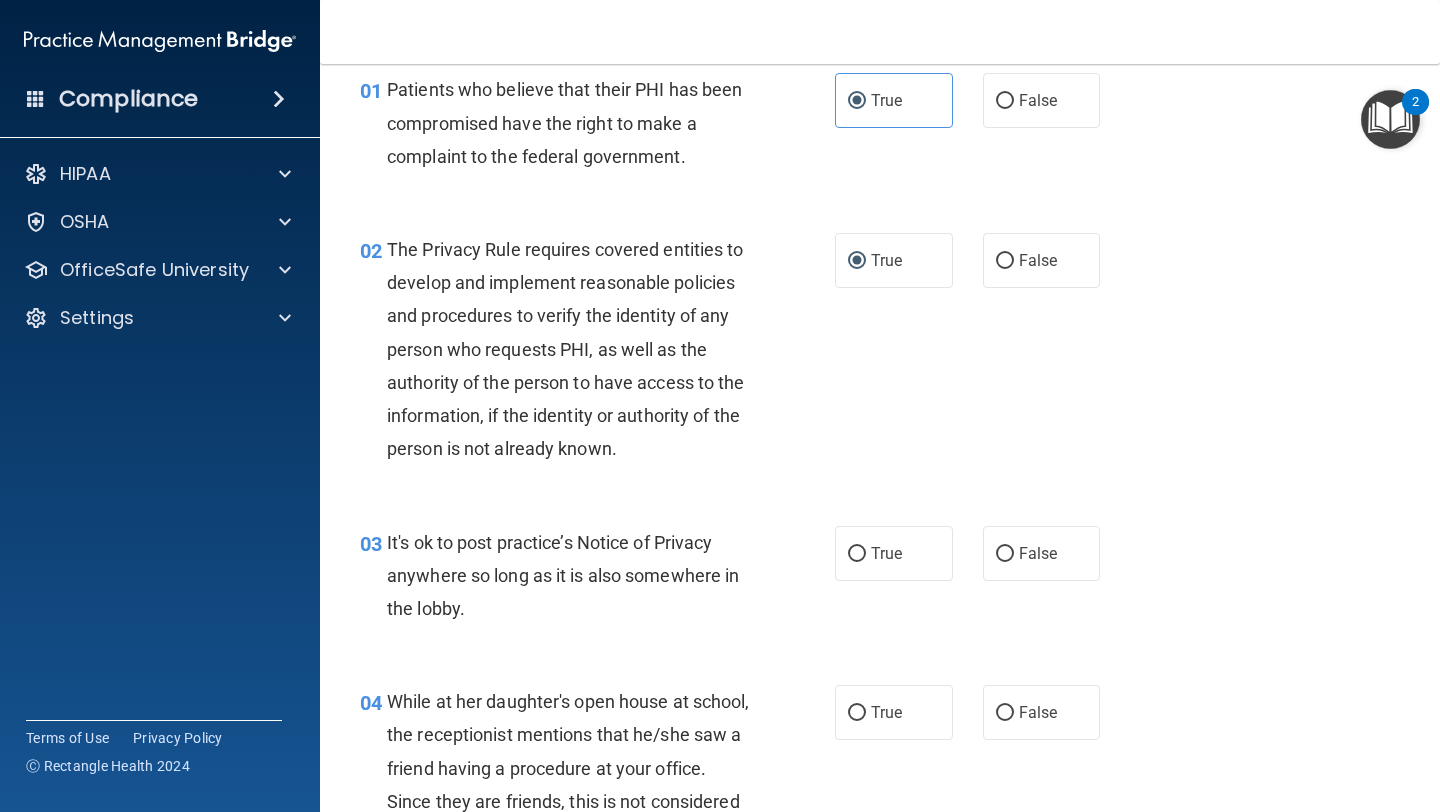 scroll, scrollTop: 83, scrollLeft: 0, axis: vertical 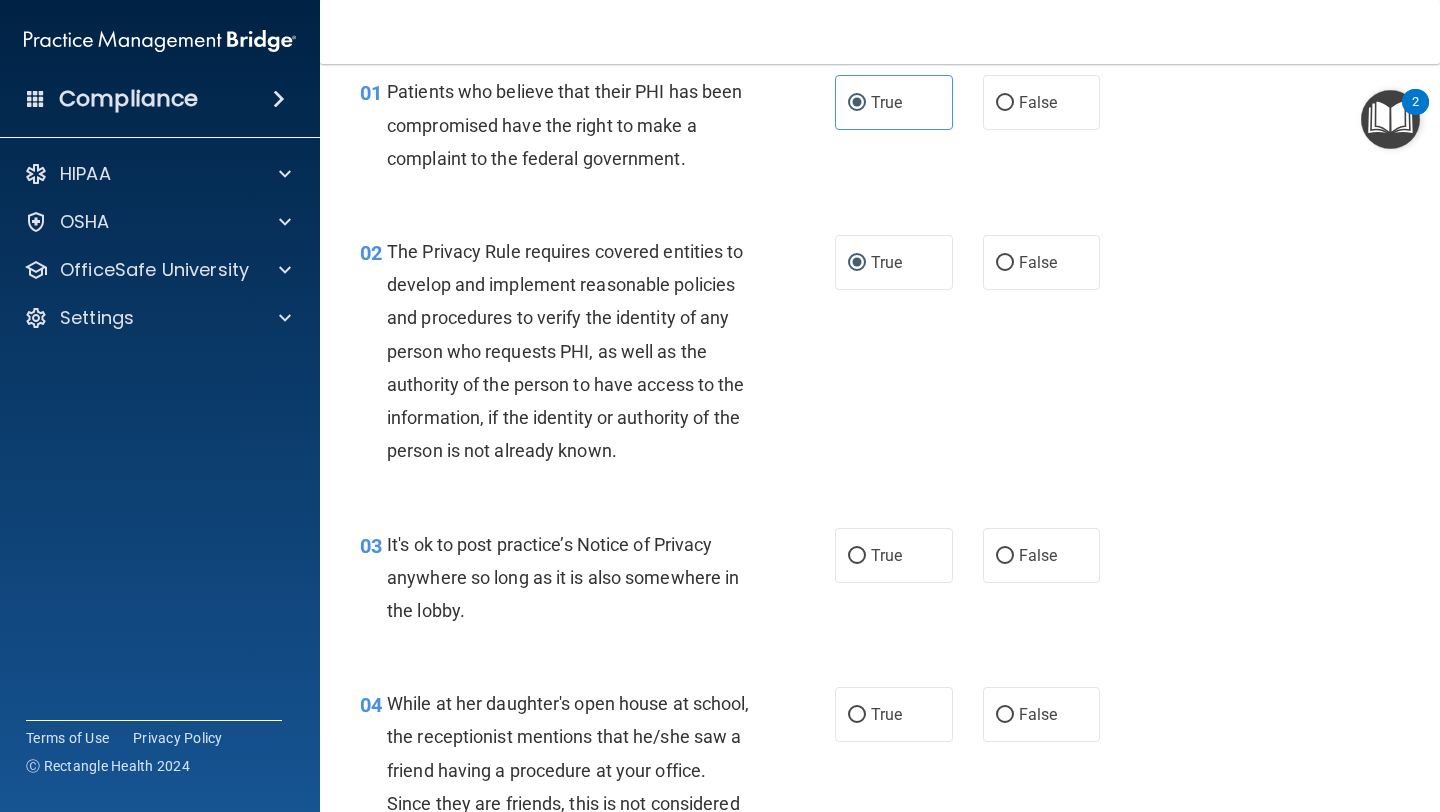 click on "Patients who believe that their PHI has been compromised have the right to make a complaint to the federal government." at bounding box center (576, 125) 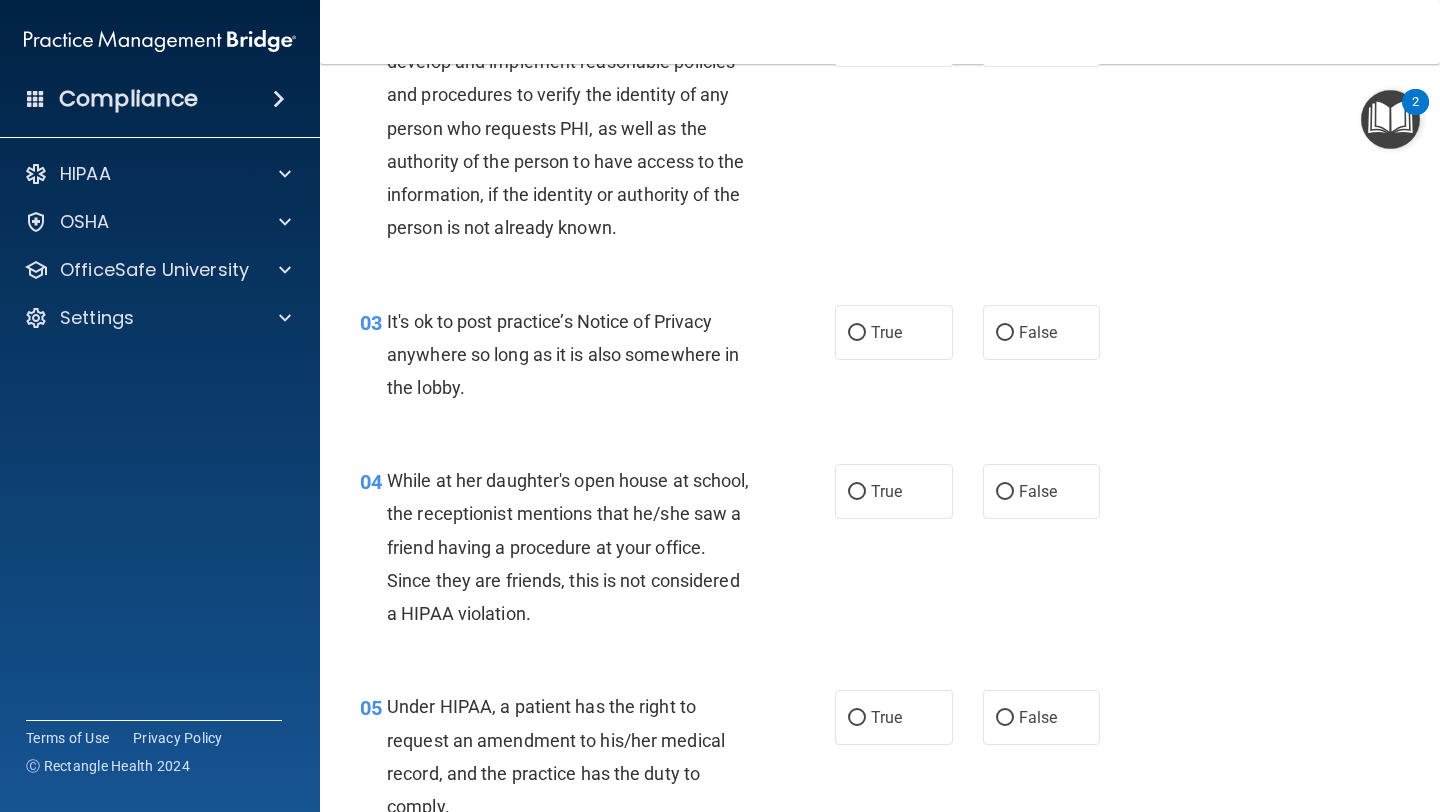 scroll, scrollTop: 307, scrollLeft: 0, axis: vertical 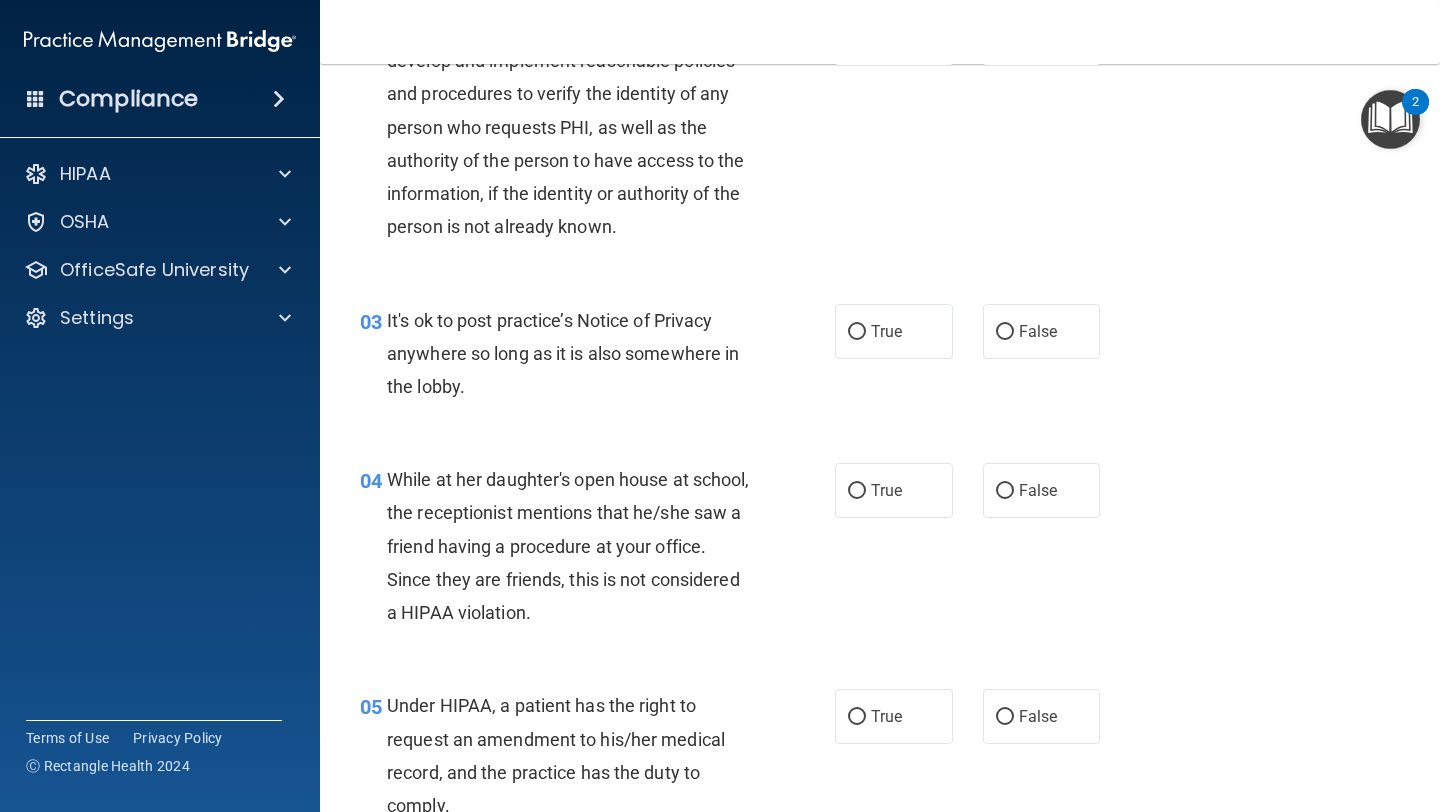 drag, startPoint x: 386, startPoint y: 313, endPoint x: 1010, endPoint y: 378, distance: 627.3763 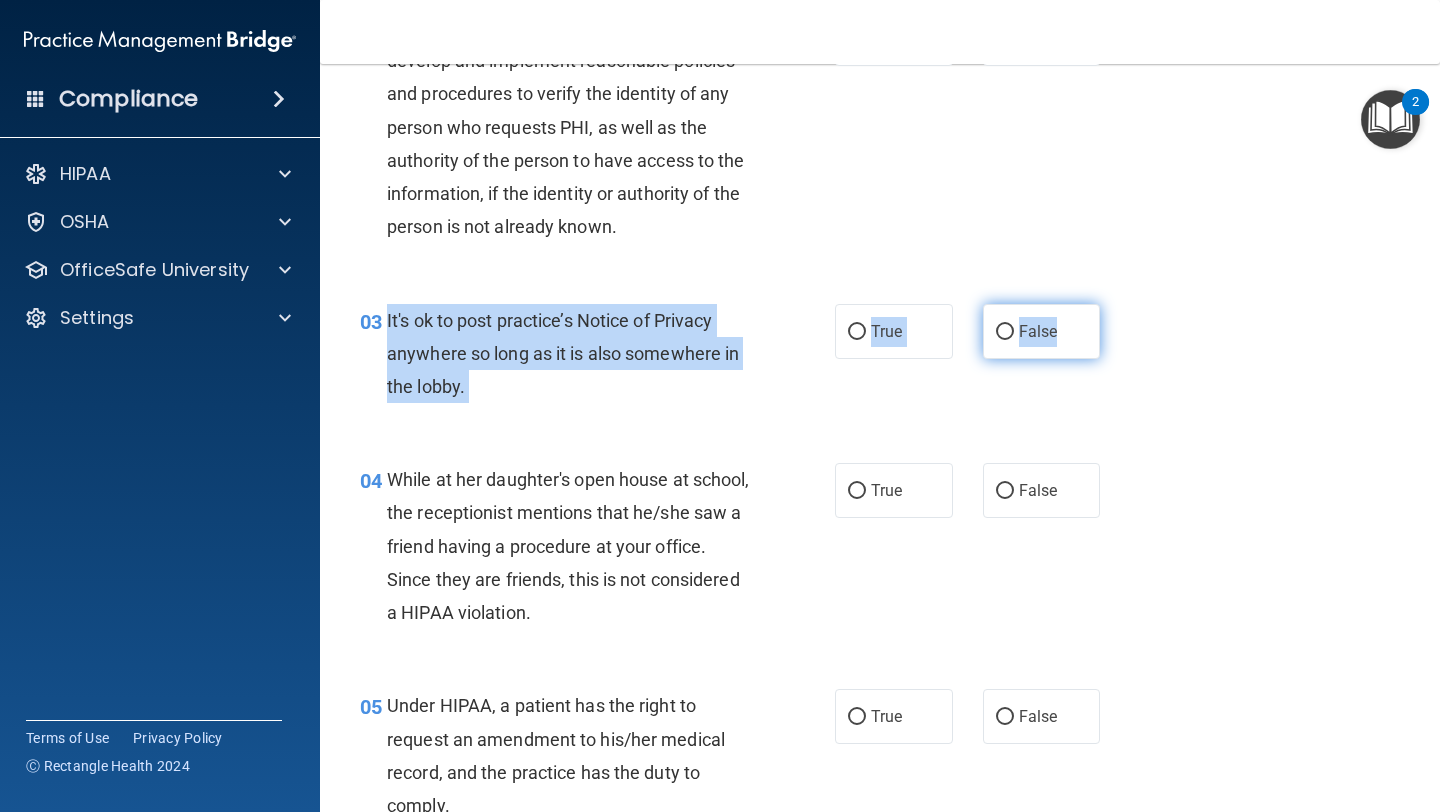 drag, startPoint x: 387, startPoint y: 318, endPoint x: 1079, endPoint y: 347, distance: 692.6074 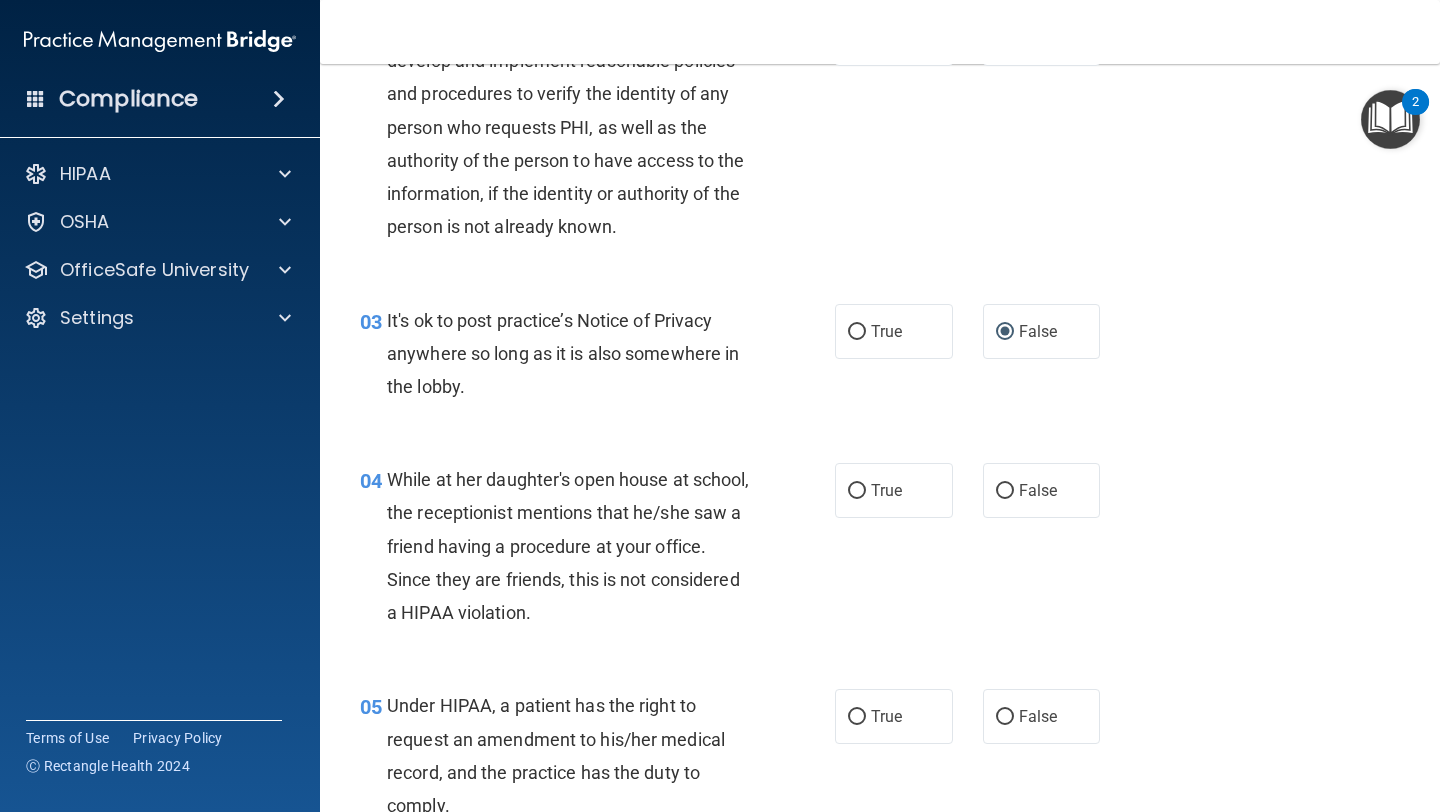 click on "03       It's ok to post  practice’s Notice of Privacy anywhere so long as it is also somewhere in the lobby.                 True           False" at bounding box center (880, 359) 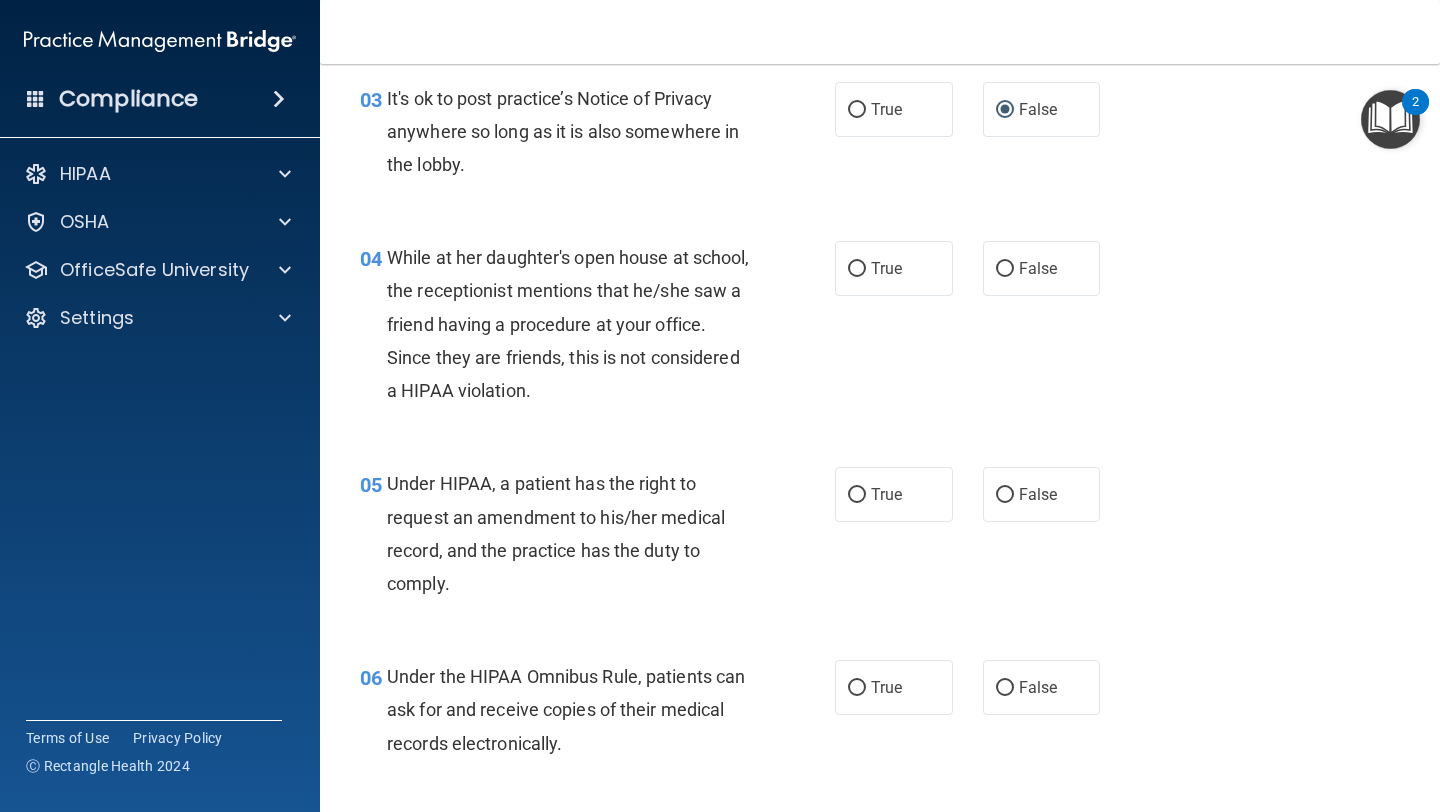 scroll, scrollTop: 548, scrollLeft: 0, axis: vertical 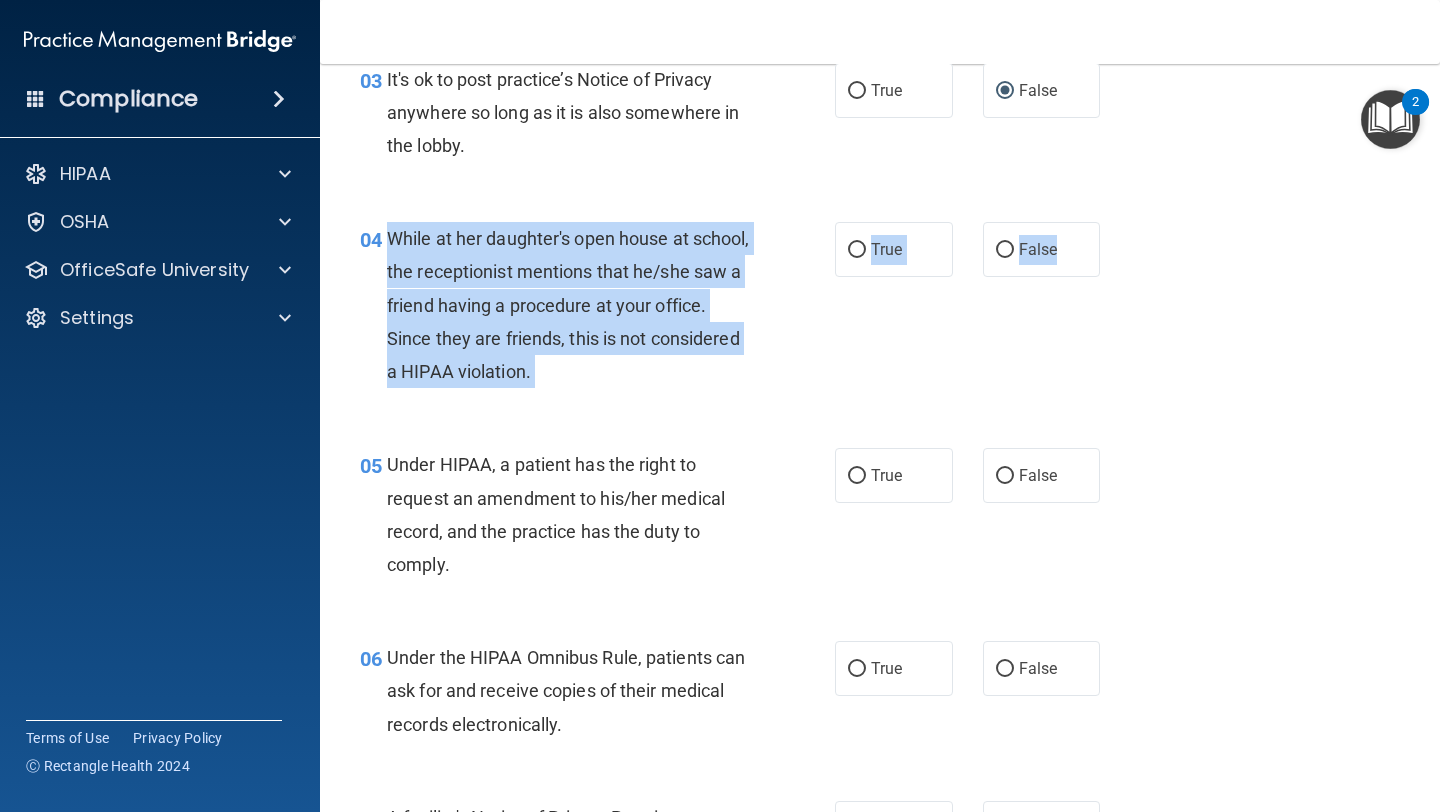 drag, startPoint x: 387, startPoint y: 233, endPoint x: 1107, endPoint y: 257, distance: 720.3999 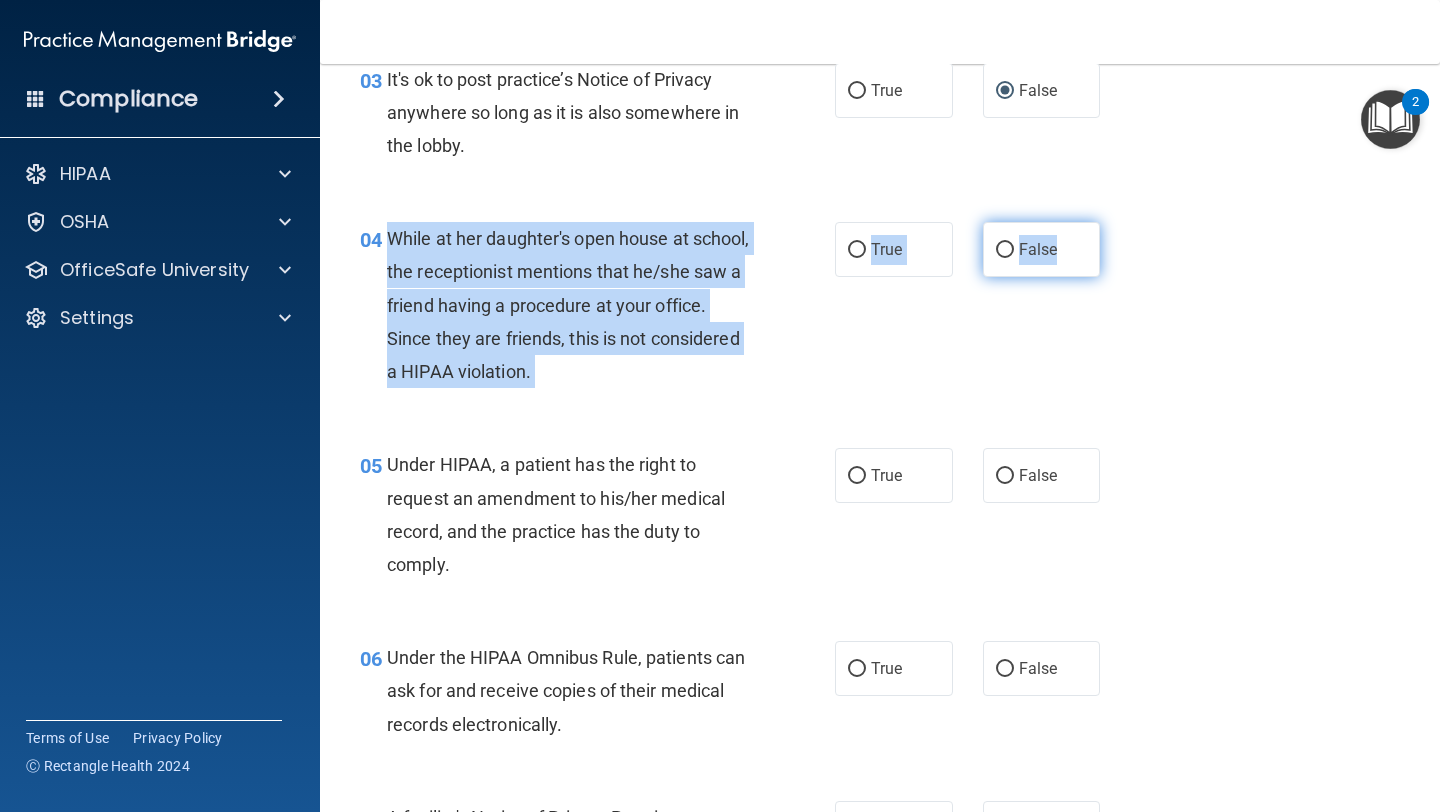 click on "False" at bounding box center (1005, 250) 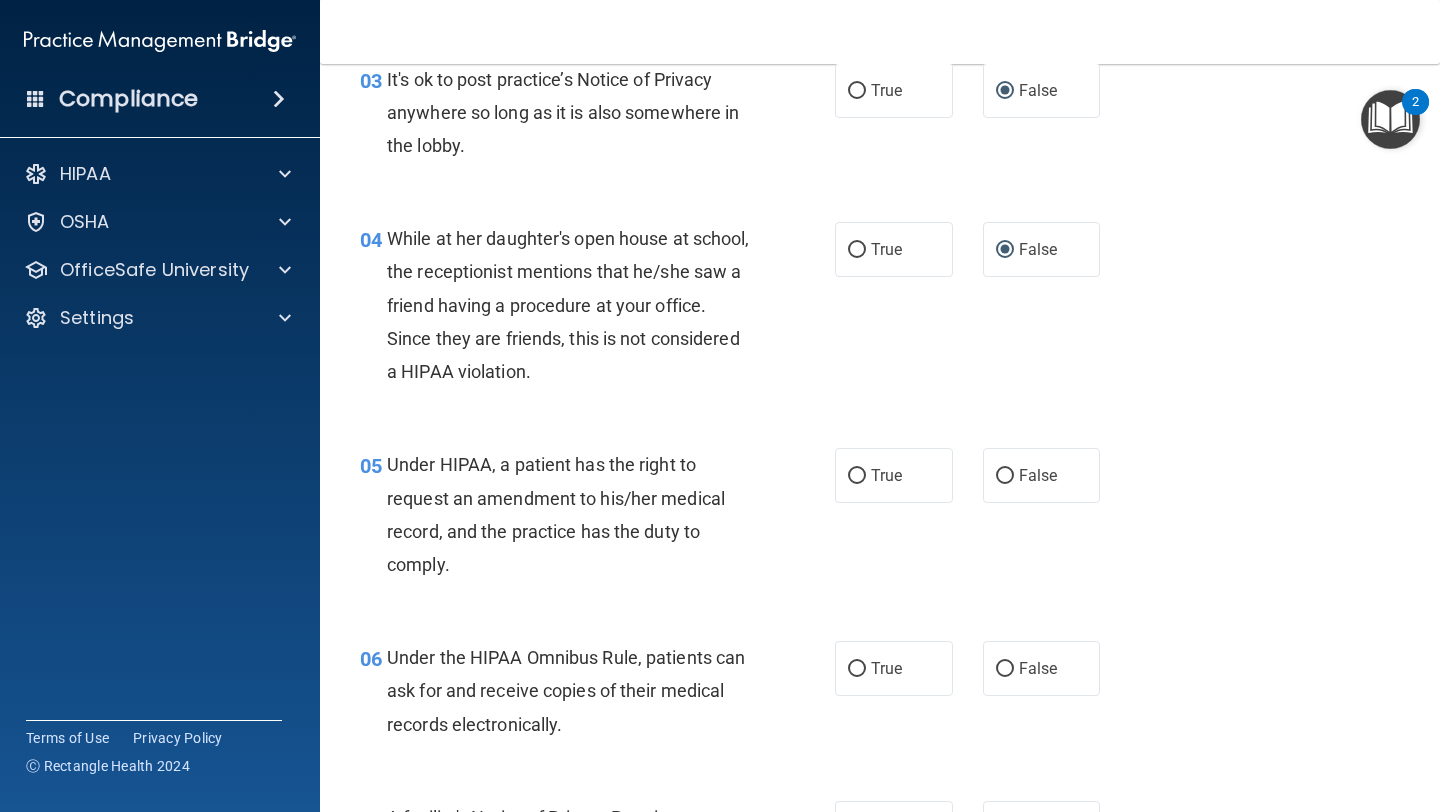 click on "While at her daughter's open house at school, the receptionist mentions that he/she saw a friend having a procedure at your office.  Since they are friends, this is not considered a HIPAA violation." at bounding box center (576, 305) 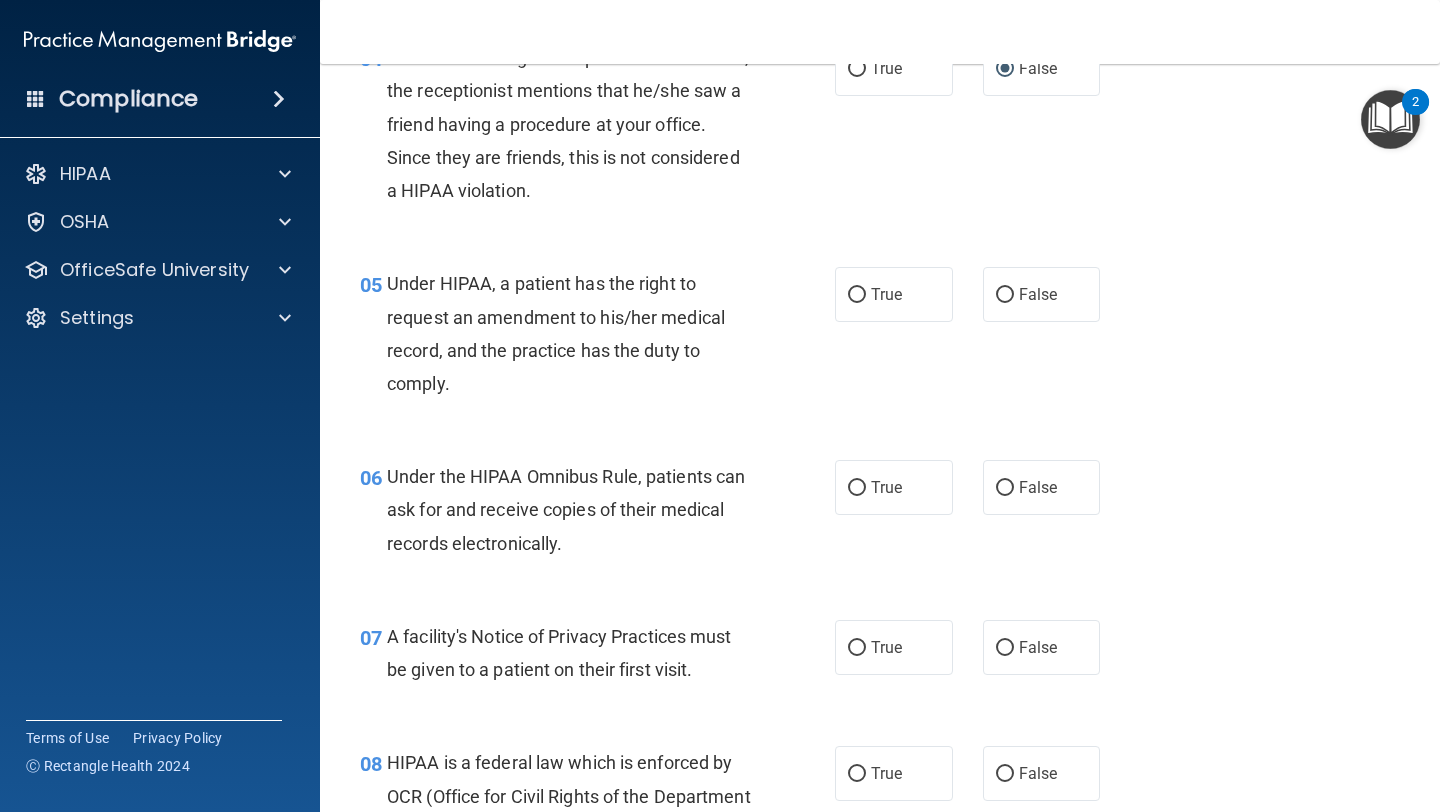 scroll, scrollTop: 741, scrollLeft: 0, axis: vertical 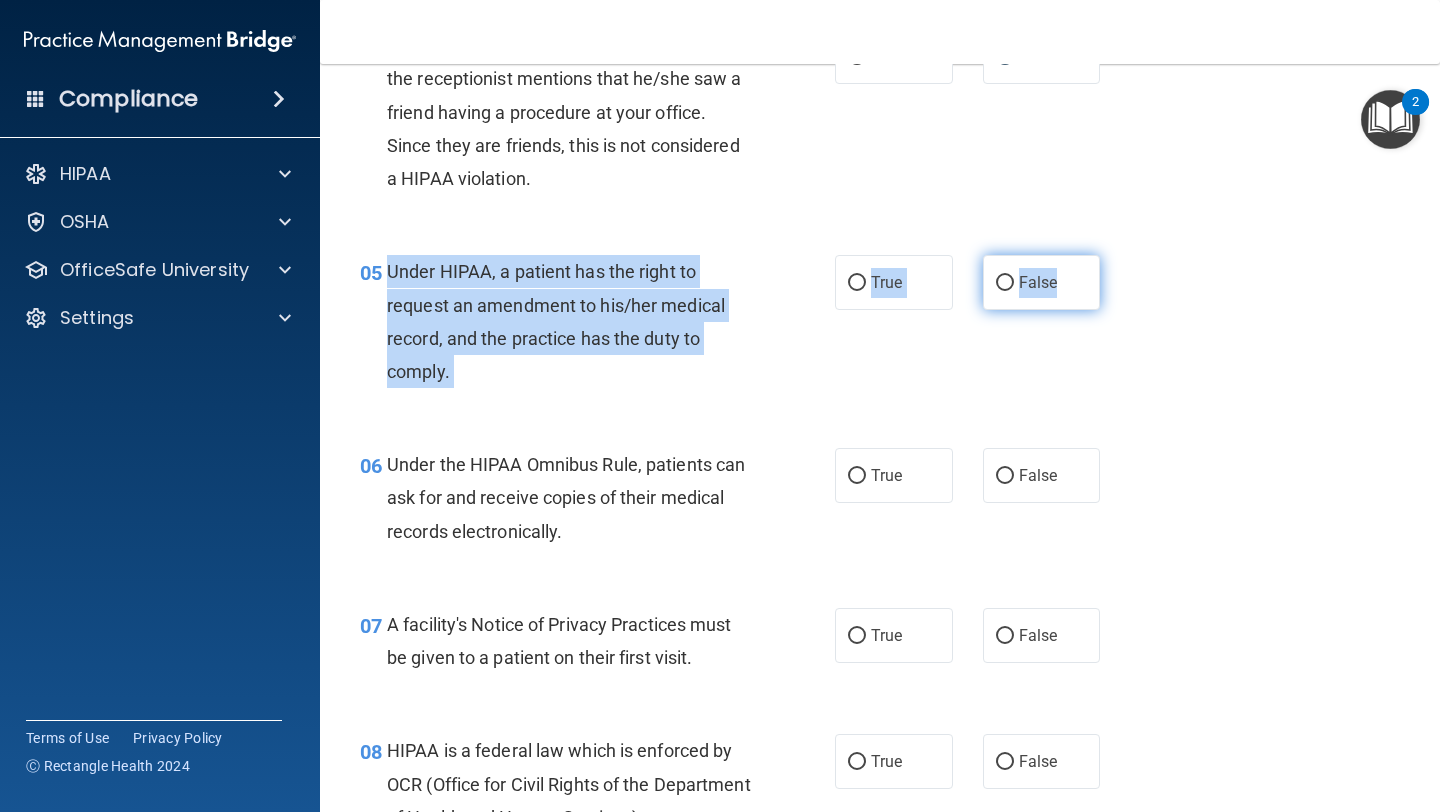 drag, startPoint x: 388, startPoint y: 272, endPoint x: 1089, endPoint y: 294, distance: 701.34515 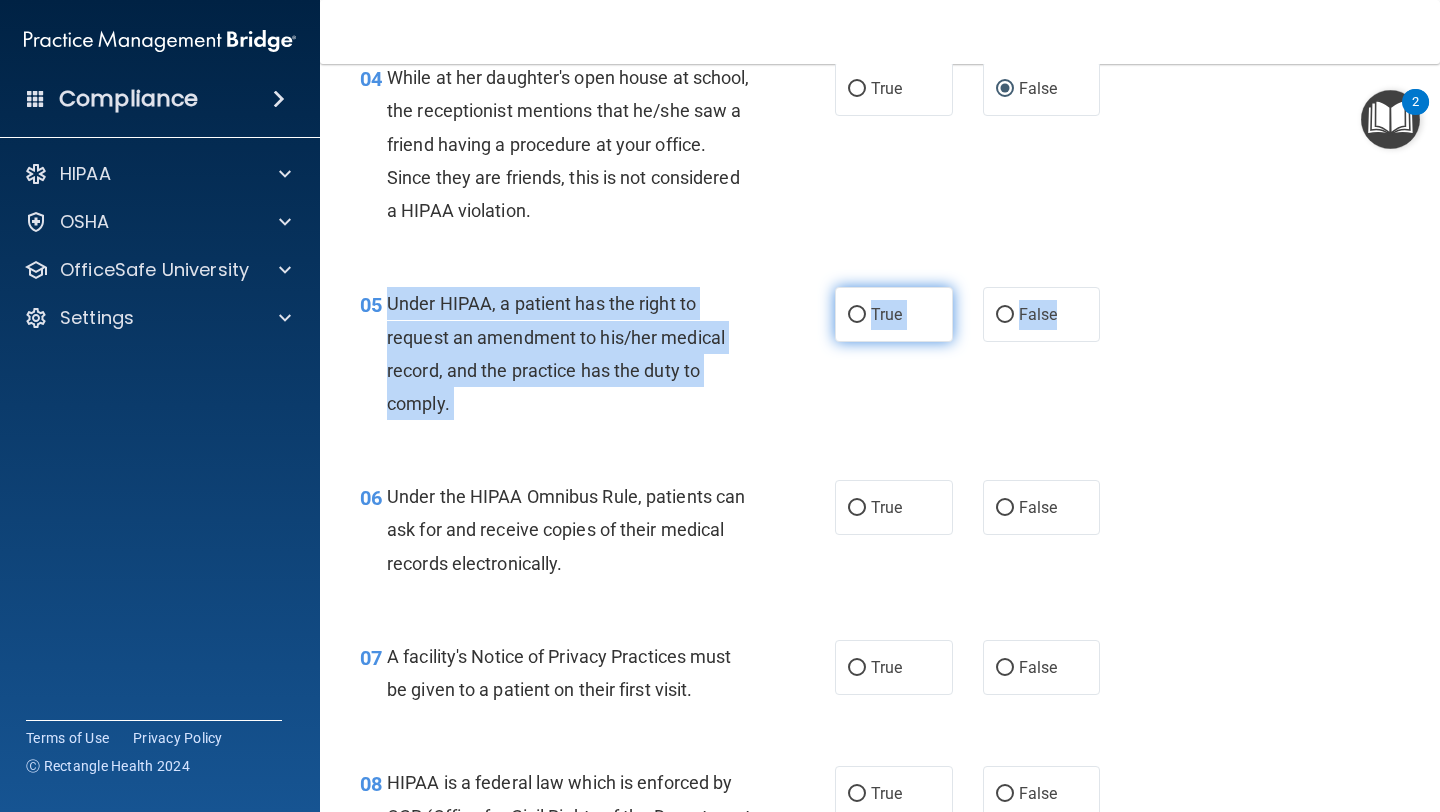 scroll, scrollTop: 671, scrollLeft: 0, axis: vertical 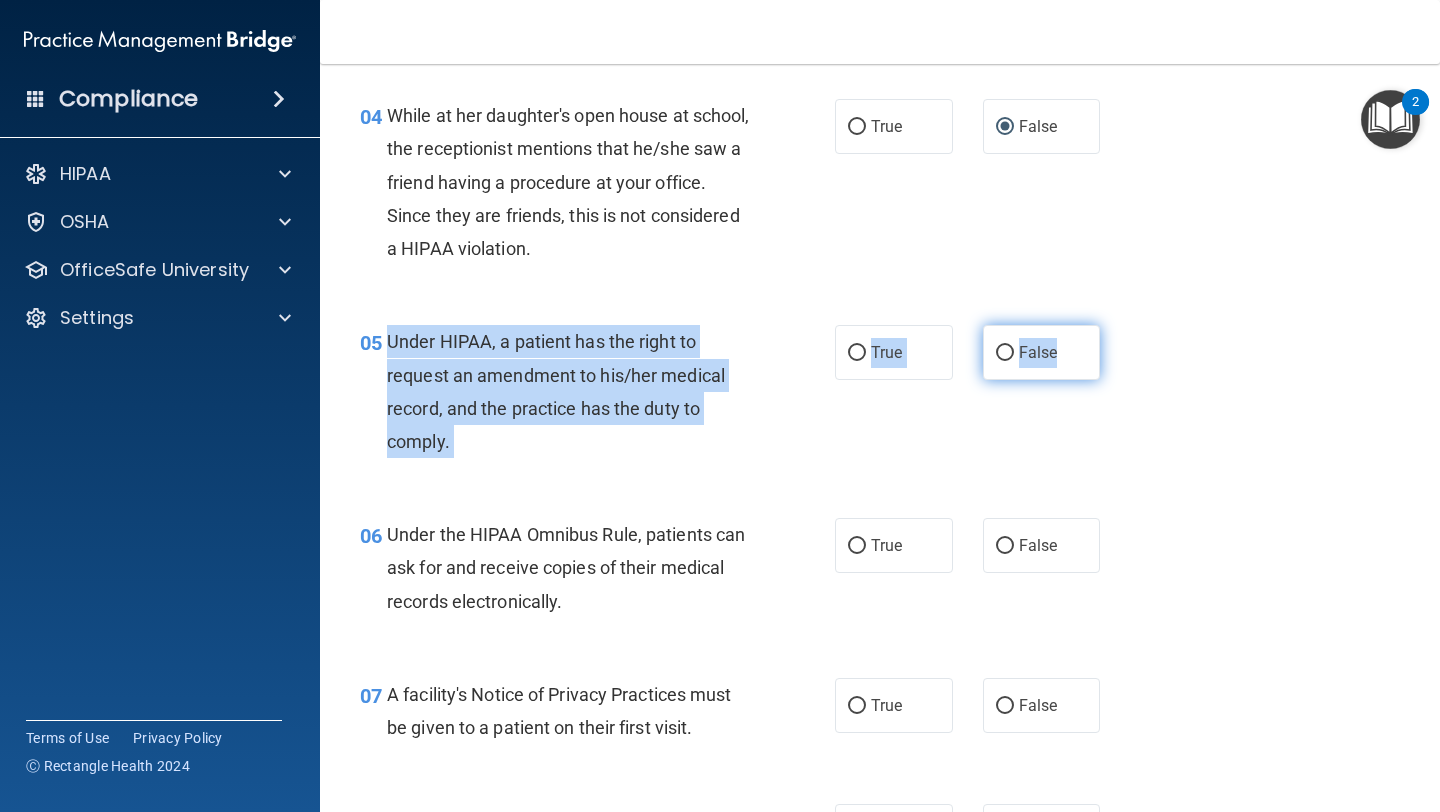 click on "False" at bounding box center [1005, 353] 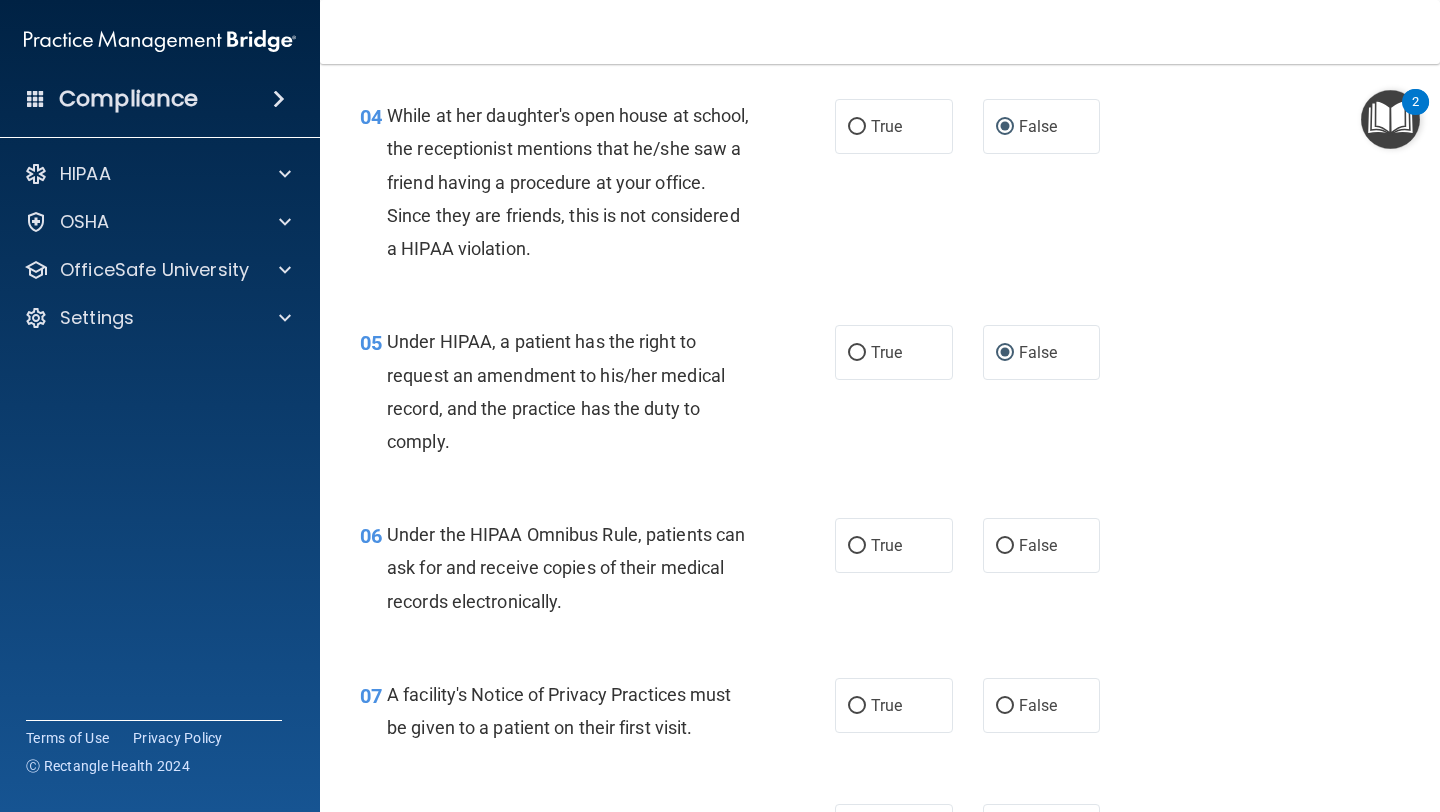 click on "05       Under HIPAA, a patient has the right to request an amendment to his/her medical record, and the practice has the duty to comply.                 True           False" at bounding box center (880, 396) 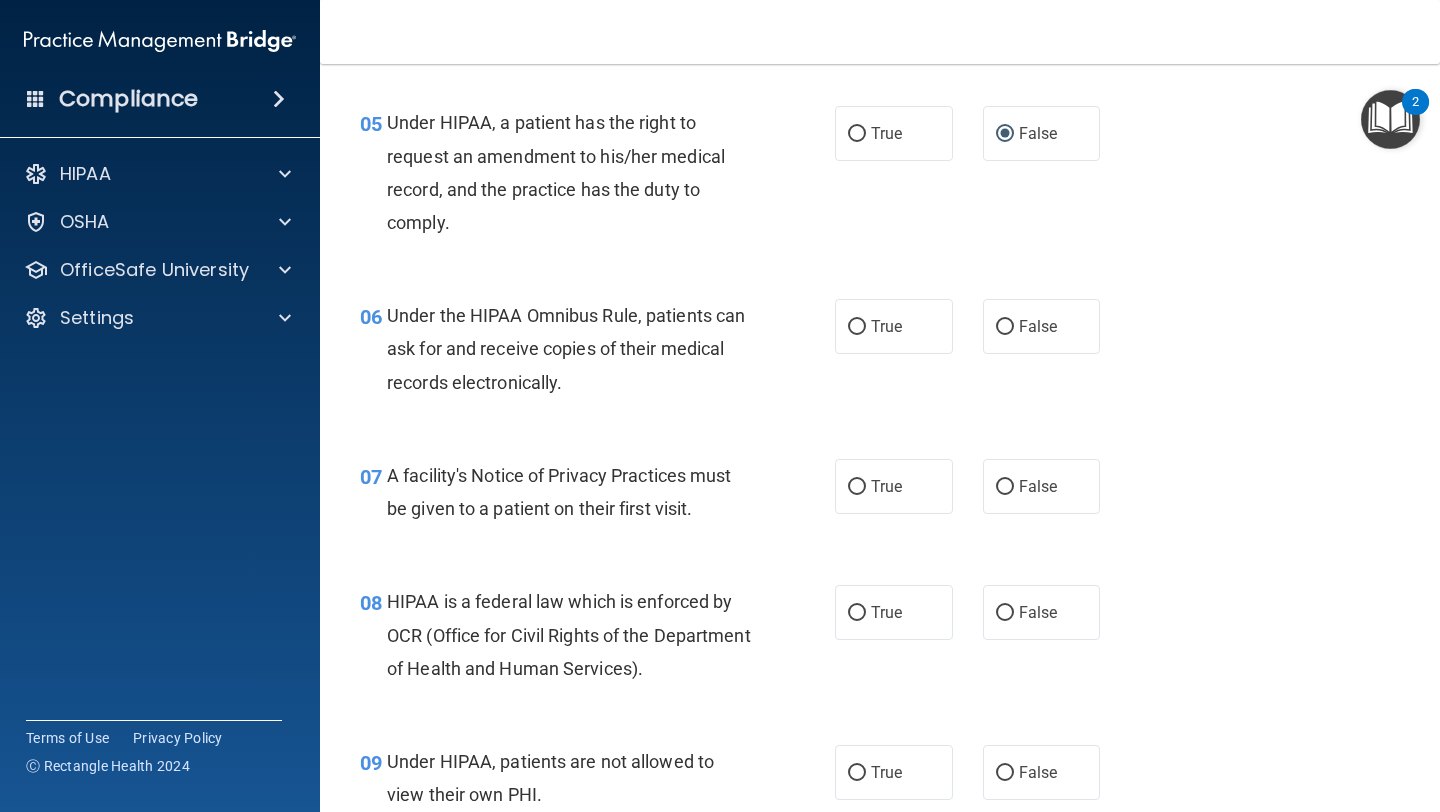 scroll, scrollTop: 941, scrollLeft: 0, axis: vertical 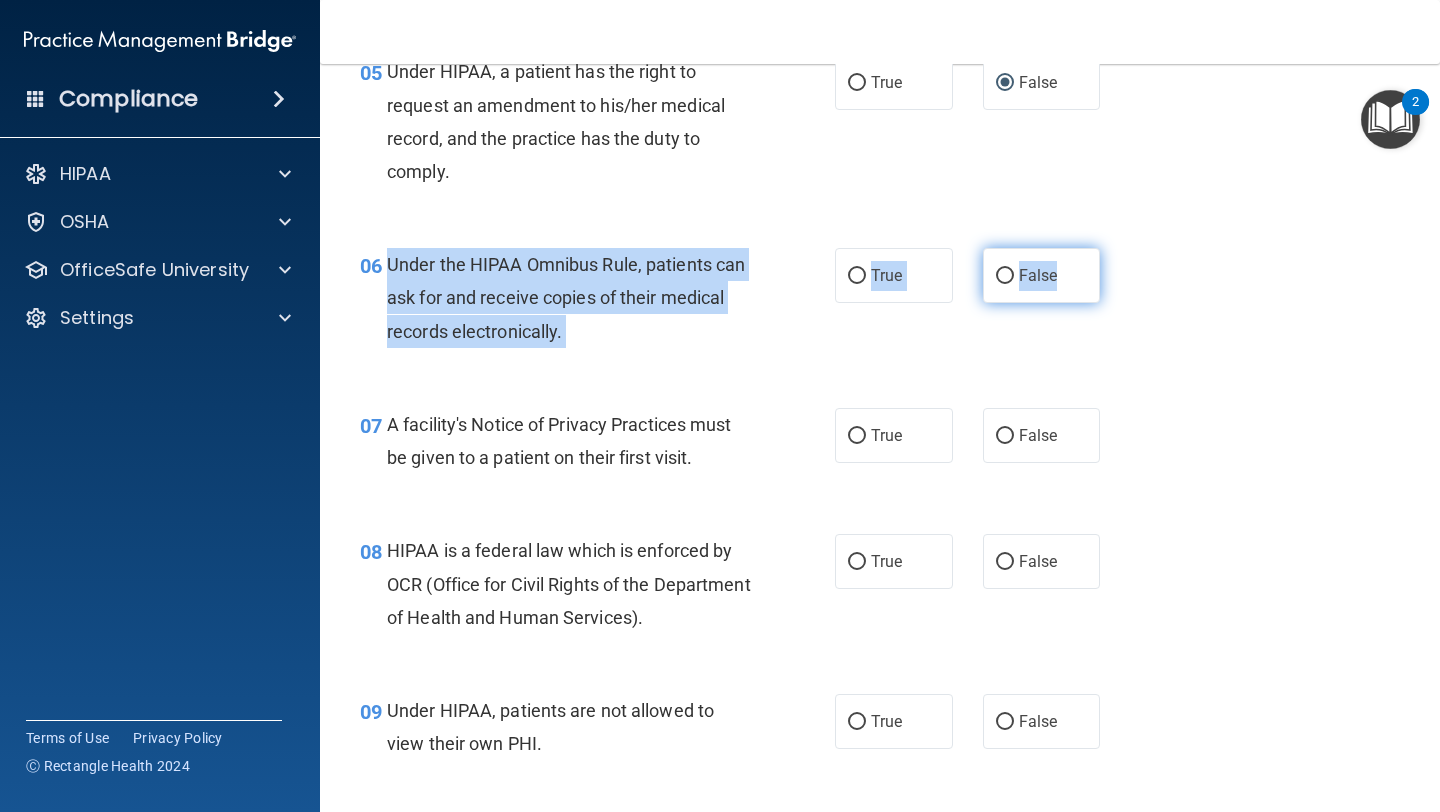drag, startPoint x: 391, startPoint y: 260, endPoint x: 1083, endPoint y: 282, distance: 692.3496 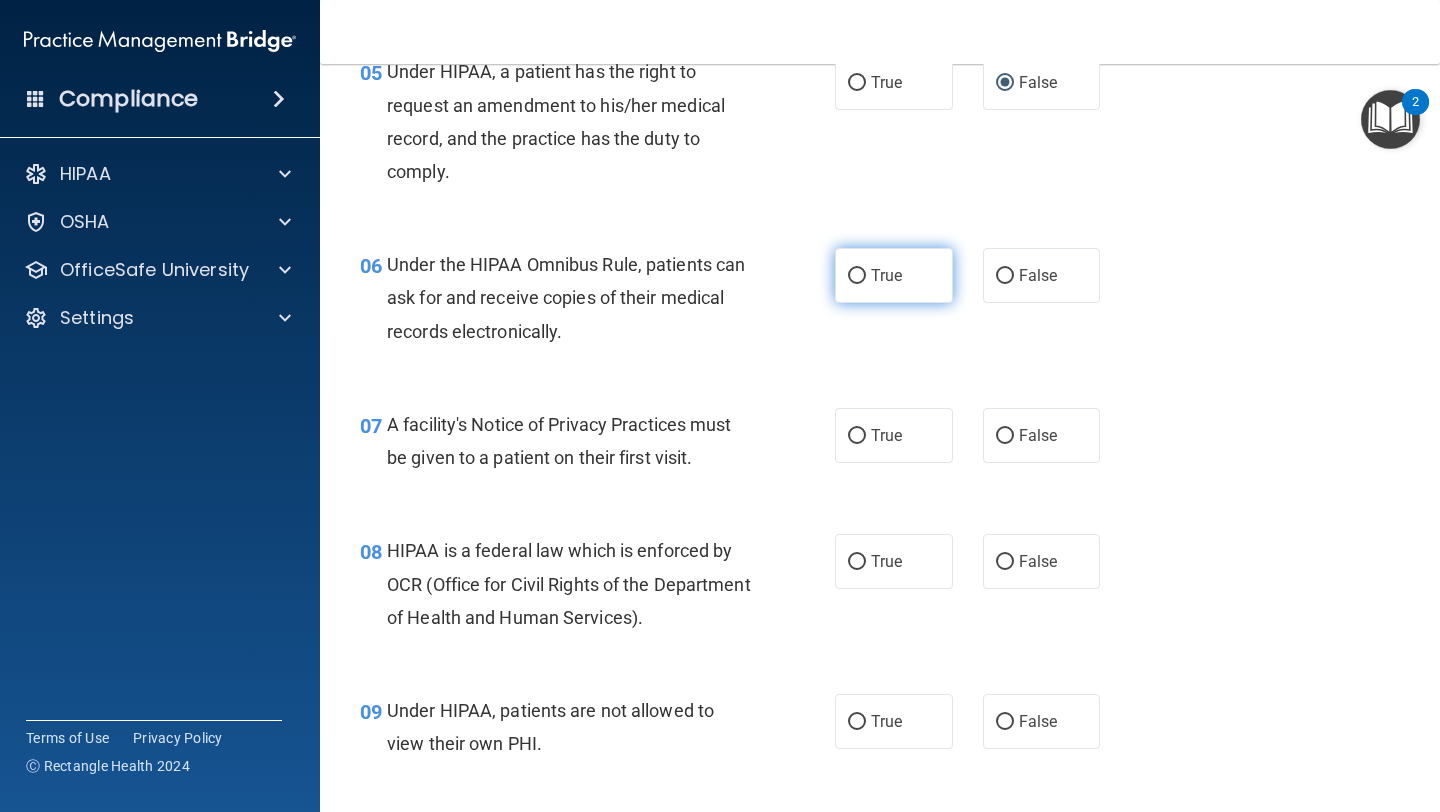 click on "True" at bounding box center (894, 275) 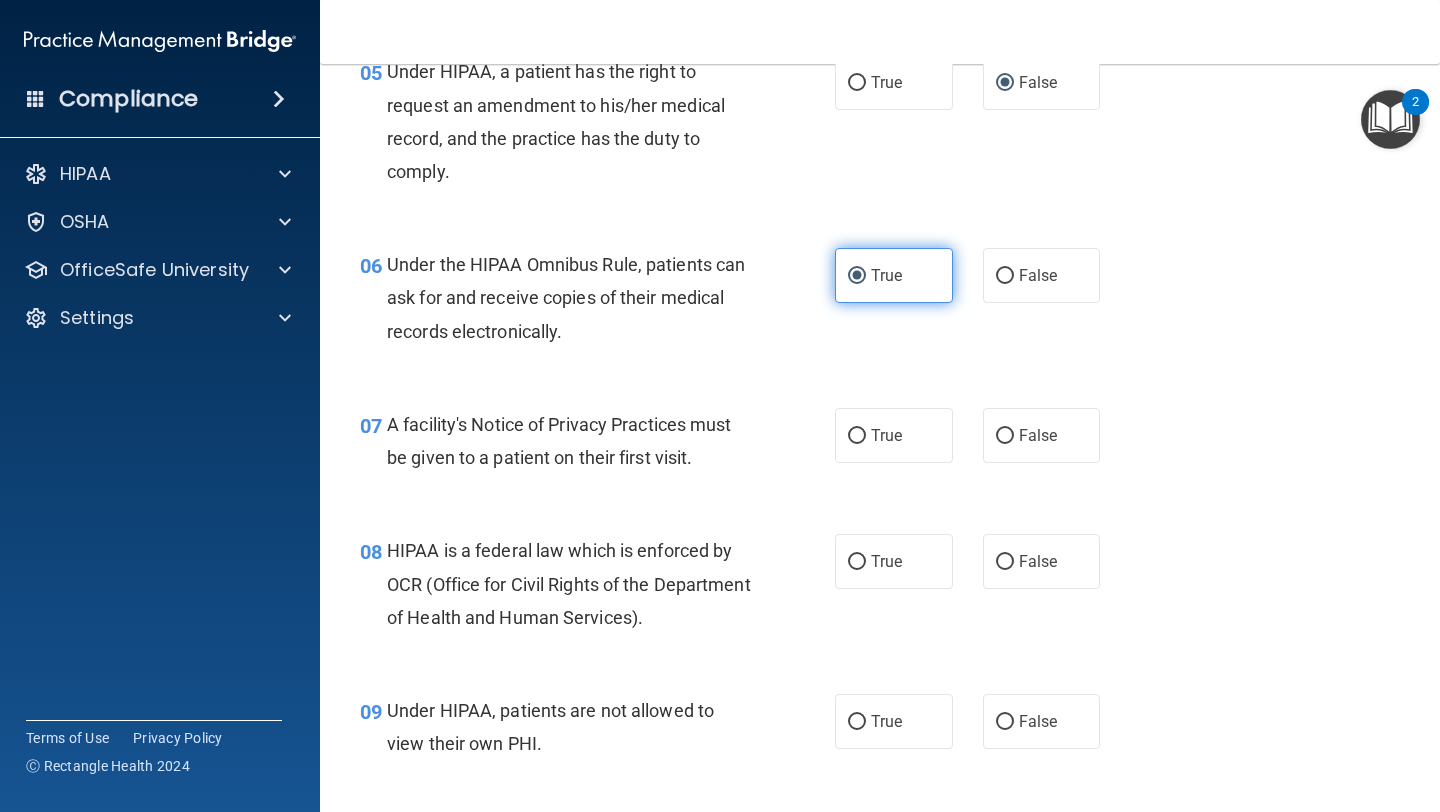click on "True" at bounding box center (857, 276) 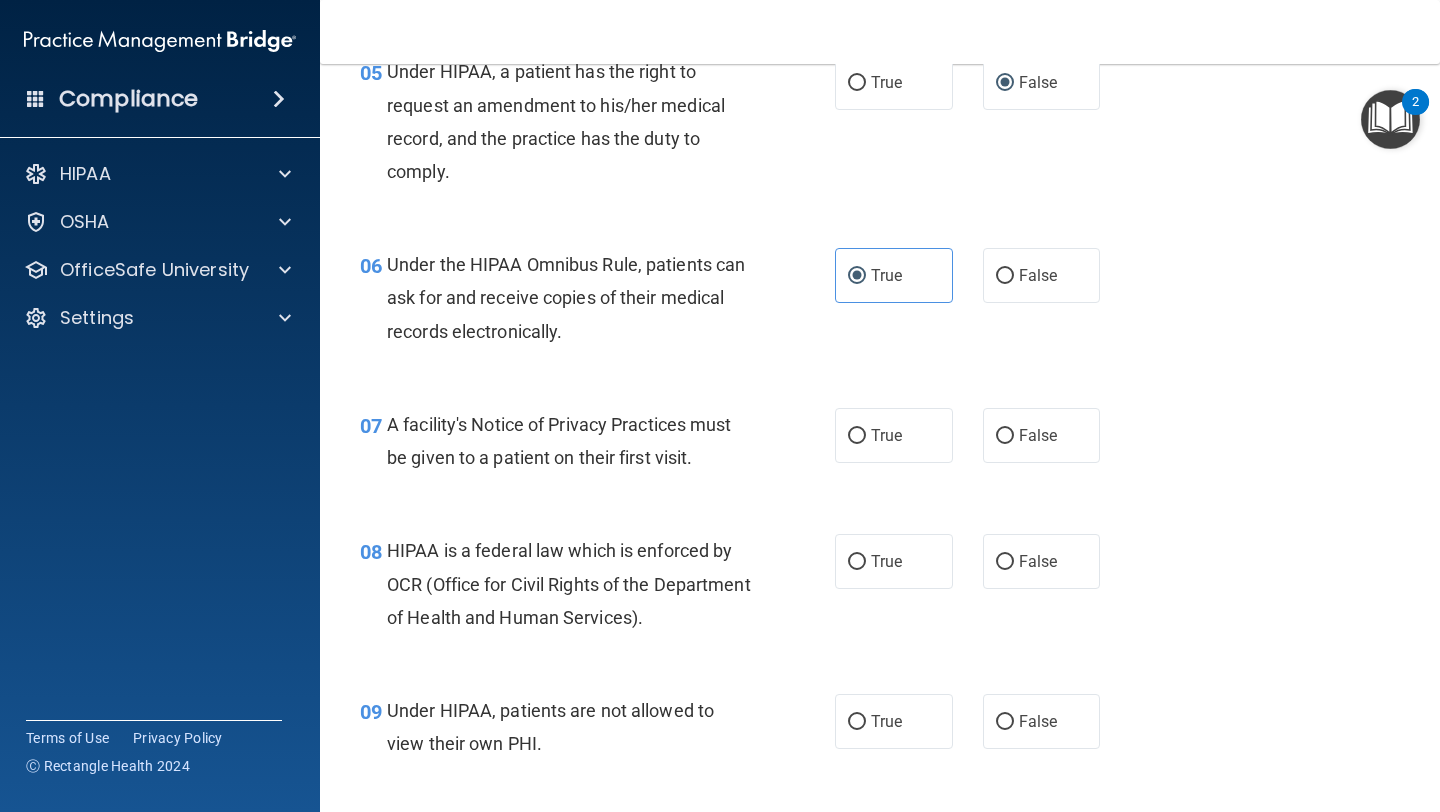 click on "06       Under the HIPAA Omnibus Rule, patients can ask for and receive copies of their medical records electronically.                 True           False" at bounding box center [880, 303] 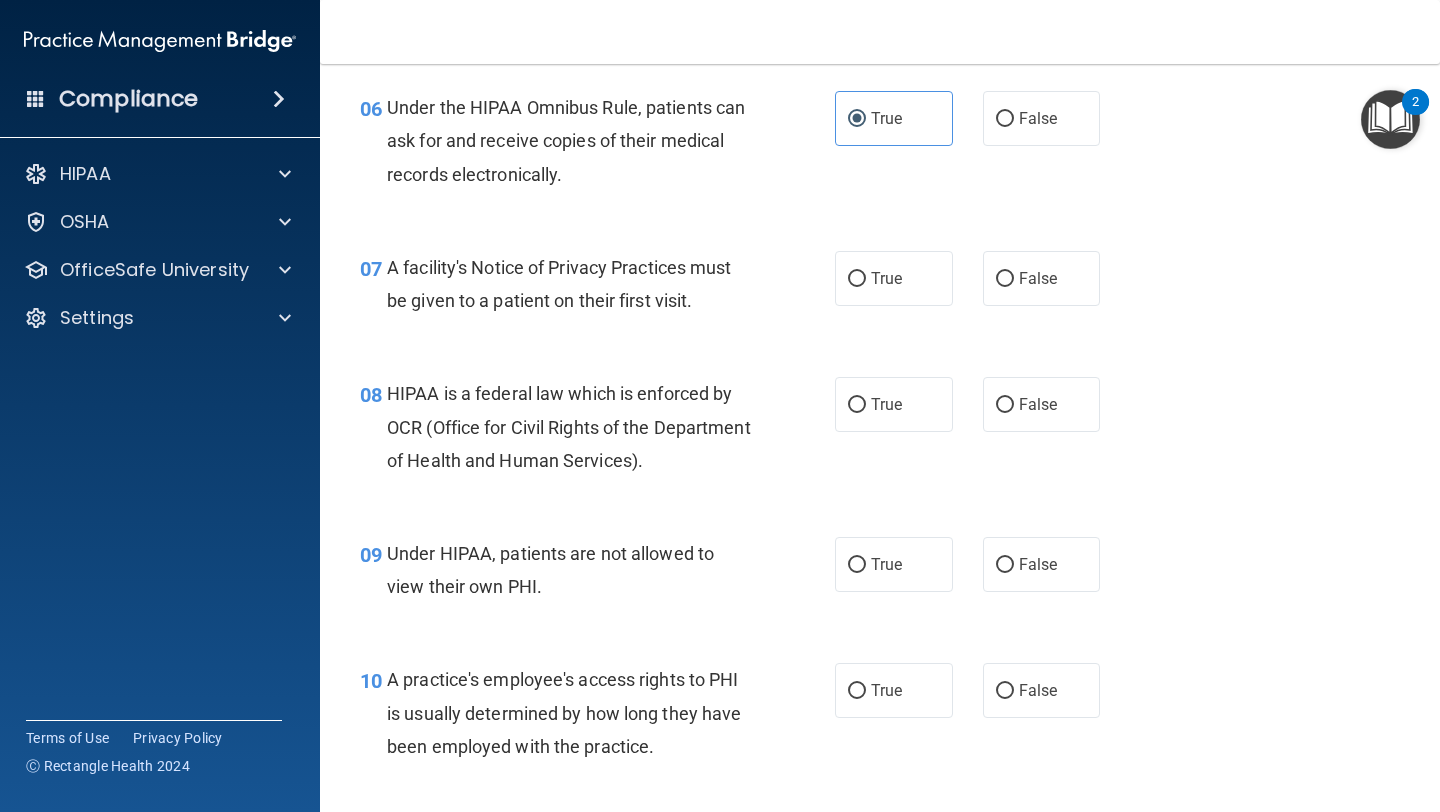 scroll, scrollTop: 1099, scrollLeft: 0, axis: vertical 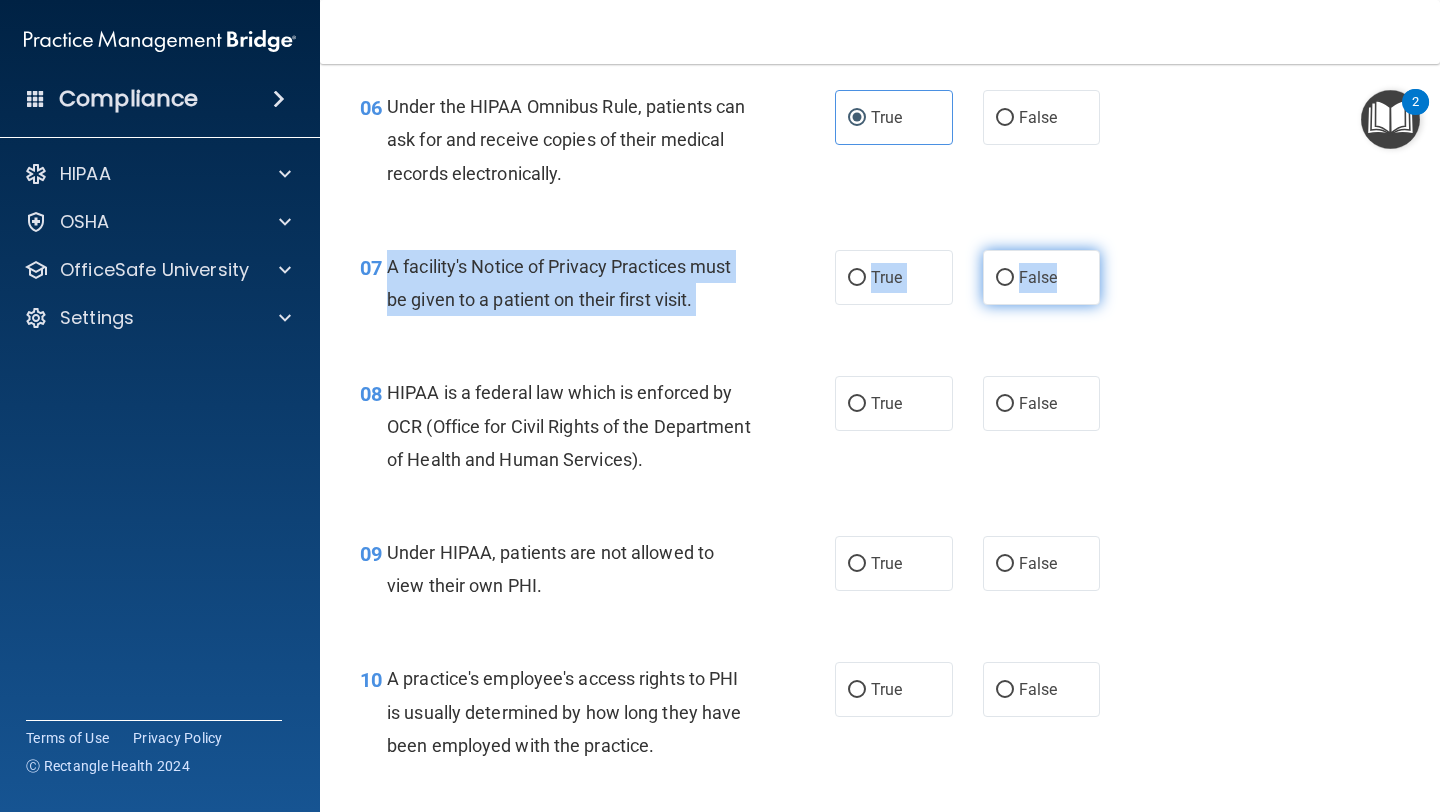 drag, startPoint x: 392, startPoint y: 266, endPoint x: 1068, endPoint y: 302, distance: 676.9579 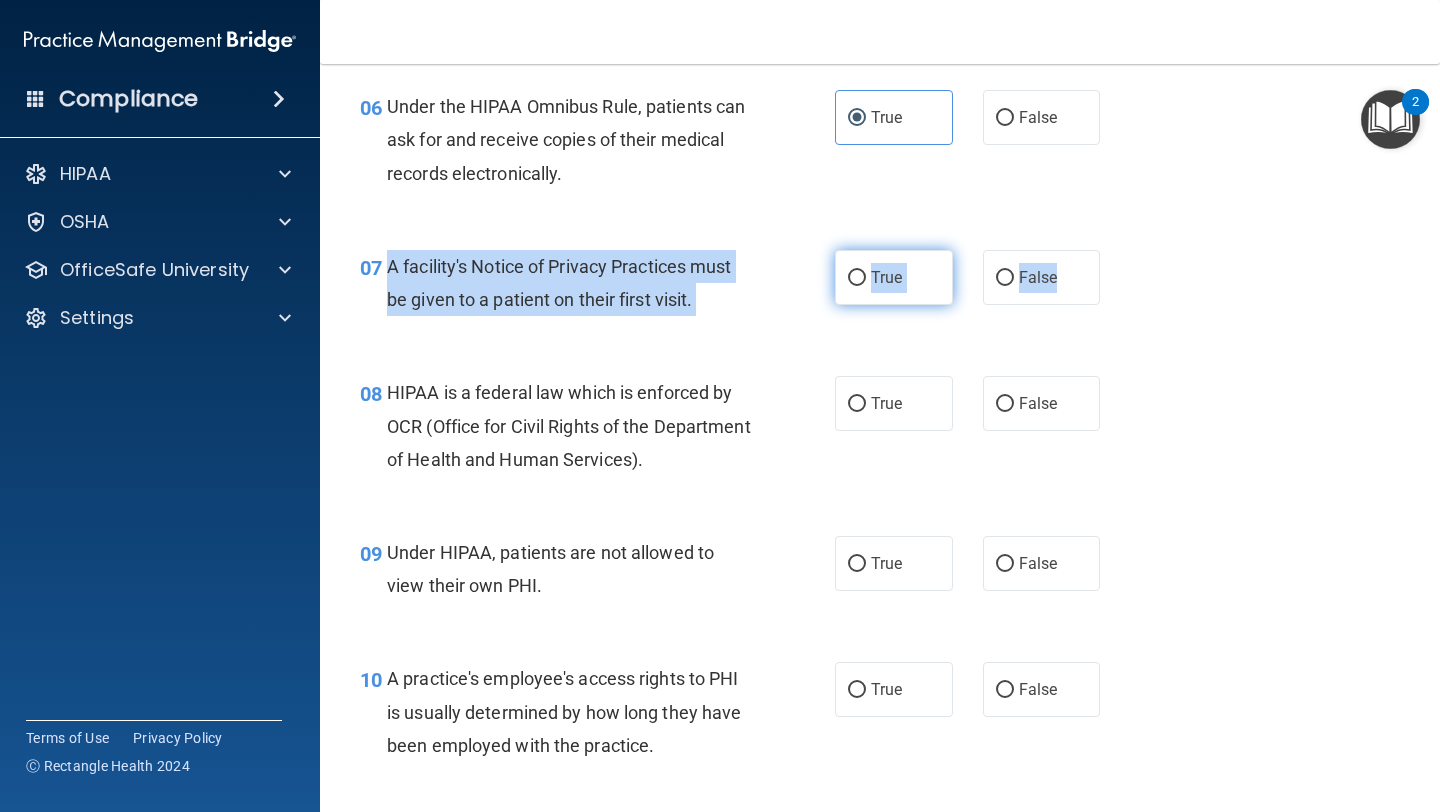 click on "True" at bounding box center [894, 277] 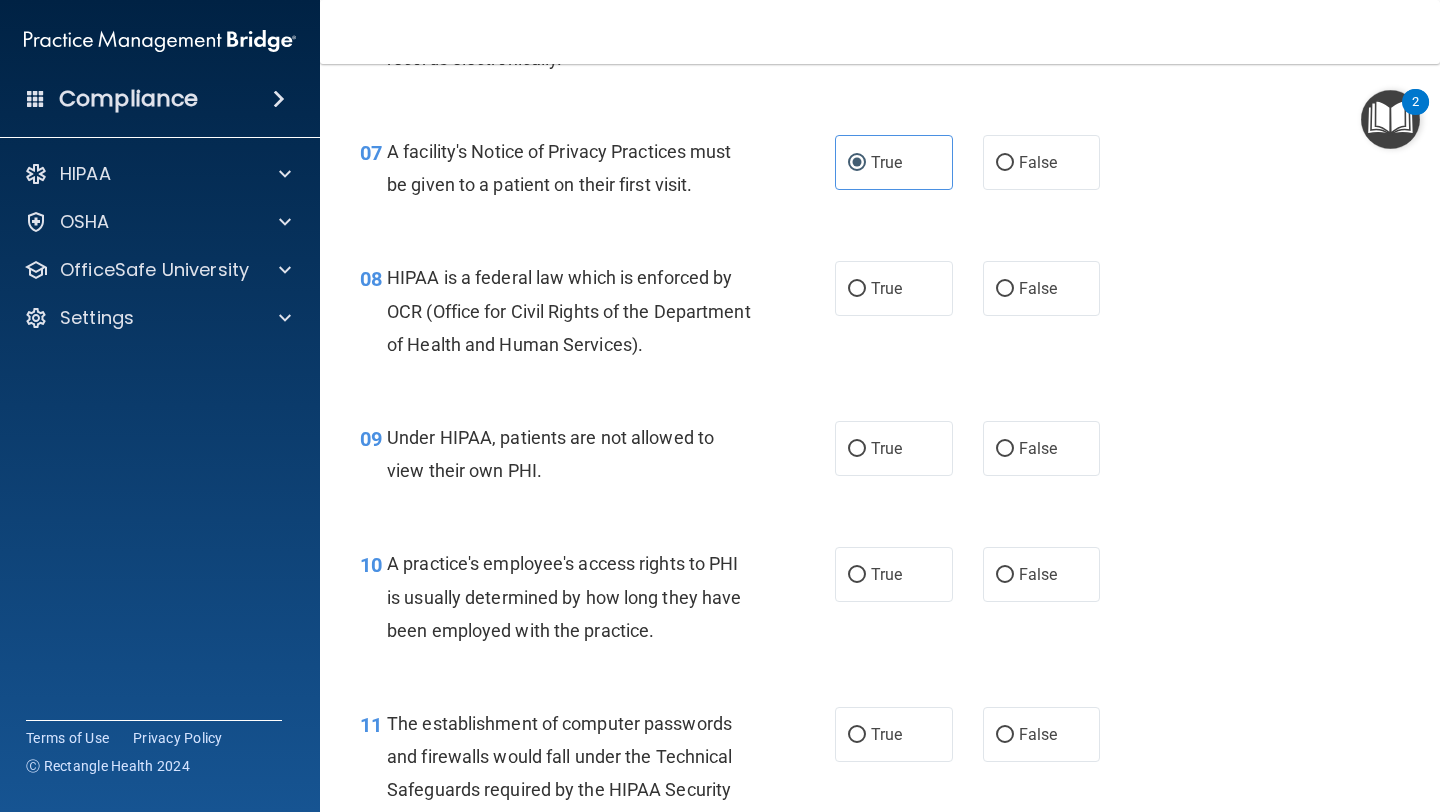 scroll, scrollTop: 1215, scrollLeft: 0, axis: vertical 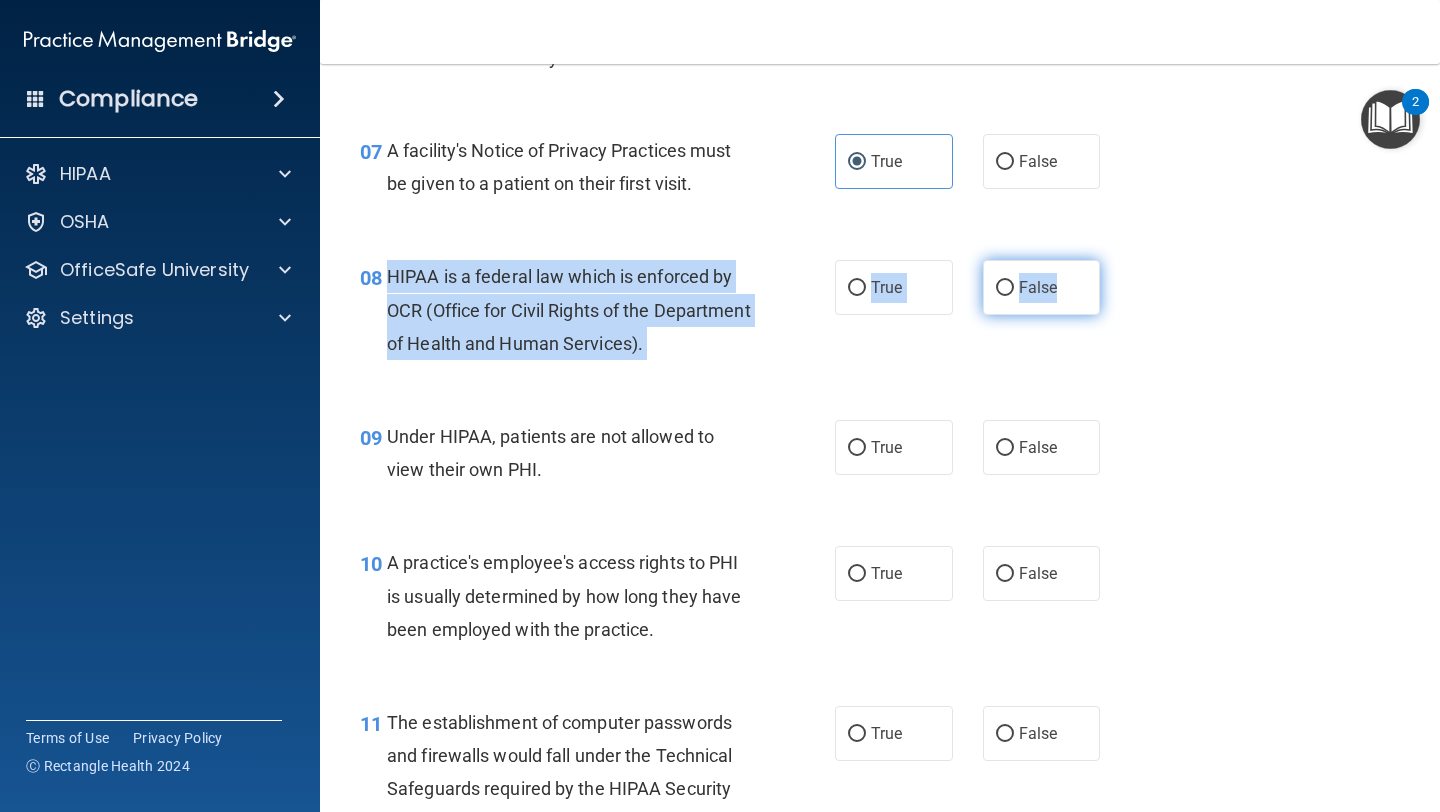 drag, startPoint x: 384, startPoint y: 270, endPoint x: 1066, endPoint y: 295, distance: 682.45807 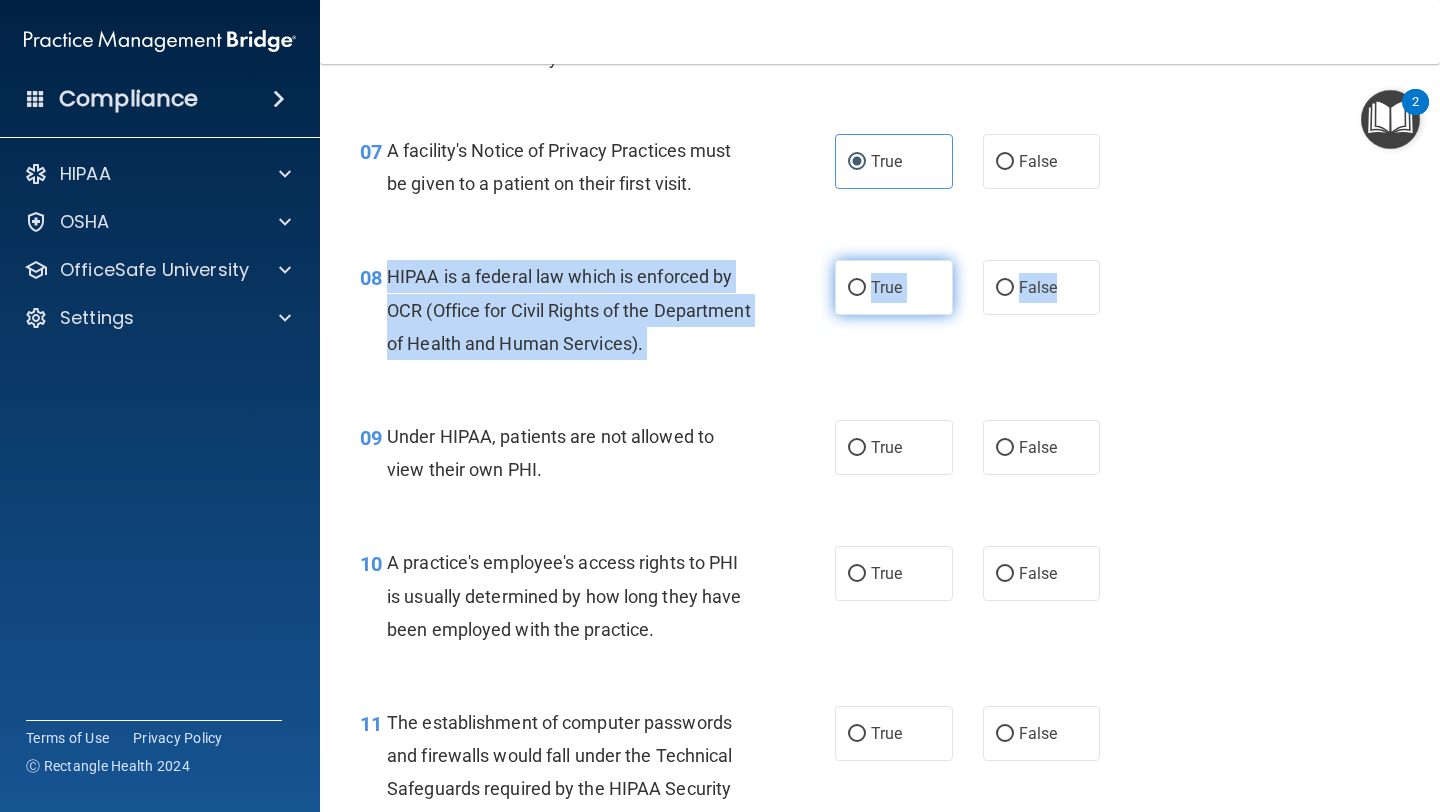 click on "True" at bounding box center [886, 287] 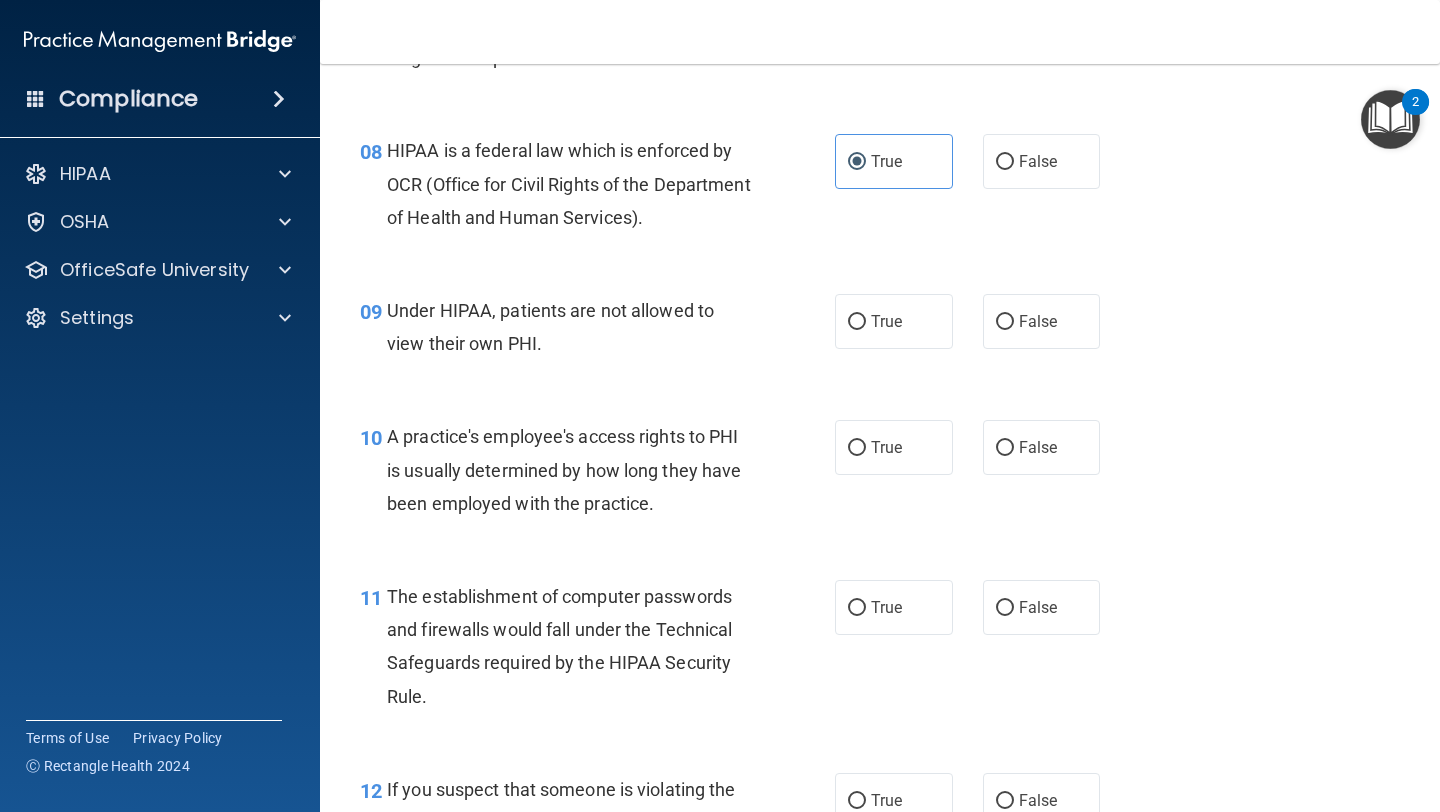 scroll, scrollTop: 1344, scrollLeft: 0, axis: vertical 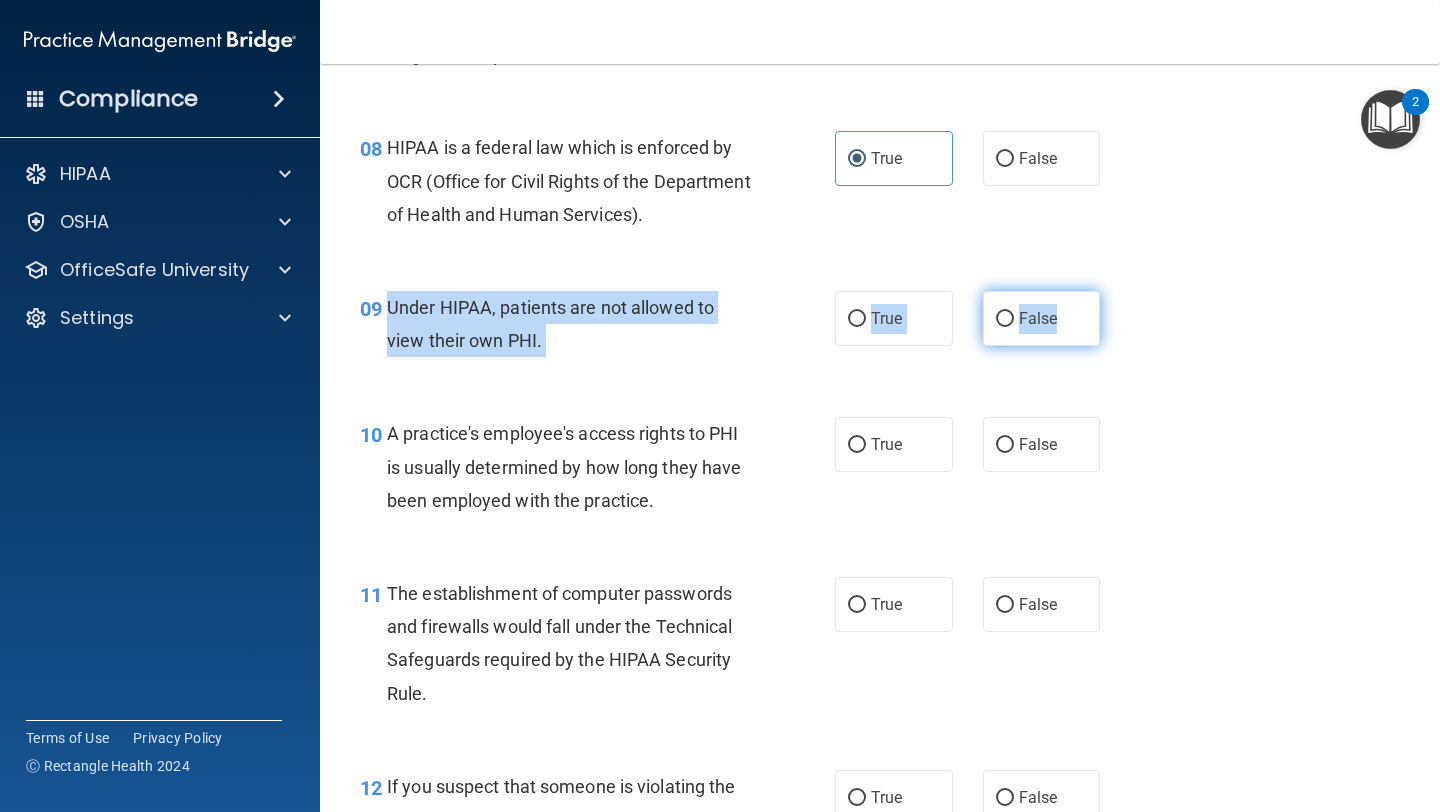 drag, startPoint x: 380, startPoint y: 301, endPoint x: 1083, endPoint y: 325, distance: 703.40955 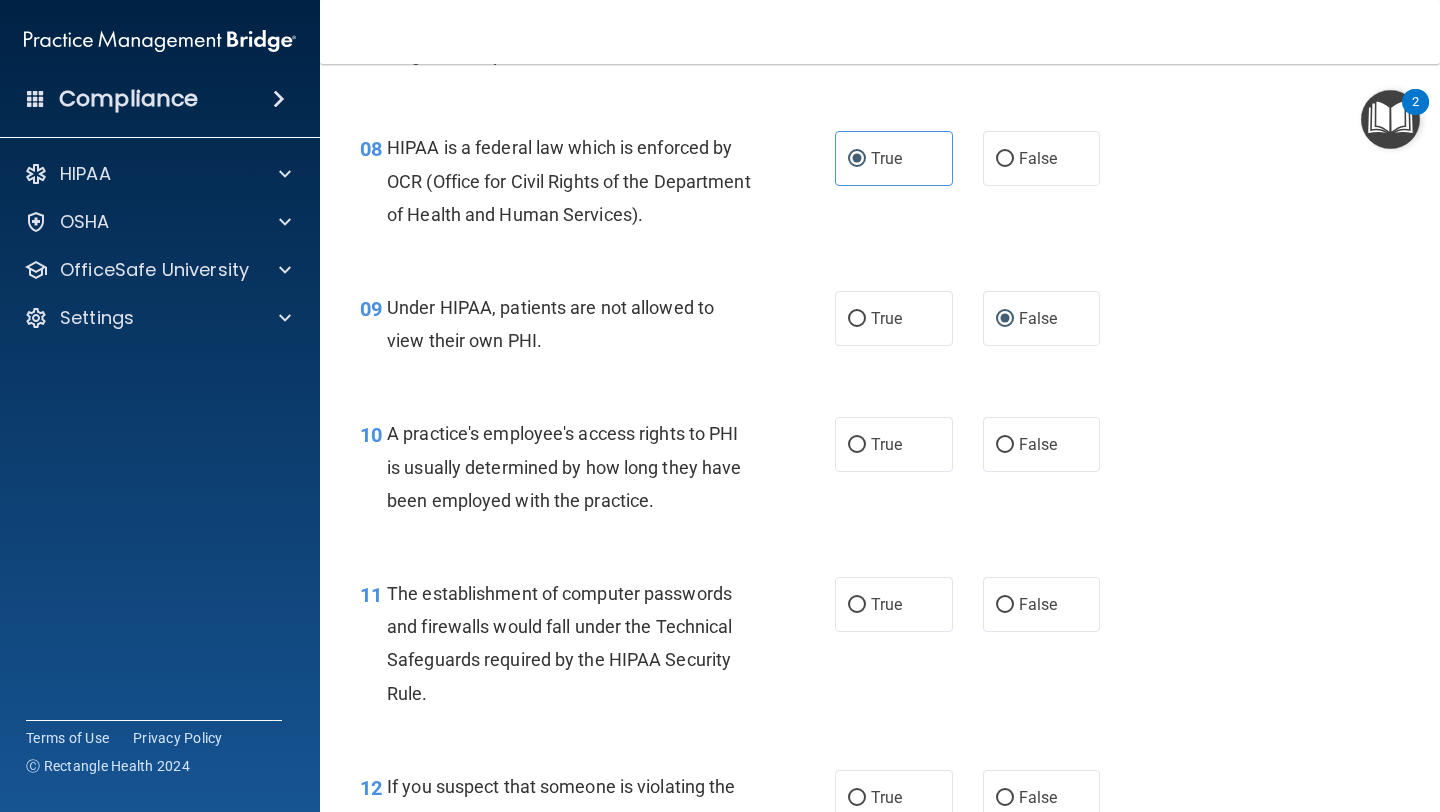 click on "08       HIPAA is a federal law which is enforced by OCR (Office for Civil Rights of the Department of Health and Human Services)." at bounding box center [597, 186] 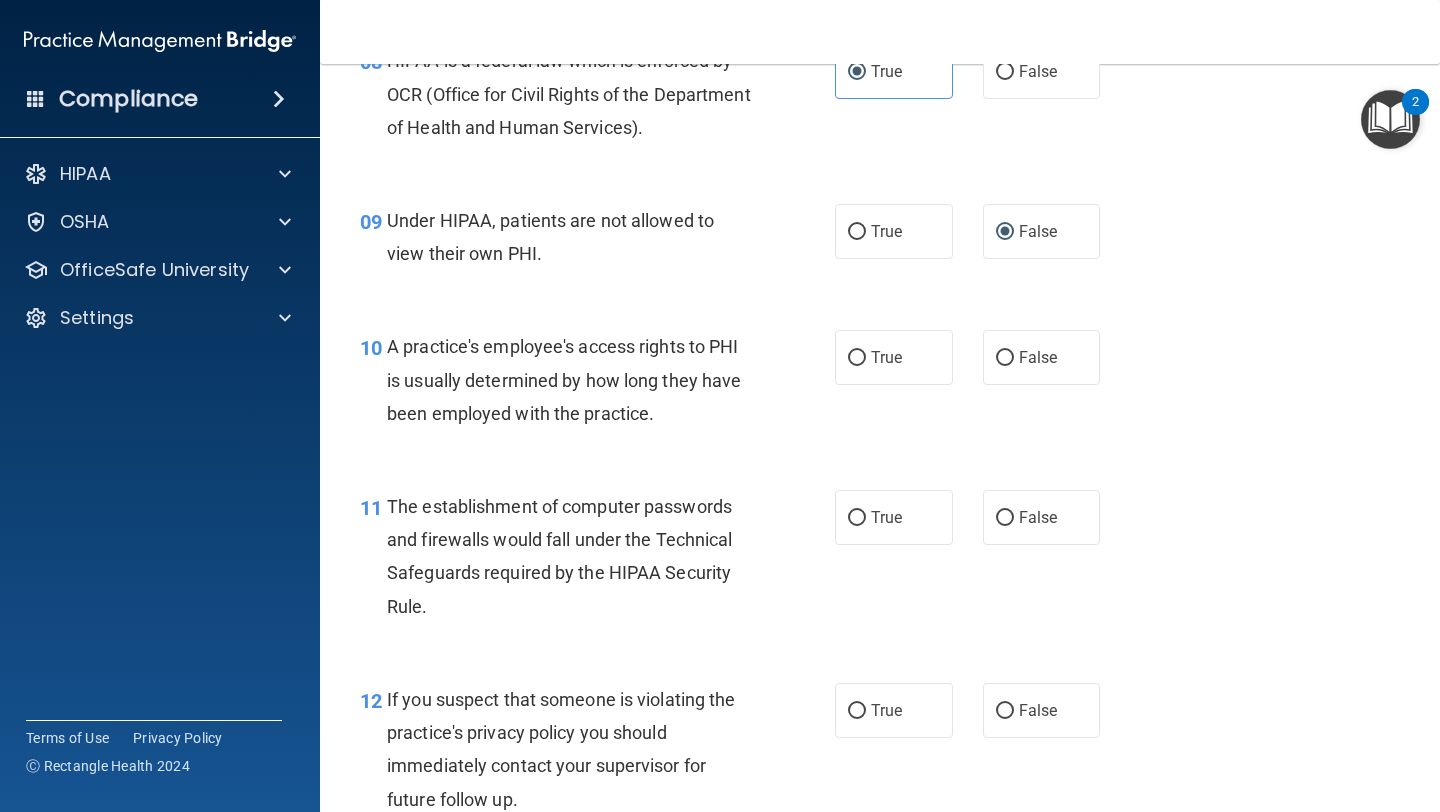 scroll, scrollTop: 1435, scrollLeft: 0, axis: vertical 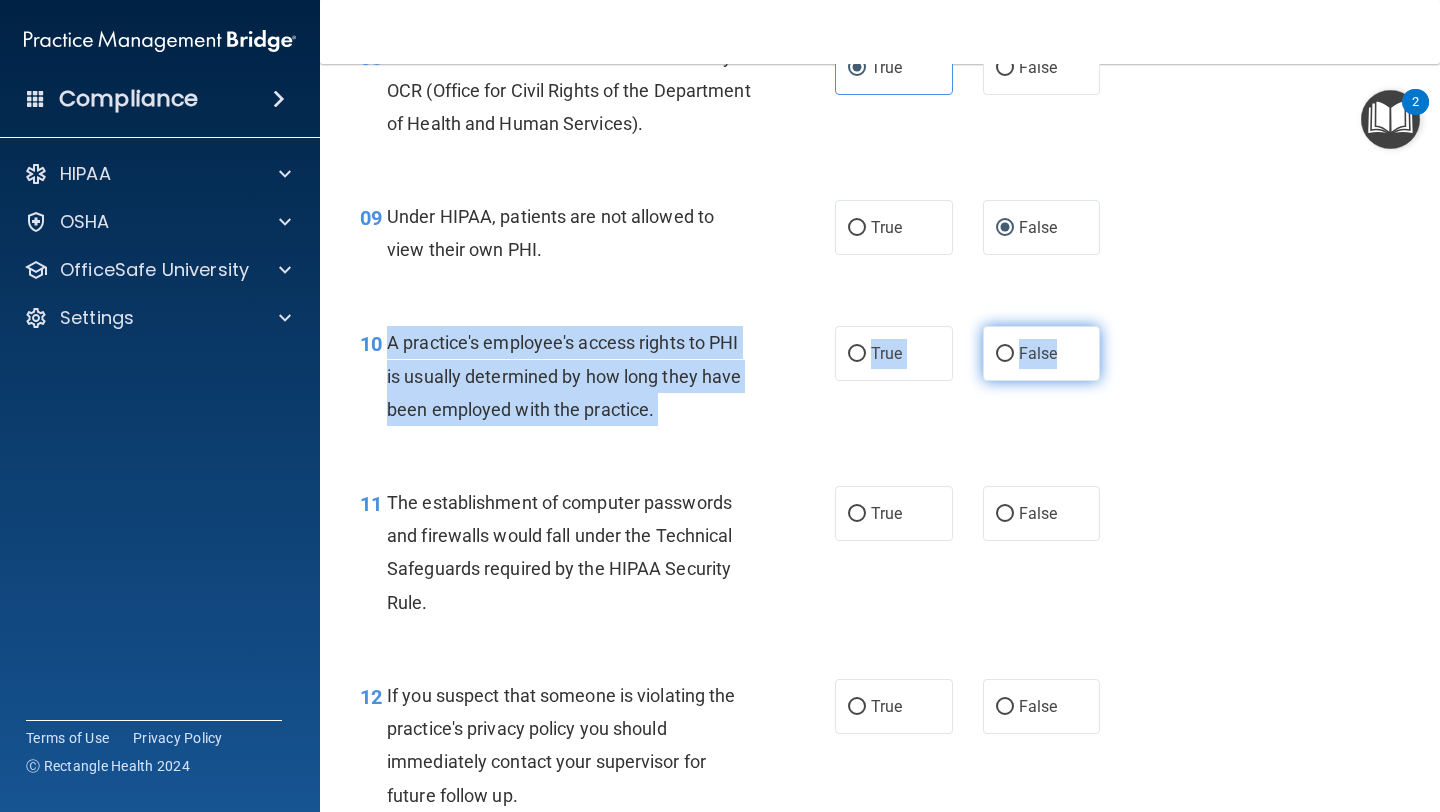 drag, startPoint x: 389, startPoint y: 342, endPoint x: 1075, endPoint y: 366, distance: 686.4197 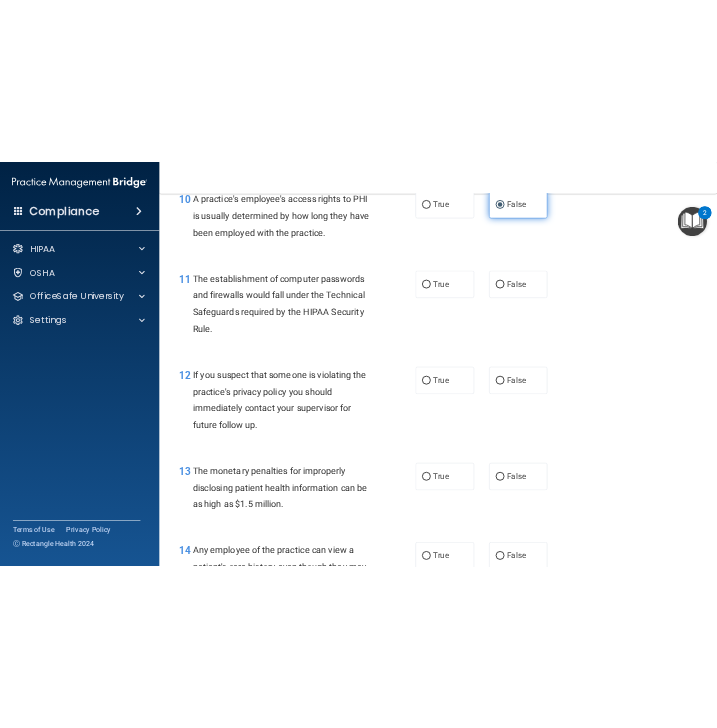 scroll, scrollTop: 1724, scrollLeft: 0, axis: vertical 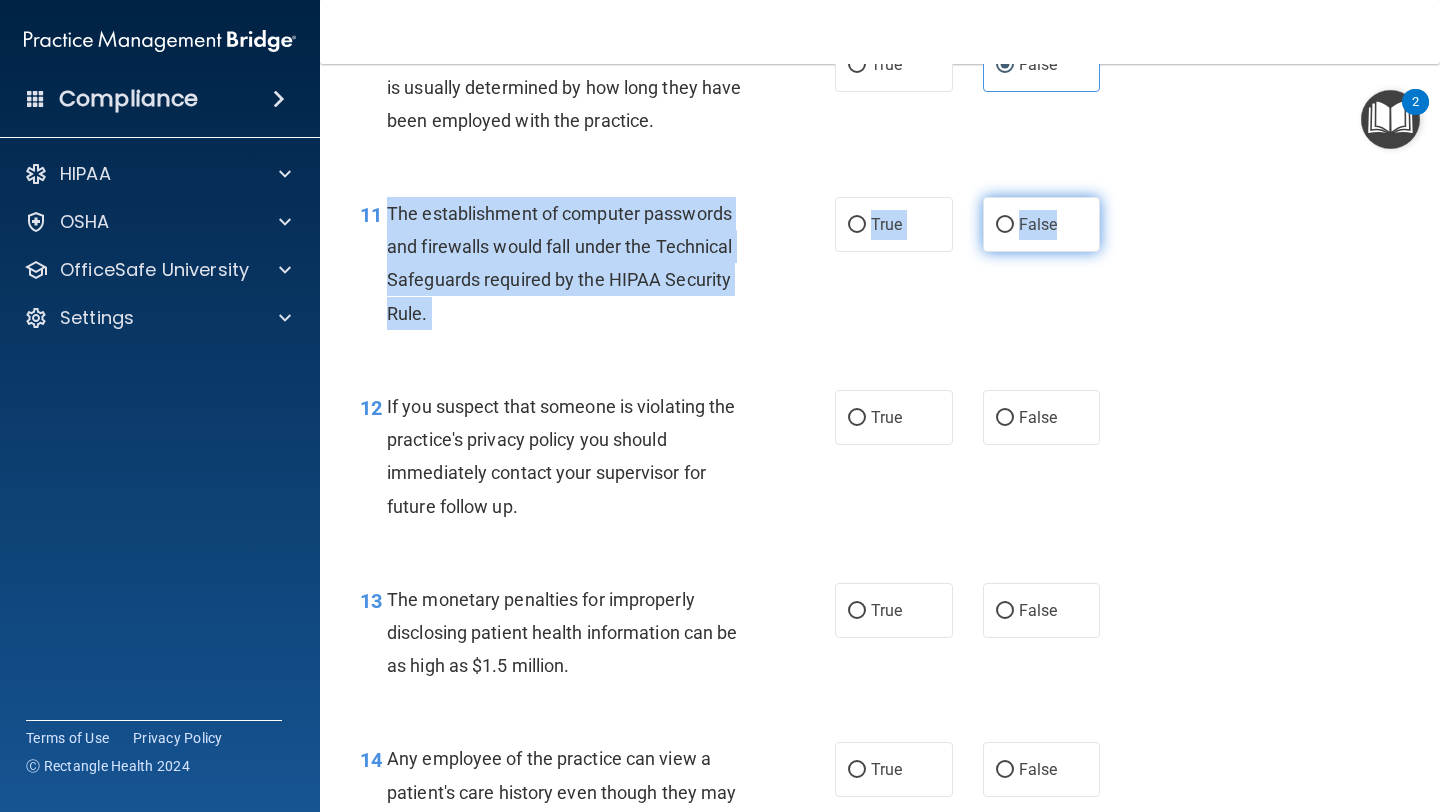 drag, startPoint x: 390, startPoint y: 209, endPoint x: 1085, endPoint y: 222, distance: 695.1216 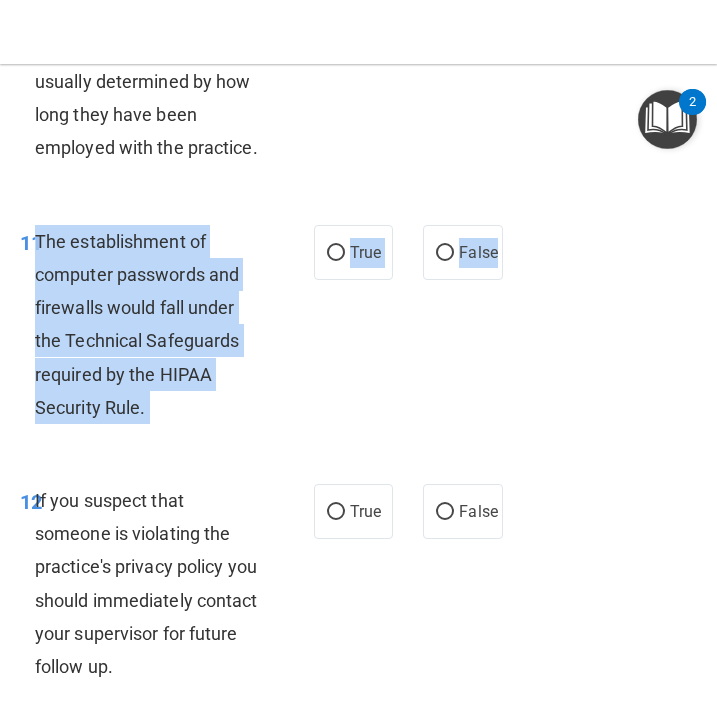 scroll, scrollTop: 2399, scrollLeft: 0, axis: vertical 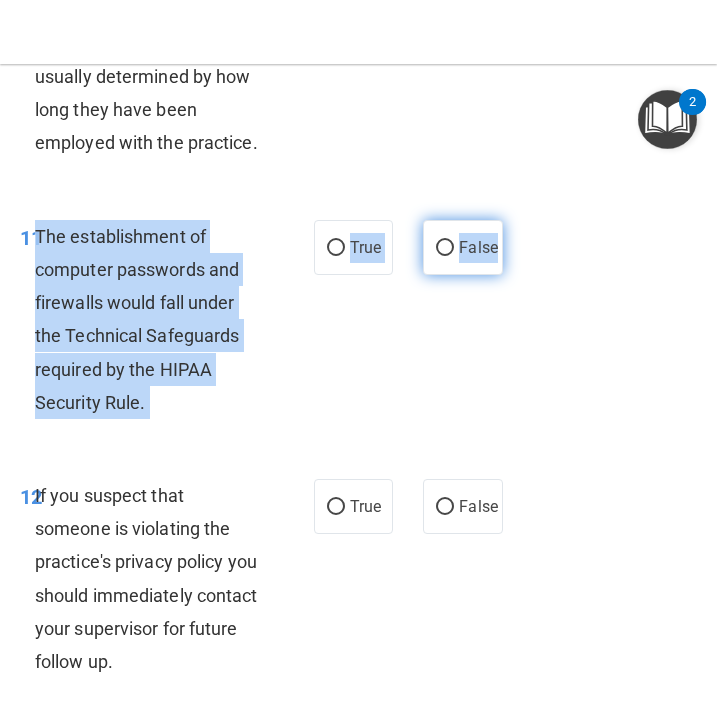 click on "False" at bounding box center [478, 247] 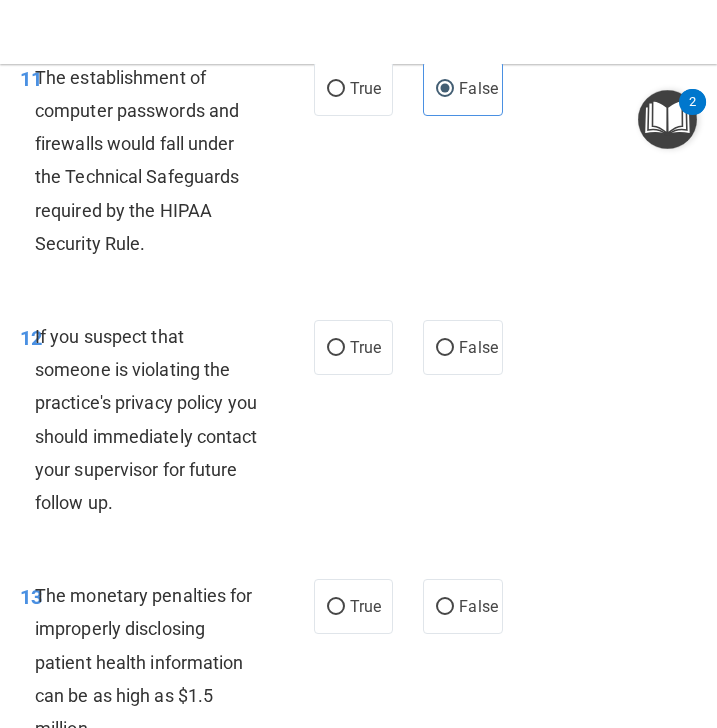 scroll, scrollTop: 2579, scrollLeft: 0, axis: vertical 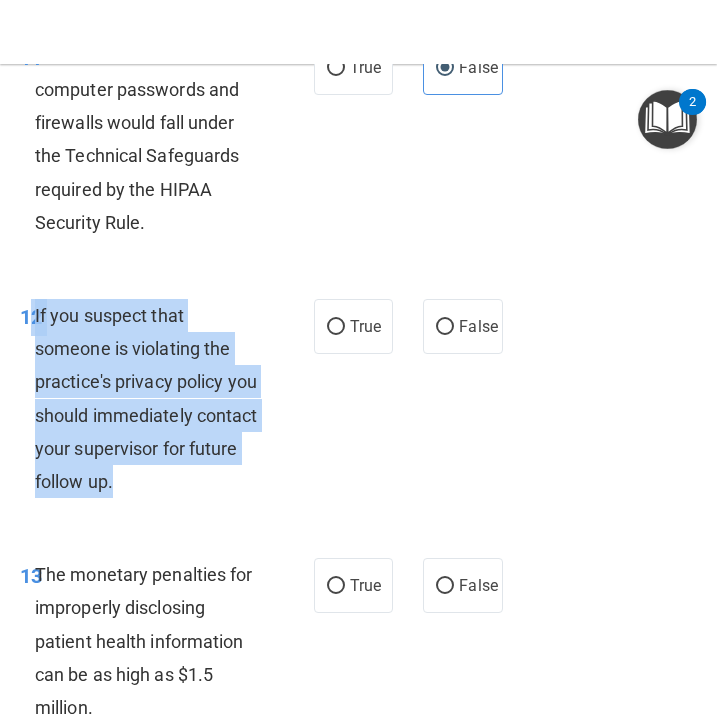 drag, startPoint x: 34, startPoint y: 311, endPoint x: 157, endPoint y: 484, distance: 212.26869 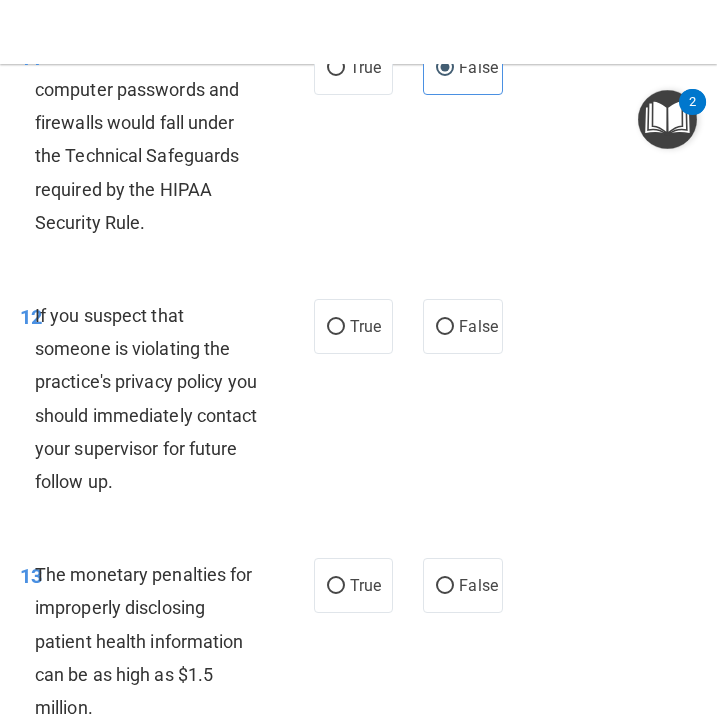 click on "11       The establishment of computer passwords and firewalls would fall under the Technical Safeguards required by the HIPAA Security Rule.                 True           False" at bounding box center (358, 144) 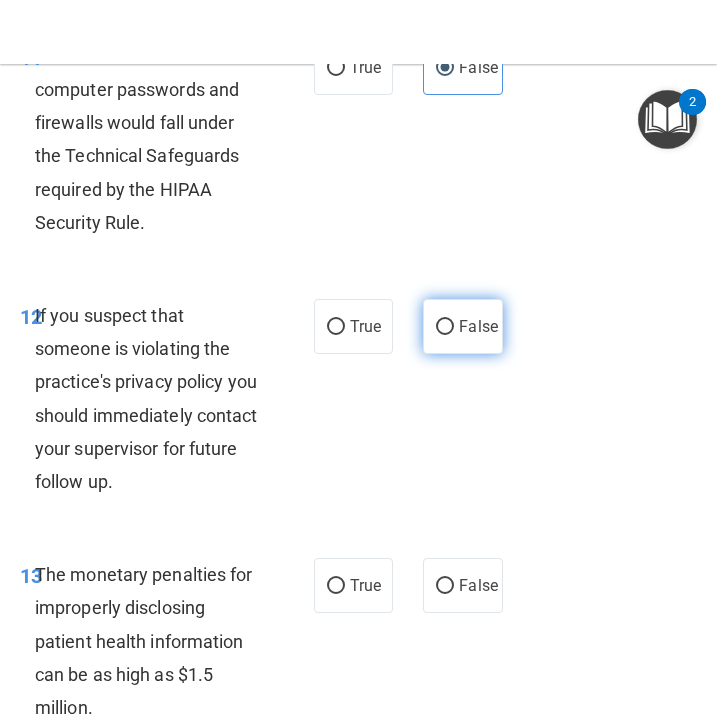 drag, startPoint x: 34, startPoint y: 313, endPoint x: 480, endPoint y: 321, distance: 446.07175 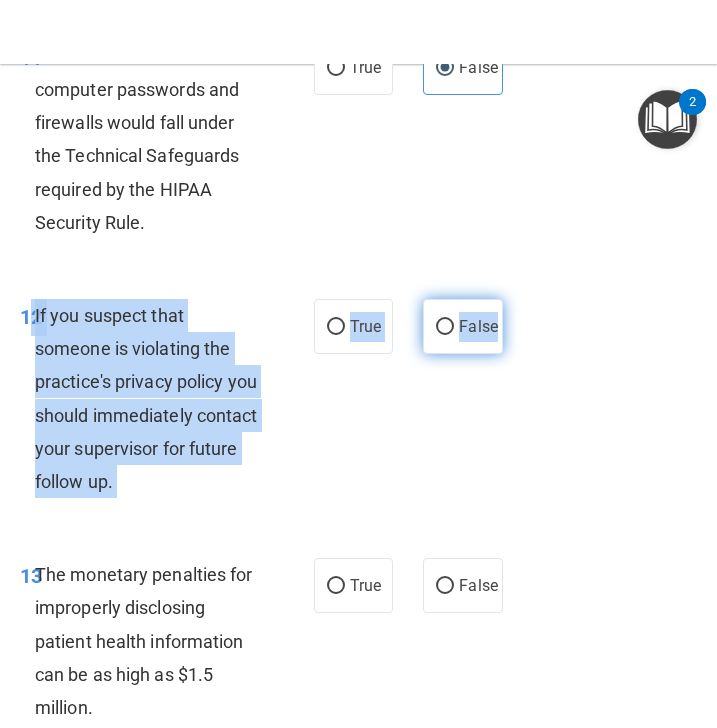 drag, startPoint x: 34, startPoint y: 315, endPoint x: 493, endPoint y: 334, distance: 459.39307 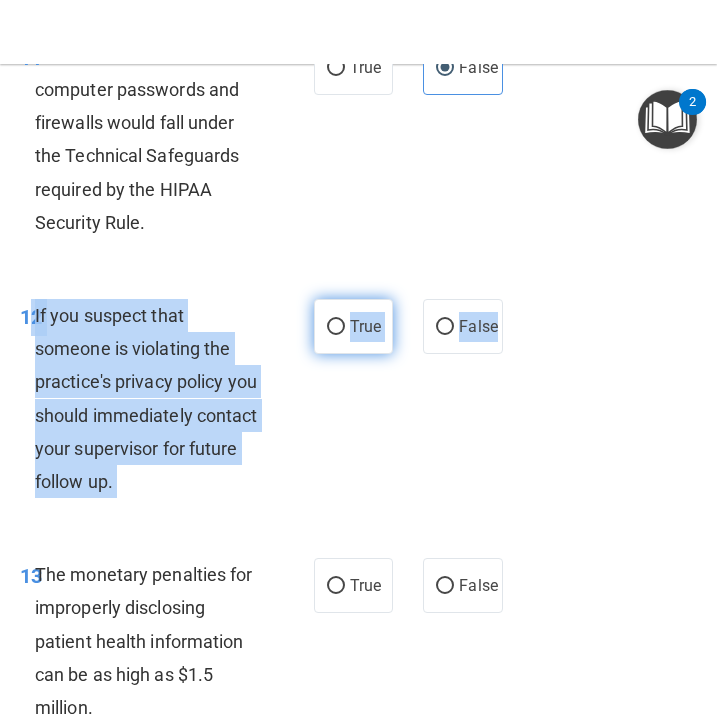 click on "True" at bounding box center (336, 327) 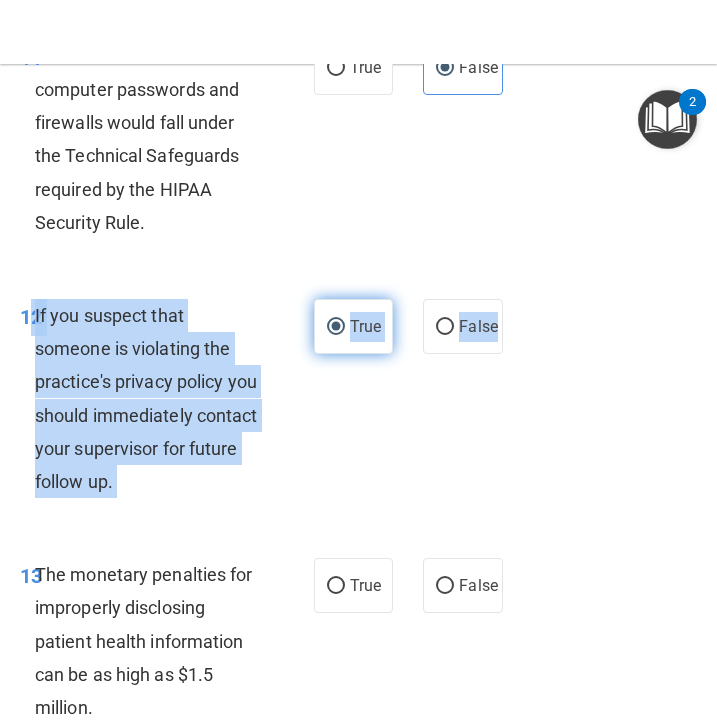 click on "True" at bounding box center [336, 327] 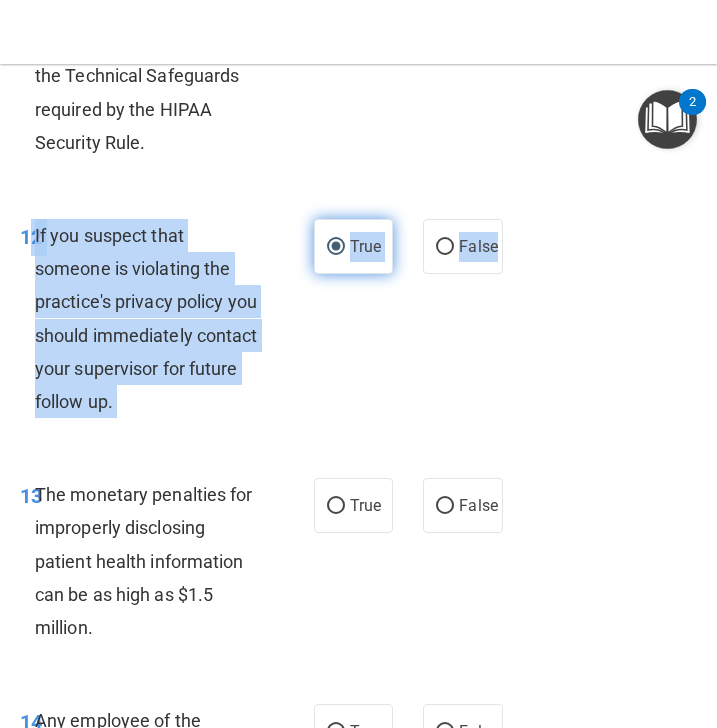 click on "12       If you suspect that someone is violating the practice's privacy policy you should immediately contact your supervisor for future follow up." at bounding box center [167, 323] 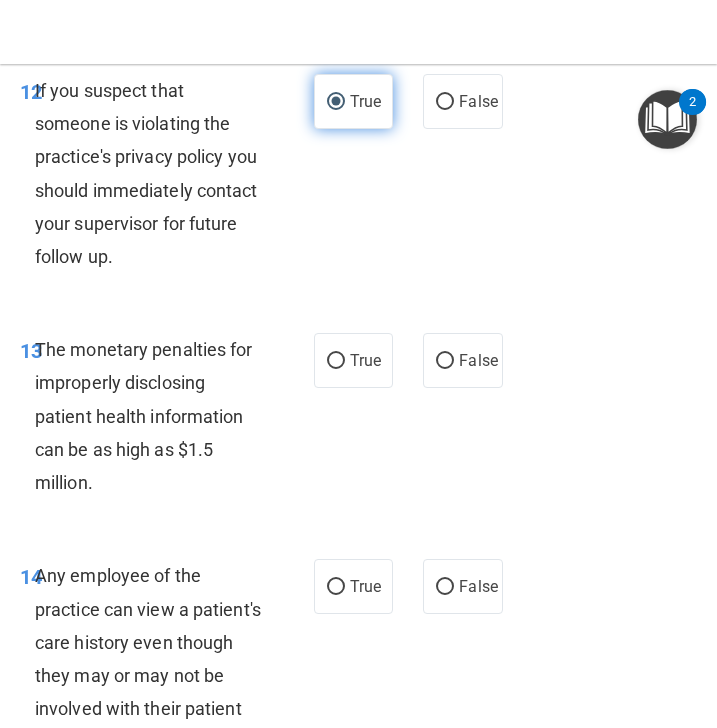 scroll, scrollTop: 2825, scrollLeft: 0, axis: vertical 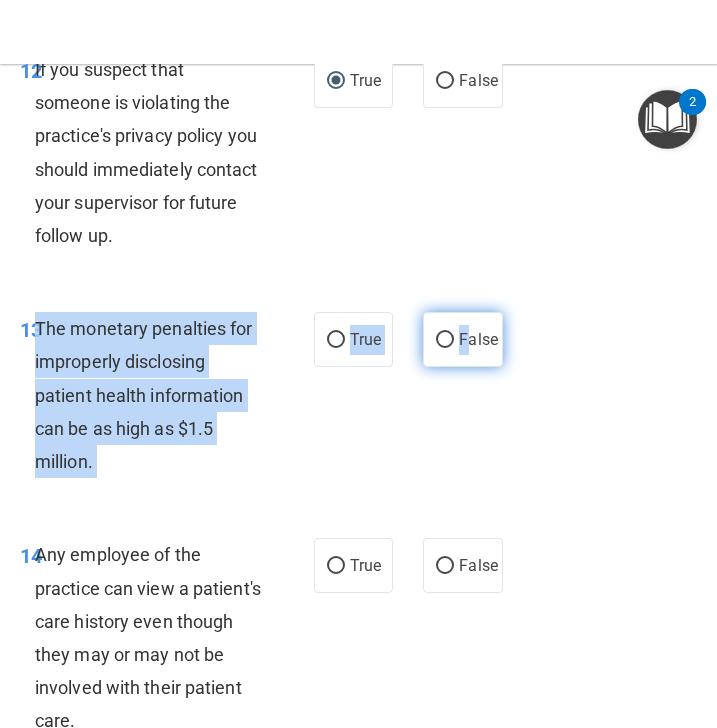 drag, startPoint x: 36, startPoint y: 326, endPoint x: 466, endPoint y: 345, distance: 430.41956 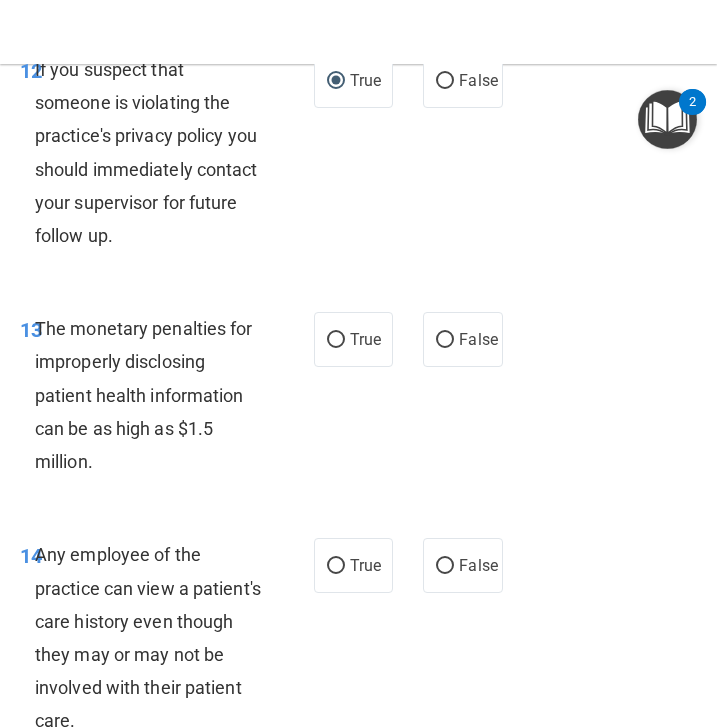 click on "The monetary penalties for improperly disclosing patient health information can be as high as $1.5 million." at bounding box center (144, 395) 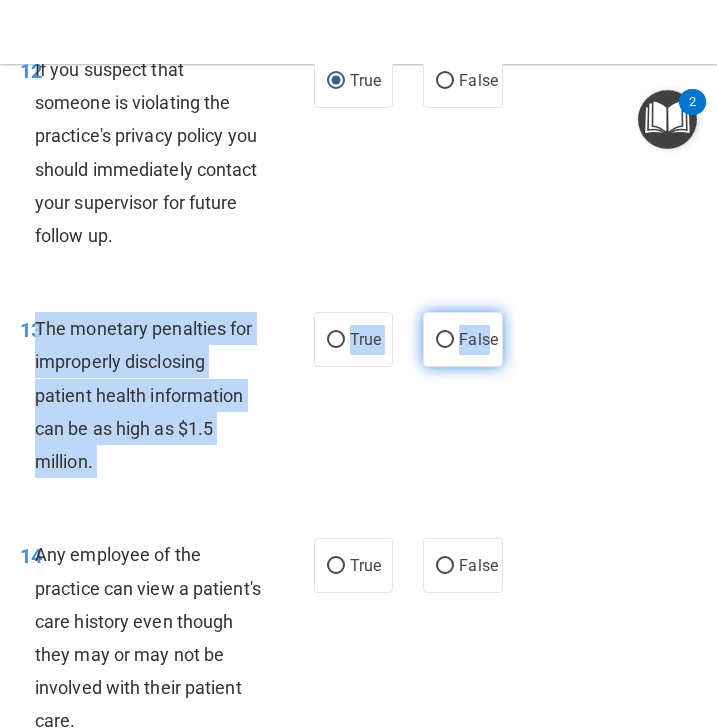 drag, startPoint x: 35, startPoint y: 328, endPoint x: 492, endPoint y: 353, distance: 457.6833 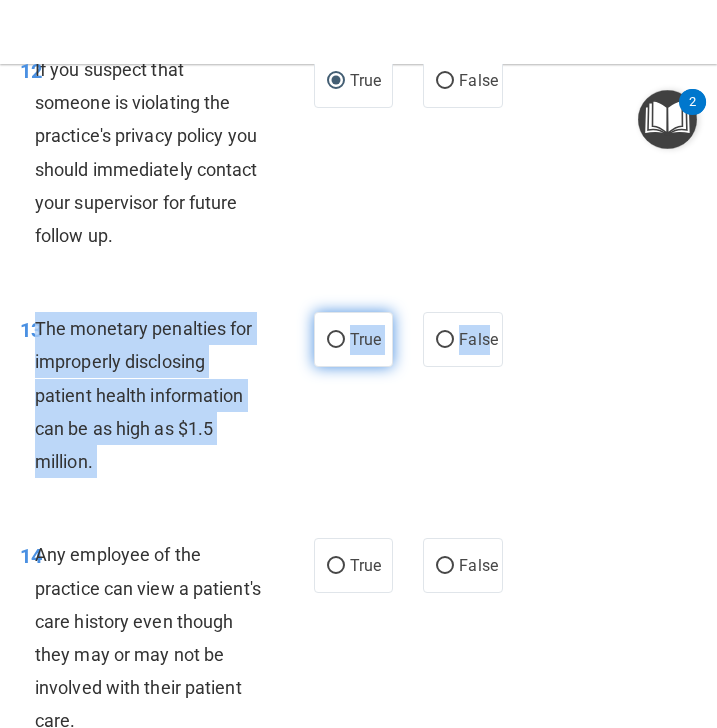click on "True" at bounding box center [365, 339] 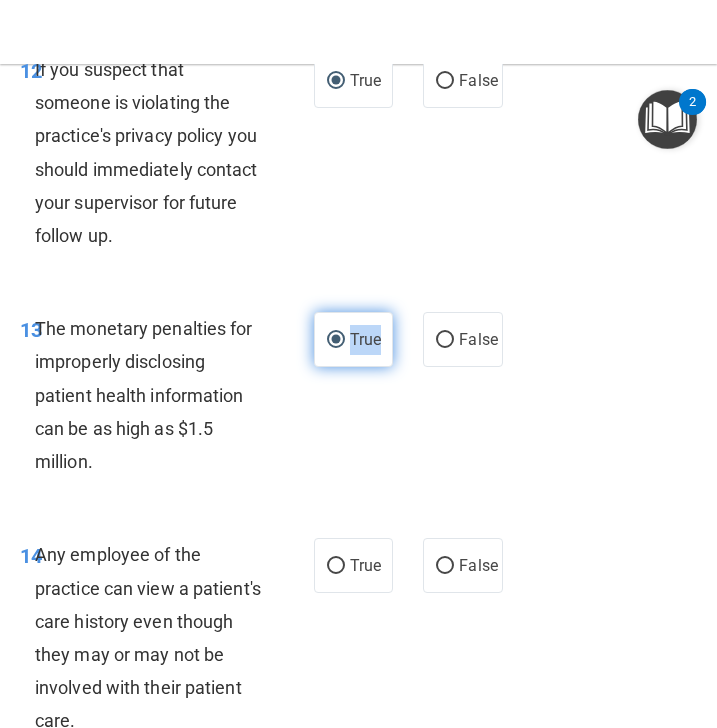 click on "True" at bounding box center (365, 339) 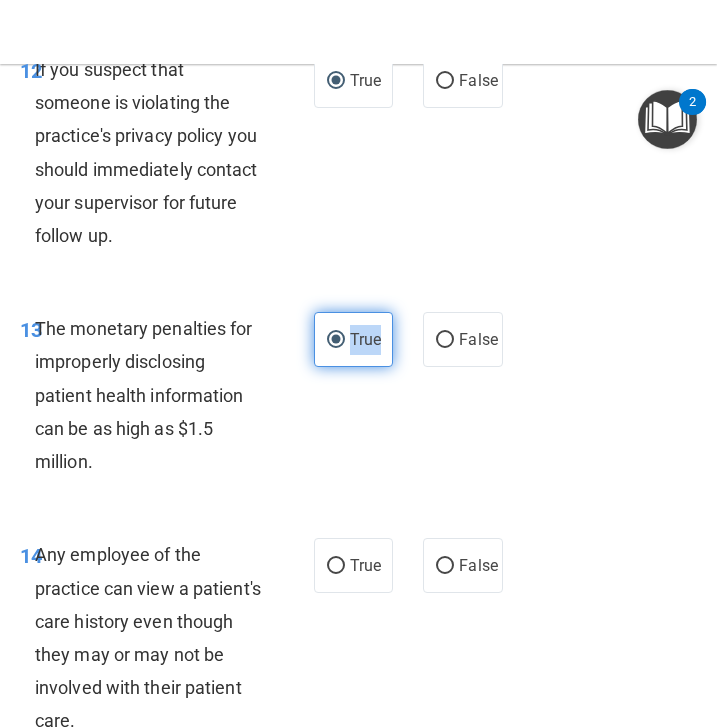 click on "True" at bounding box center (365, 339) 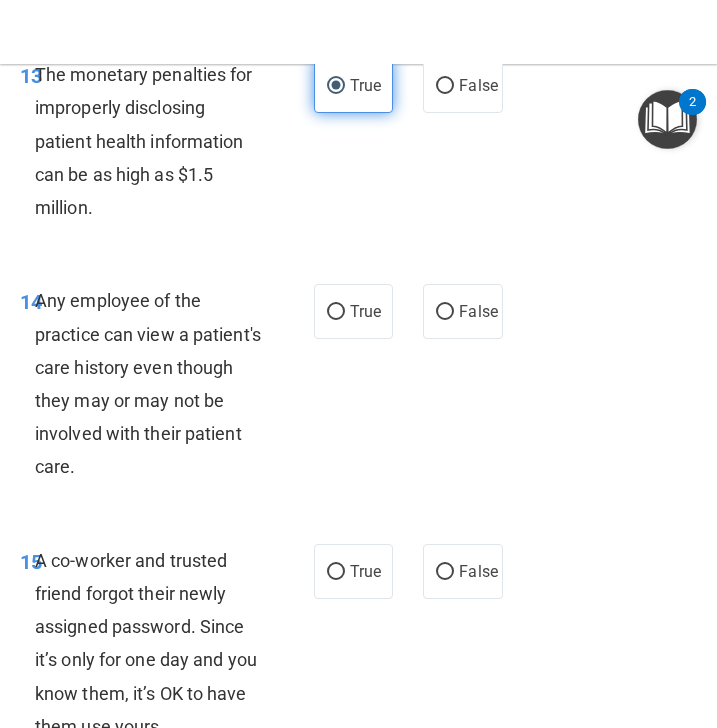 scroll, scrollTop: 3089, scrollLeft: 0, axis: vertical 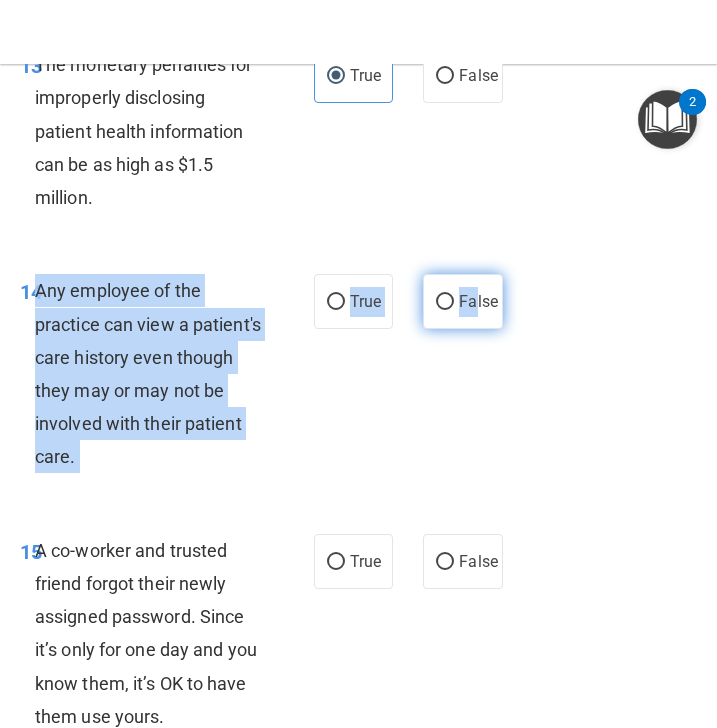 drag, startPoint x: 36, startPoint y: 292, endPoint x: 478, endPoint y: 316, distance: 442.6511 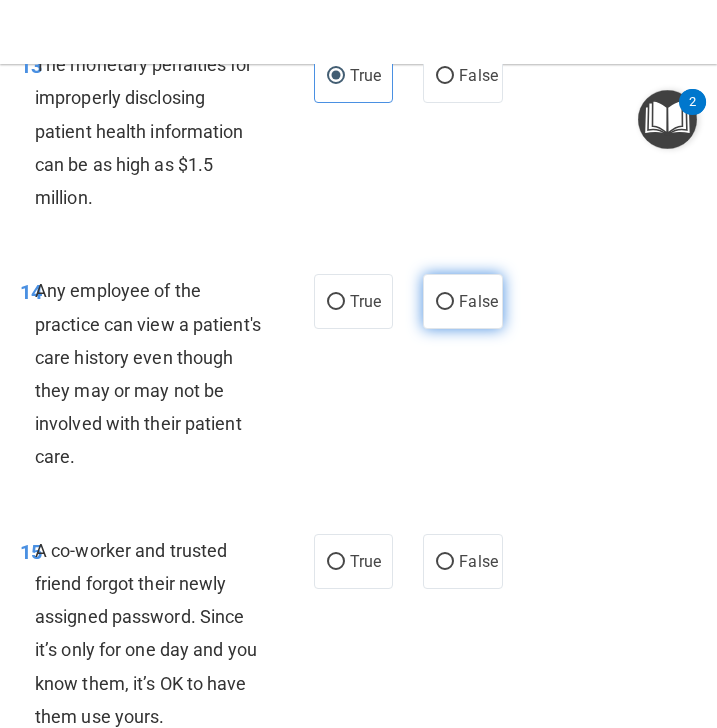 click on "False" at bounding box center (478, 301) 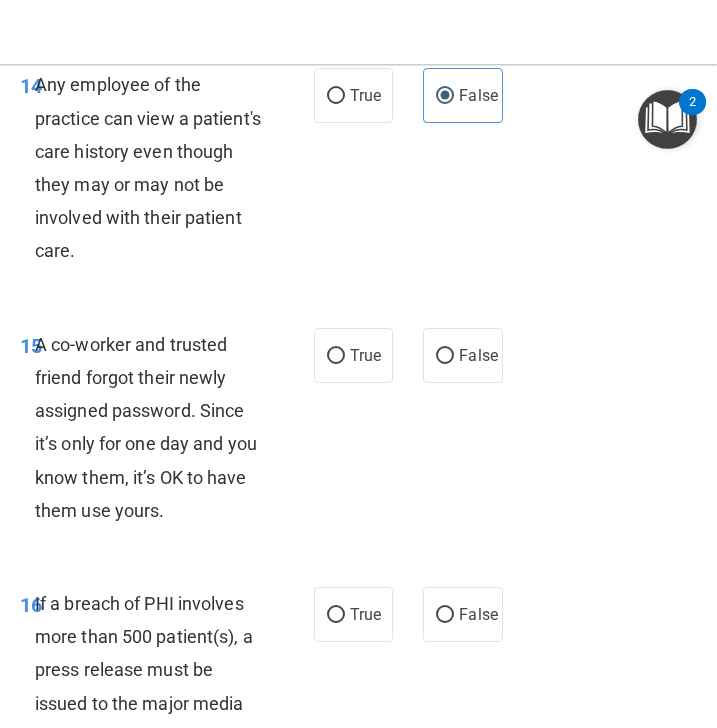 scroll, scrollTop: 3302, scrollLeft: 0, axis: vertical 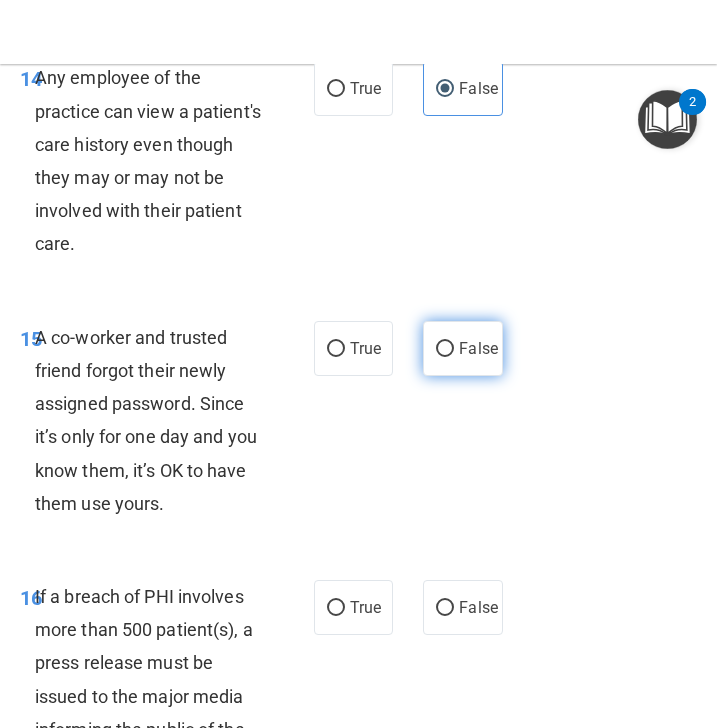 click on "False" at bounding box center [463, 348] 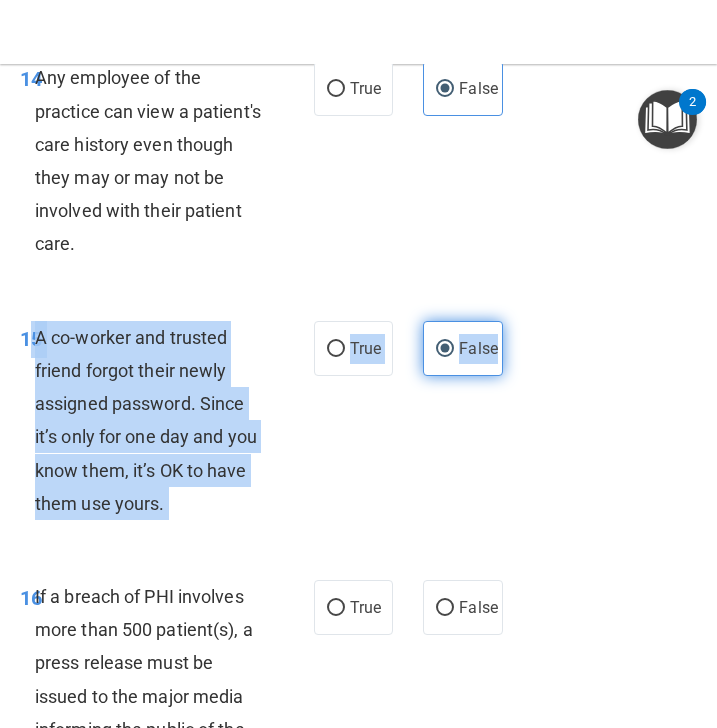drag, startPoint x: 34, startPoint y: 333, endPoint x: 499, endPoint y: 355, distance: 465.52014 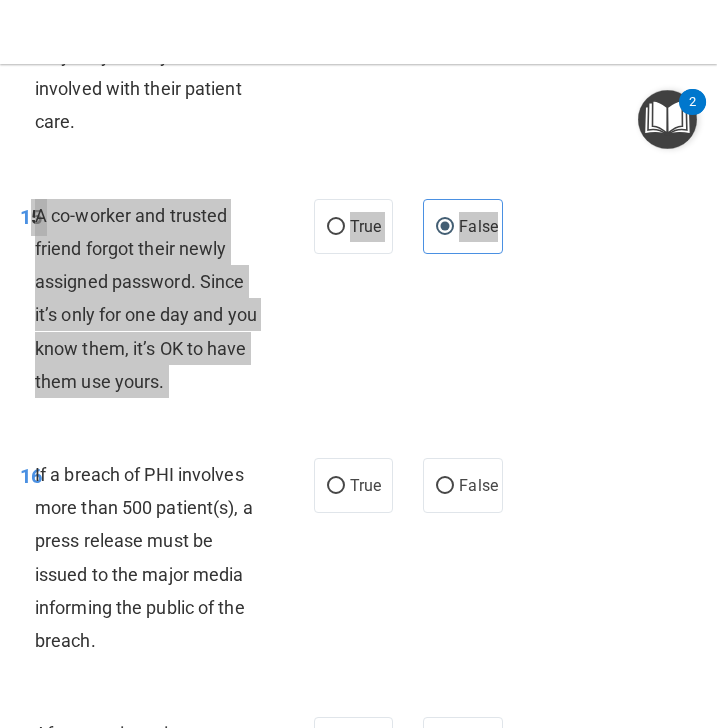 scroll, scrollTop: 3426, scrollLeft: 0, axis: vertical 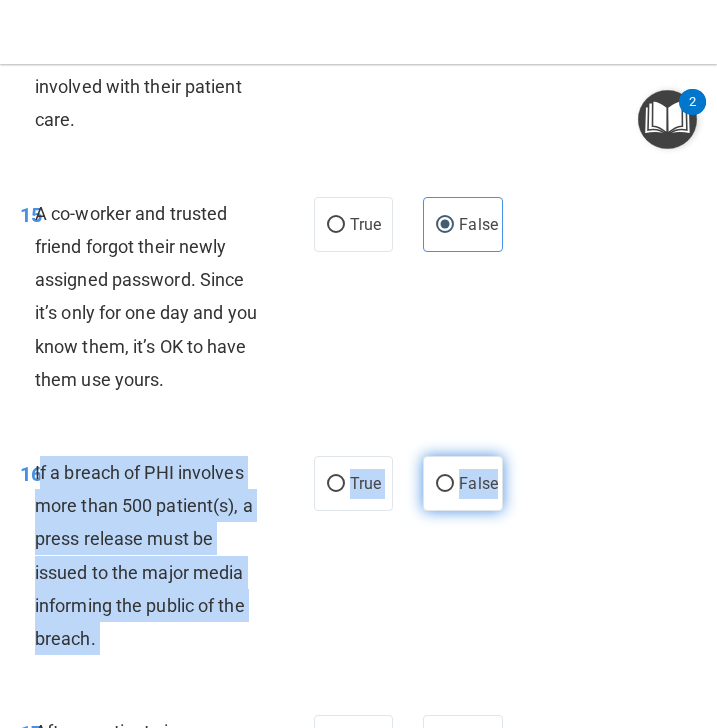 drag, startPoint x: 37, startPoint y: 472, endPoint x: 498, endPoint y: 484, distance: 461.15616 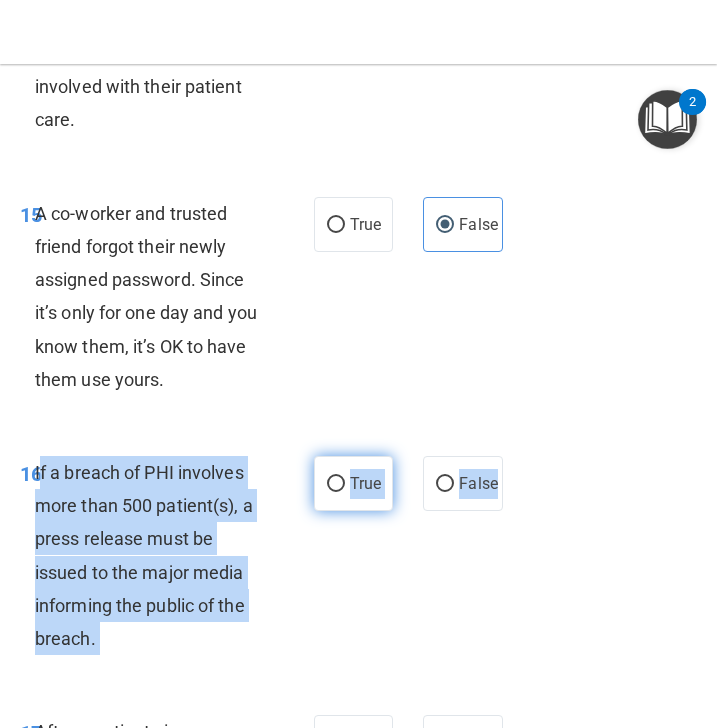 click on "True" at bounding box center [365, 483] 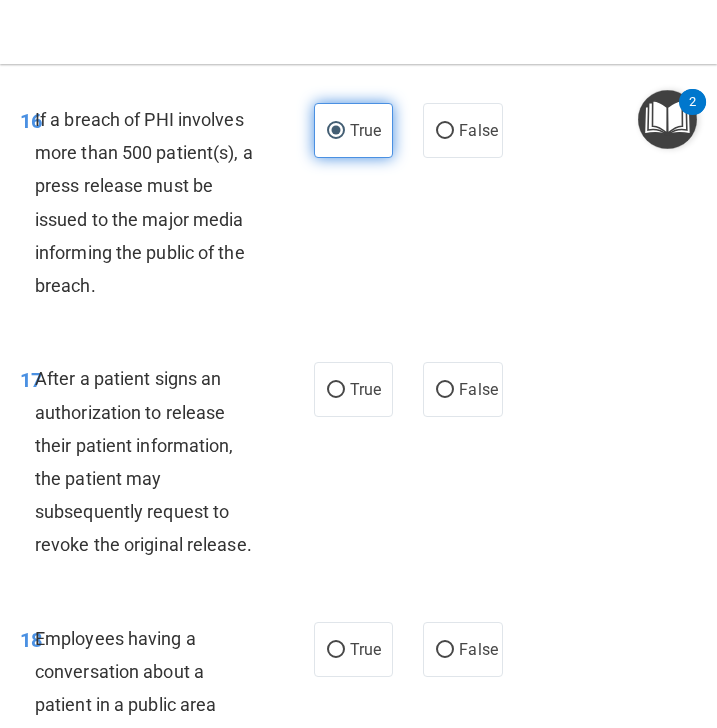 scroll, scrollTop: 3806, scrollLeft: 0, axis: vertical 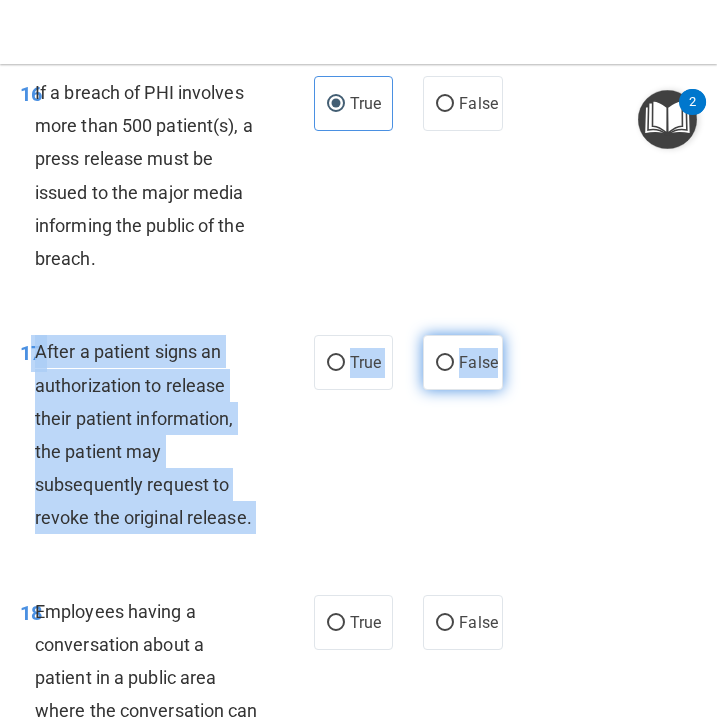 drag, startPoint x: 32, startPoint y: 351, endPoint x: 498, endPoint y: 361, distance: 466.10727 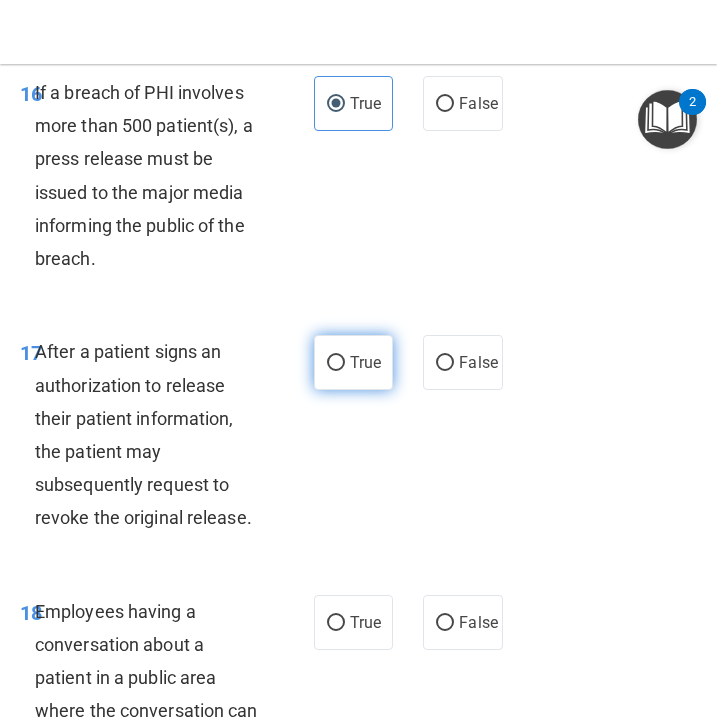 click on "True" at bounding box center [365, 362] 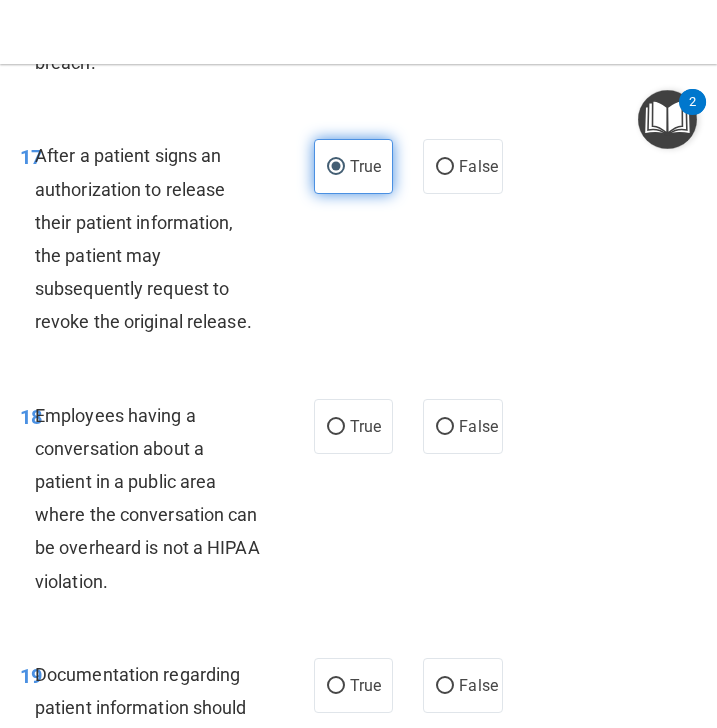 scroll, scrollTop: 4003, scrollLeft: 0, axis: vertical 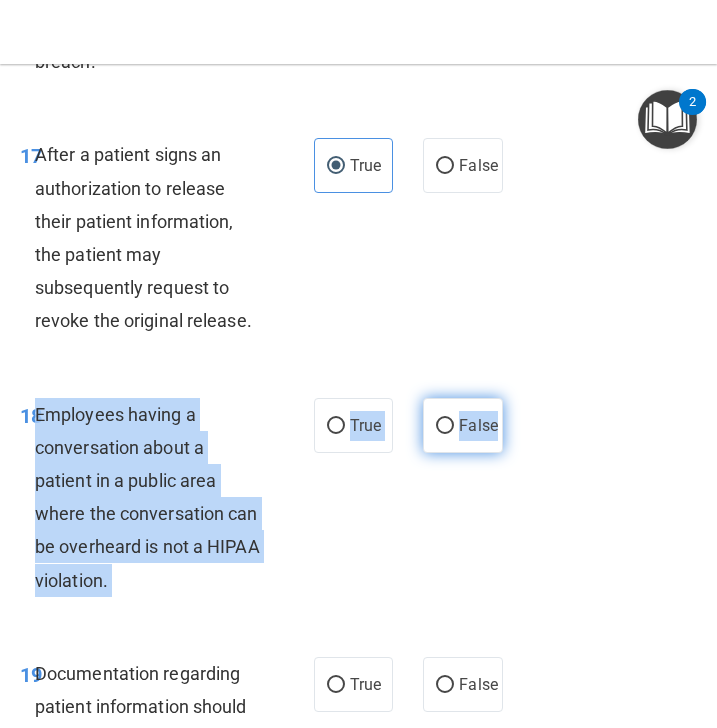 drag, startPoint x: 37, startPoint y: 413, endPoint x: 499, endPoint y: 422, distance: 462.08765 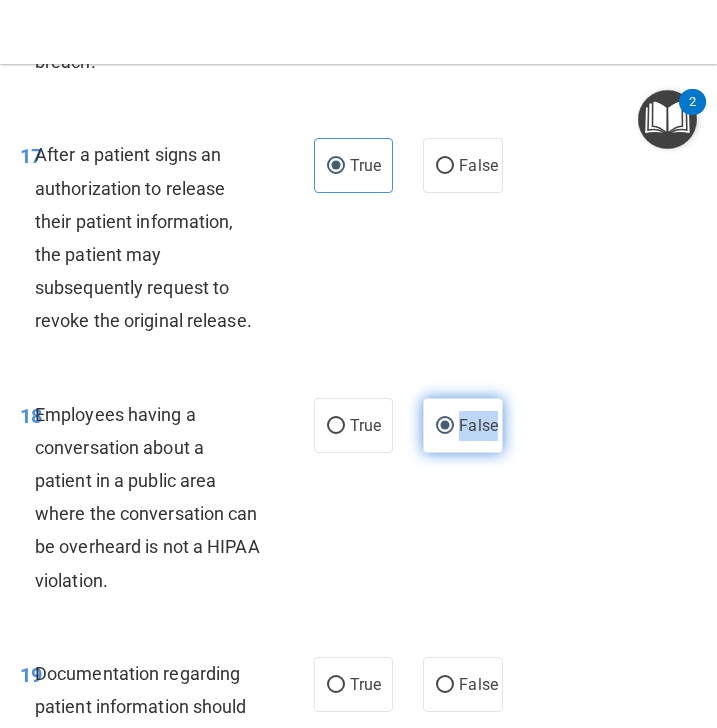click on "False" at bounding box center (463, 425) 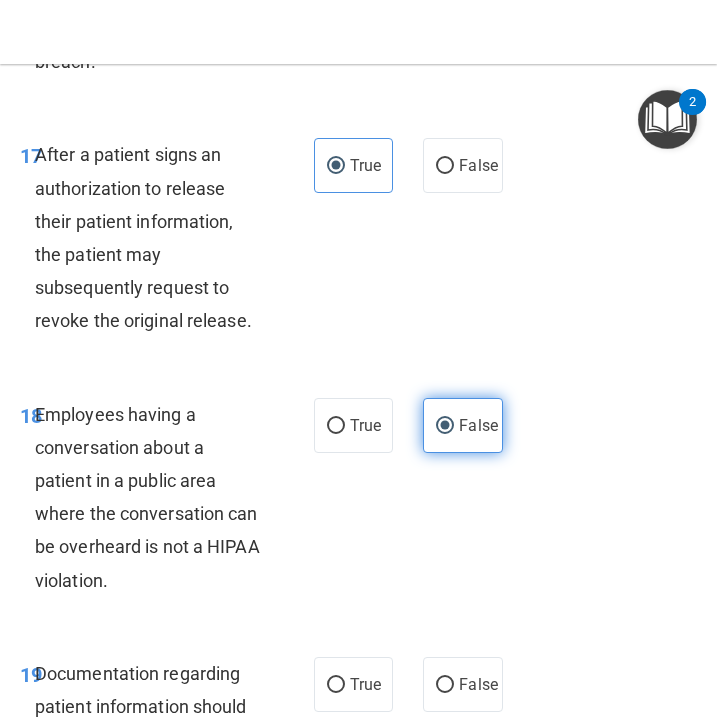 click on "False" at bounding box center [478, 425] 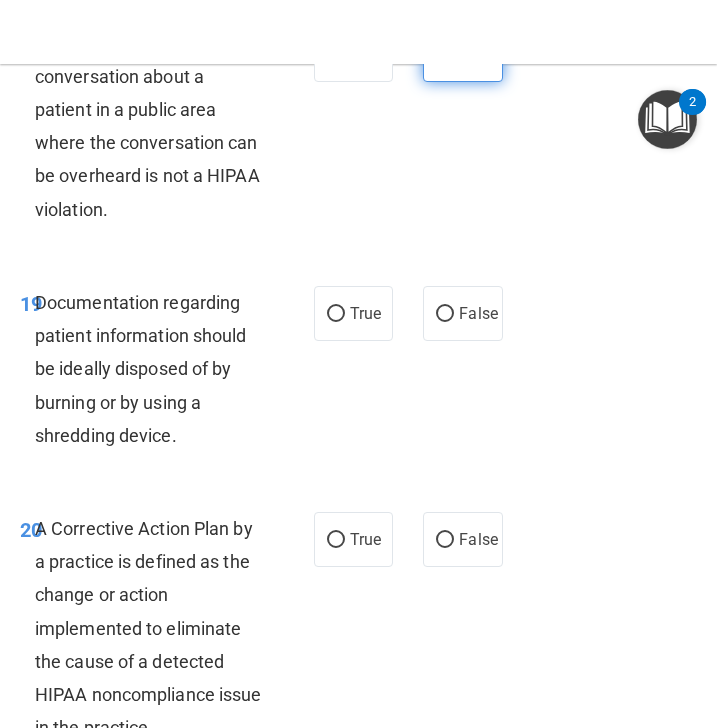 scroll, scrollTop: 4383, scrollLeft: 0, axis: vertical 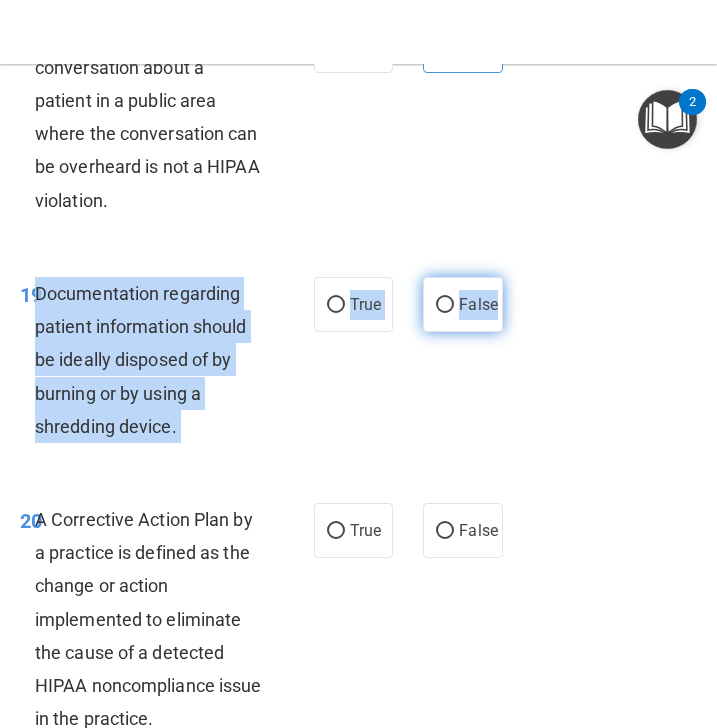 drag, startPoint x: 37, startPoint y: 295, endPoint x: 496, endPoint y: 302, distance: 459.05338 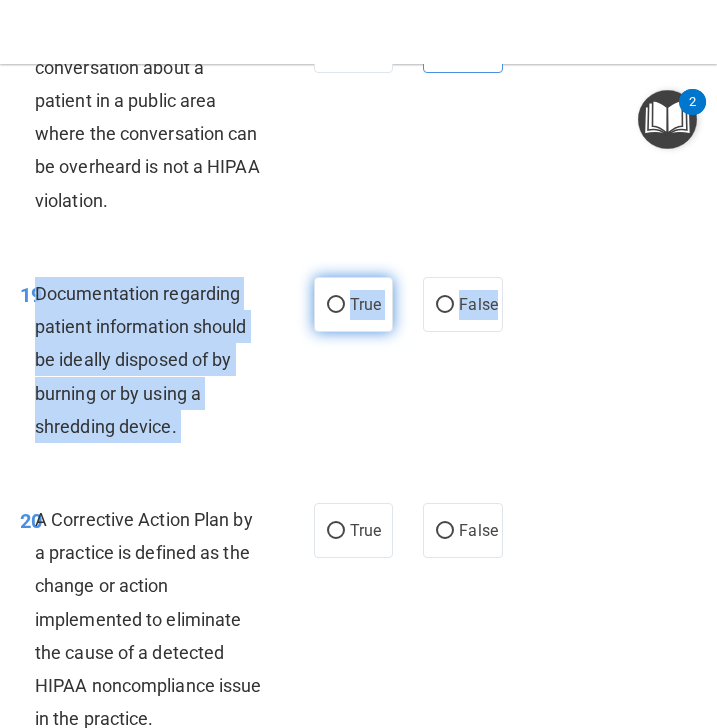 click on "True" at bounding box center (336, 305) 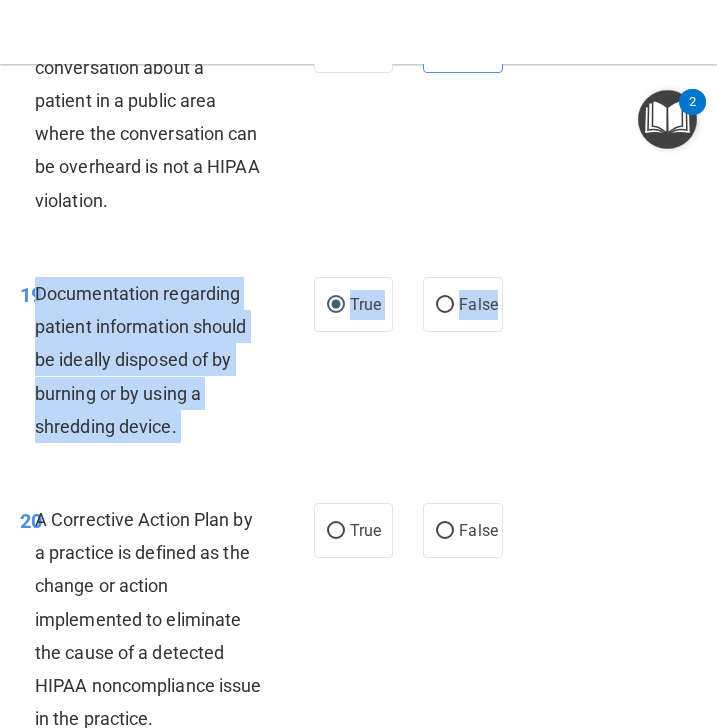 click on "18       Employees having a conversation about a patient in a public area where the conversation can be overheard is not a HIPAA violation.                 True           False" at bounding box center (358, 122) 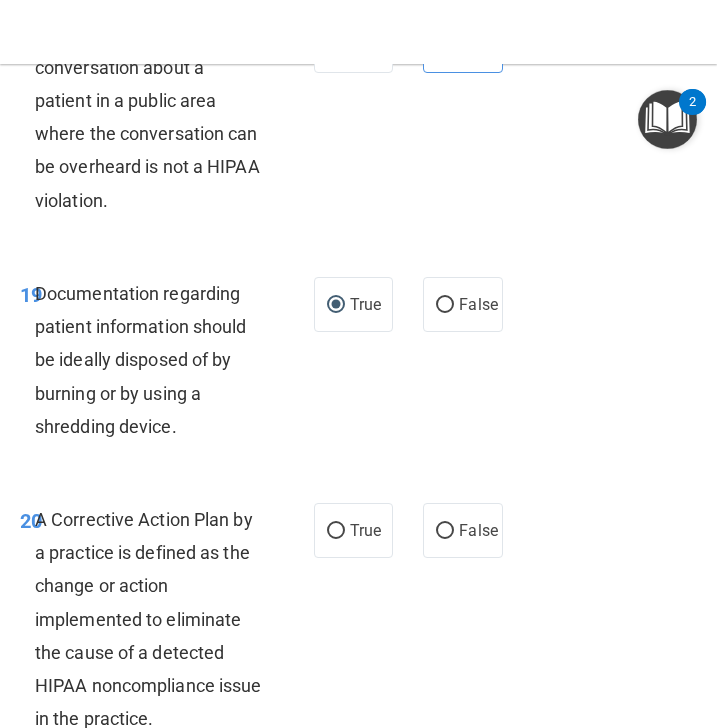 click on "18       Employees having a conversation about a patient in a public area where the conversation can be overheard is not a HIPAA violation.                 True           False" at bounding box center (358, 122) 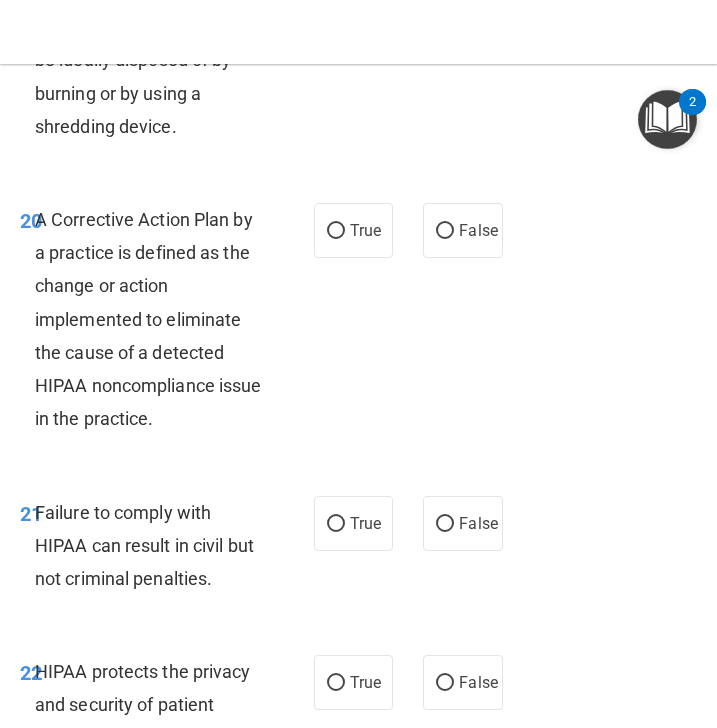 scroll, scrollTop: 4687, scrollLeft: 0, axis: vertical 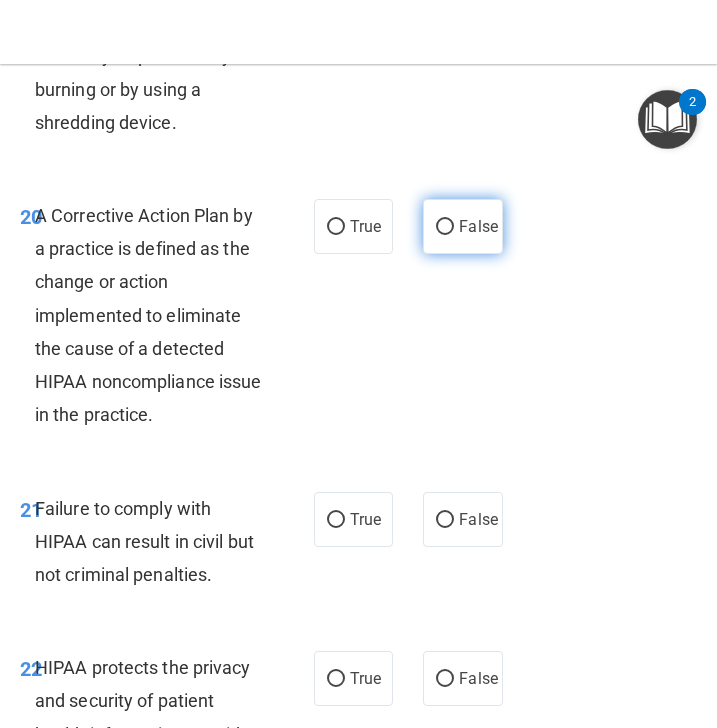 drag, startPoint x: 34, startPoint y: 217, endPoint x: 423, endPoint y: 218, distance: 389.00128 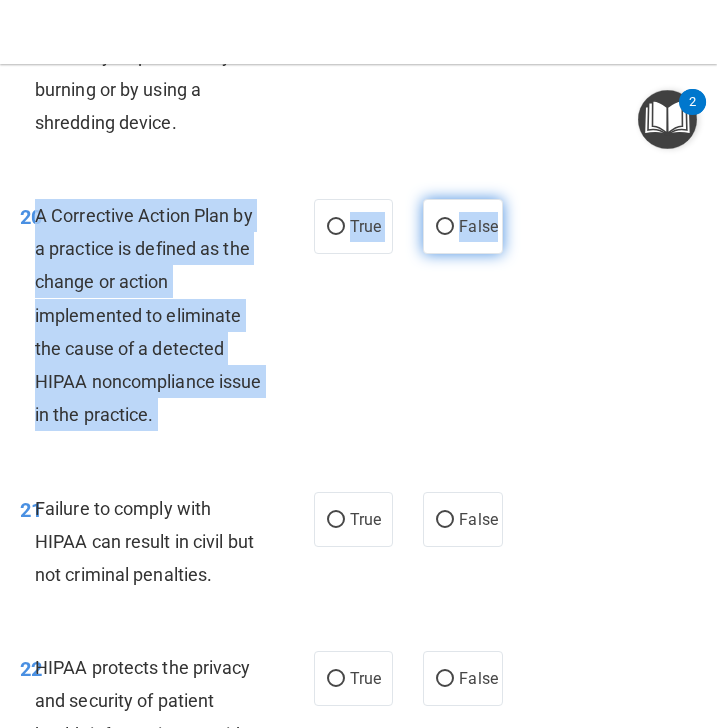 drag, startPoint x: 37, startPoint y: 216, endPoint x: 499, endPoint y: 231, distance: 462.24344 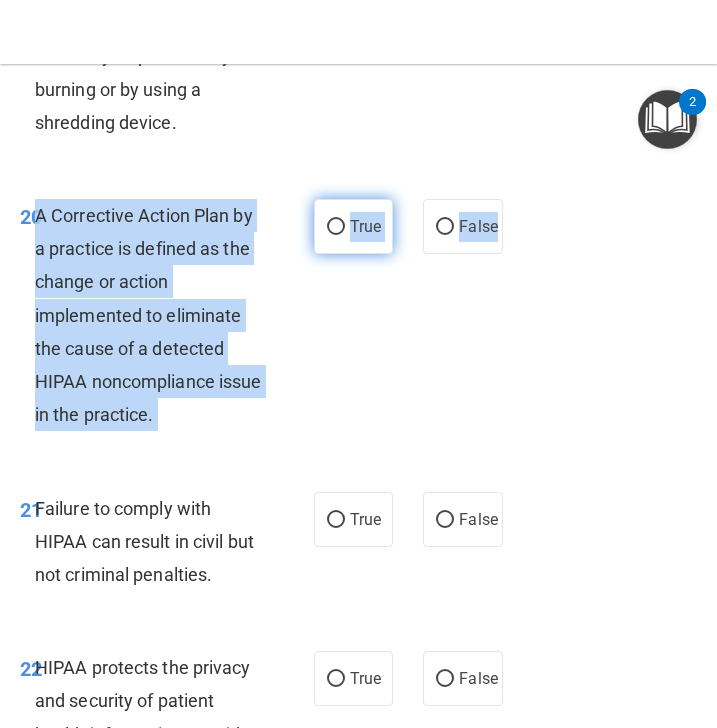 click on "True" at bounding box center [365, 226] 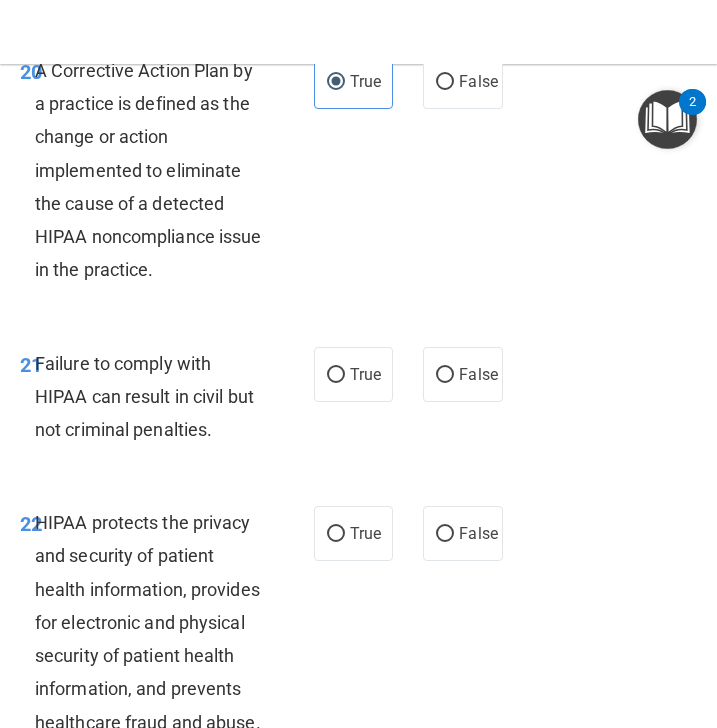 scroll, scrollTop: 4833, scrollLeft: 0, axis: vertical 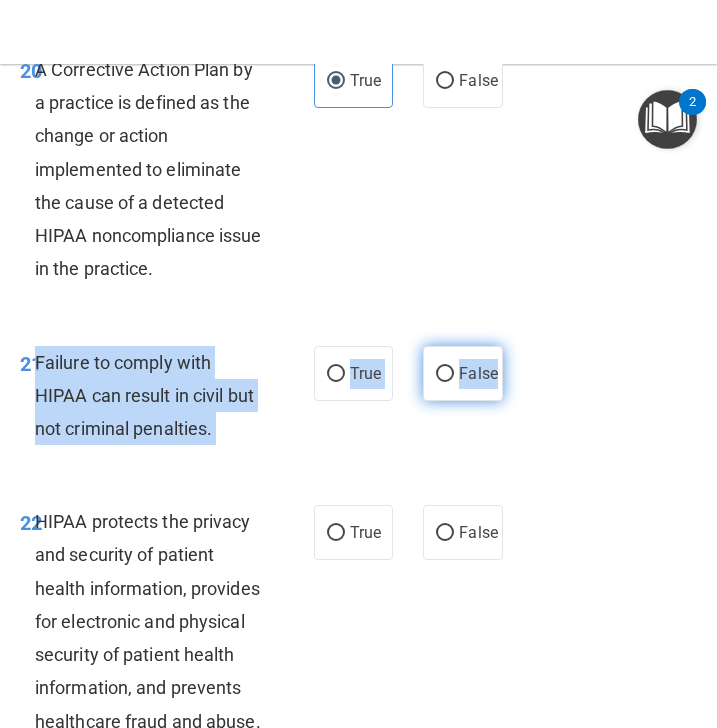 drag, startPoint x: 37, startPoint y: 360, endPoint x: 493, endPoint y: 375, distance: 456.24664 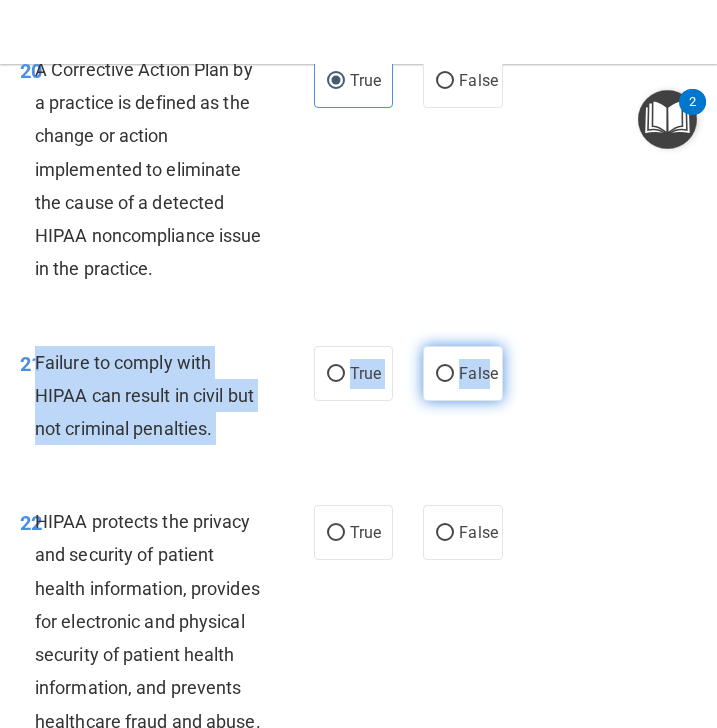 click on "False" at bounding box center (478, 373) 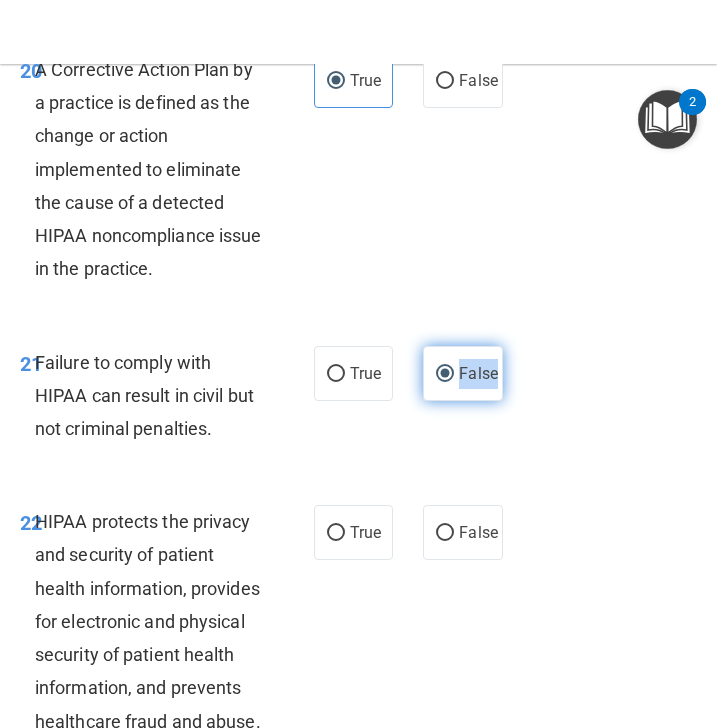 click on "False" at bounding box center [478, 373] 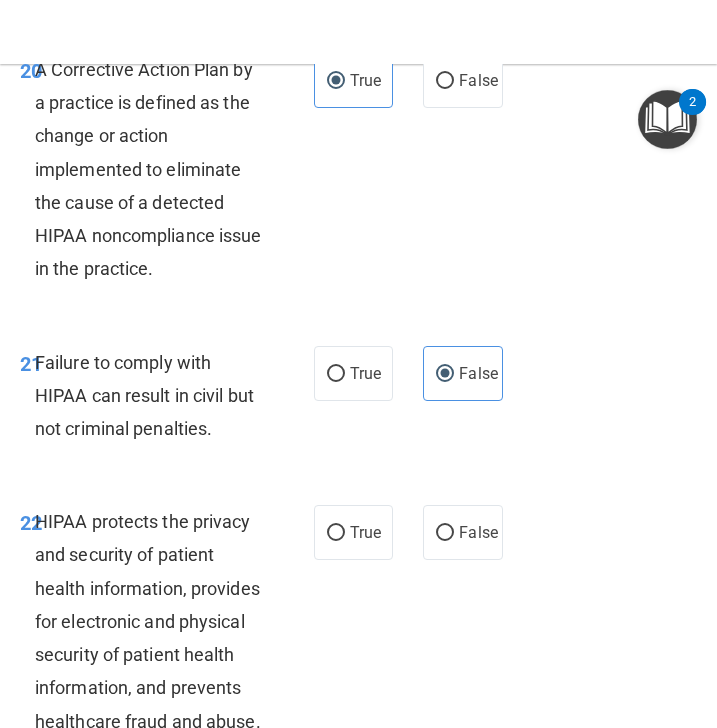 click on "20       A Corrective Action Plan by a practice is defined as the change or action implemented to eliminate the cause of a detected HIPAA noncompliance issue in the practice.                 True           False" at bounding box center (358, 174) 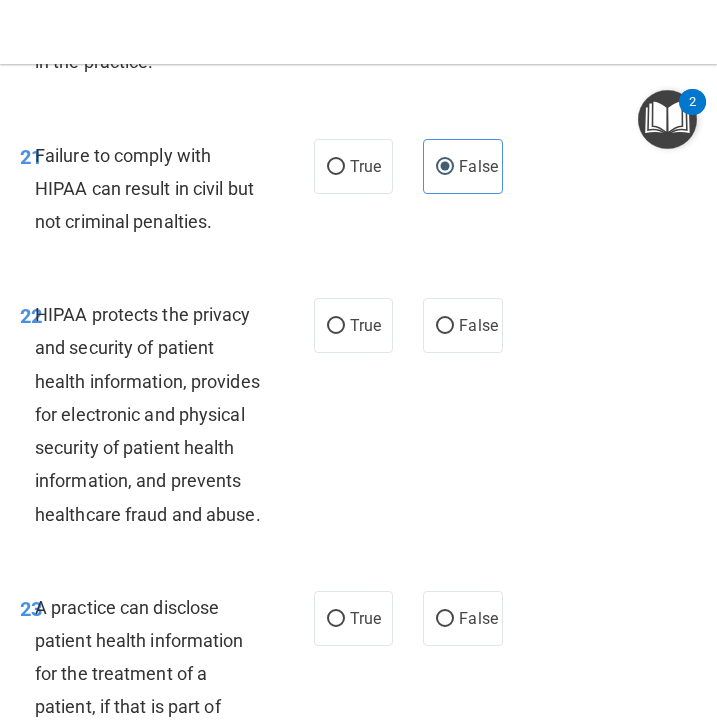 scroll, scrollTop: 5057, scrollLeft: 0, axis: vertical 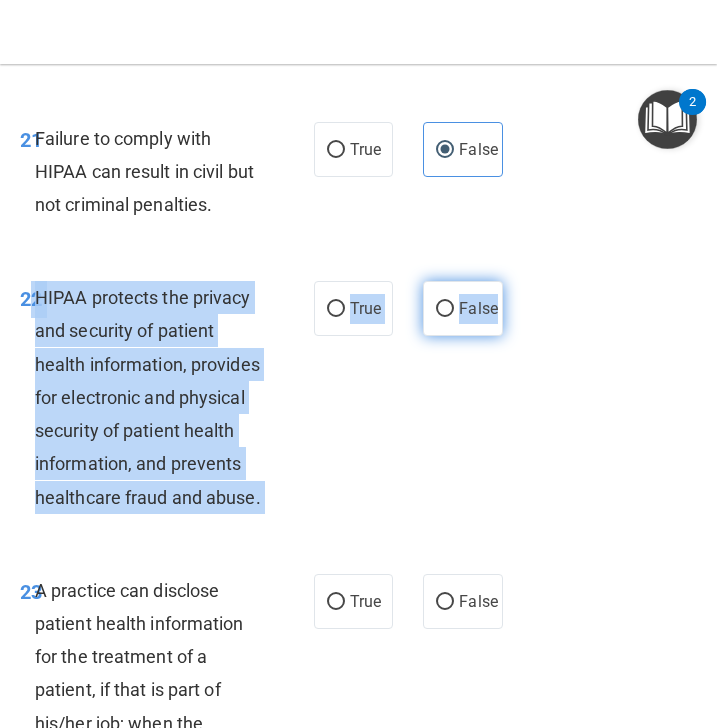 drag, startPoint x: 33, startPoint y: 297, endPoint x: 500, endPoint y: 310, distance: 467.1809 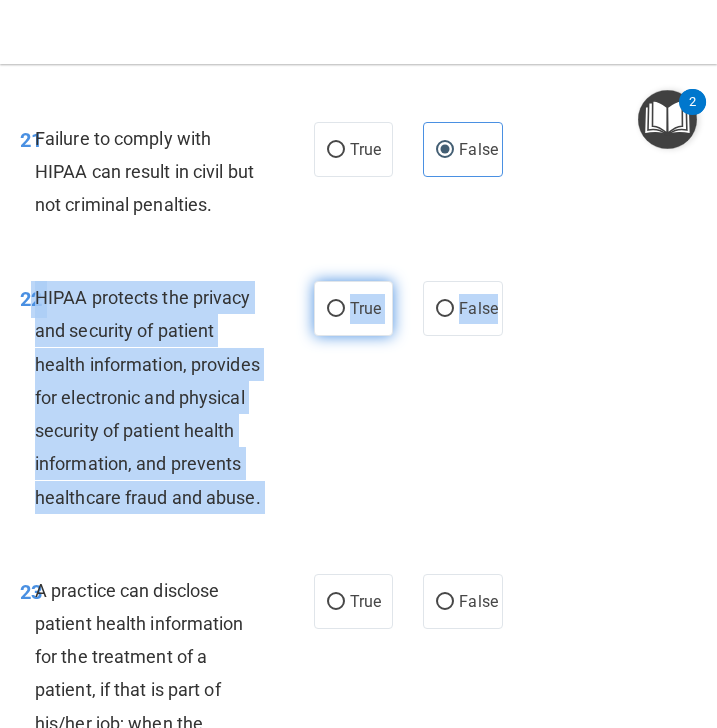 click on "True" at bounding box center [365, 308] 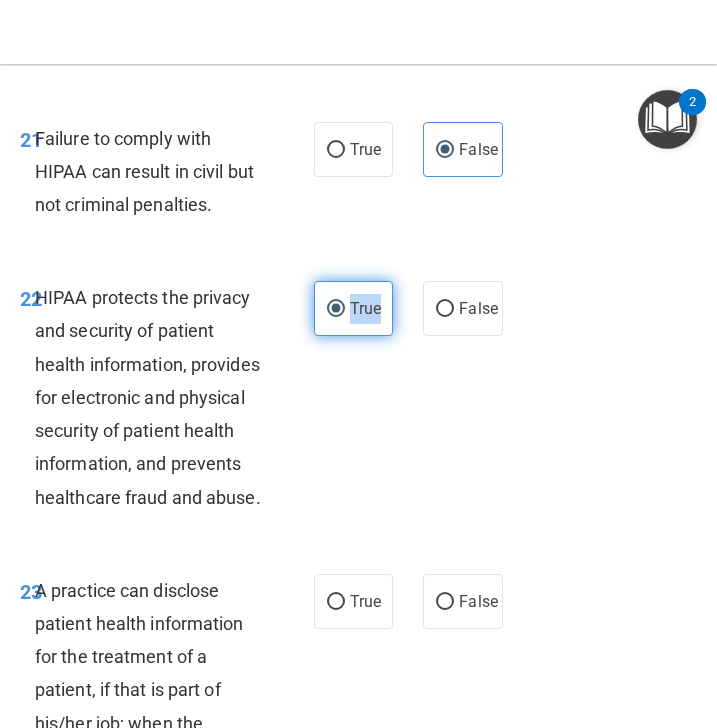 click on "True" at bounding box center (365, 308) 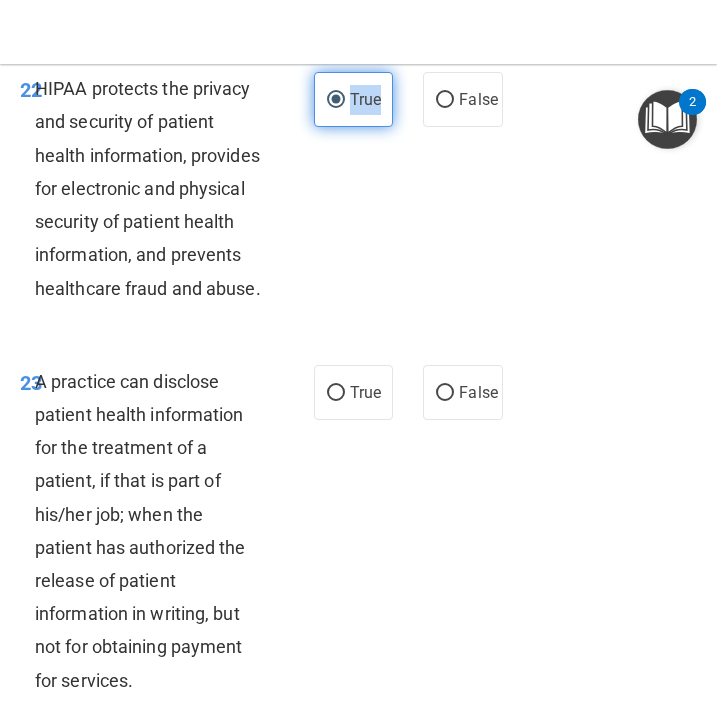 scroll, scrollTop: 5283, scrollLeft: 0, axis: vertical 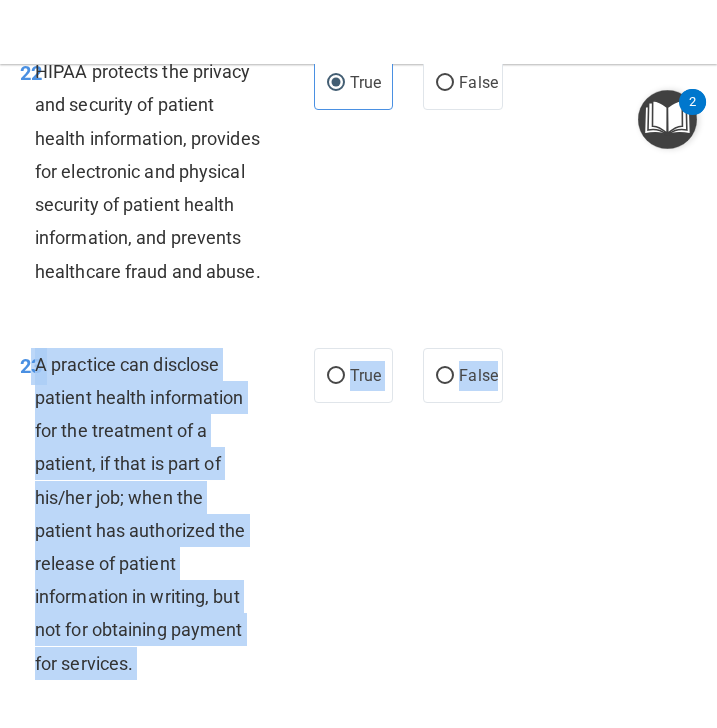 drag, startPoint x: 33, startPoint y: 362, endPoint x: 503, endPoint y: 377, distance: 470.2393 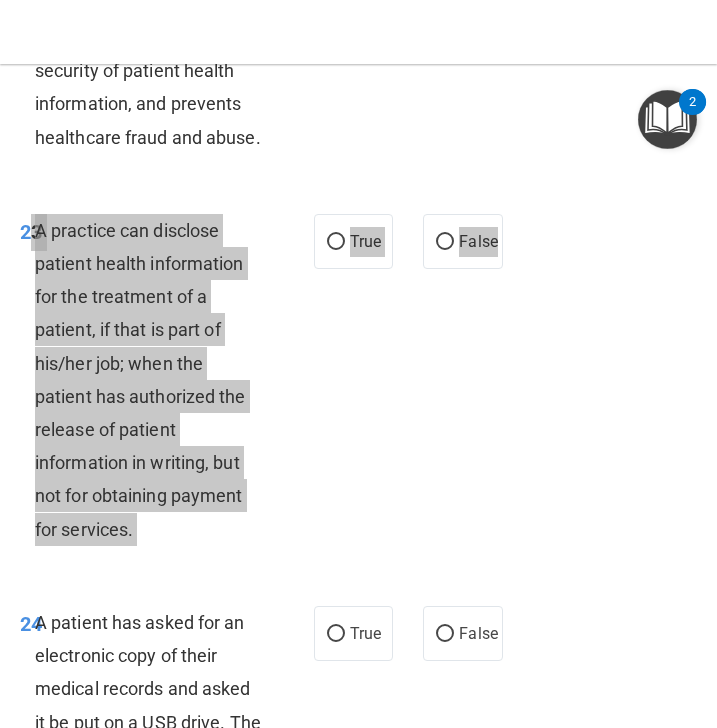 scroll, scrollTop: 5428, scrollLeft: 0, axis: vertical 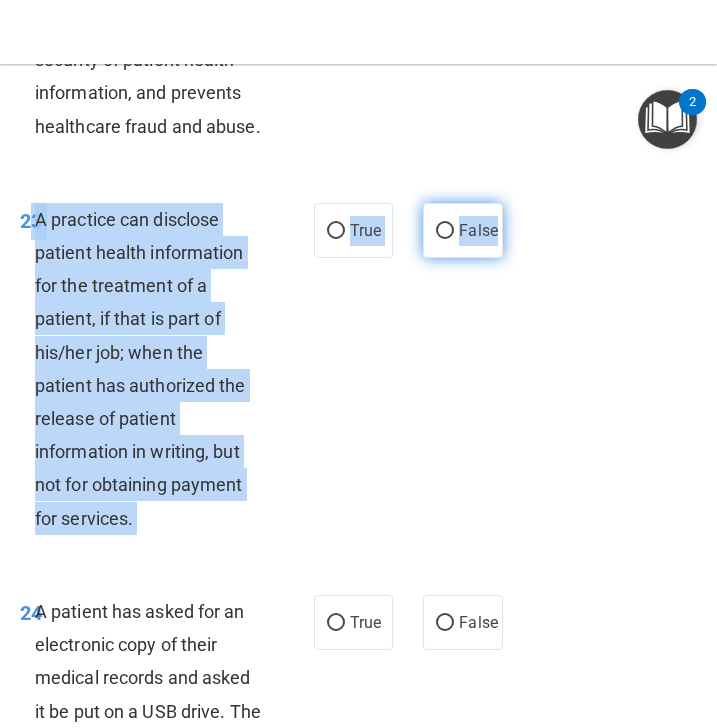 click on "False" at bounding box center (478, 230) 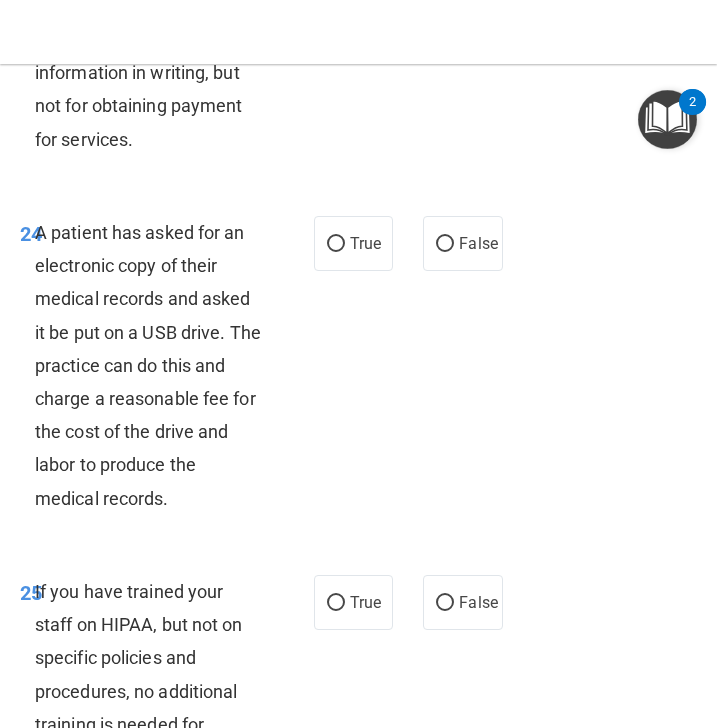 scroll, scrollTop: 5808, scrollLeft: 0, axis: vertical 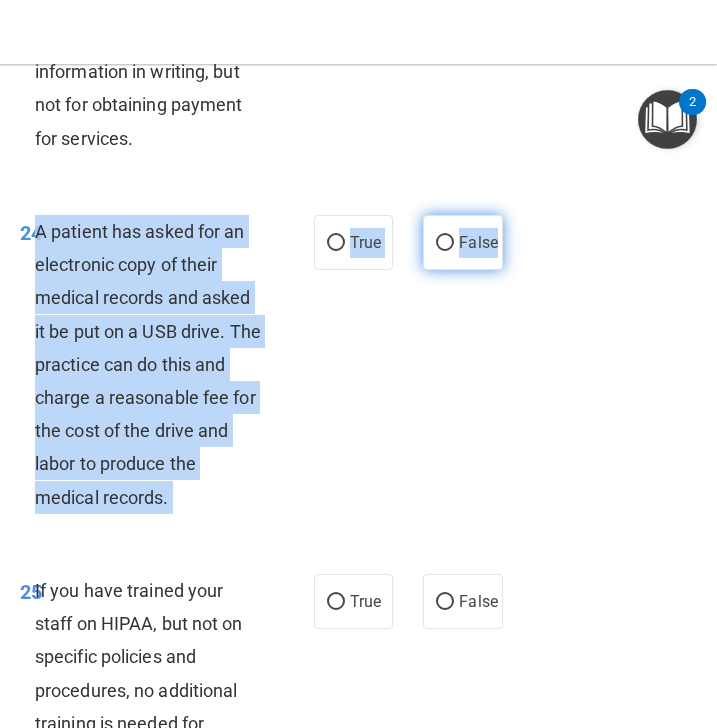 drag, startPoint x: 38, startPoint y: 235, endPoint x: 500, endPoint y: 258, distance: 462.57214 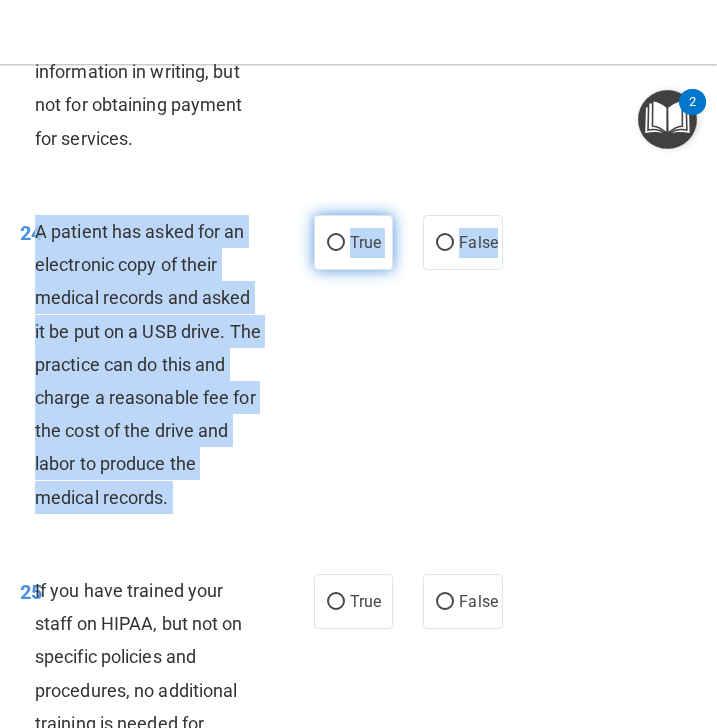 click on "True" at bounding box center [365, 242] 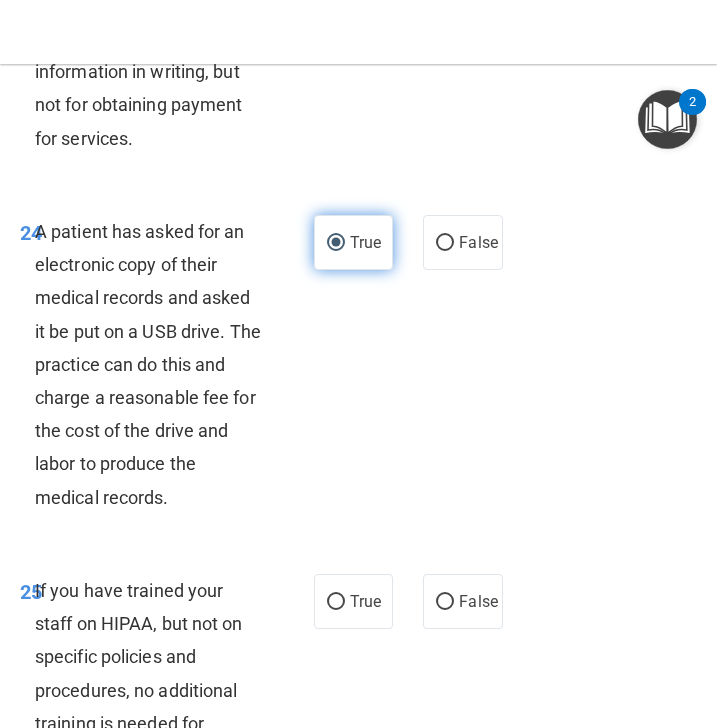 click on "True" at bounding box center [365, 242] 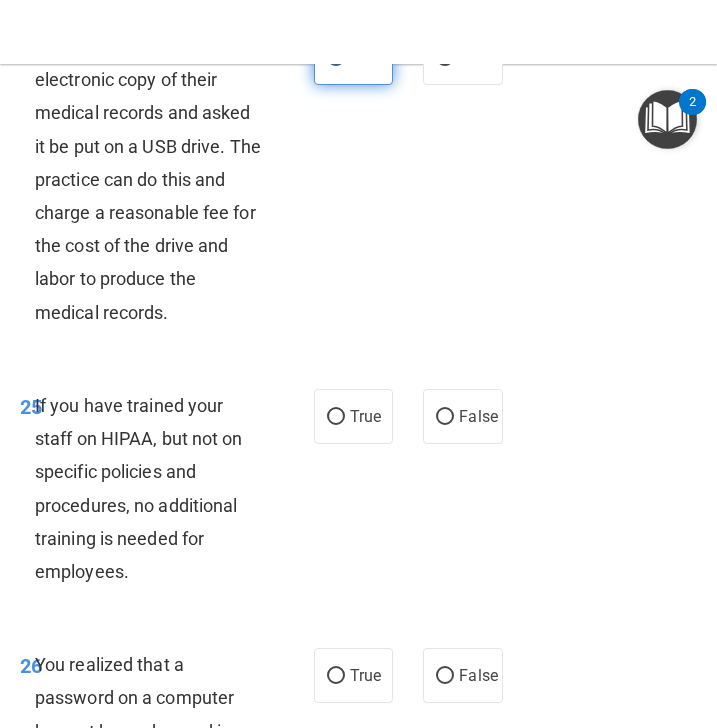 scroll, scrollTop: 6042, scrollLeft: 0, axis: vertical 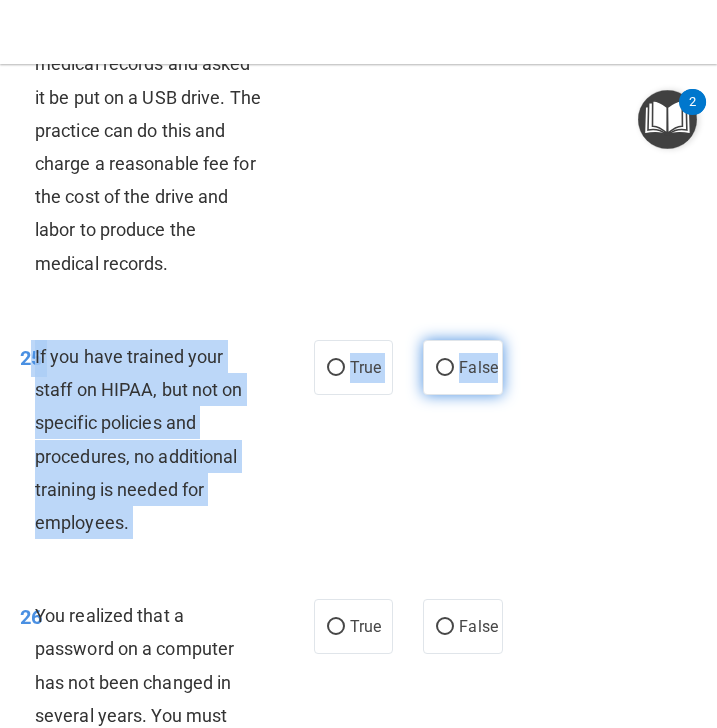 drag, startPoint x: 31, startPoint y: 358, endPoint x: 498, endPoint y: 362, distance: 467.01712 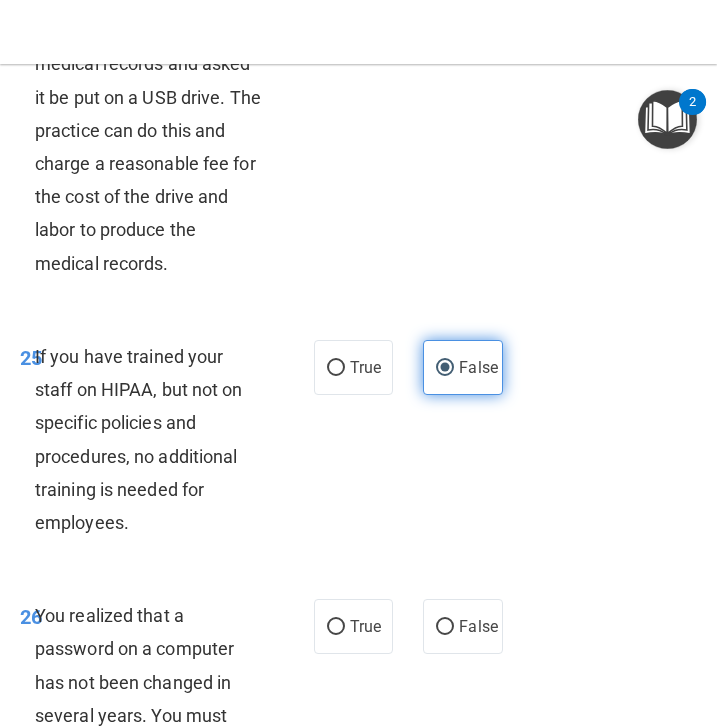 click on "False" at bounding box center (463, 367) 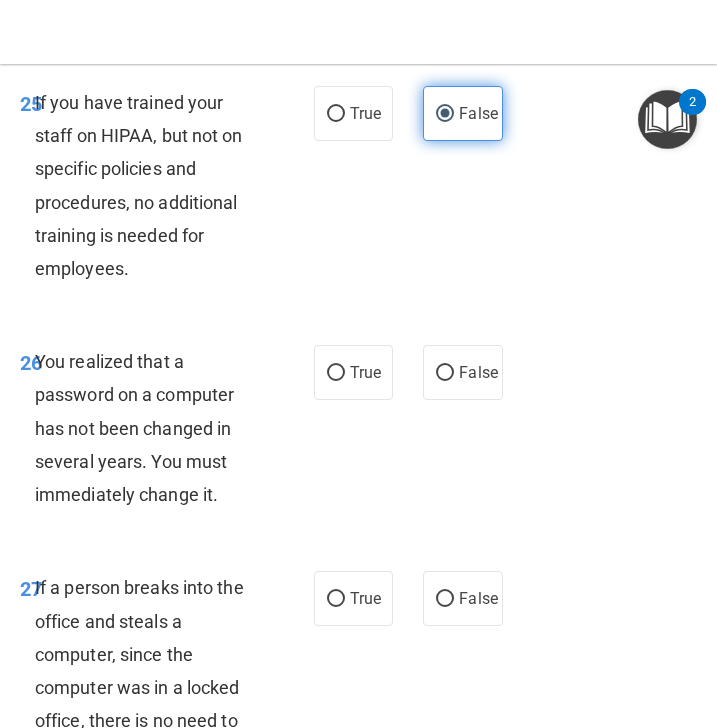 scroll, scrollTop: 6334, scrollLeft: 0, axis: vertical 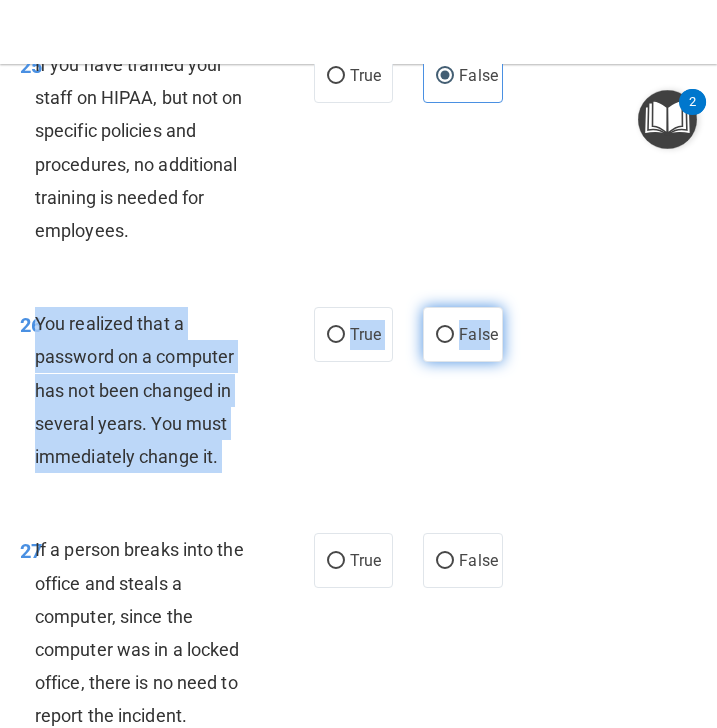 drag, startPoint x: 39, startPoint y: 323, endPoint x: 489, endPoint y: 345, distance: 450.53745 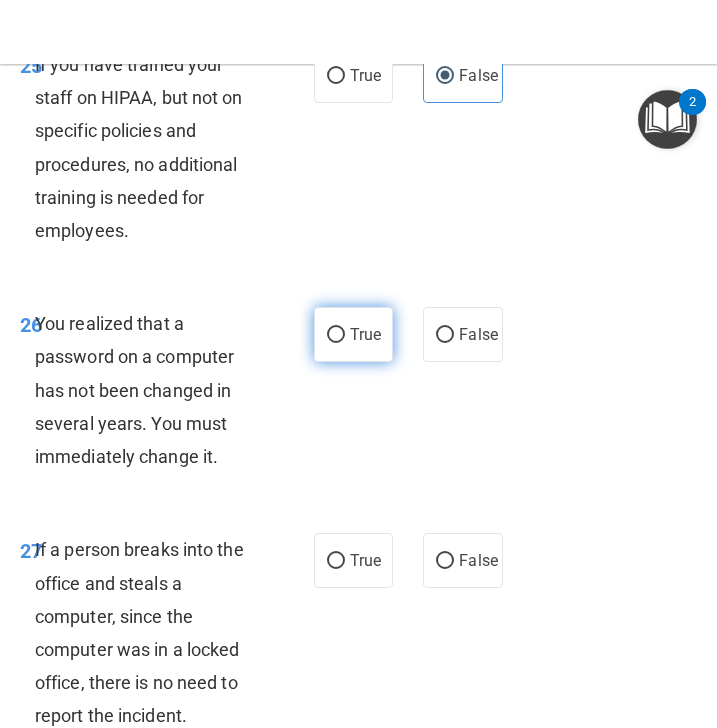 click on "True" at bounding box center [354, 334] 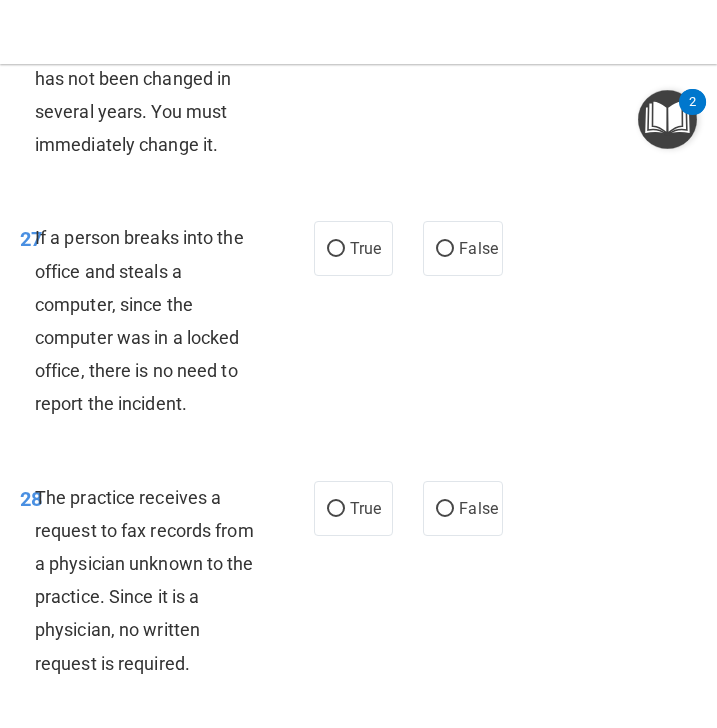 scroll, scrollTop: 6670, scrollLeft: 0, axis: vertical 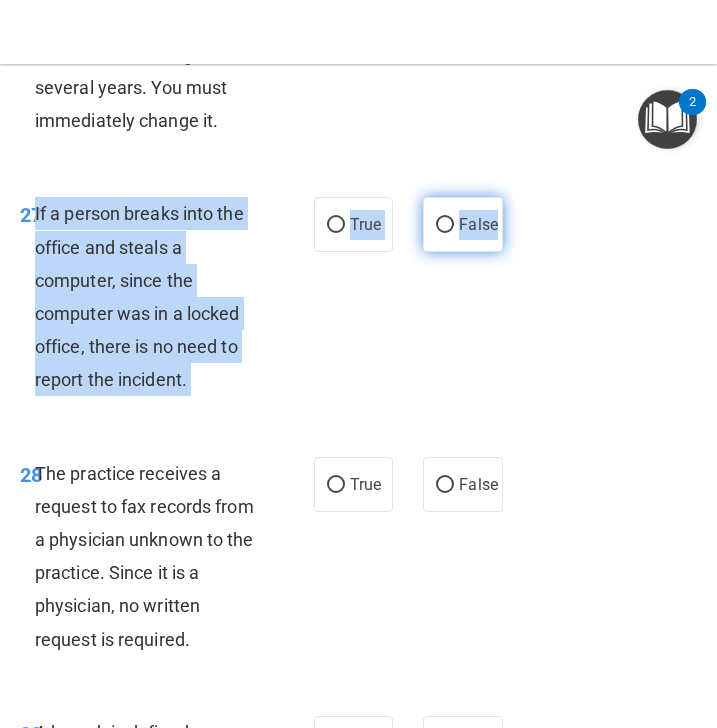 drag, startPoint x: 37, startPoint y: 212, endPoint x: 500, endPoint y: 227, distance: 463.24292 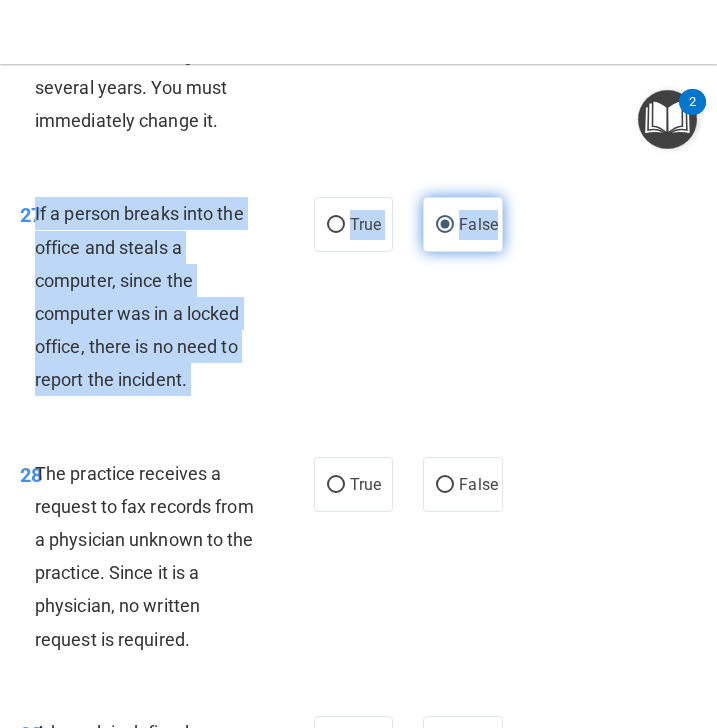 click on "False" at bounding box center (445, 225) 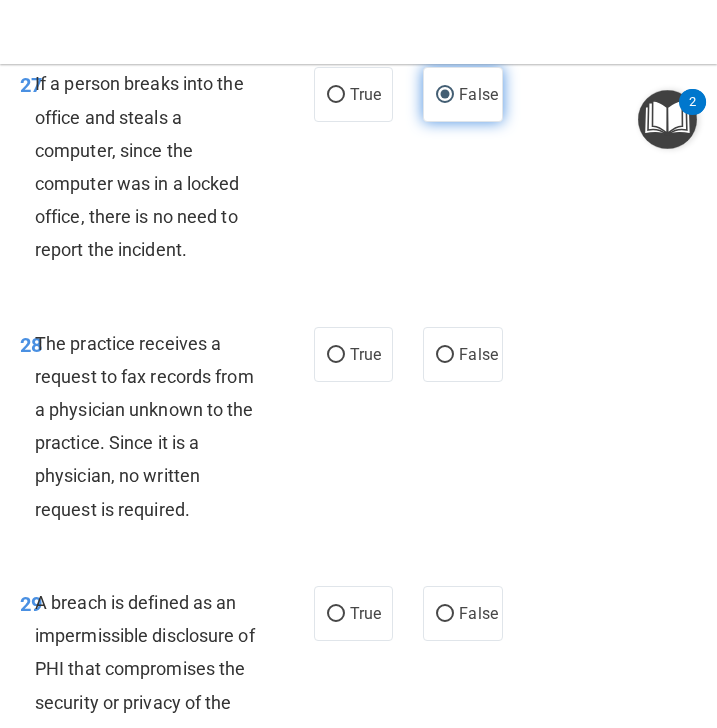 click on "27       If a person breaks into the office and steals a computer, since the computer was in a locked office, there is no need to report the incident.                 True           False" at bounding box center [358, 171] 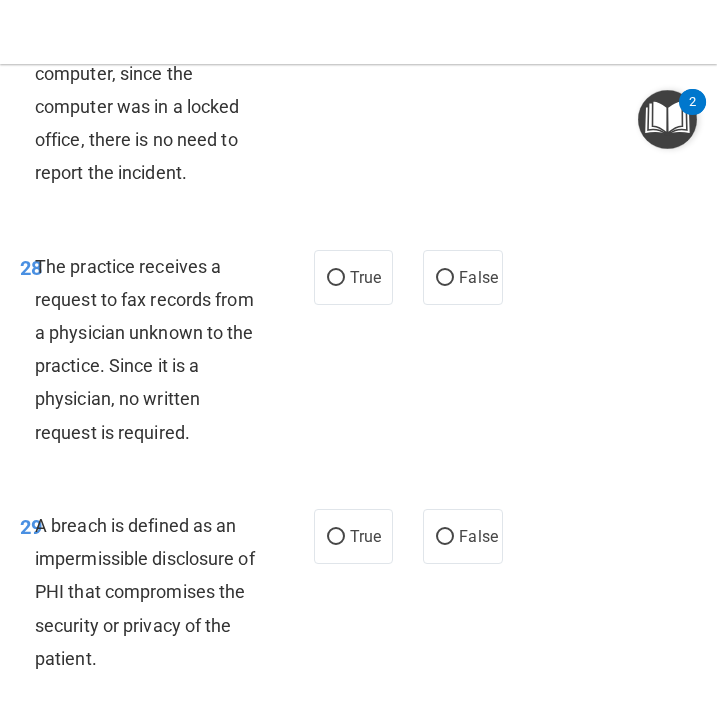 scroll, scrollTop: 6905, scrollLeft: 0, axis: vertical 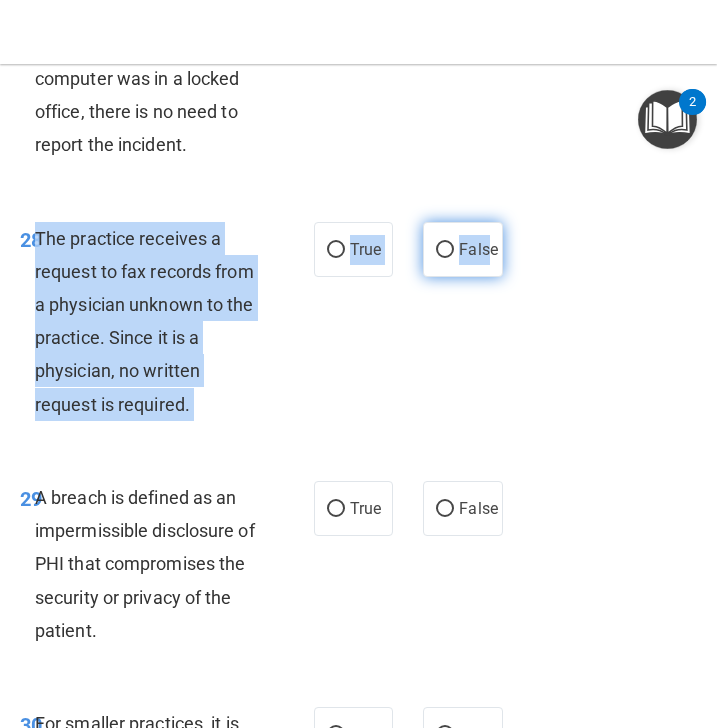 drag, startPoint x: 38, startPoint y: 236, endPoint x: 492, endPoint y: 262, distance: 454.7439 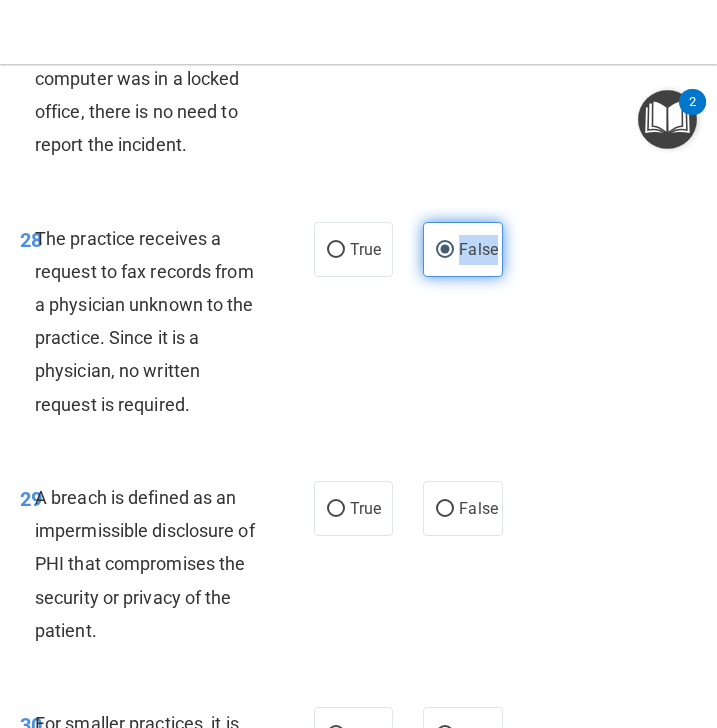 click on "False" at bounding box center [478, 249] 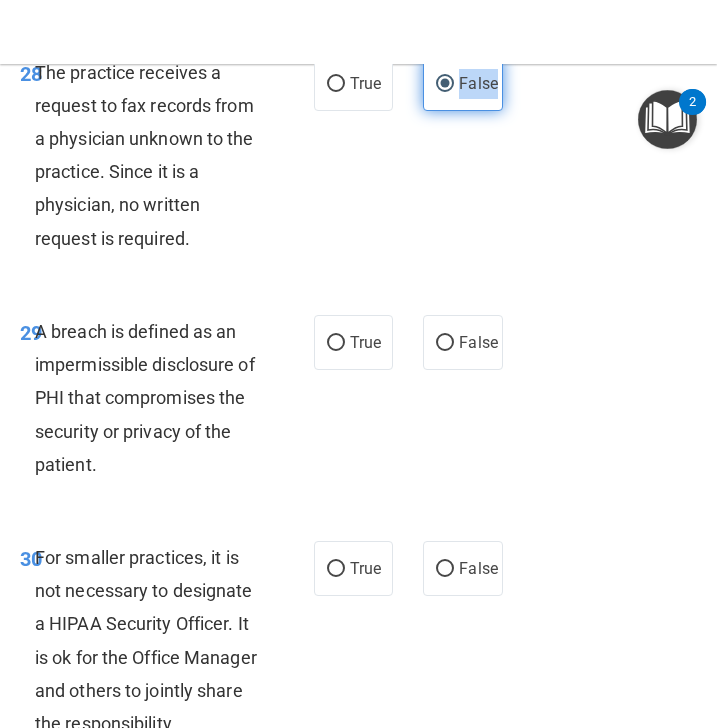 scroll, scrollTop: 7076, scrollLeft: 0, axis: vertical 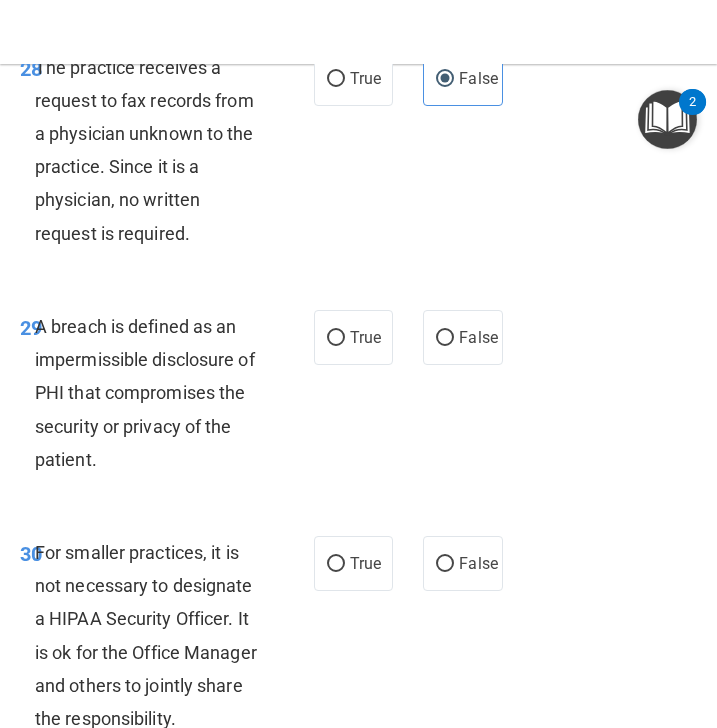 click on "28       The practice receives a request to fax records from a physician unknown to the practice.  Since it is a physician, no written request is required.                 True           False" at bounding box center [358, 155] 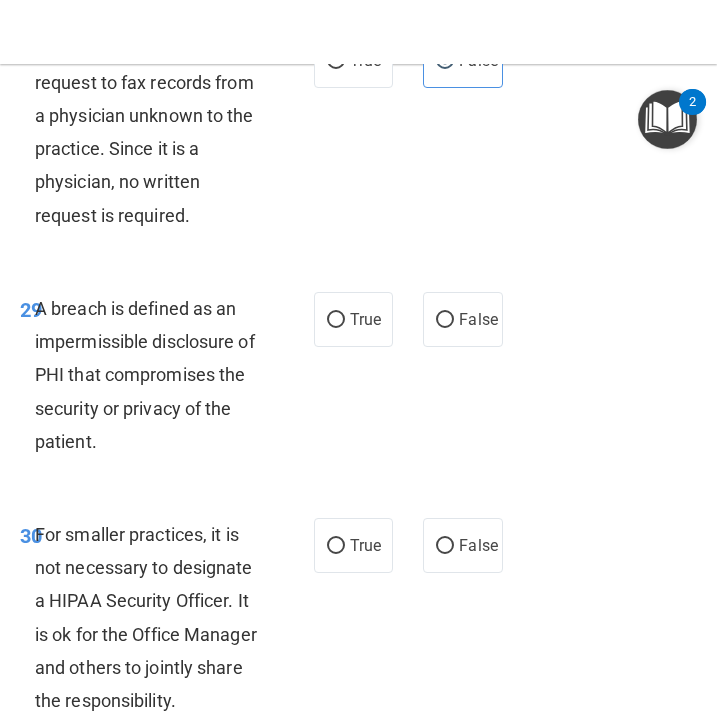 scroll, scrollTop: 7172, scrollLeft: 0, axis: vertical 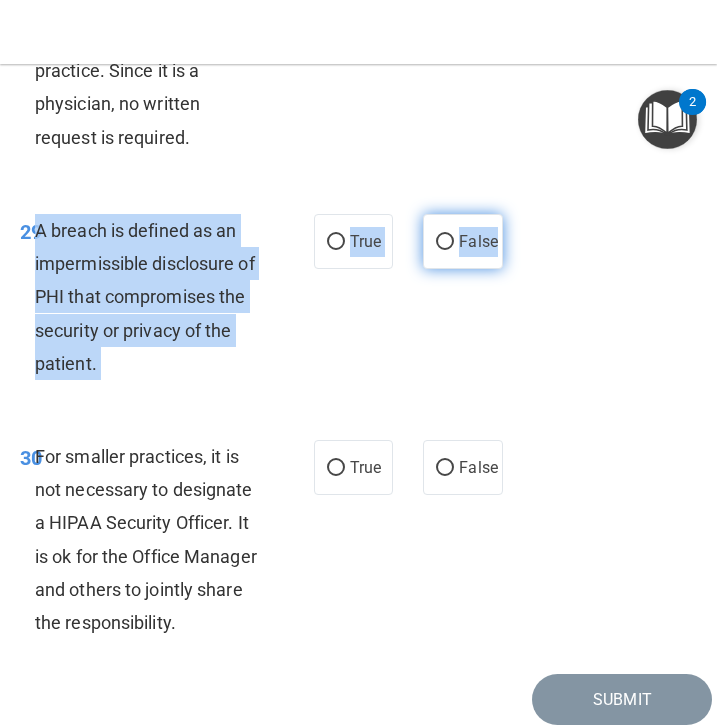 drag, startPoint x: 38, startPoint y: 227, endPoint x: 496, endPoint y: 254, distance: 458.79517 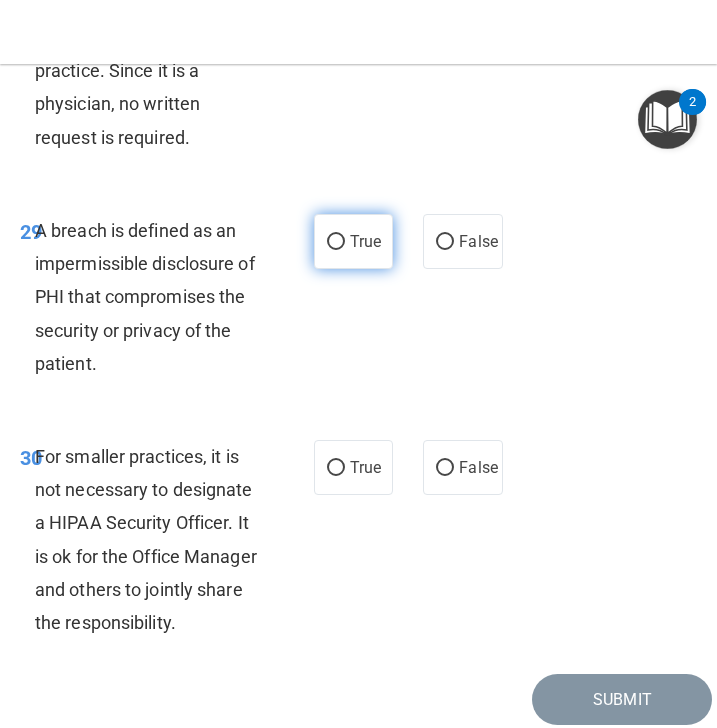 click on "True" at bounding box center (354, 241) 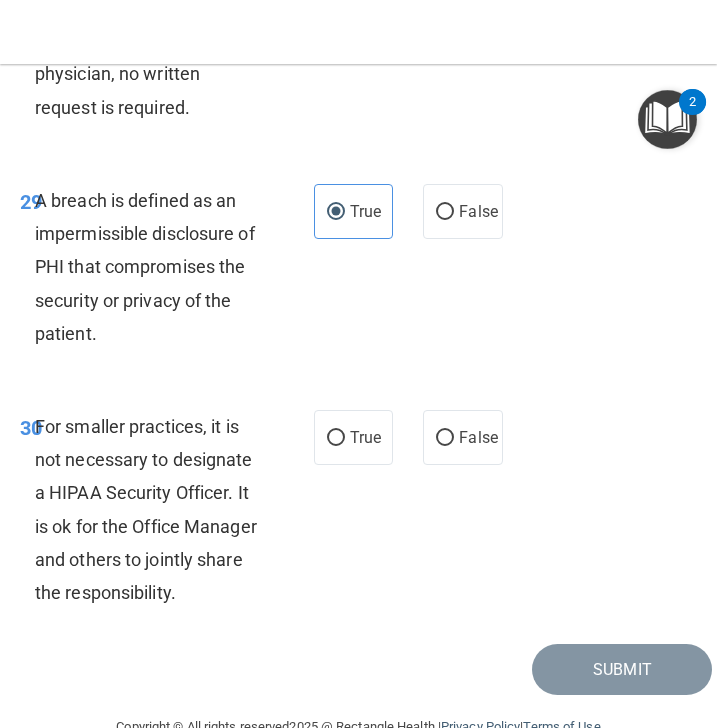 scroll, scrollTop: 7204, scrollLeft: 0, axis: vertical 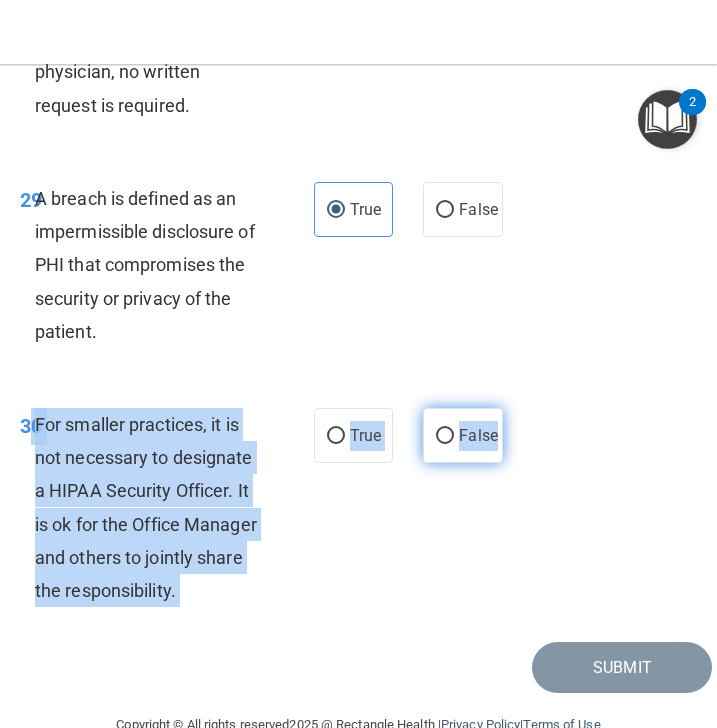 drag, startPoint x: 33, startPoint y: 422, endPoint x: 495, endPoint y: 433, distance: 462.13092 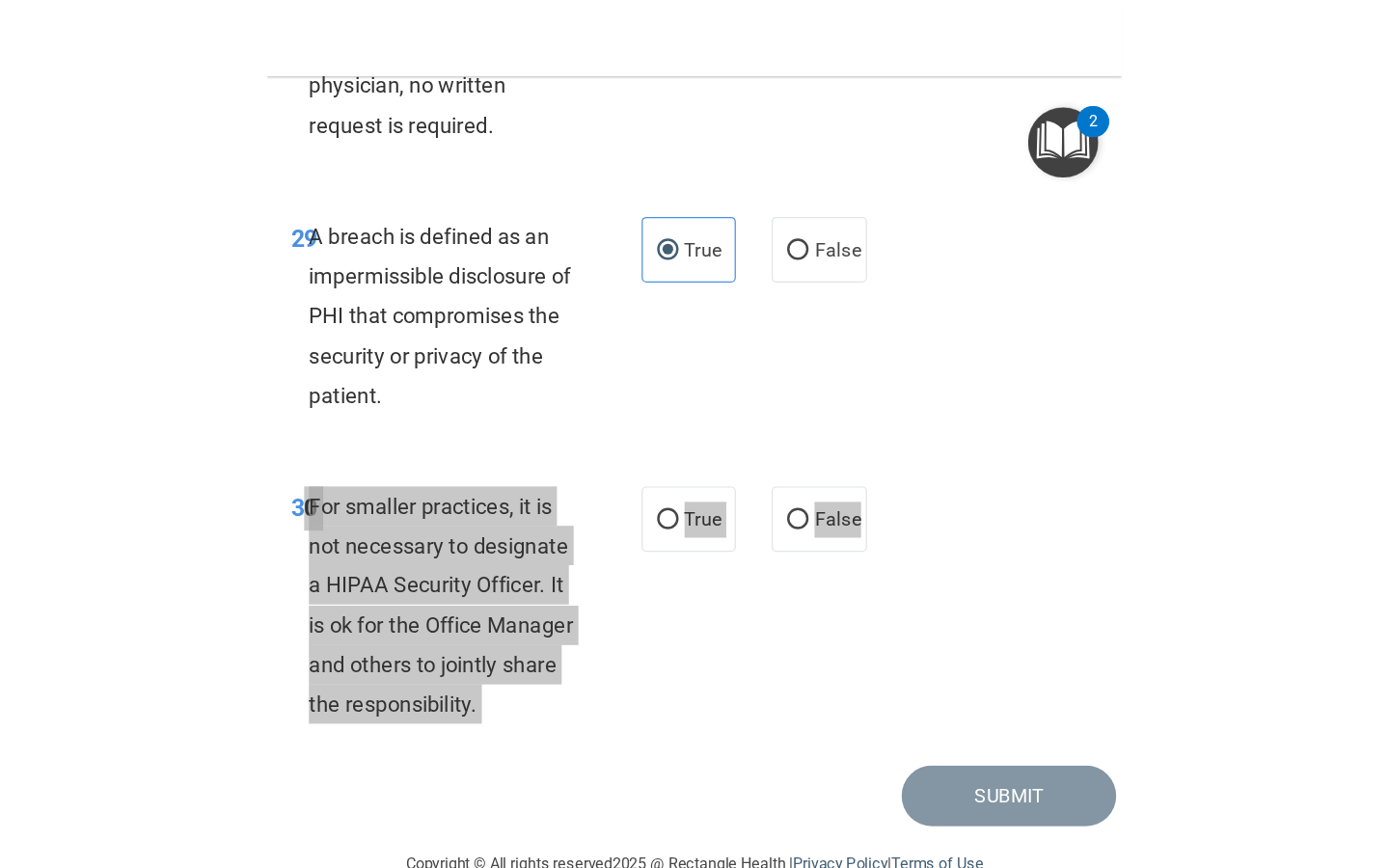 scroll, scrollTop: 6992, scrollLeft: 0, axis: vertical 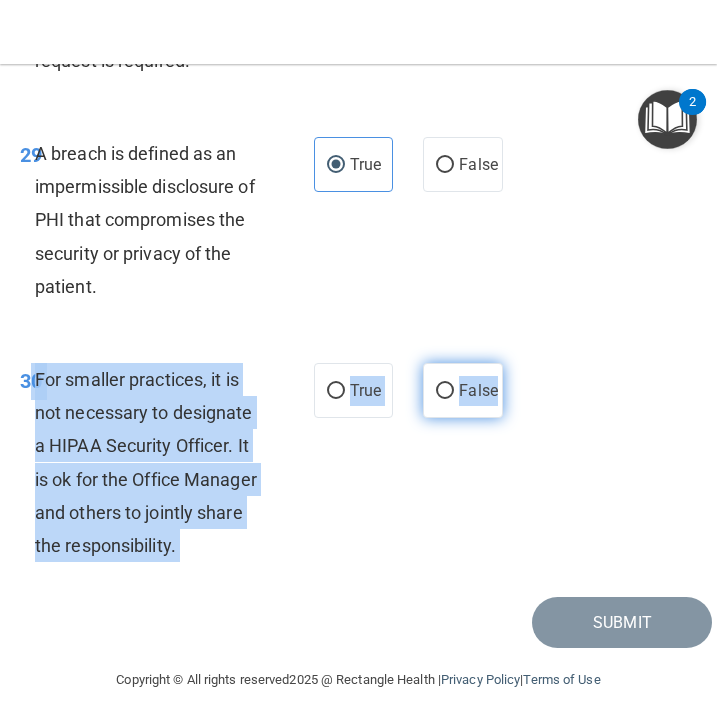 click on "False" at bounding box center (478, 390) 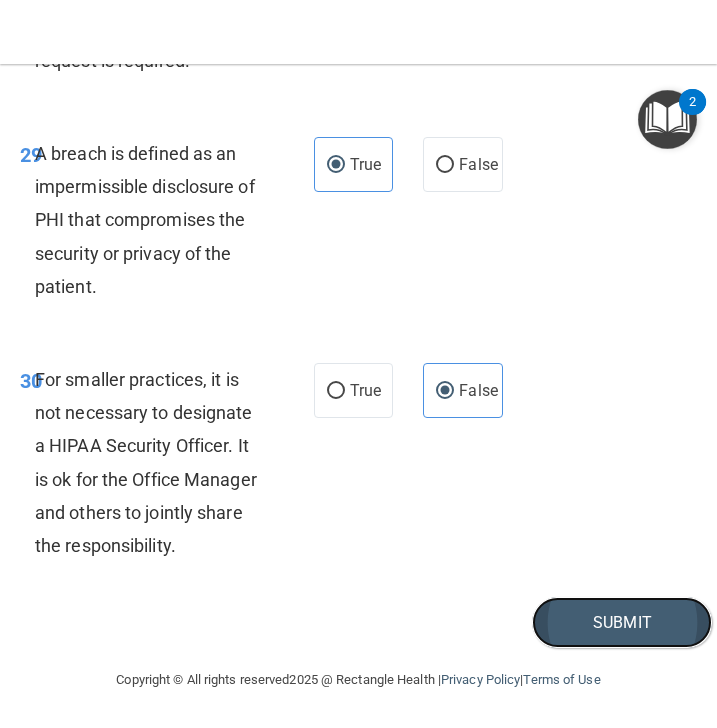 click on "Submit" at bounding box center (622, 622) 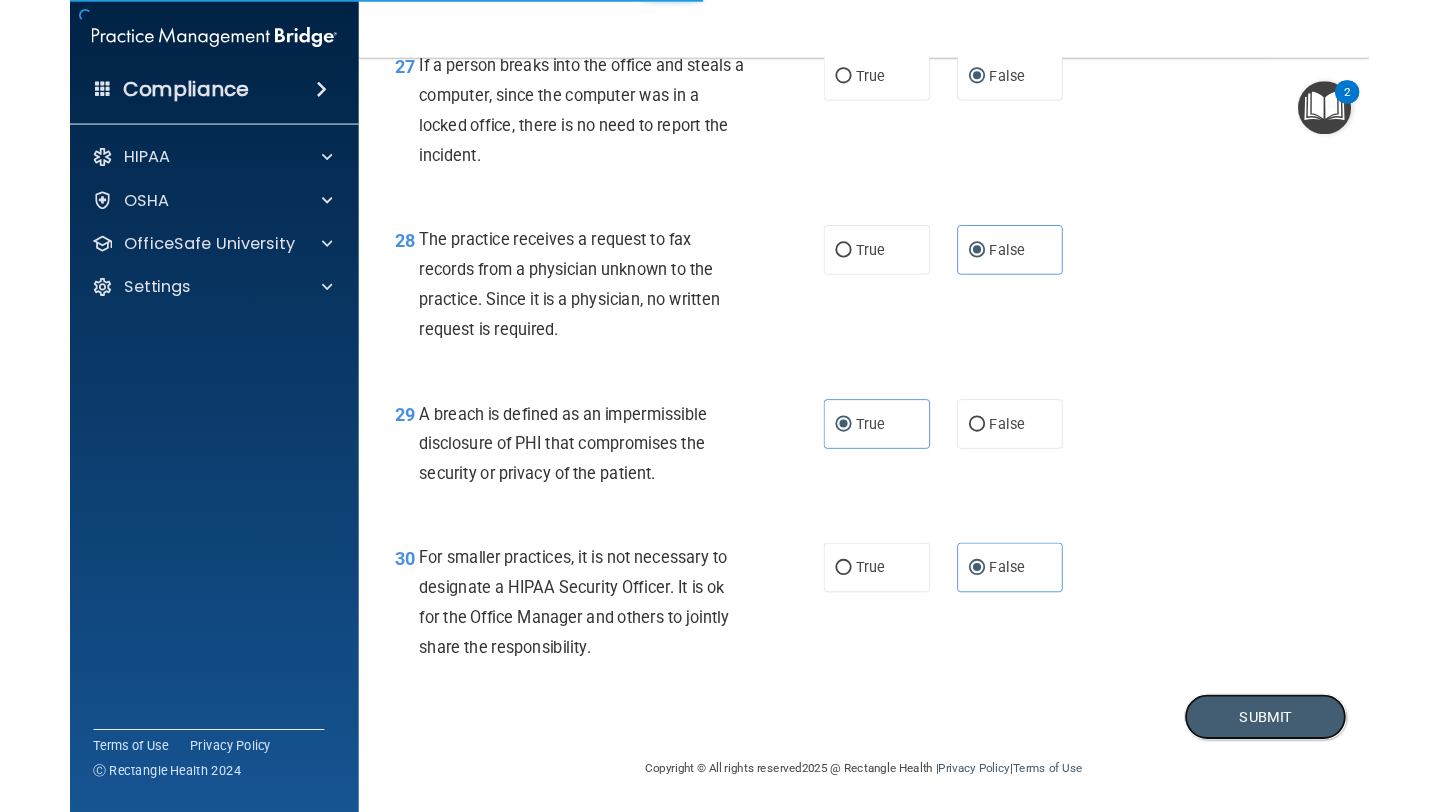 scroll, scrollTop: 4952, scrollLeft: 0, axis: vertical 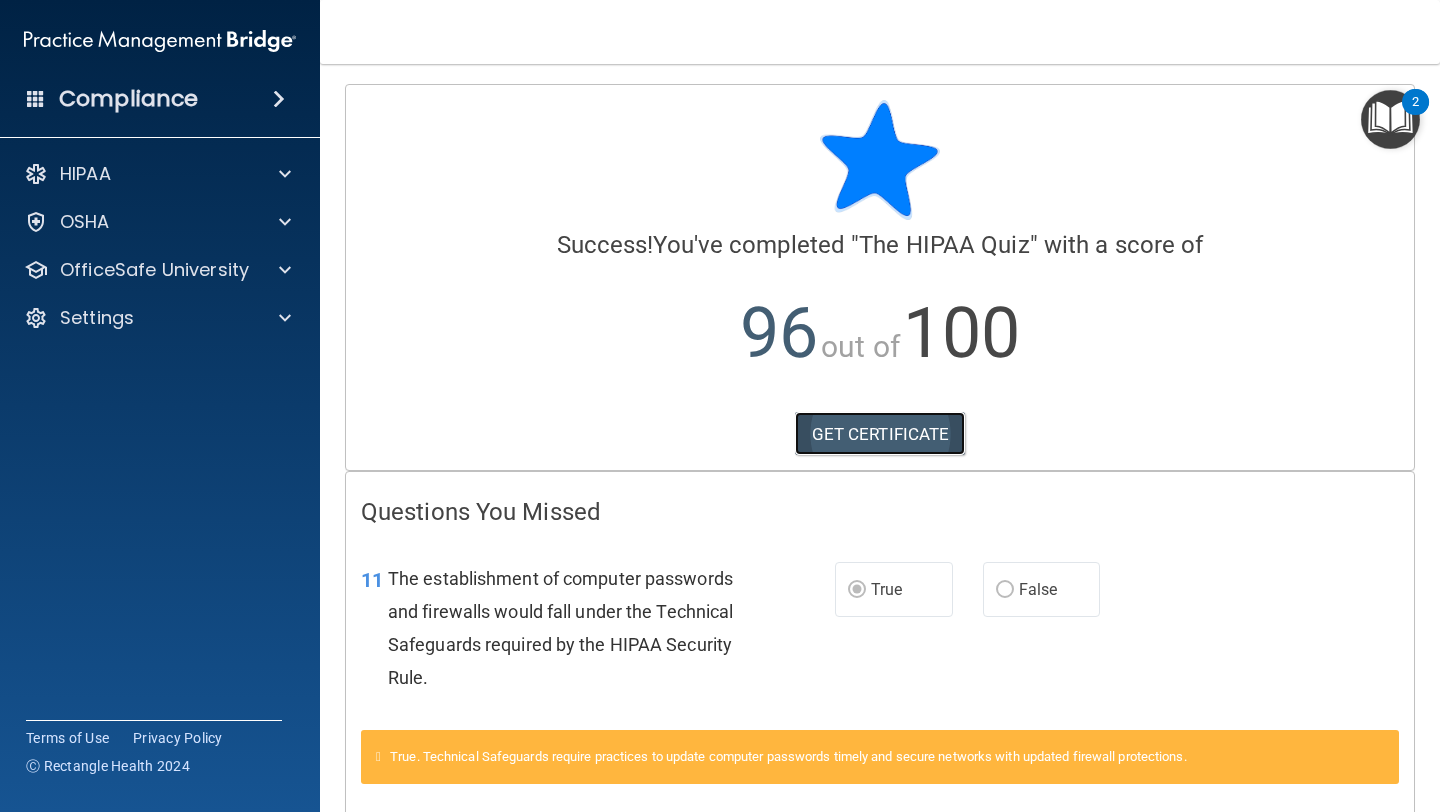 click on "GET CERTIFICATE" at bounding box center (880, 434) 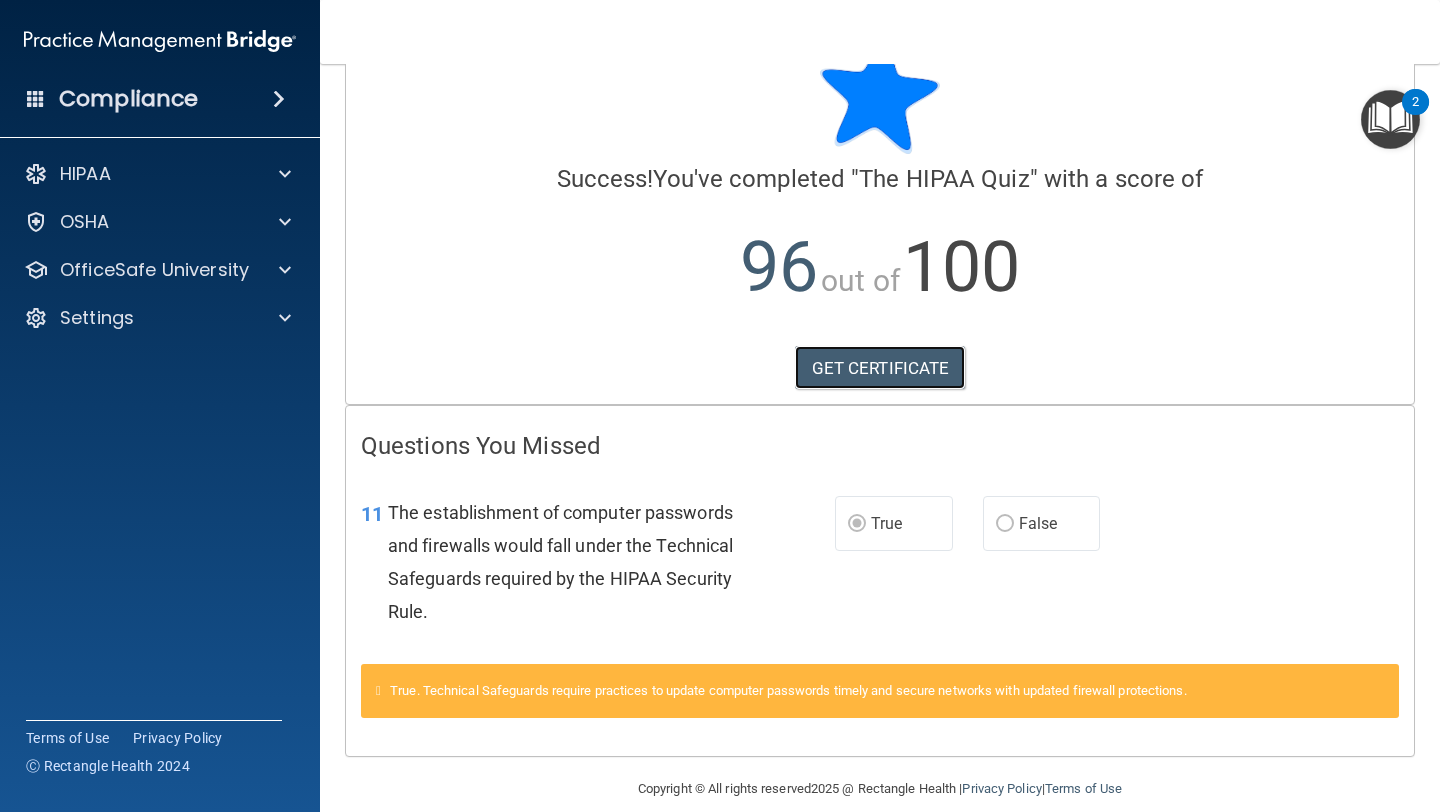 scroll, scrollTop: 0, scrollLeft: 0, axis: both 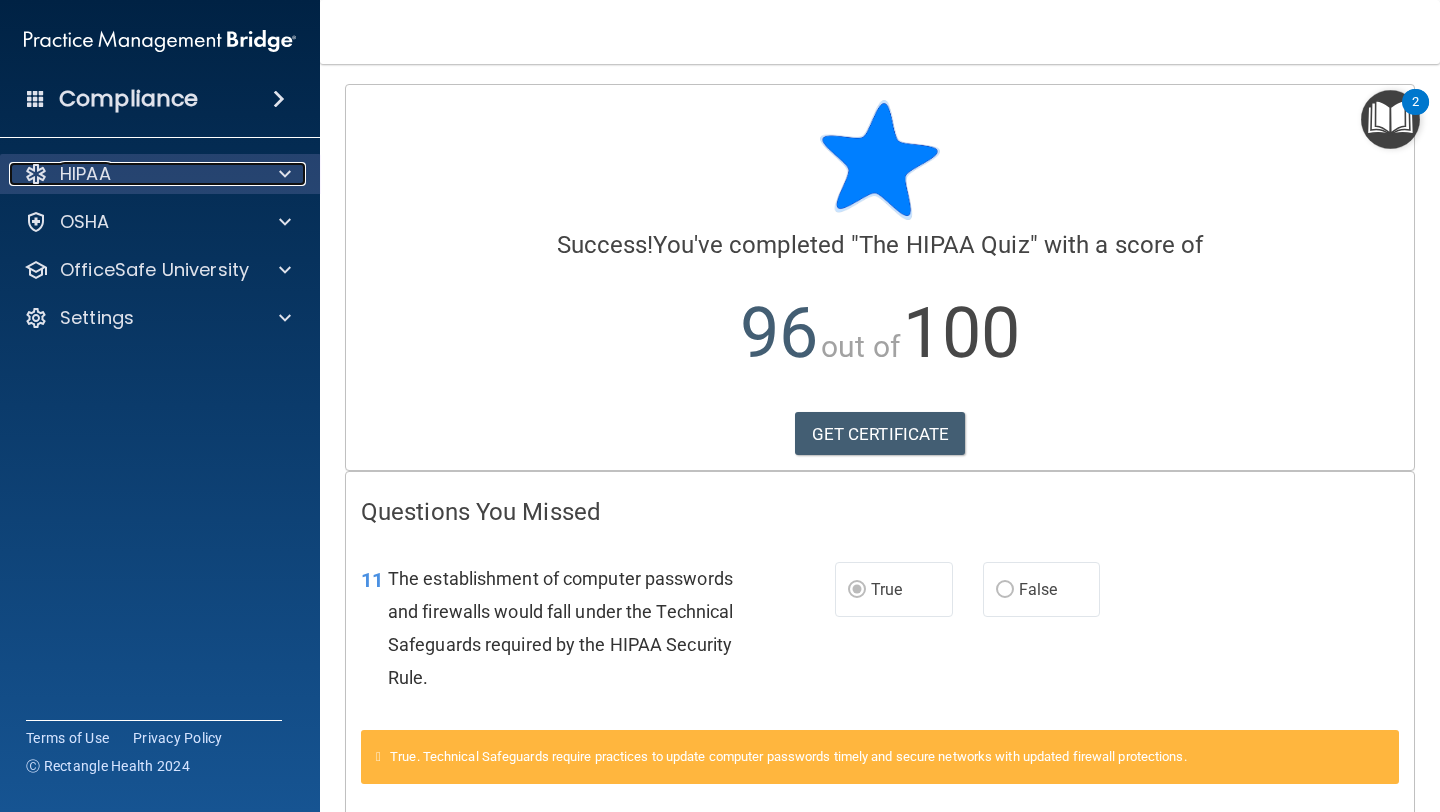 click on "HIPAA" at bounding box center [133, 174] 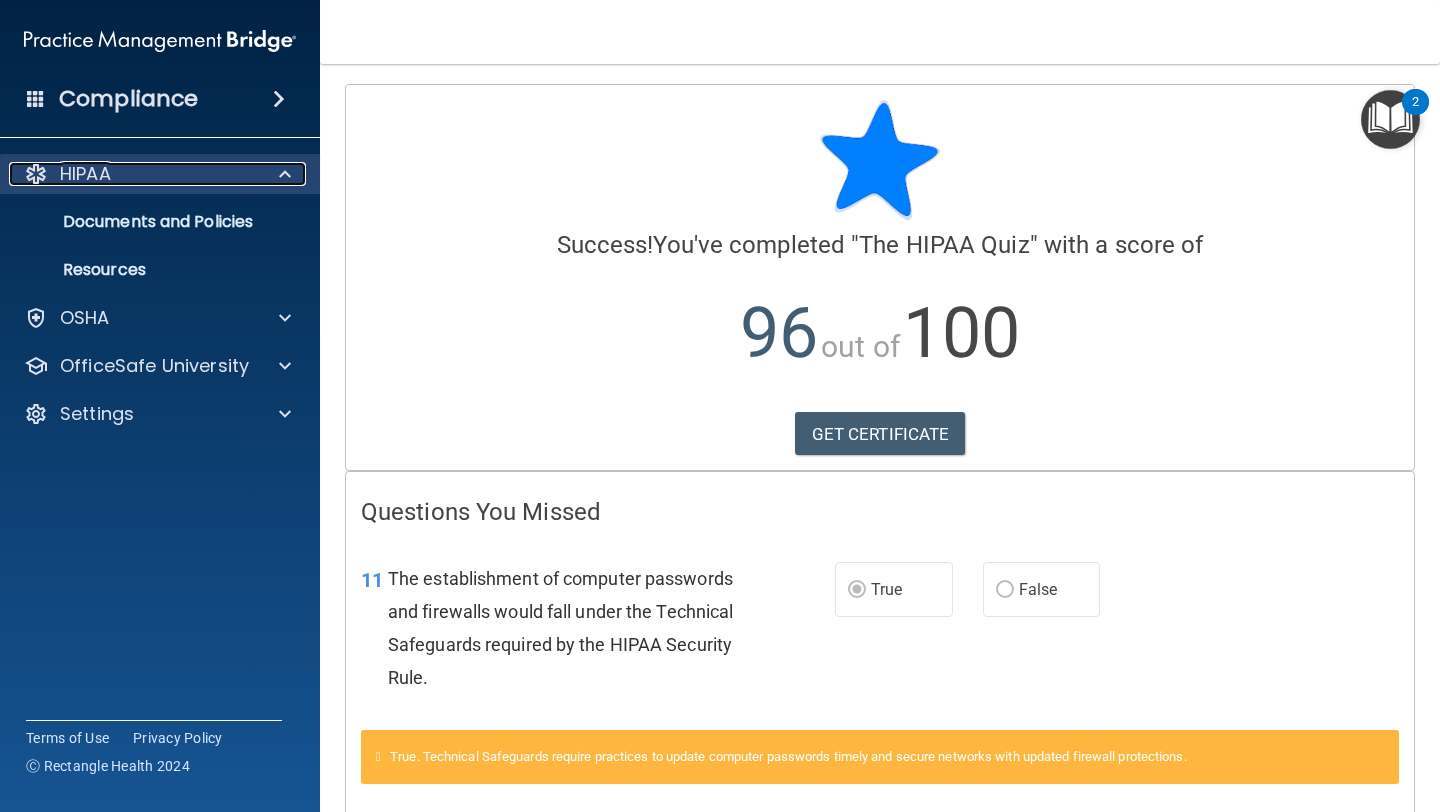 click on "HIPAA" at bounding box center [133, 174] 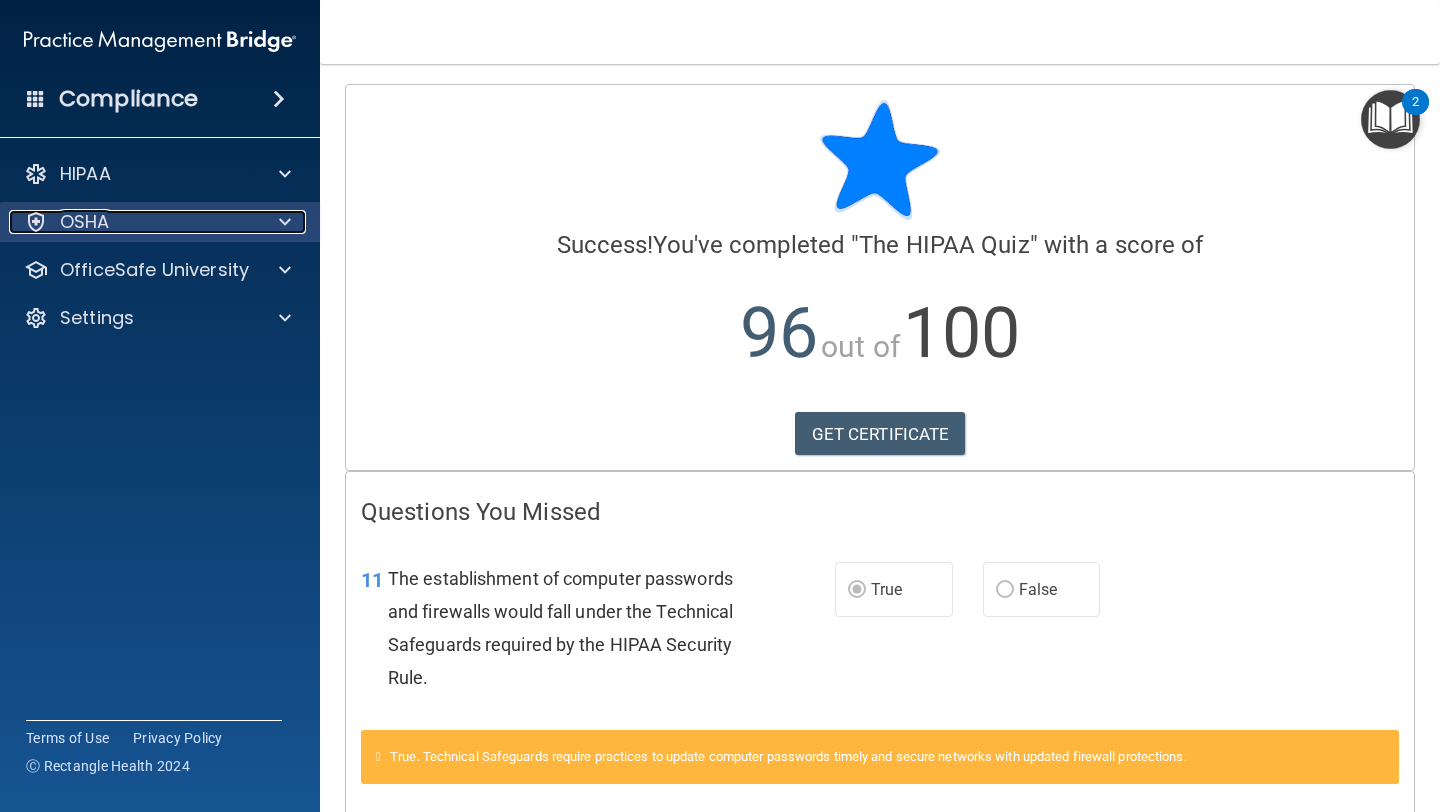 click on "OSHA" at bounding box center [133, 222] 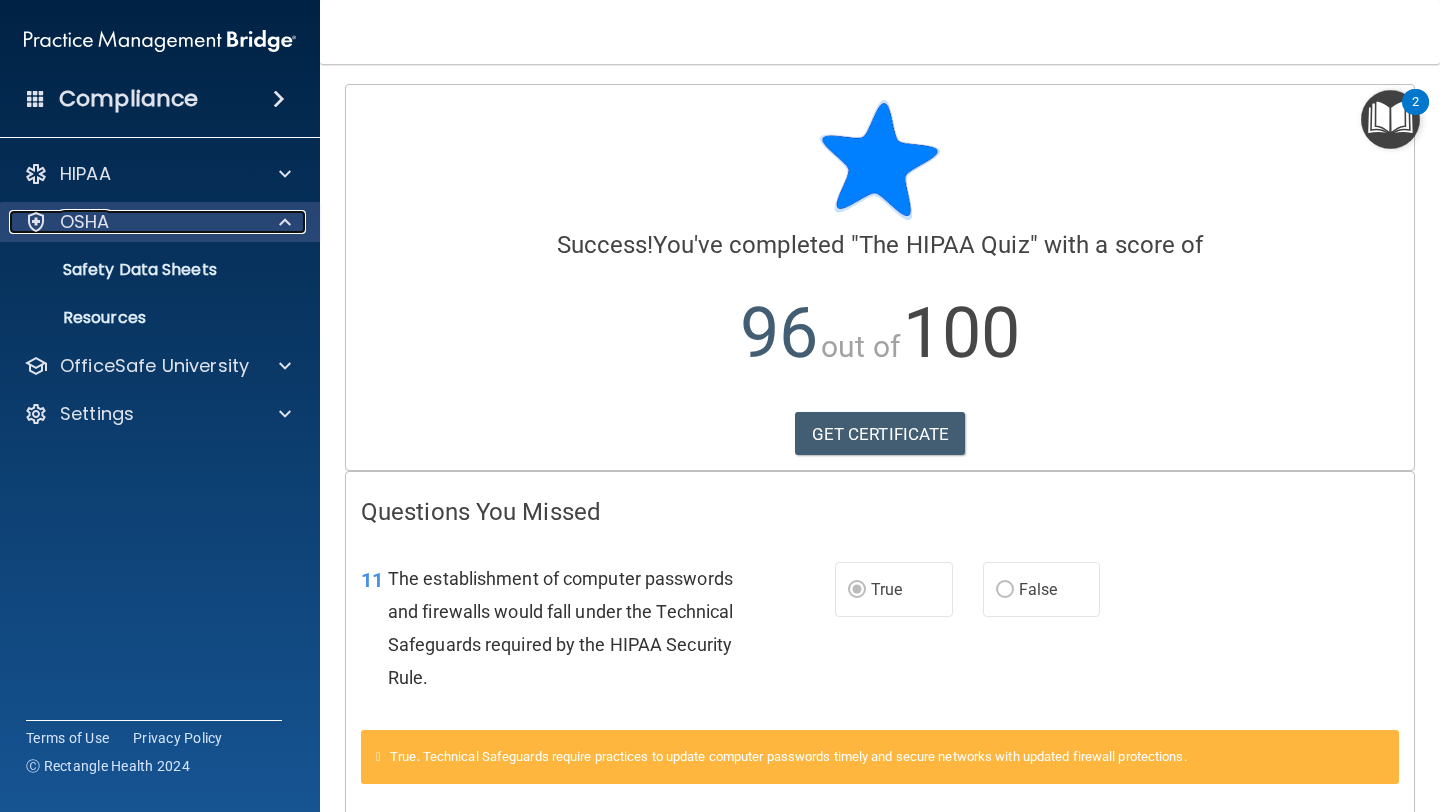 click on "OSHA" at bounding box center [133, 222] 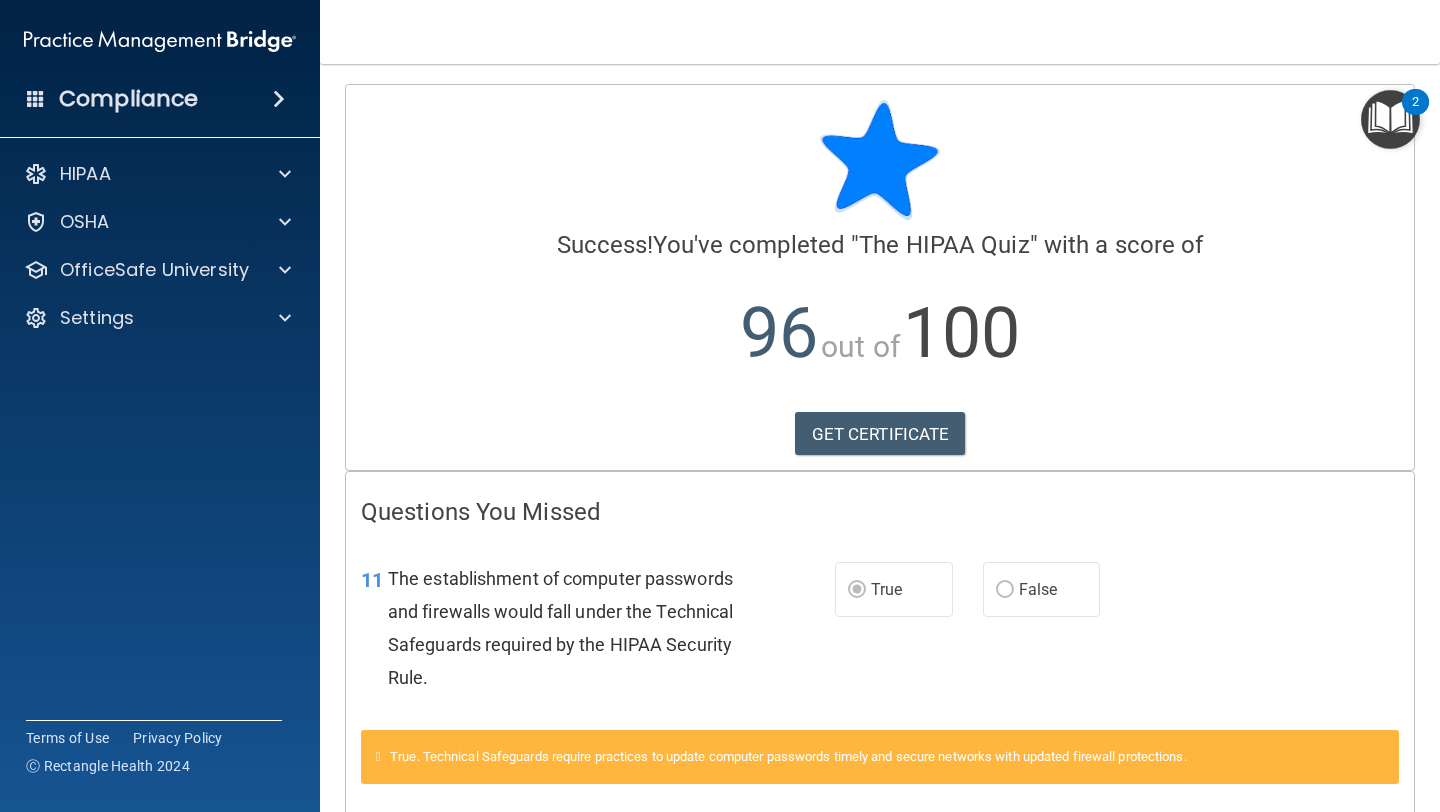 click at bounding box center (36, 98) 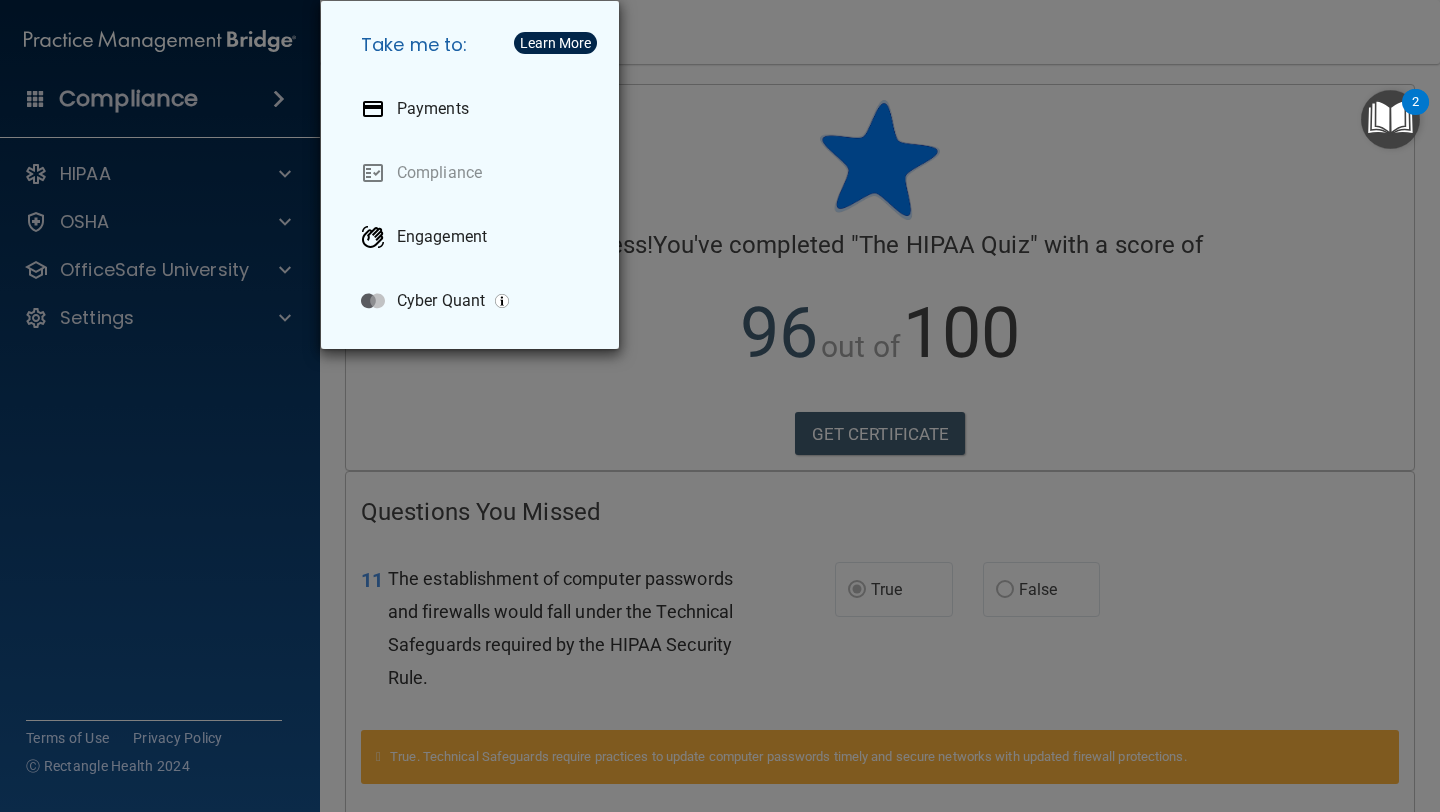 click on "Take me to:             Payments                   Compliance                     Engagement                     Cyber Quant" at bounding box center [720, 406] 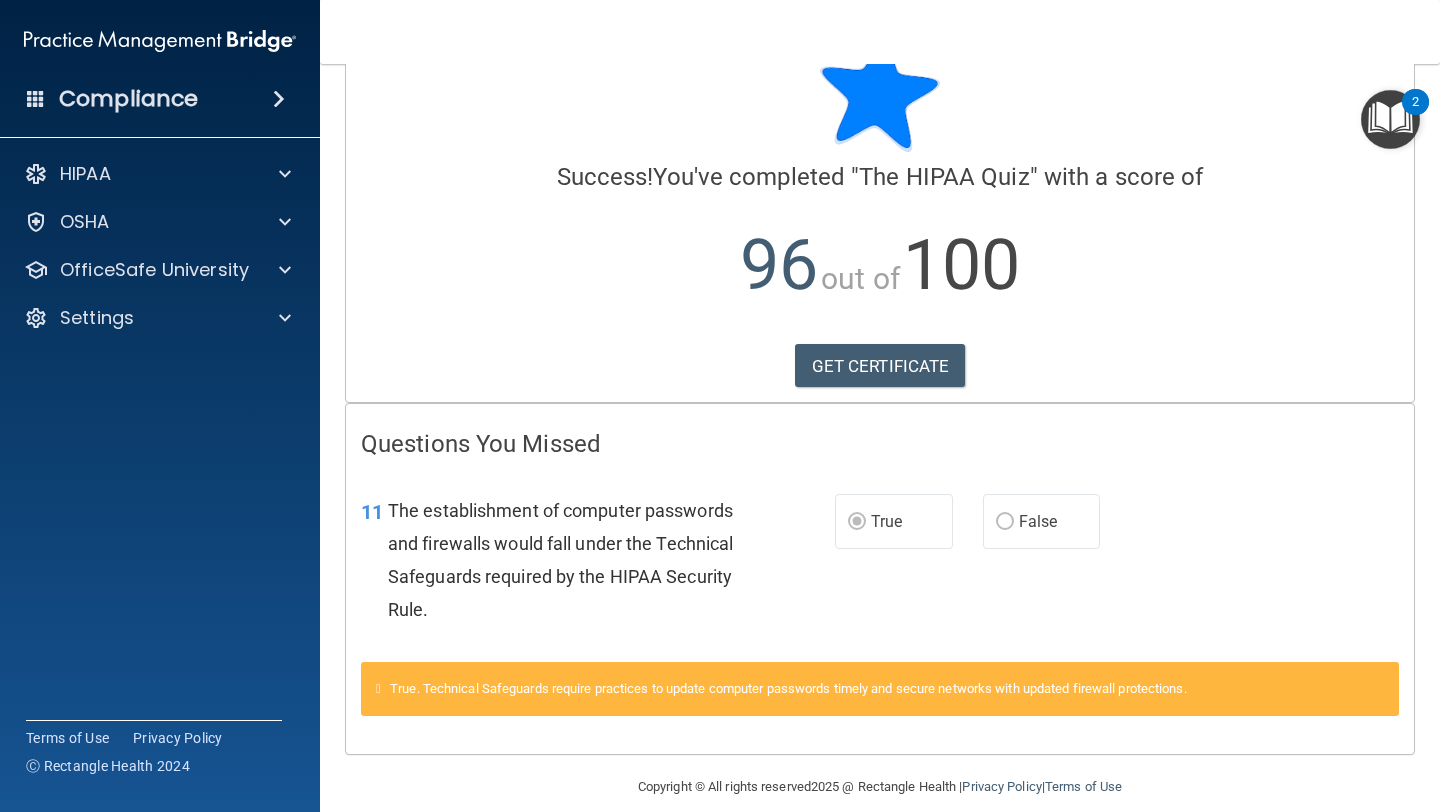 scroll, scrollTop: 0, scrollLeft: 0, axis: both 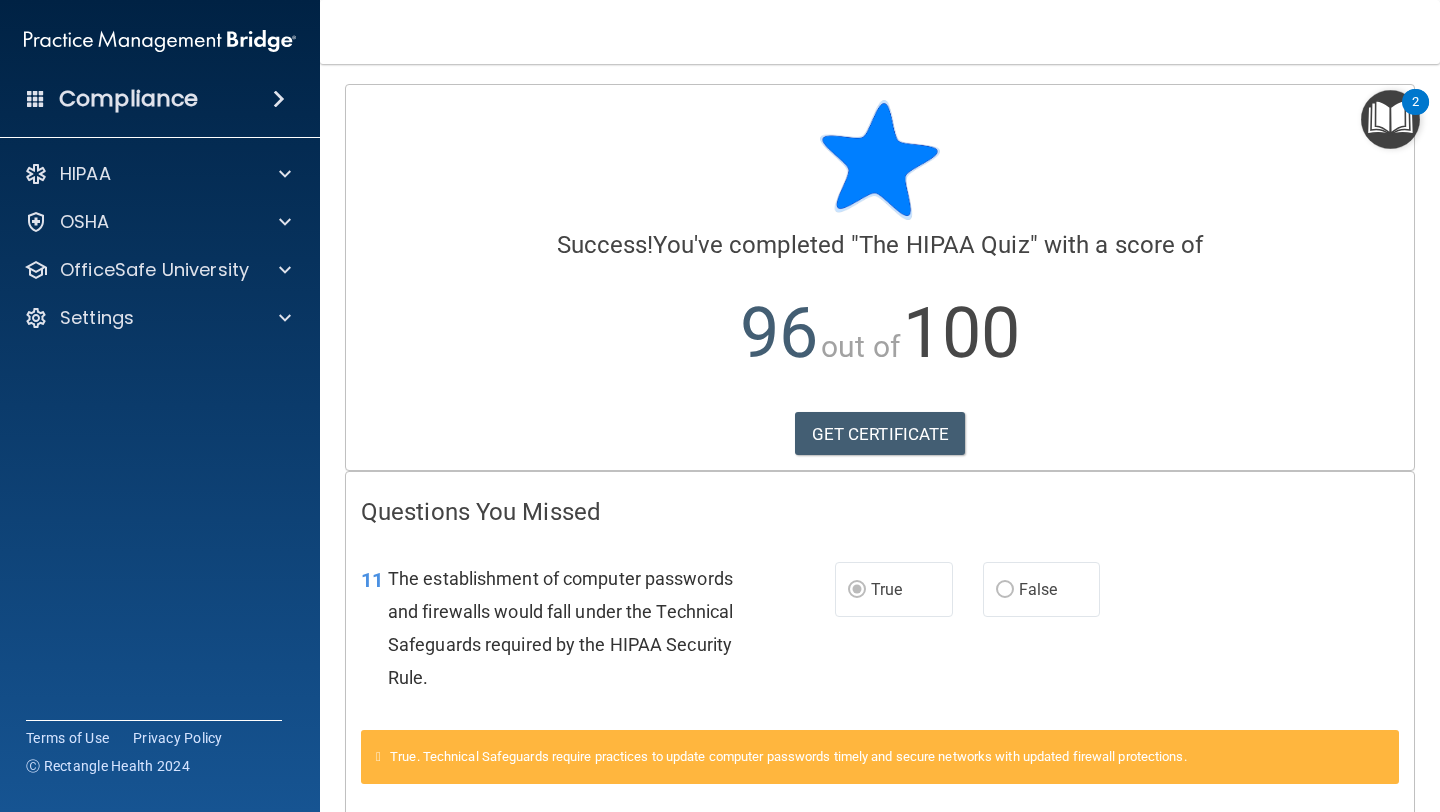 click at bounding box center [1390, 119] 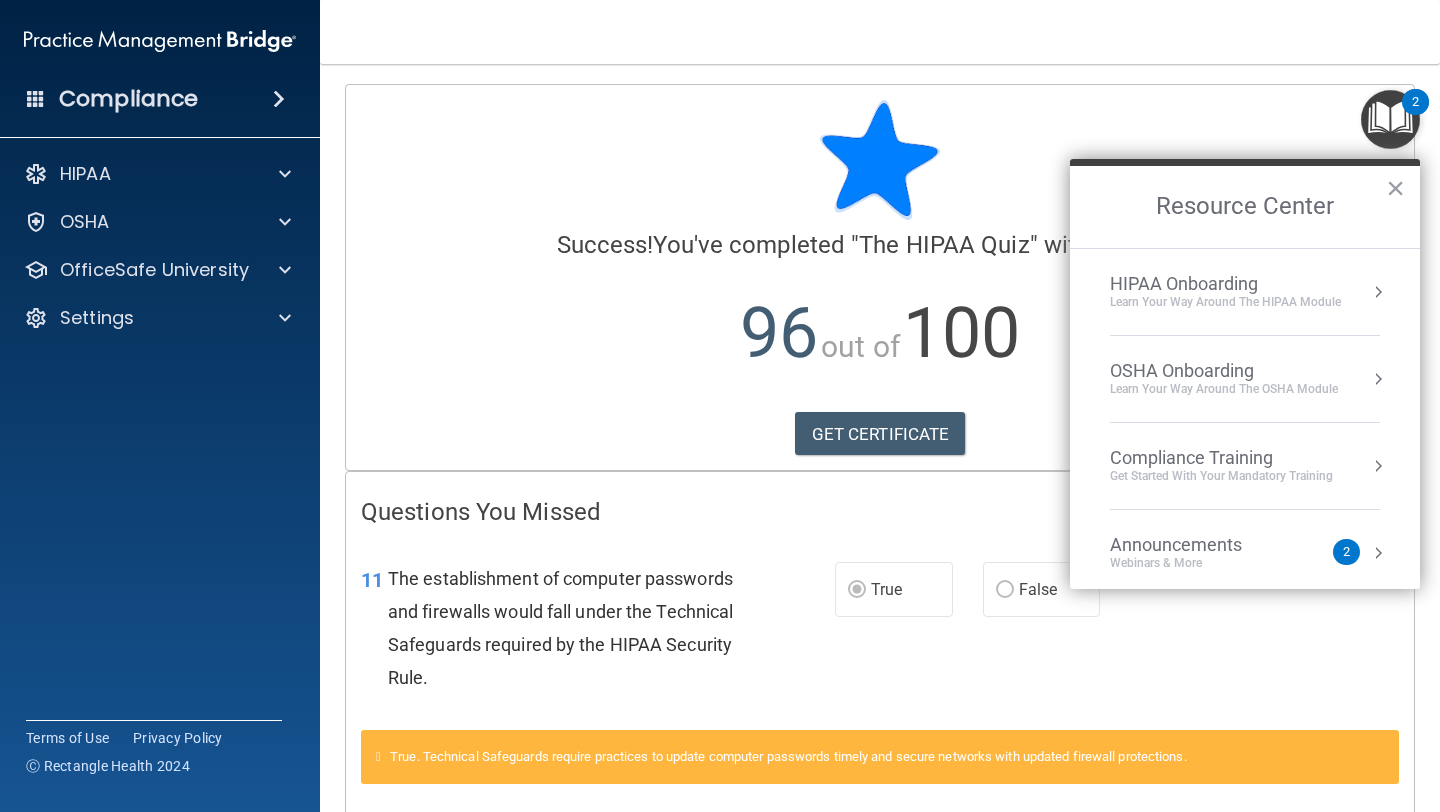 click at bounding box center [1390, 119] 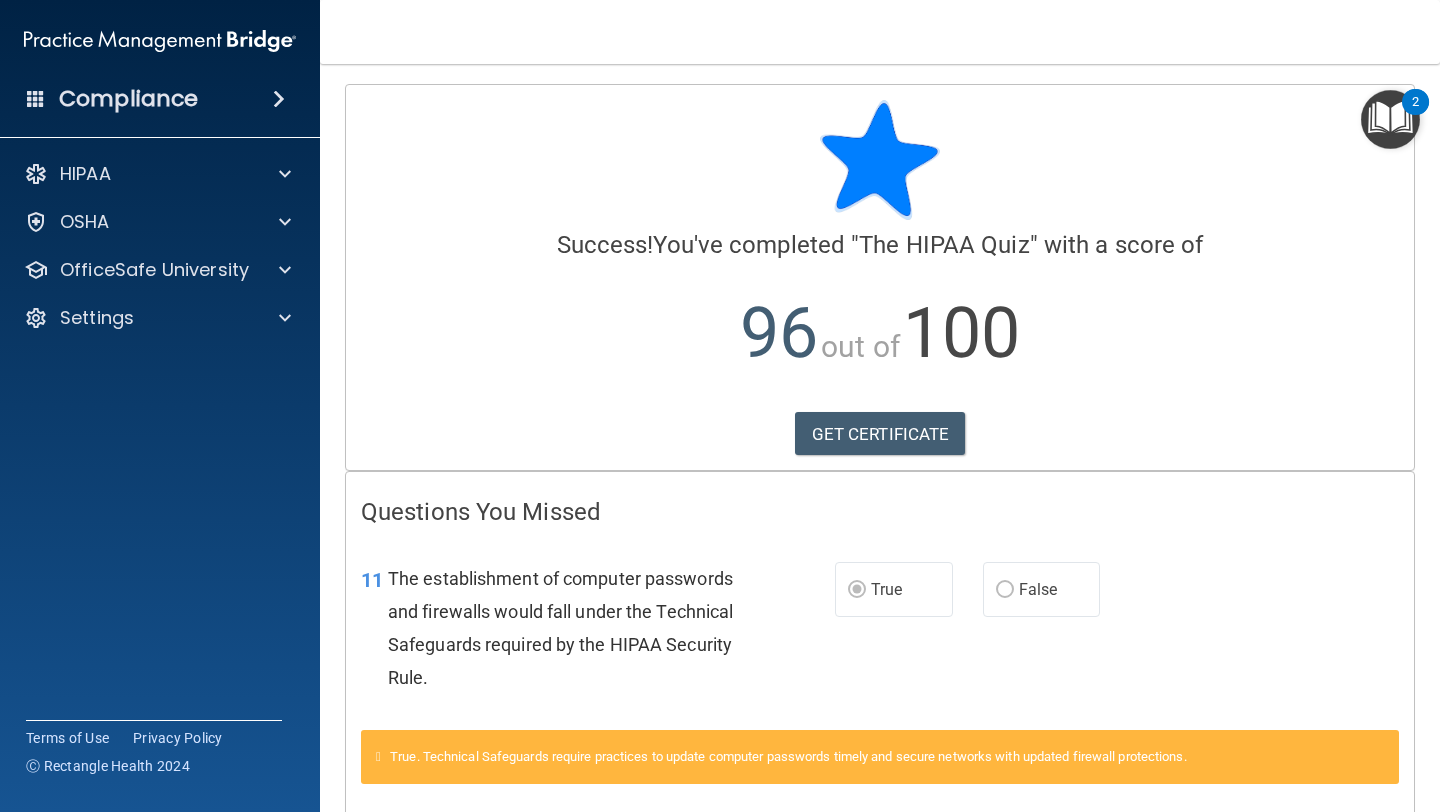 click at bounding box center [160, 41] 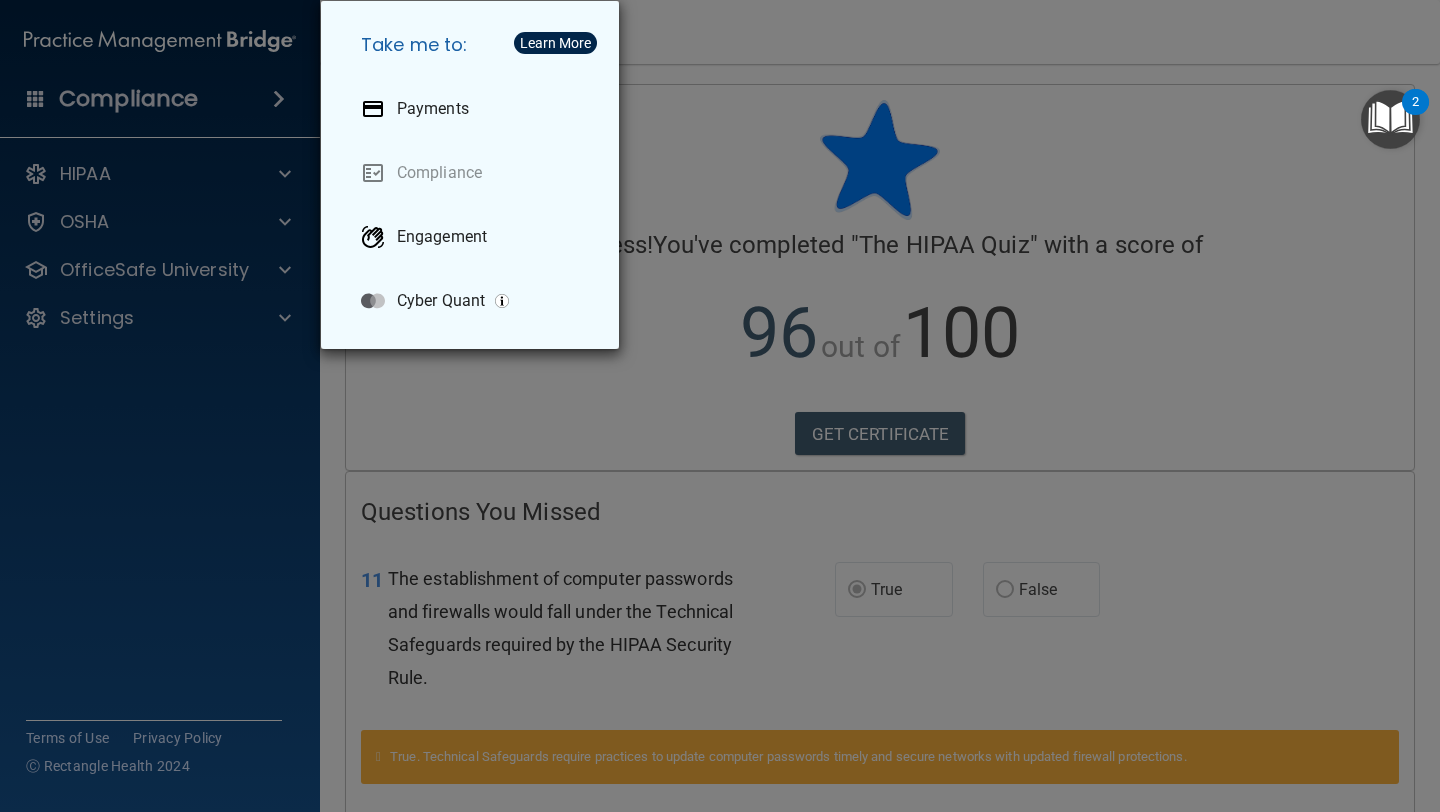 click on "Take me to:             Payments                   Compliance                     Engagement                     Cyber Quant" at bounding box center (720, 406) 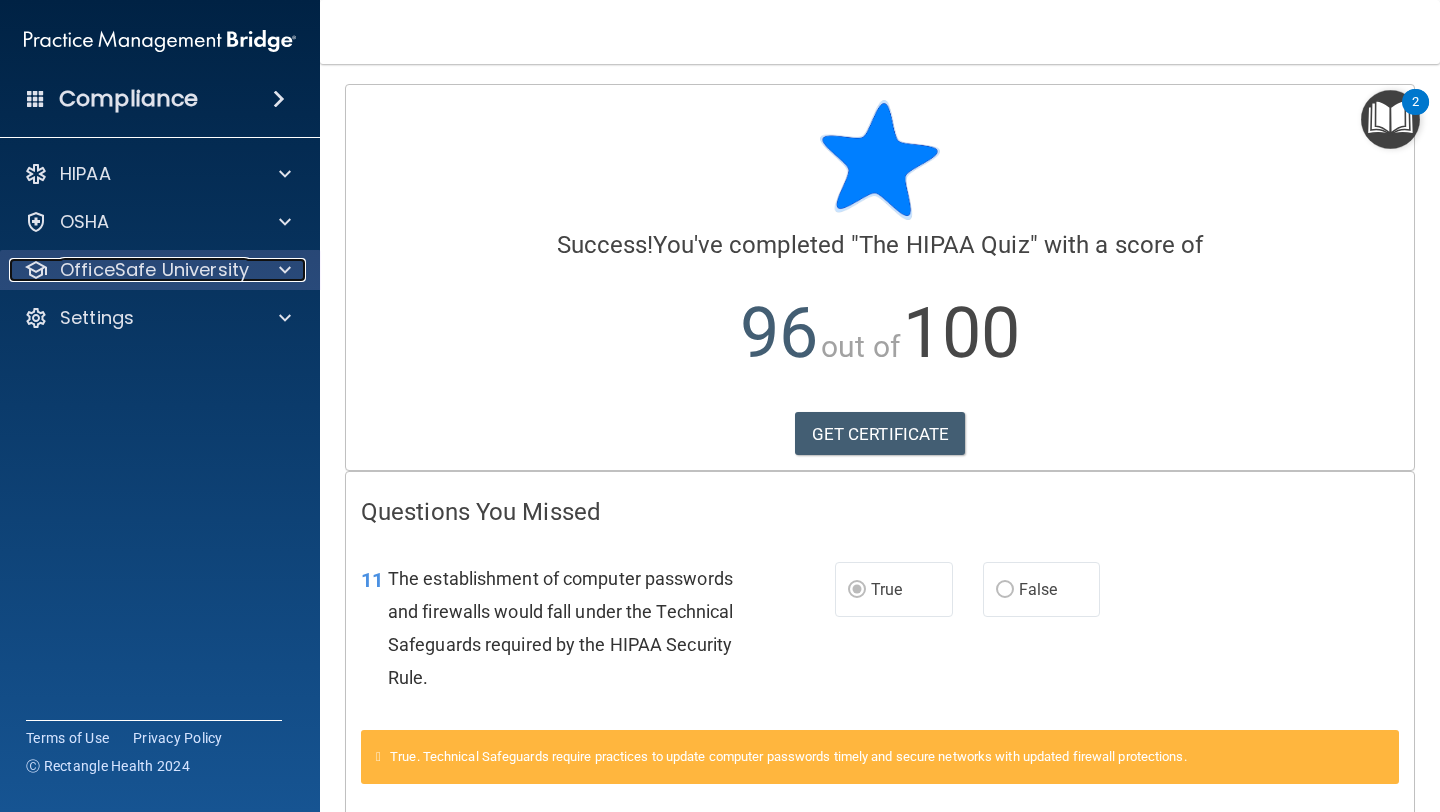 click on "OfficeSafe University" at bounding box center (154, 270) 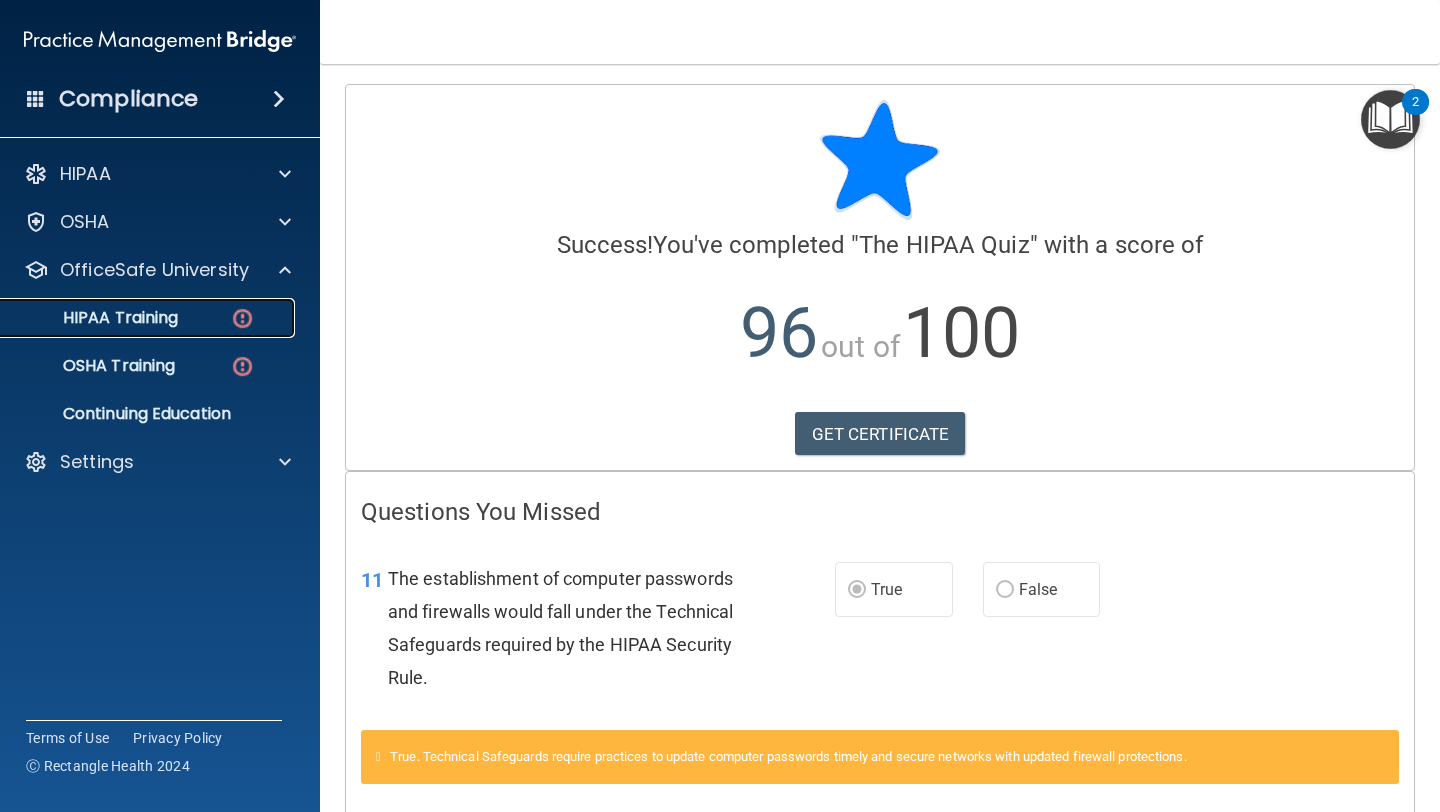 click on "HIPAA Training" at bounding box center (149, 318) 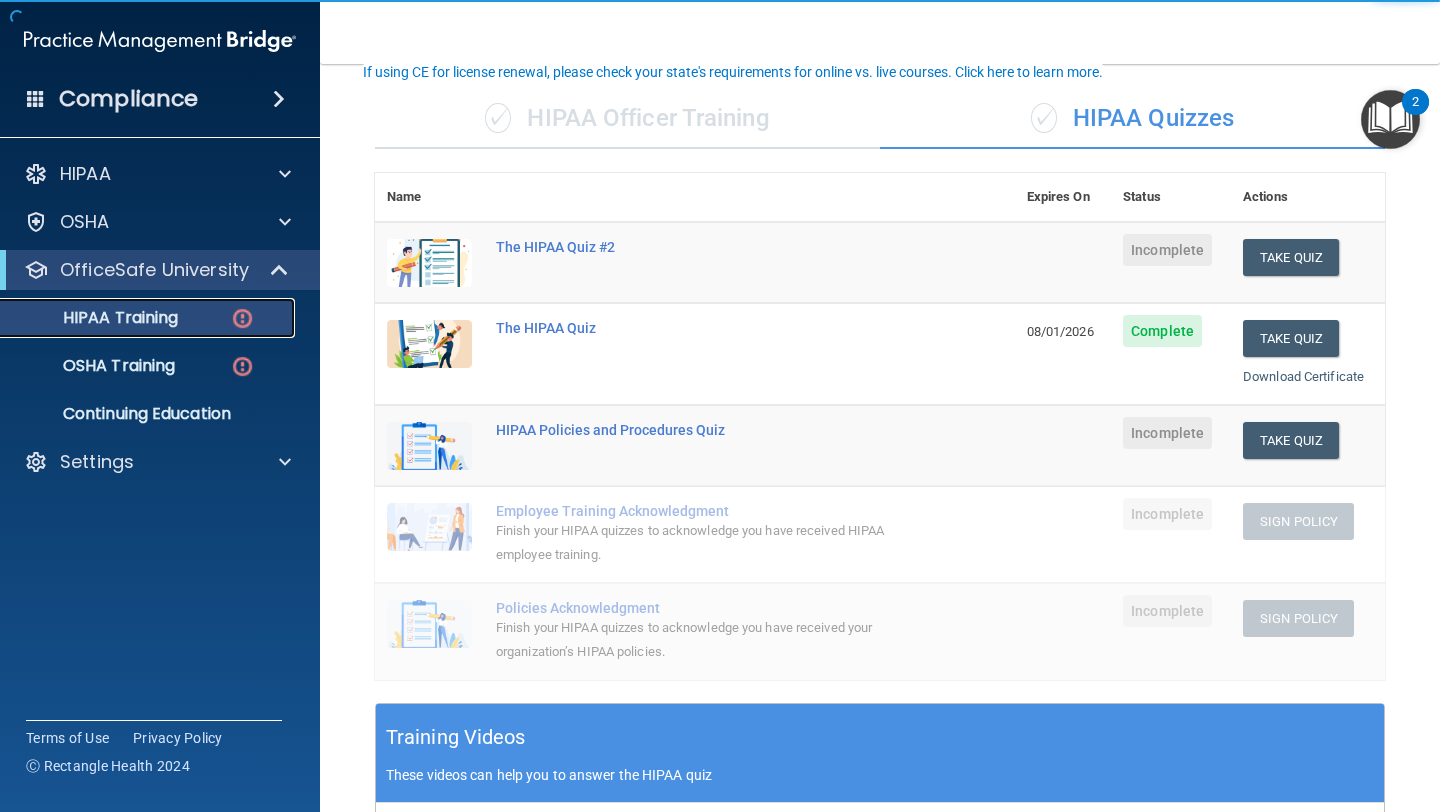scroll, scrollTop: 132, scrollLeft: 0, axis: vertical 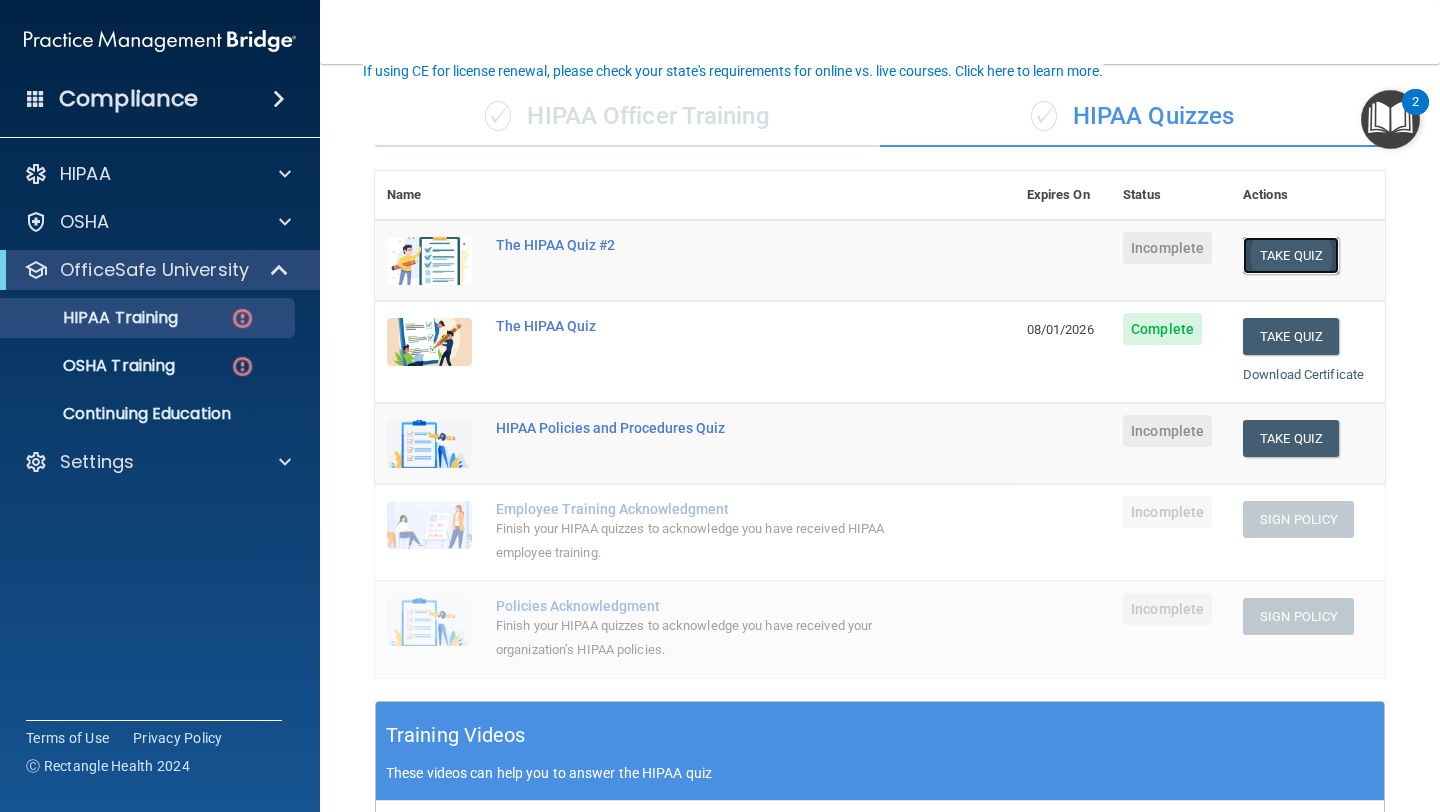 click on "Take Quiz" at bounding box center [1291, 255] 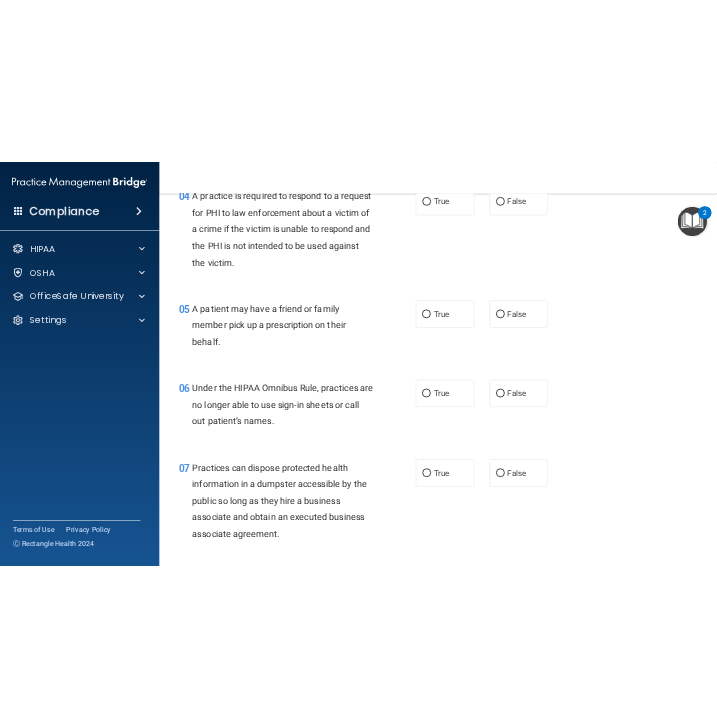 scroll, scrollTop: 0, scrollLeft: 0, axis: both 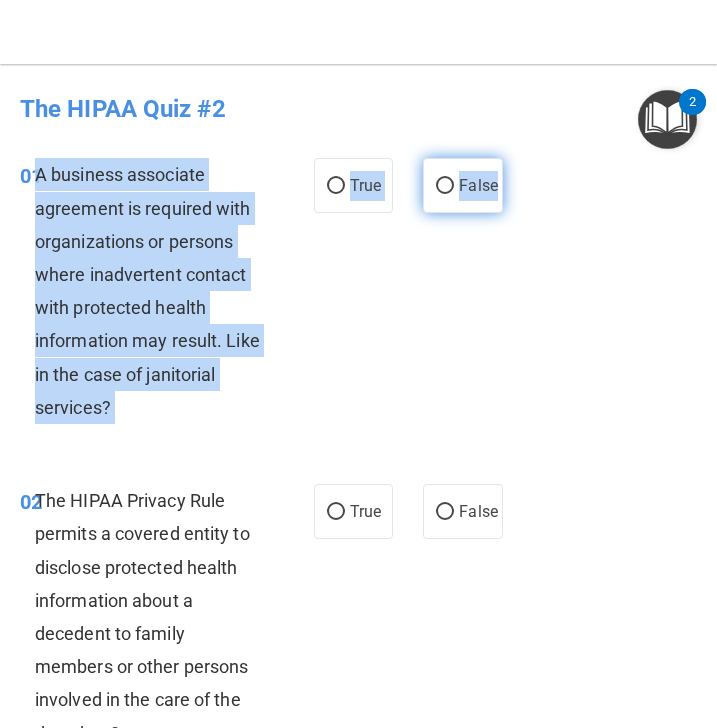 drag, startPoint x: 36, startPoint y: 175, endPoint x: 497, endPoint y: 193, distance: 461.3513 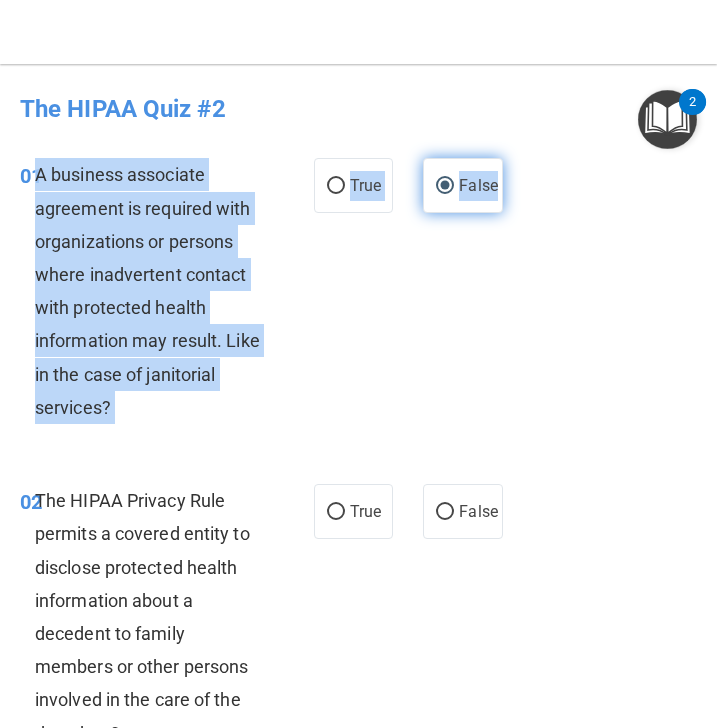 click on "False" at bounding box center (445, 186) 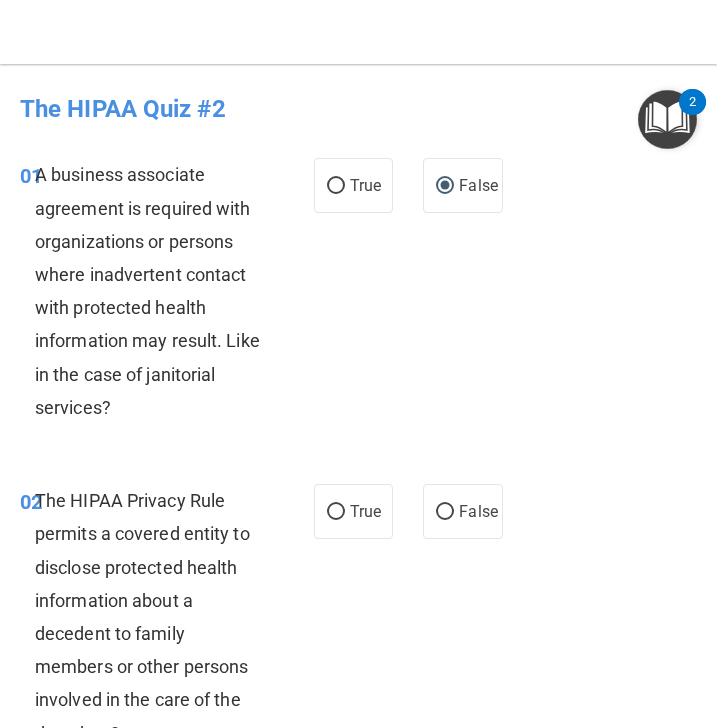 click on "01       A business associate agreement is required with organizations or persons where inadvertent contact with protected health information may result.  Like in the case of janitorial services?                 True           False" at bounding box center (358, 296) 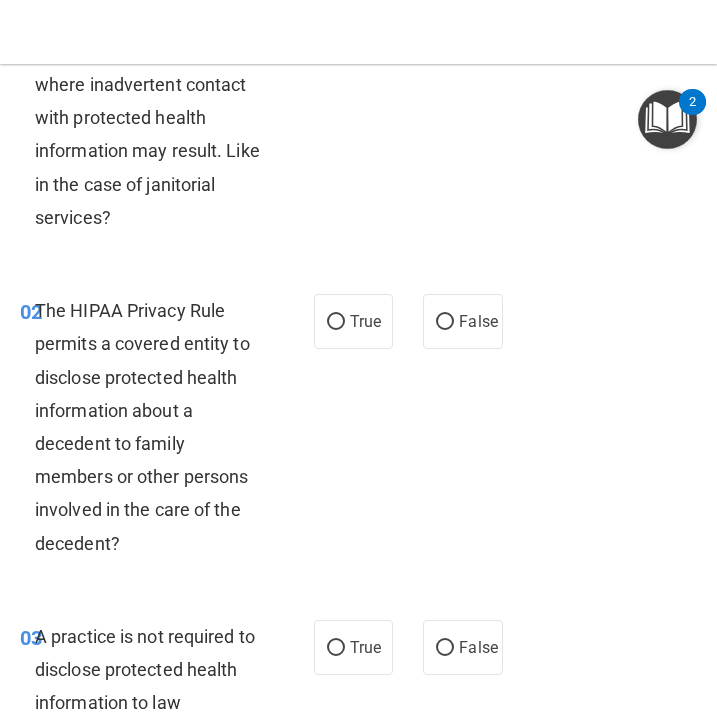 scroll, scrollTop: 192, scrollLeft: 0, axis: vertical 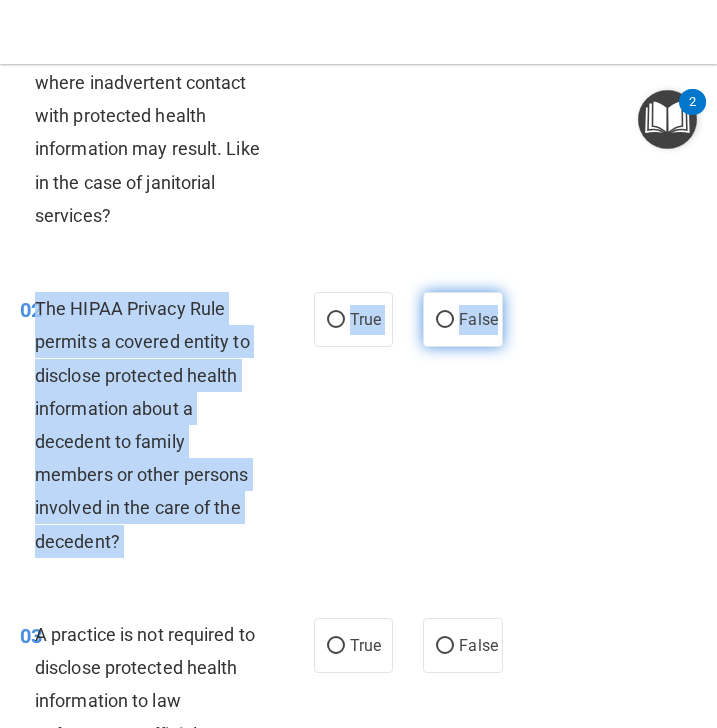 drag, startPoint x: 36, startPoint y: 311, endPoint x: 494, endPoint y: 318, distance: 458.0535 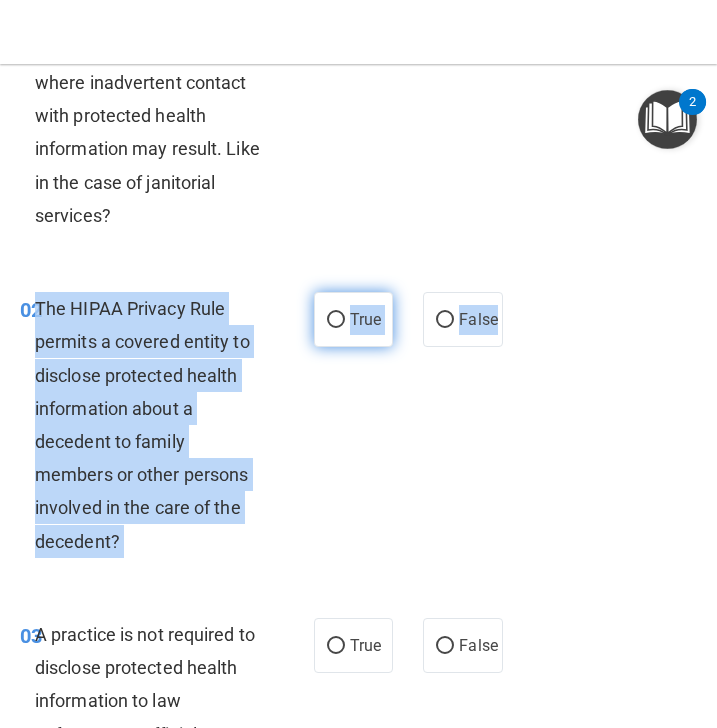 click on "True" at bounding box center (354, 319) 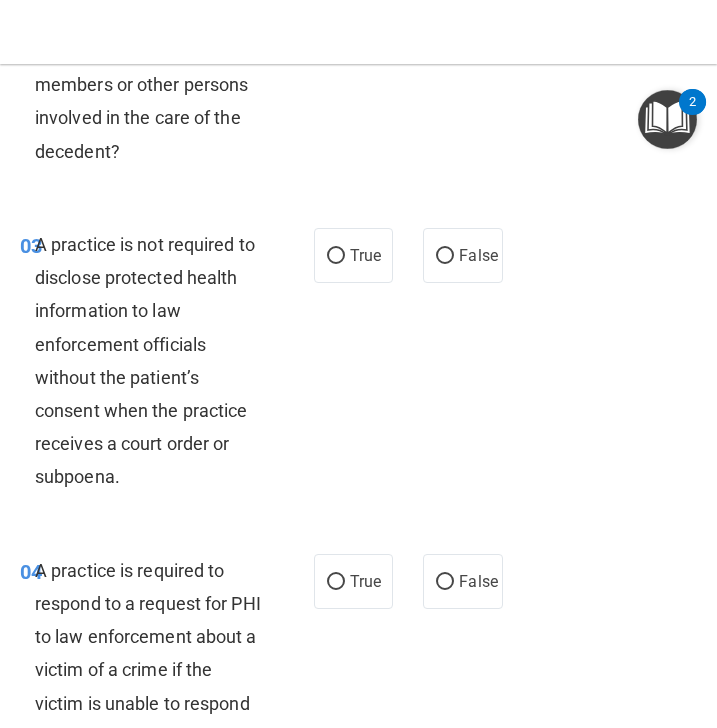 scroll, scrollTop: 596, scrollLeft: 0, axis: vertical 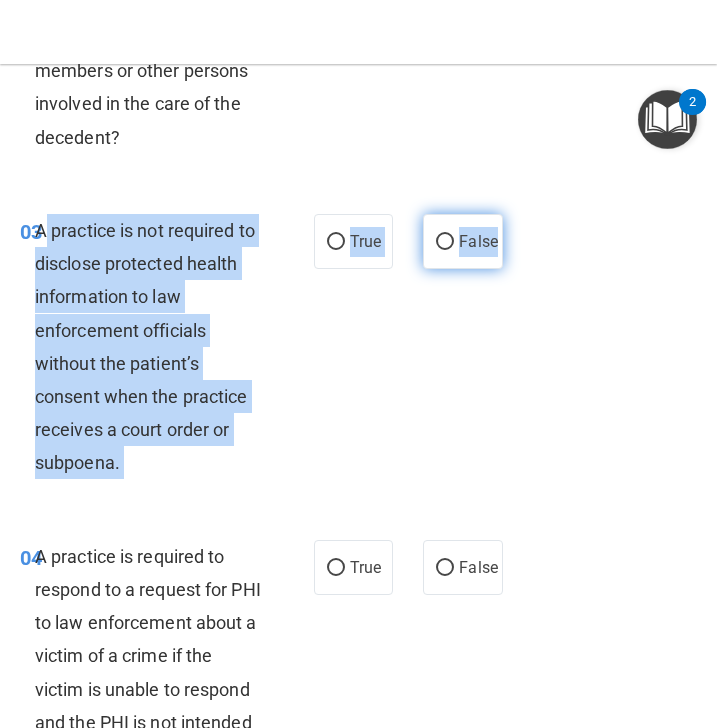 drag, startPoint x: 43, startPoint y: 227, endPoint x: 500, endPoint y: 233, distance: 457.0394 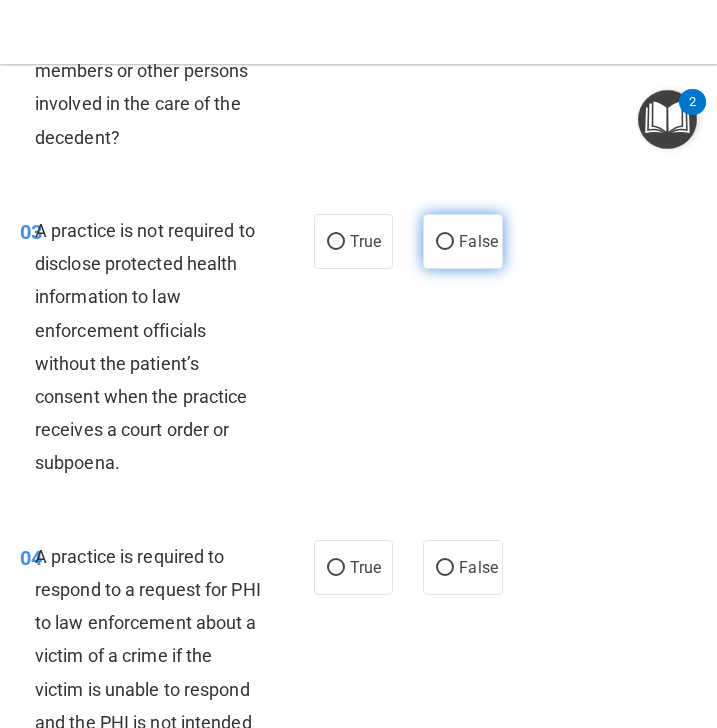 click on "False" at bounding box center (478, 241) 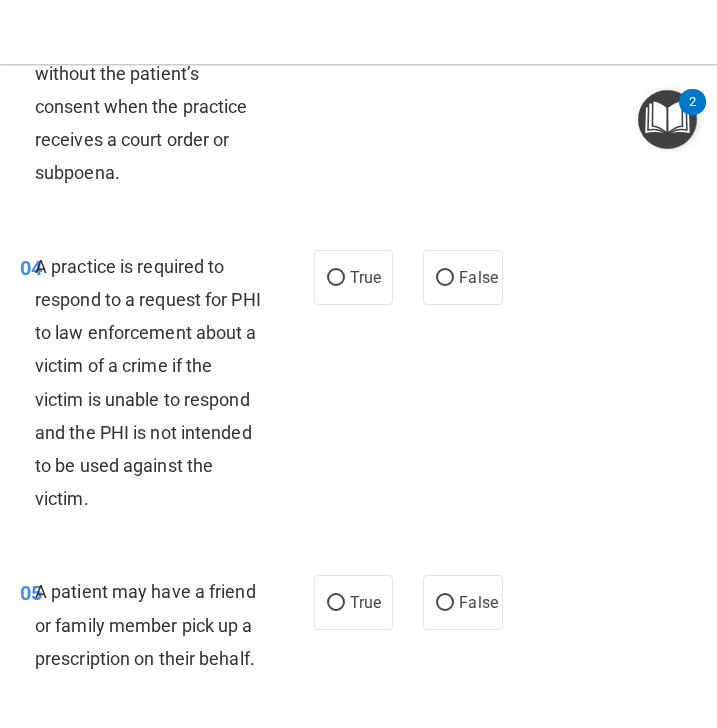 scroll, scrollTop: 888, scrollLeft: 0, axis: vertical 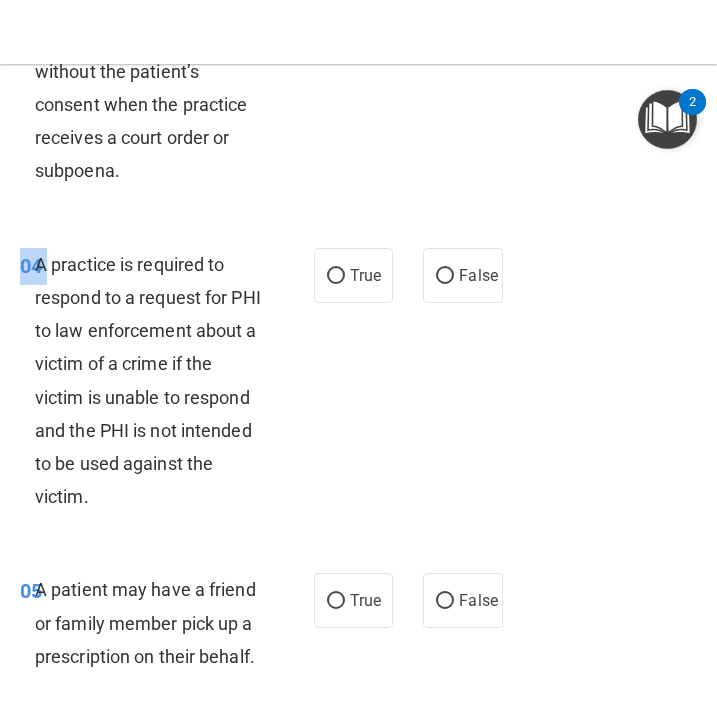 drag, startPoint x: 36, startPoint y: 261, endPoint x: 509, endPoint y: 278, distance: 473.3054 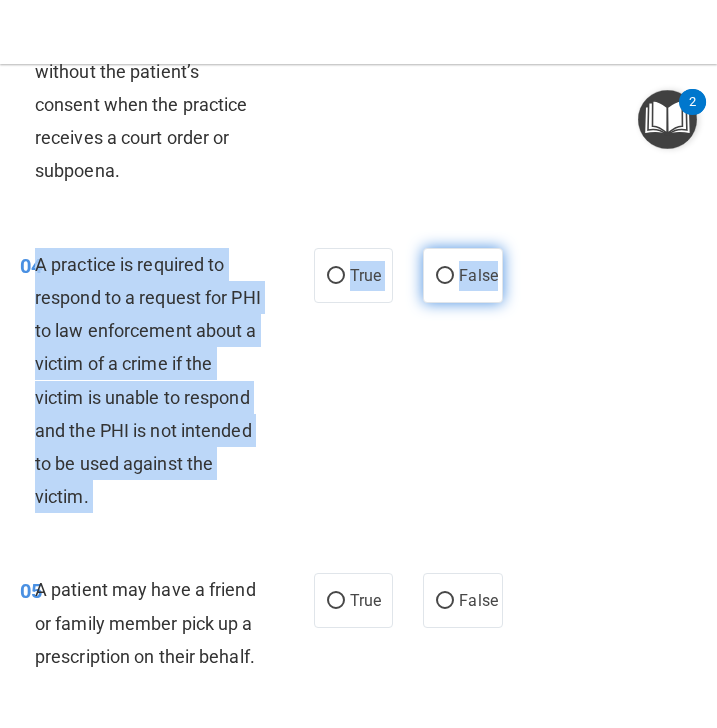 drag, startPoint x: 40, startPoint y: 260, endPoint x: 497, endPoint y: 271, distance: 457.13235 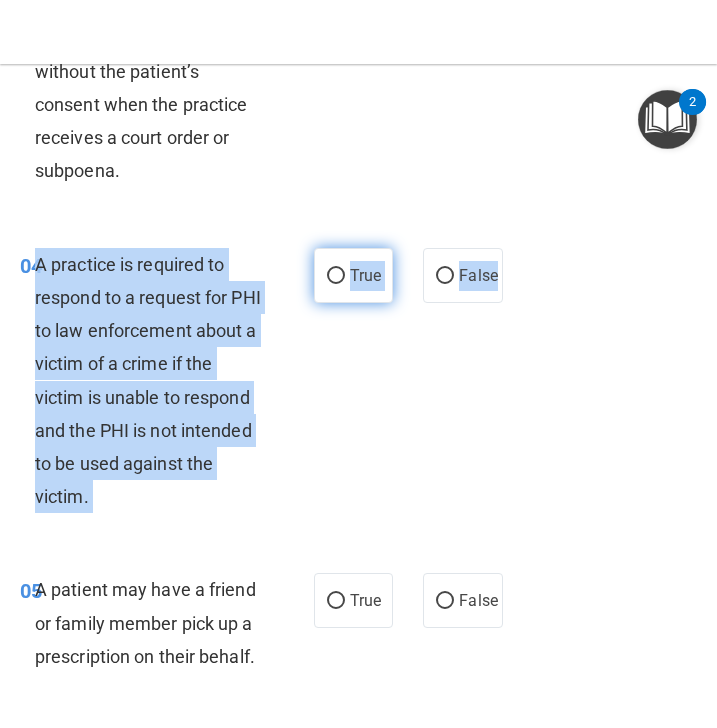 click on "True" at bounding box center [365, 275] 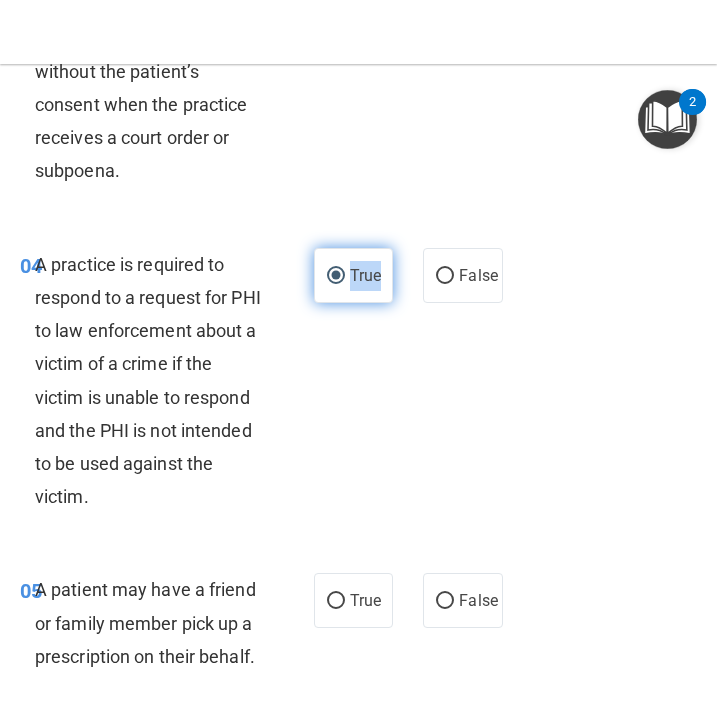 click on "True" at bounding box center [365, 275] 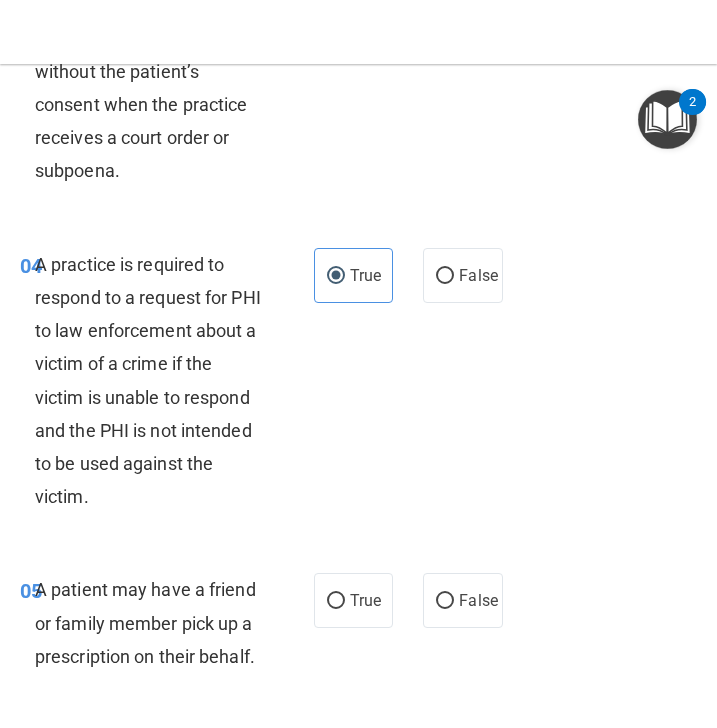 click on "04       A practice is required to respond to a request for PHI to law enforcement about a victim of a crime if the victim is unable to respond and the PHI is not intended to be used against the victim.                 True           False" at bounding box center (358, 386) 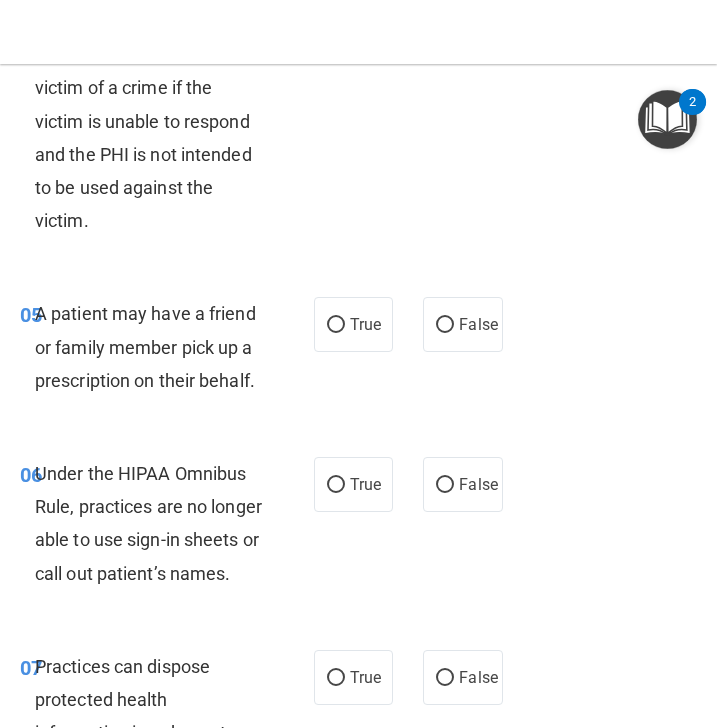 scroll, scrollTop: 1179, scrollLeft: 0, axis: vertical 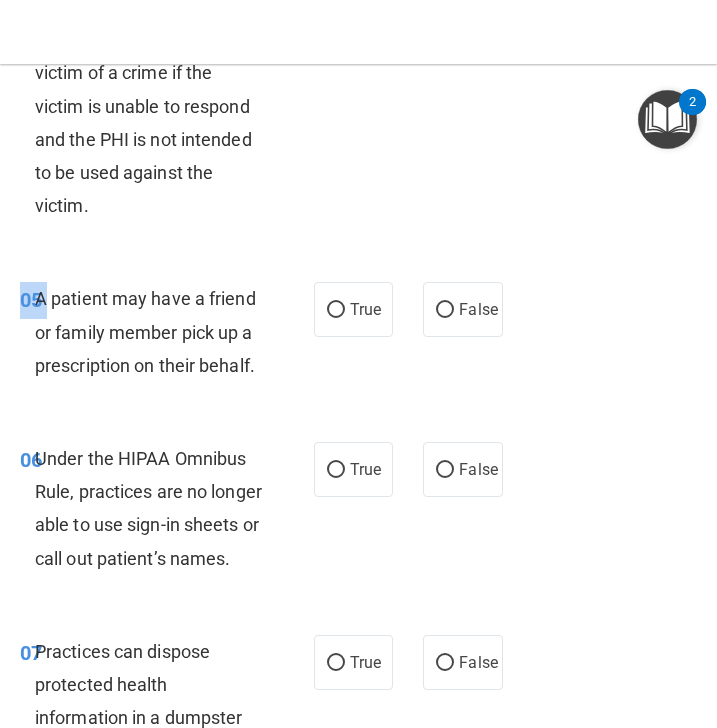 drag, startPoint x: 37, startPoint y: 303, endPoint x: 513, endPoint y: 321, distance: 476.3402 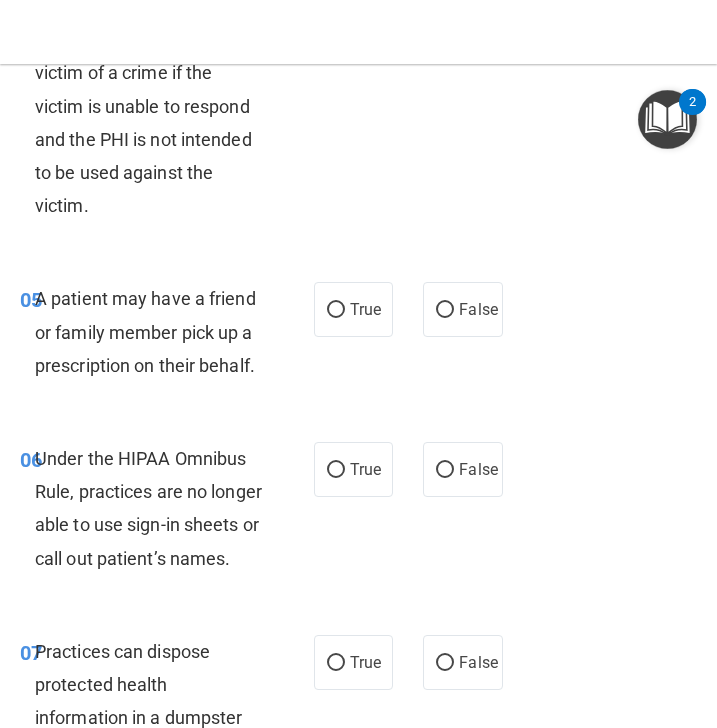 click on "05       A patient may have a friend or family member pick up a prescription on their behalf.                 True           False" at bounding box center [358, 337] 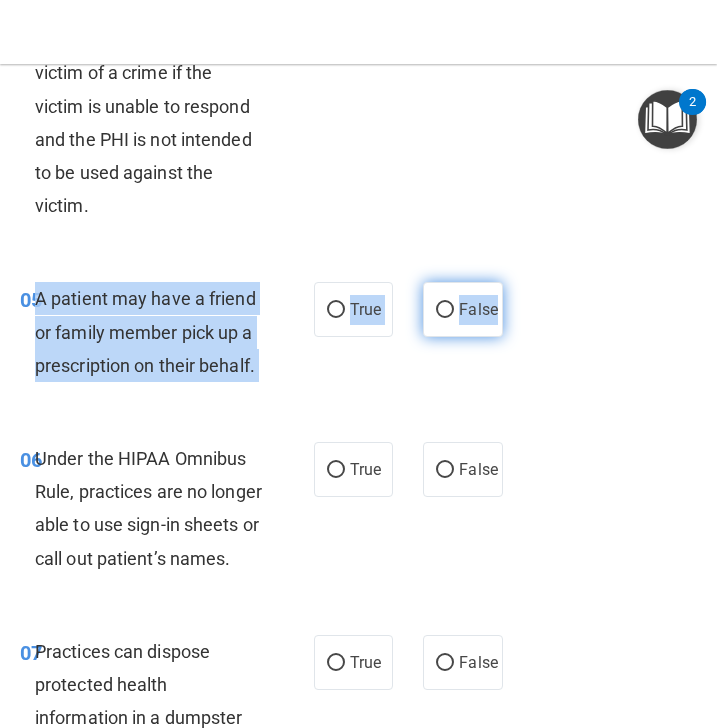 drag, startPoint x: 36, startPoint y: 301, endPoint x: 498, endPoint y: 302, distance: 462.00107 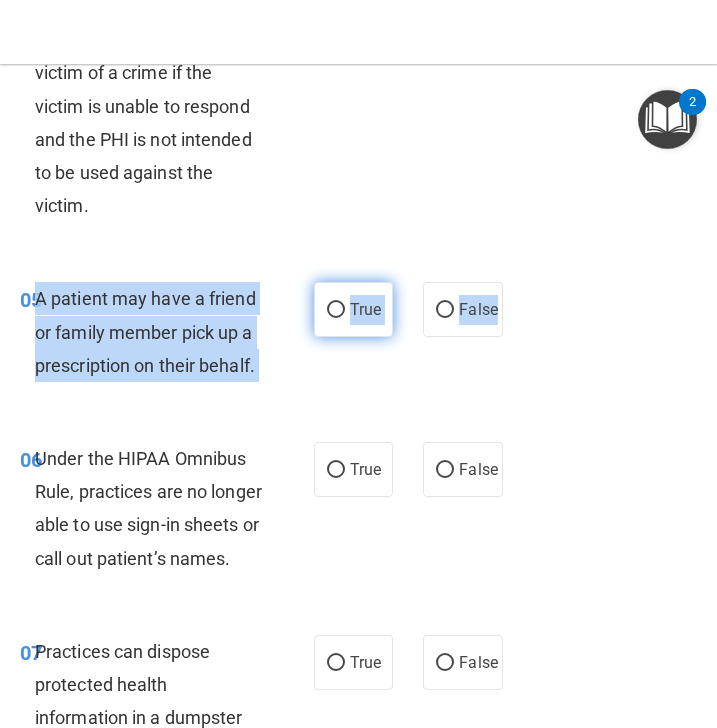 click on "True" at bounding box center (354, 309) 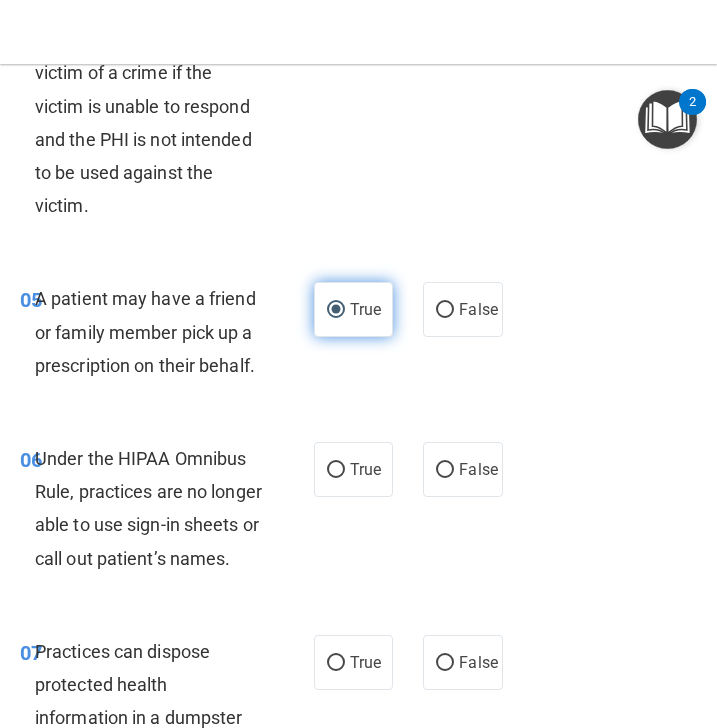 click on "True" at bounding box center [354, 309] 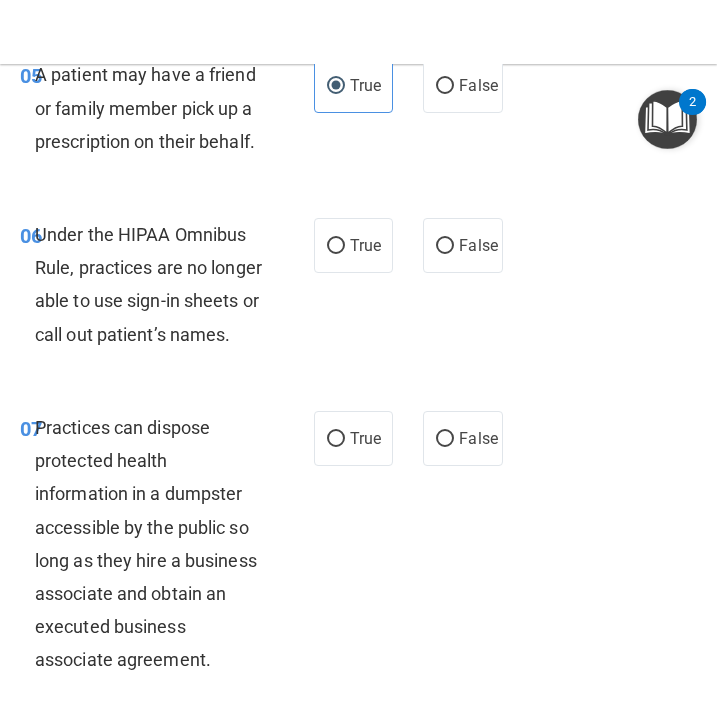 scroll, scrollTop: 1408, scrollLeft: 0, axis: vertical 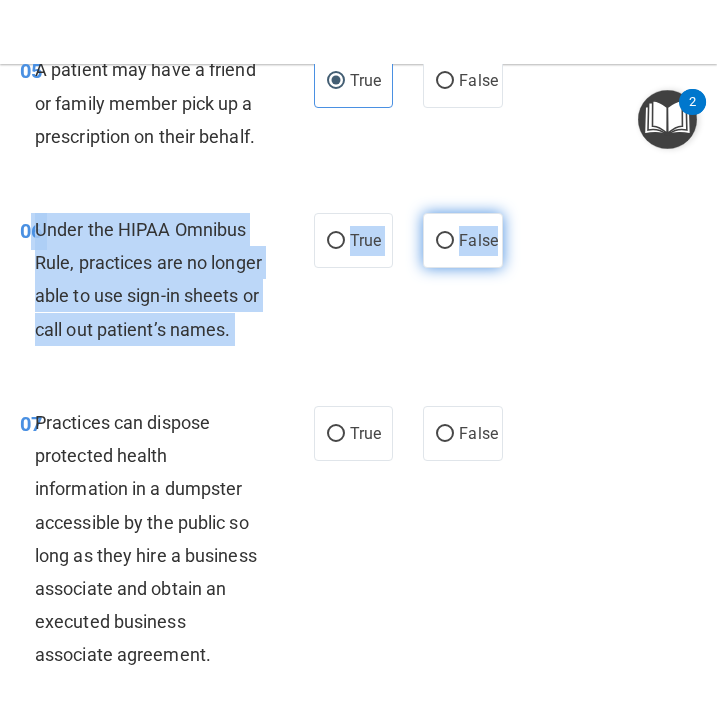 drag, startPoint x: 32, startPoint y: 227, endPoint x: 494, endPoint y: 234, distance: 462.05304 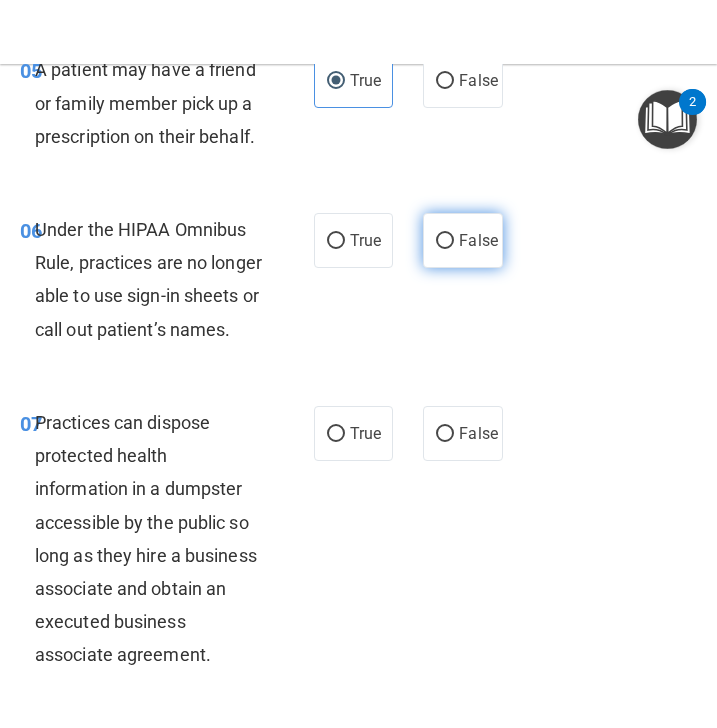click on "False" at bounding box center (463, 240) 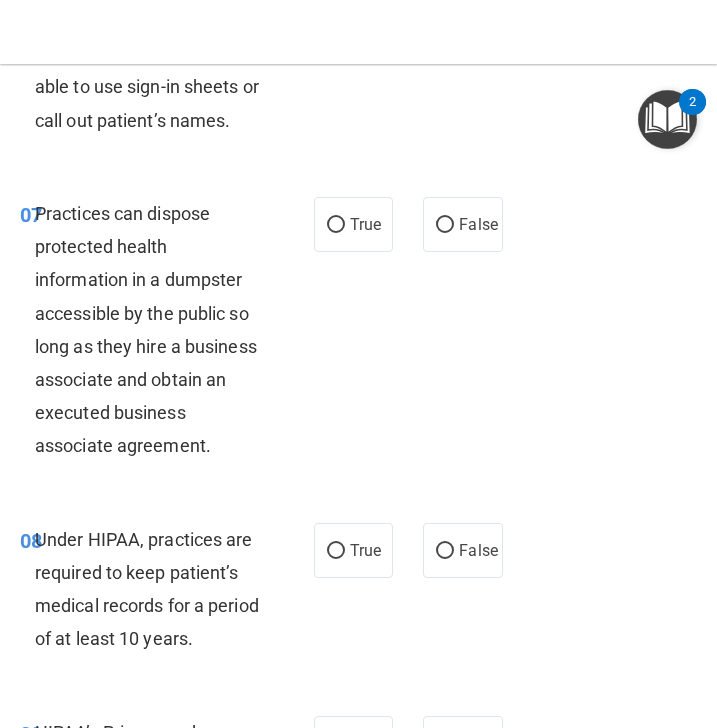 scroll, scrollTop: 1621, scrollLeft: 0, axis: vertical 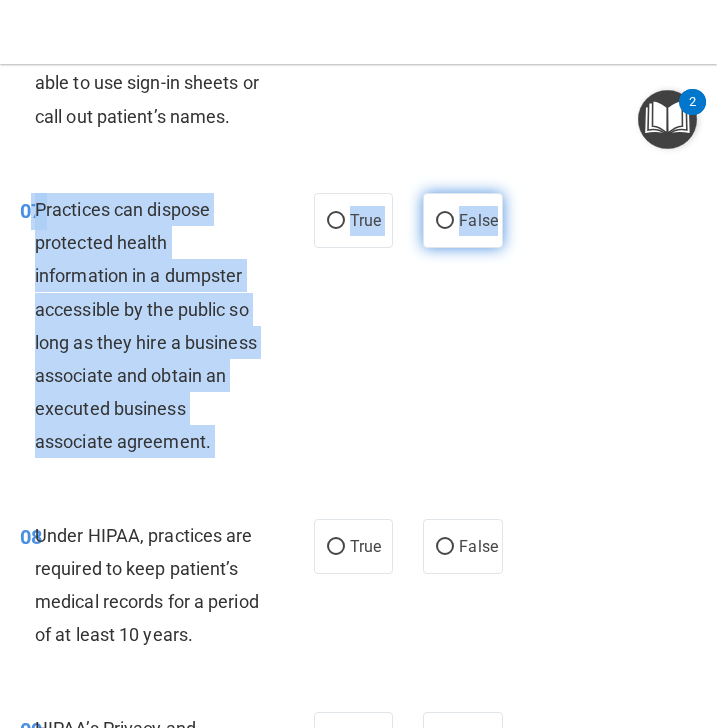 drag, startPoint x: 33, startPoint y: 242, endPoint x: 502, endPoint y: 252, distance: 469.1066 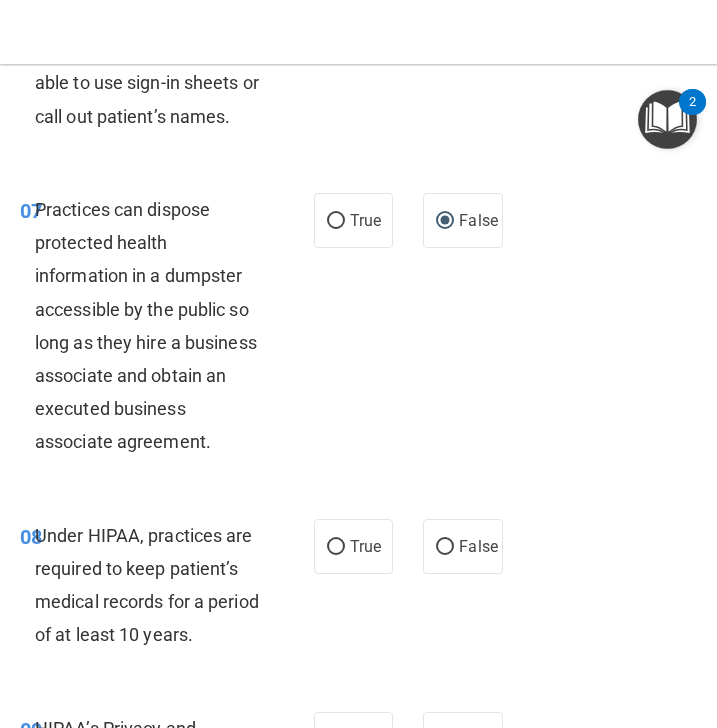 click on "07       Practices can dispose protected health information in a dumpster accessible by the public so long as they hire a business associate and obtain an executed business associate agreement." at bounding box center (167, 331) 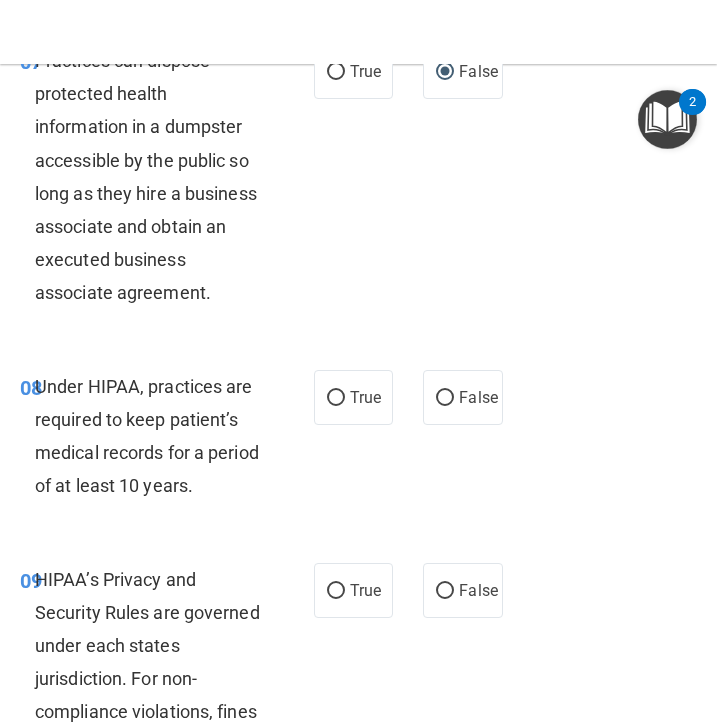 scroll, scrollTop: 1771, scrollLeft: 0, axis: vertical 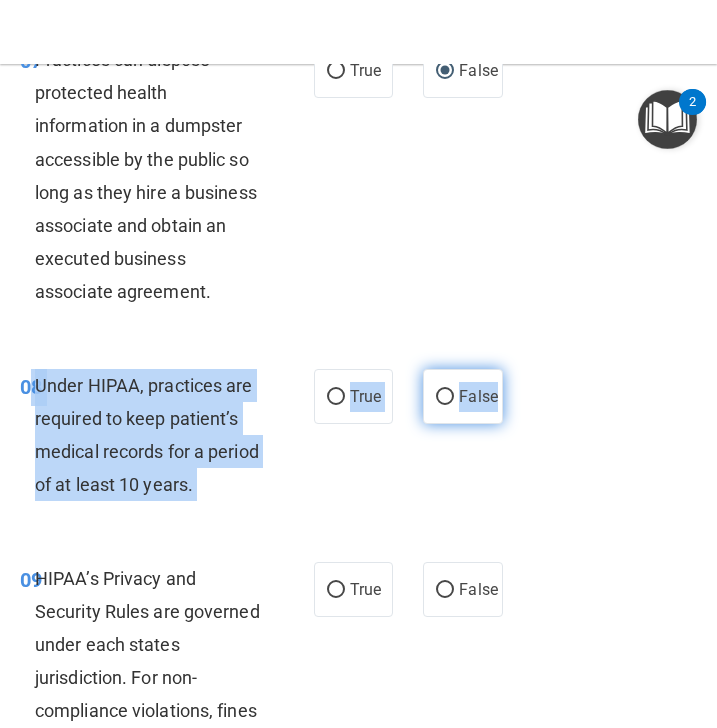 drag, startPoint x: 34, startPoint y: 418, endPoint x: 498, endPoint y: 426, distance: 464.06897 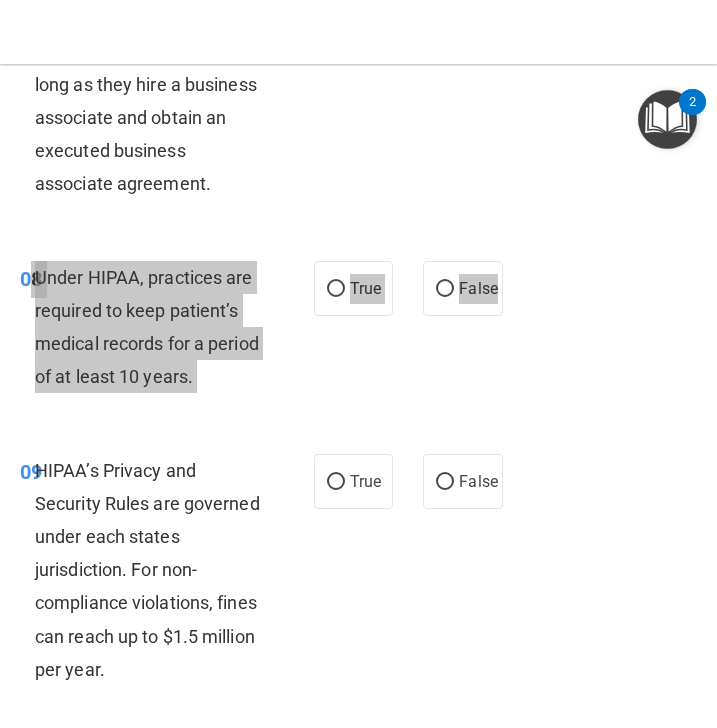 scroll, scrollTop: 1890, scrollLeft: 0, axis: vertical 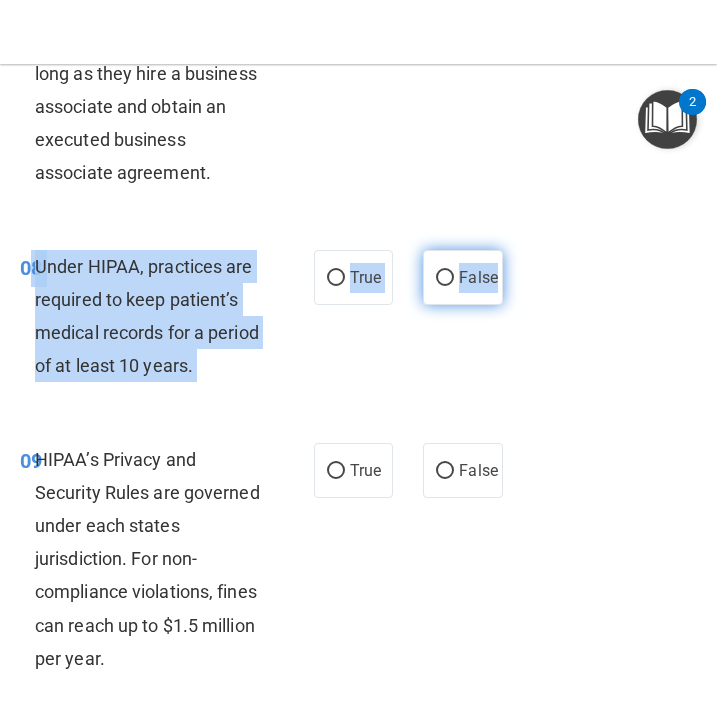 click on "False" at bounding box center [478, 277] 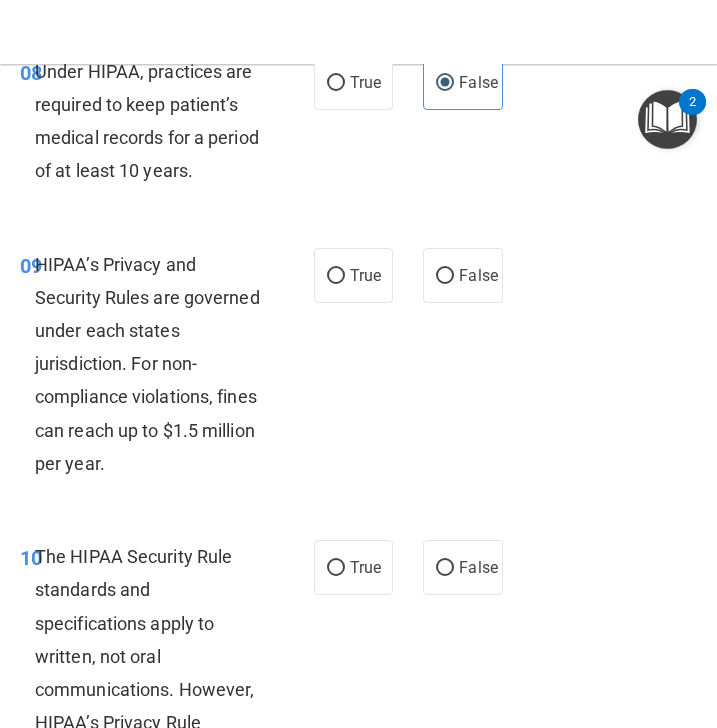 scroll, scrollTop: 2088, scrollLeft: 0, axis: vertical 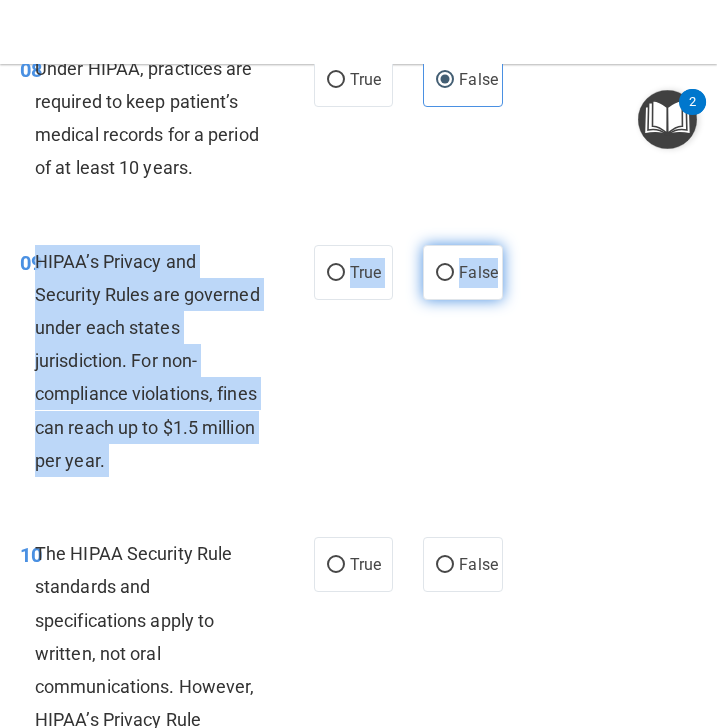 drag, startPoint x: 35, startPoint y: 294, endPoint x: 496, endPoint y: 312, distance: 461.3513 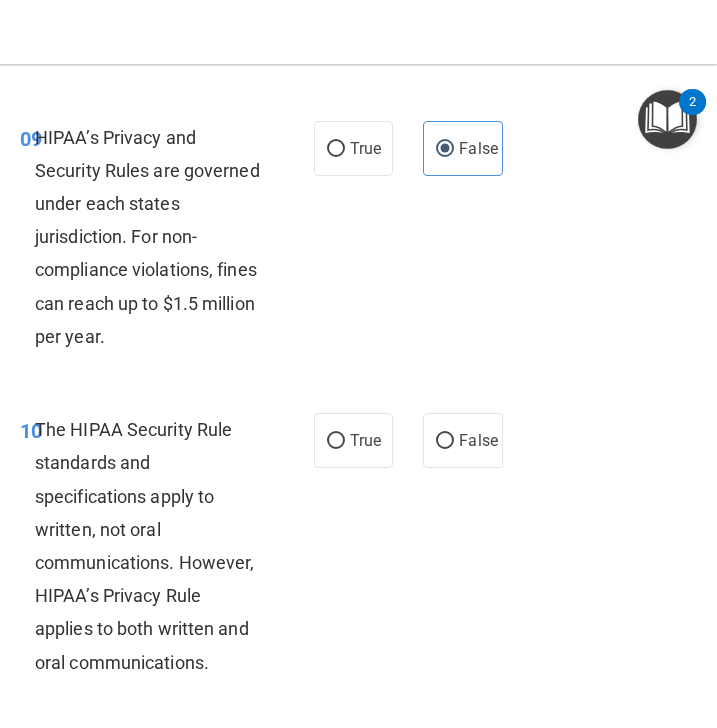 scroll, scrollTop: 2471, scrollLeft: 0, axis: vertical 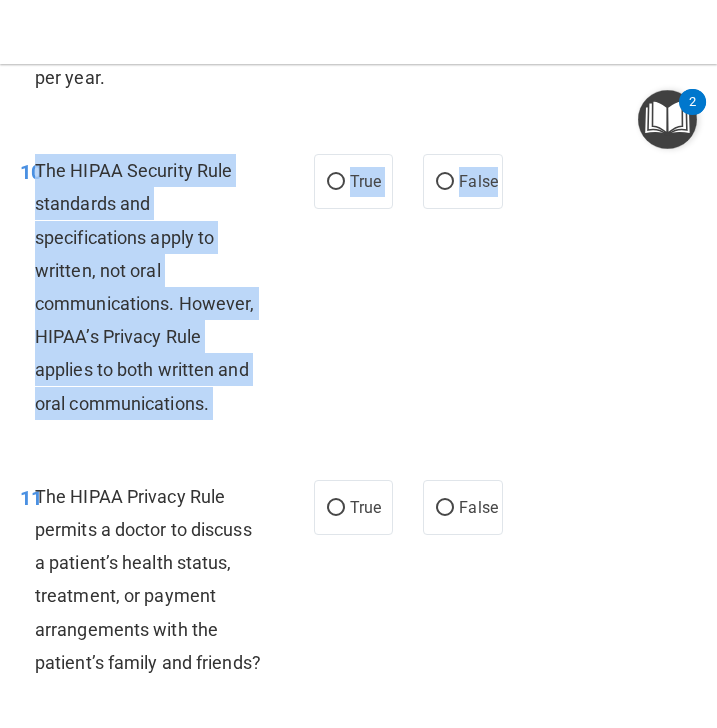 drag, startPoint x: 39, startPoint y: 204, endPoint x: 503, endPoint y: 225, distance: 464.47498 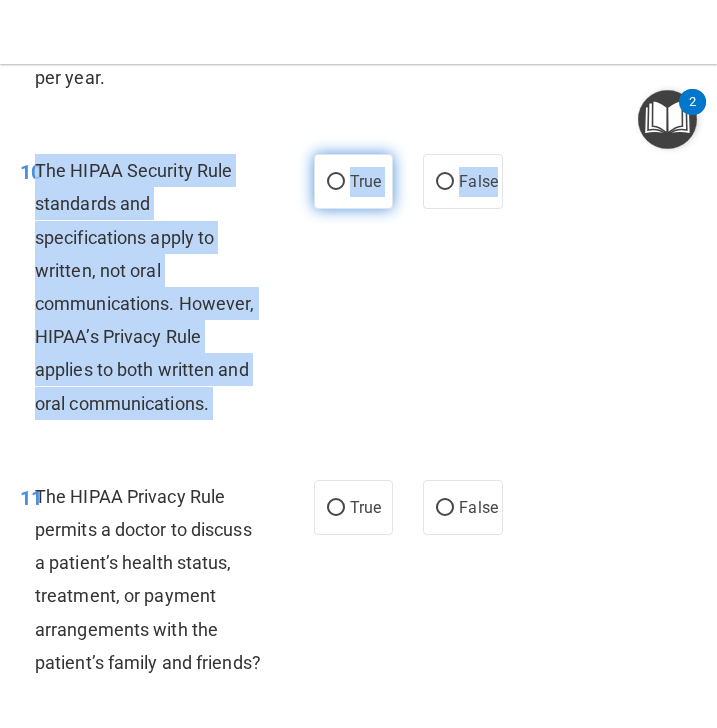 click on "True" at bounding box center [365, 181] 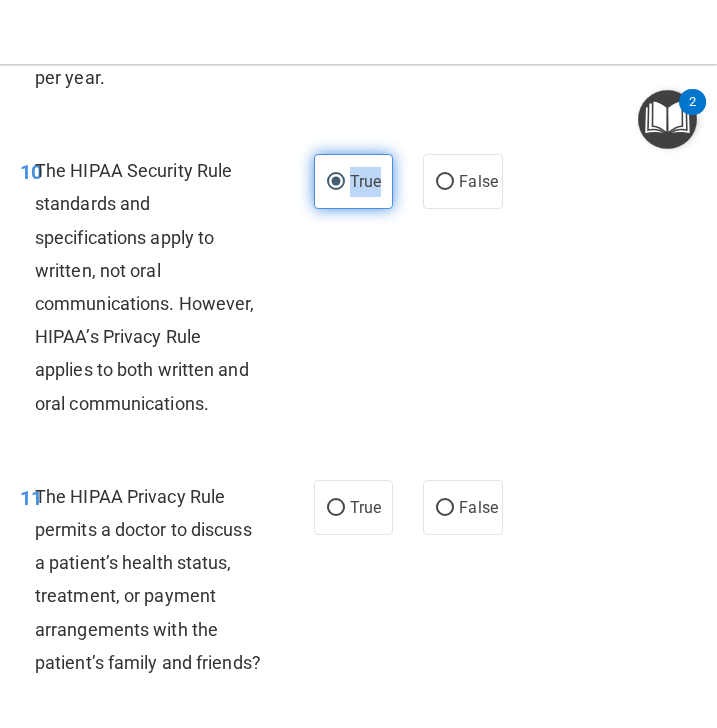 click on "True" at bounding box center (365, 181) 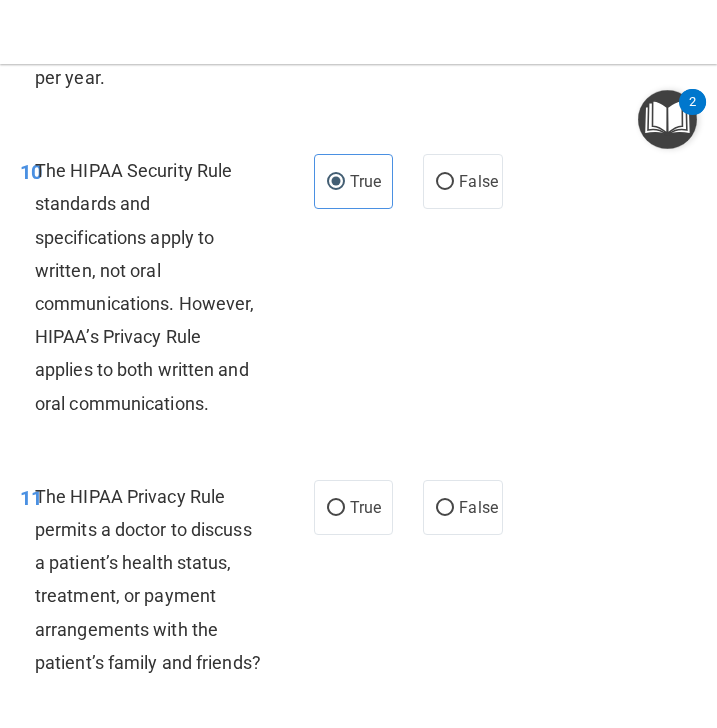 click on "10       The HIPAA Security Rule standards and specifications apply to written, not oral communications. However, HIPAA’s Privacy Rule applies to both written and oral communications." at bounding box center [167, 292] 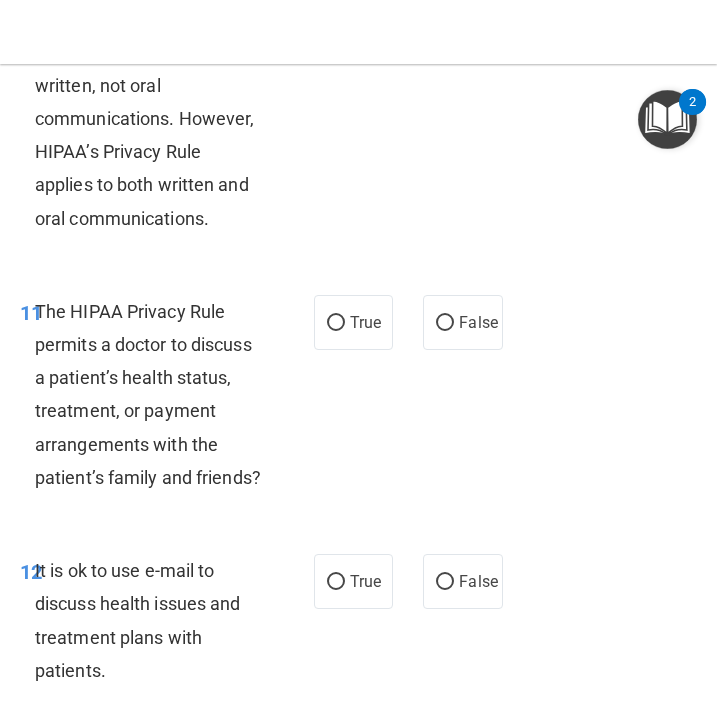 scroll, scrollTop: 2664, scrollLeft: 0, axis: vertical 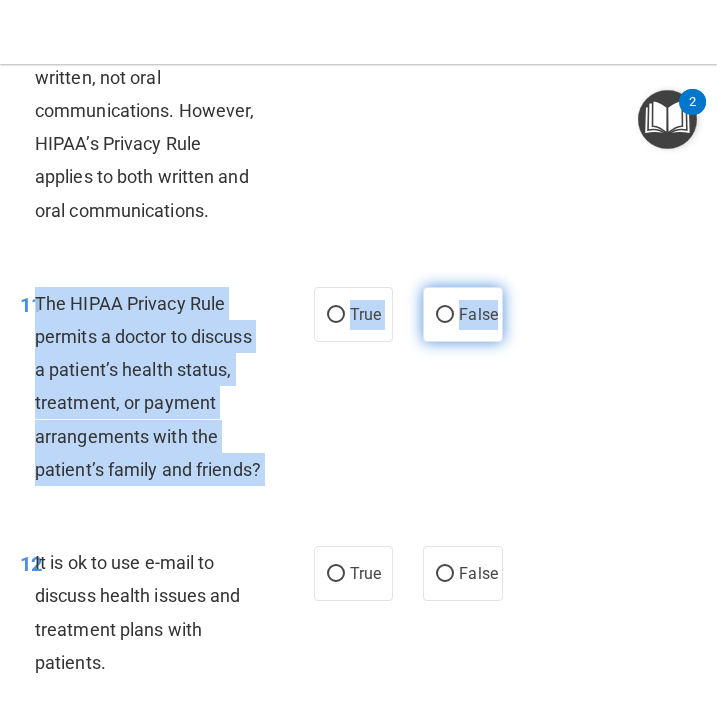 drag, startPoint x: 39, startPoint y: 330, endPoint x: 499, endPoint y: 351, distance: 460.4791 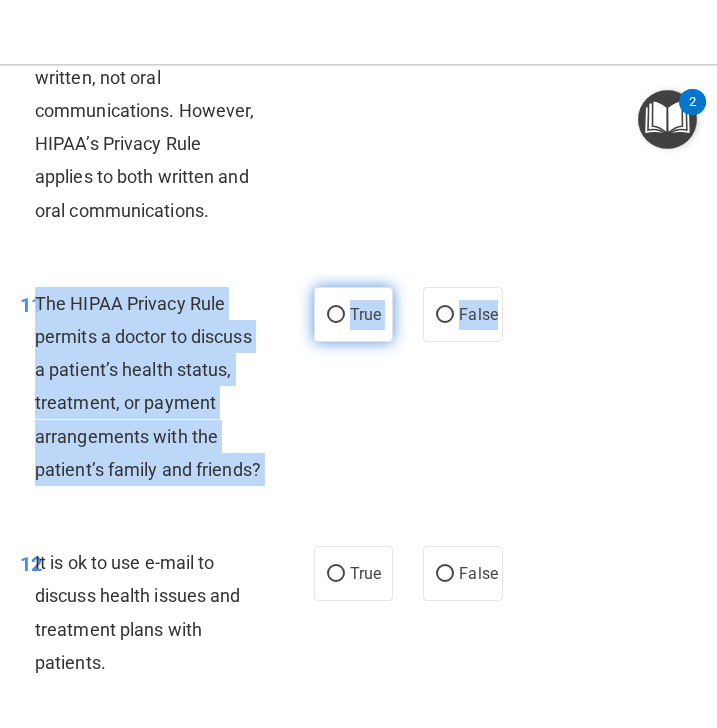 click on "True" at bounding box center [365, 314] 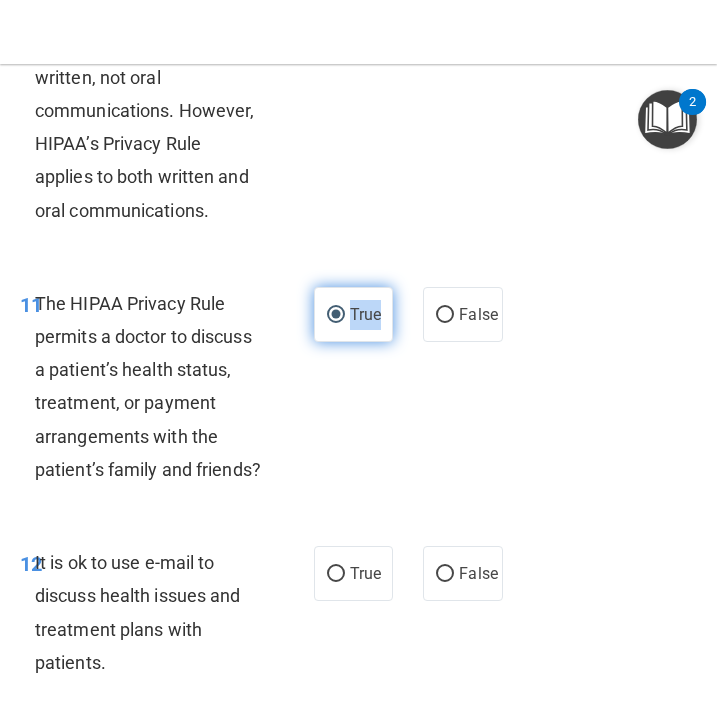 click on "True" at bounding box center (365, 314) 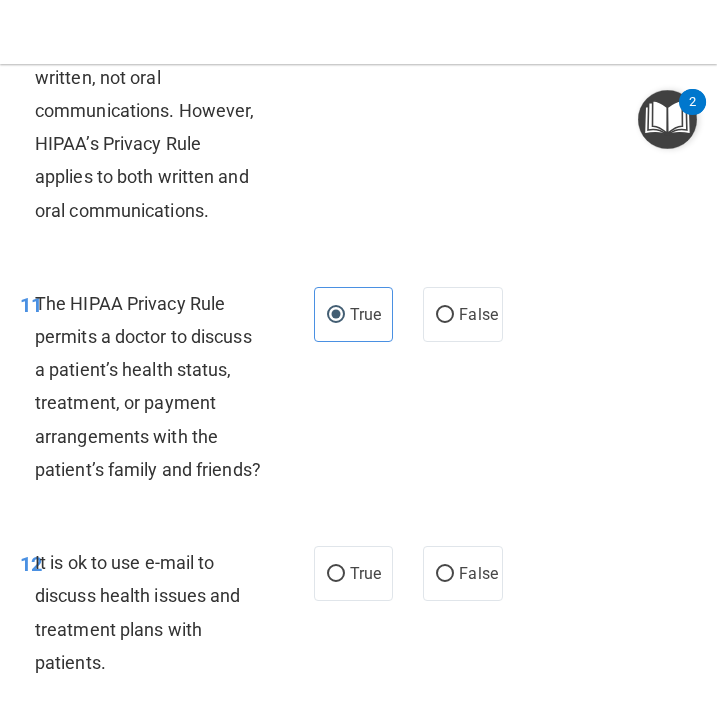 click on "11       The HIPAA Privacy Rule permits a doctor to discuss a patient’s health status, treatment, or payment arrangements with the patient’s family and friends?                 True           False" at bounding box center (358, 391) 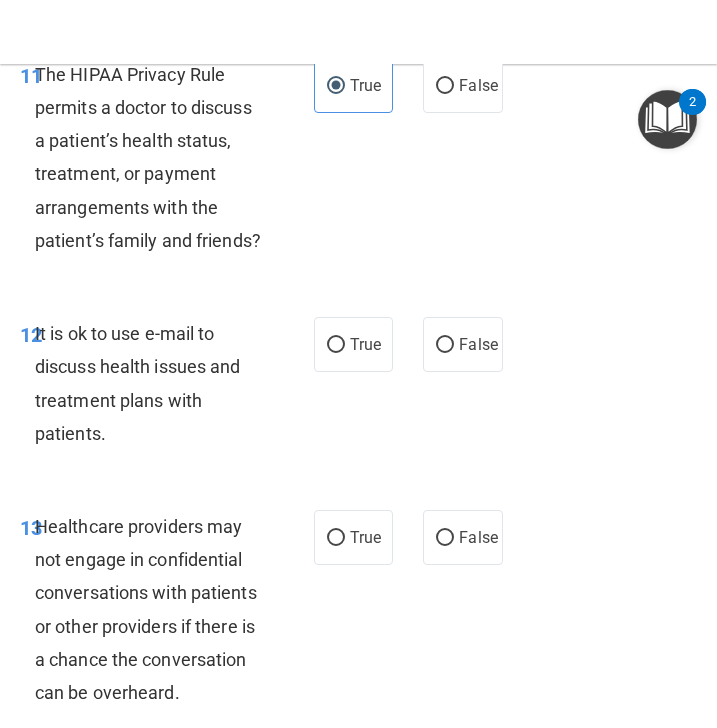 scroll, scrollTop: 2915, scrollLeft: 0, axis: vertical 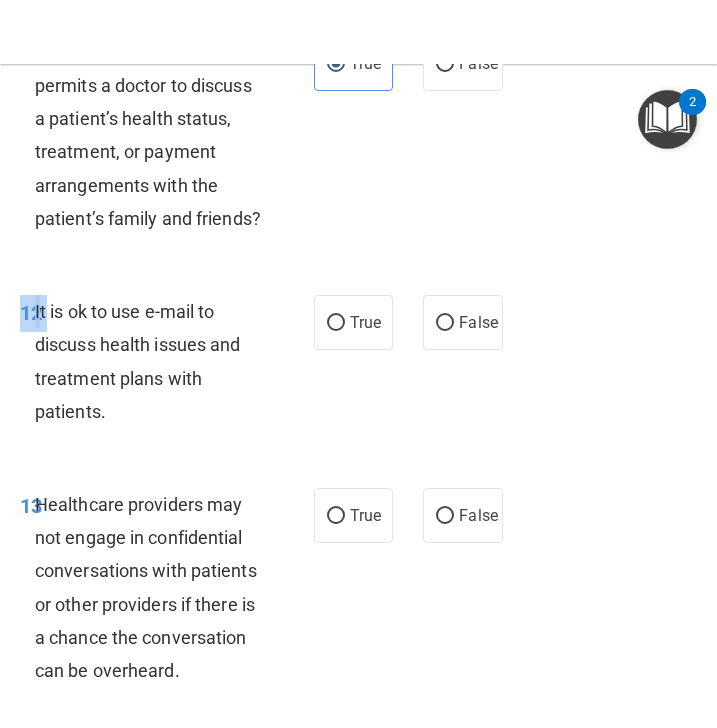 drag, startPoint x: 38, startPoint y: 344, endPoint x: 506, endPoint y: 360, distance: 468.27344 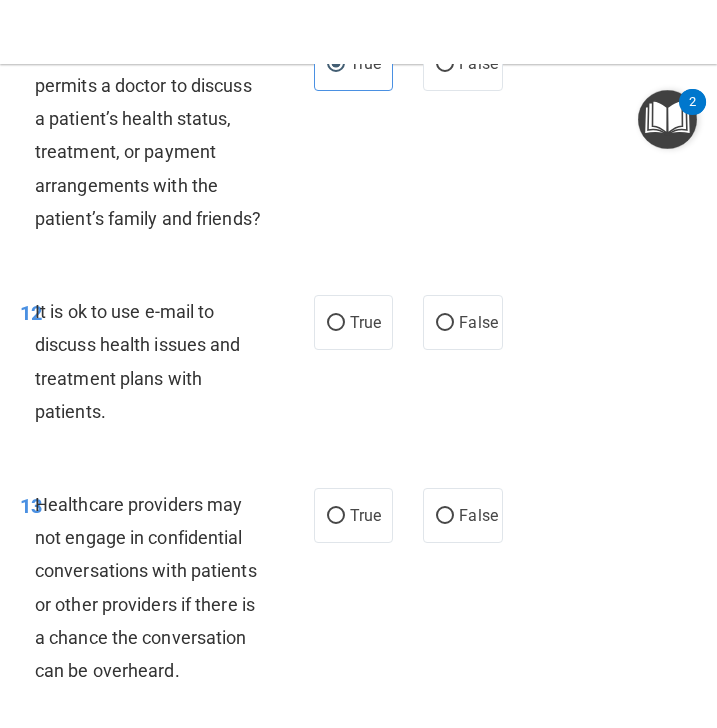 click on "12       It is ok to use e-mail to discuss health issues and treatment plans with patients.                 True           False" at bounding box center [358, 366] 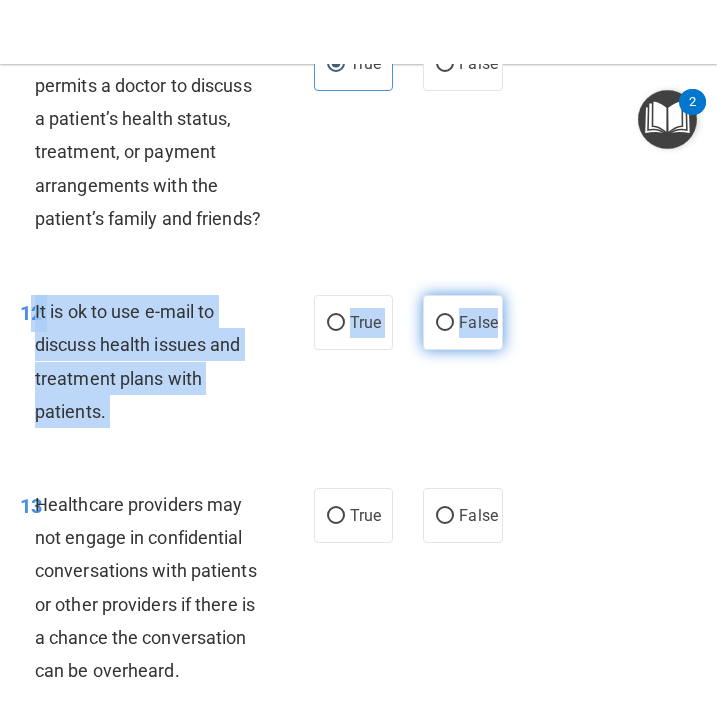 drag, startPoint x: 33, startPoint y: 343, endPoint x: 494, endPoint y: 370, distance: 461.79 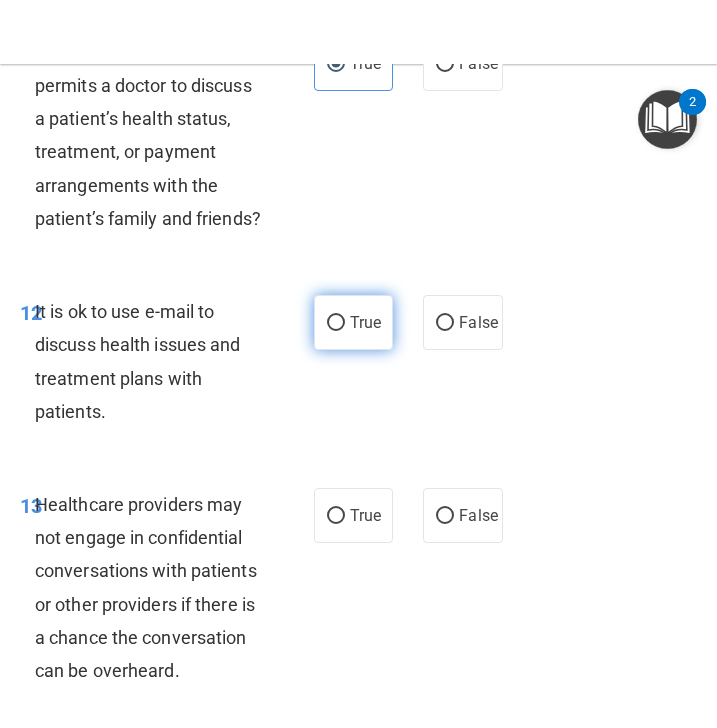 click on "True" at bounding box center [354, 322] 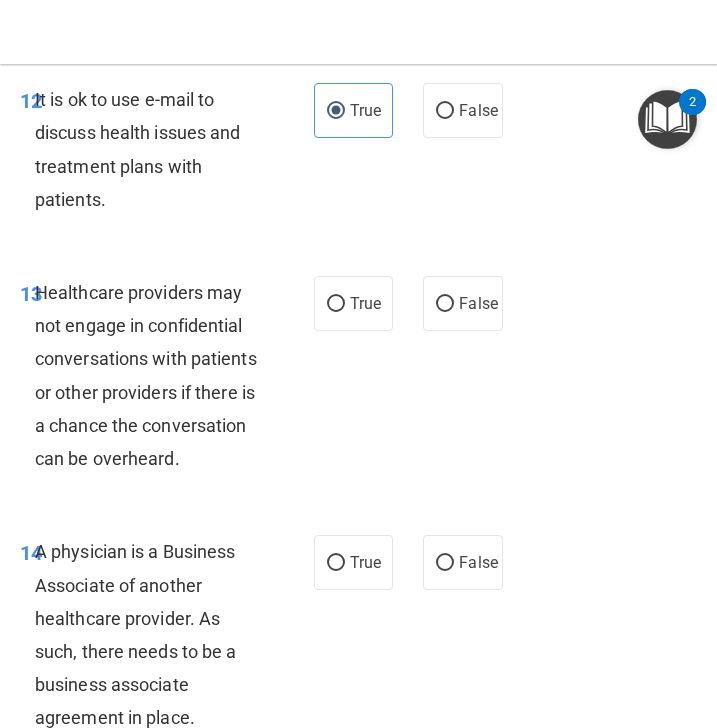 scroll, scrollTop: 3145, scrollLeft: 0, axis: vertical 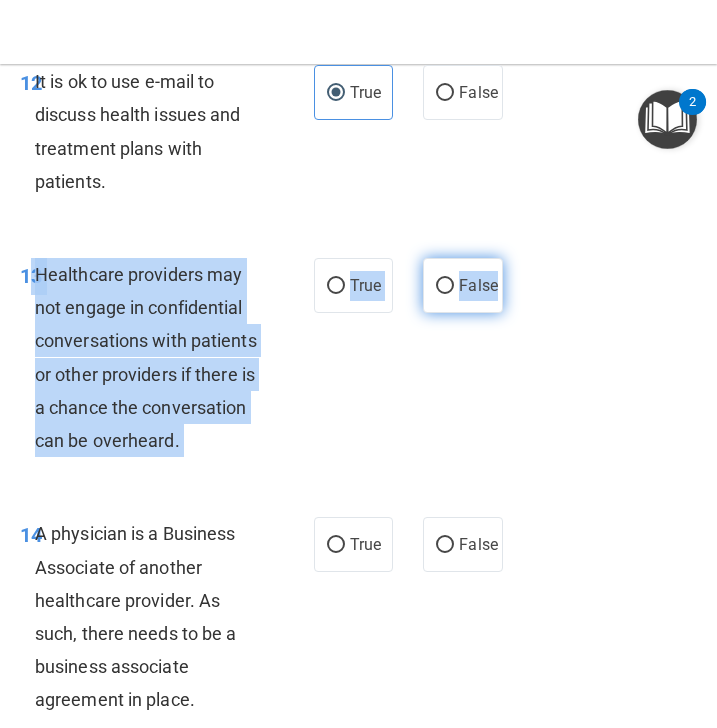 drag, startPoint x: 31, startPoint y: 302, endPoint x: 498, endPoint y: 322, distance: 467.42807 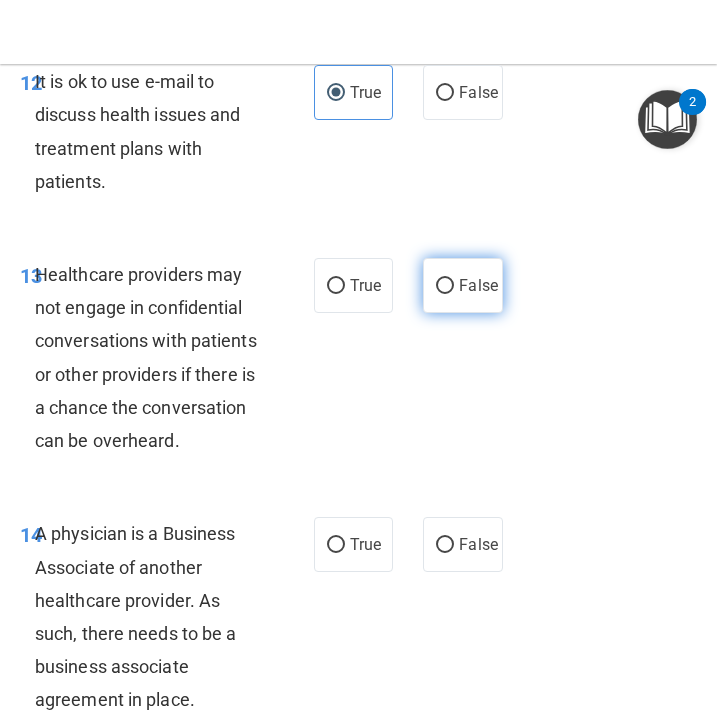 click on "False" at bounding box center [478, 285] 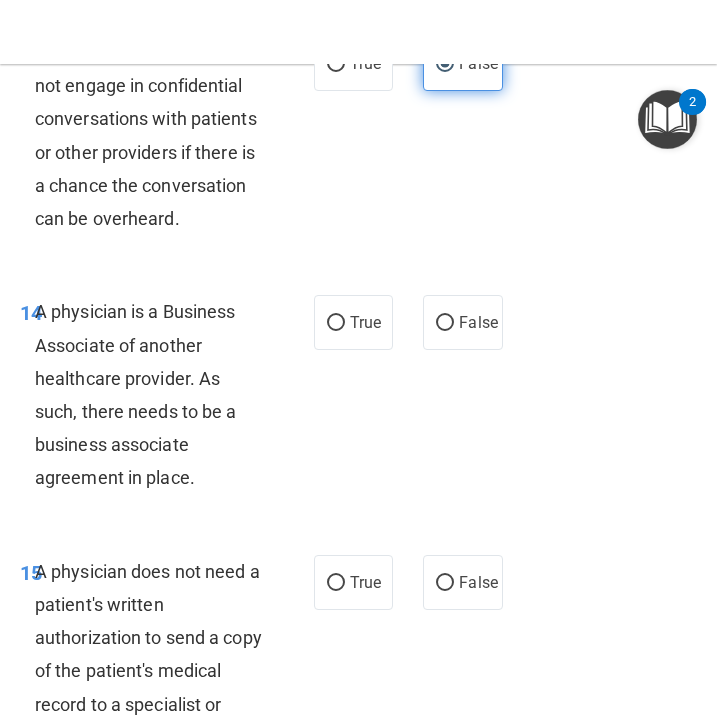 scroll, scrollTop: 3374, scrollLeft: 0, axis: vertical 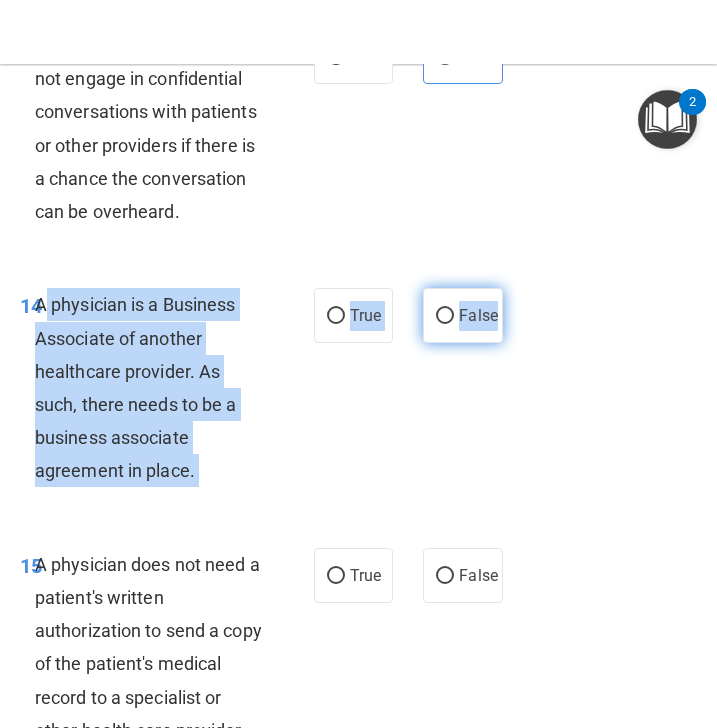 drag, startPoint x: 37, startPoint y: 335, endPoint x: 499, endPoint y: 348, distance: 462.18286 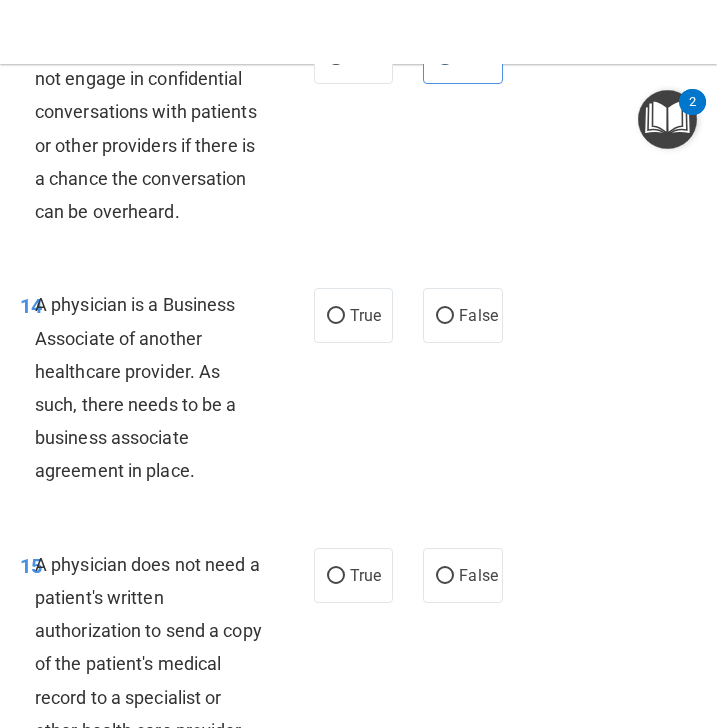 click on "13       Healthcare providers may not engage in confidential conversations with patients or other providers if there is a chance the conversation can be overheard.                  True           False" at bounding box center (358, 133) 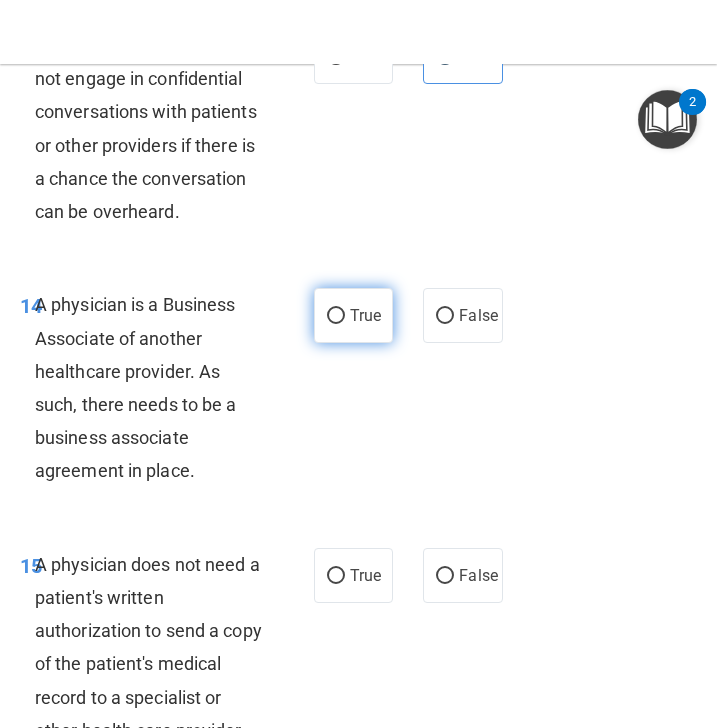 click on "True" at bounding box center (354, 315) 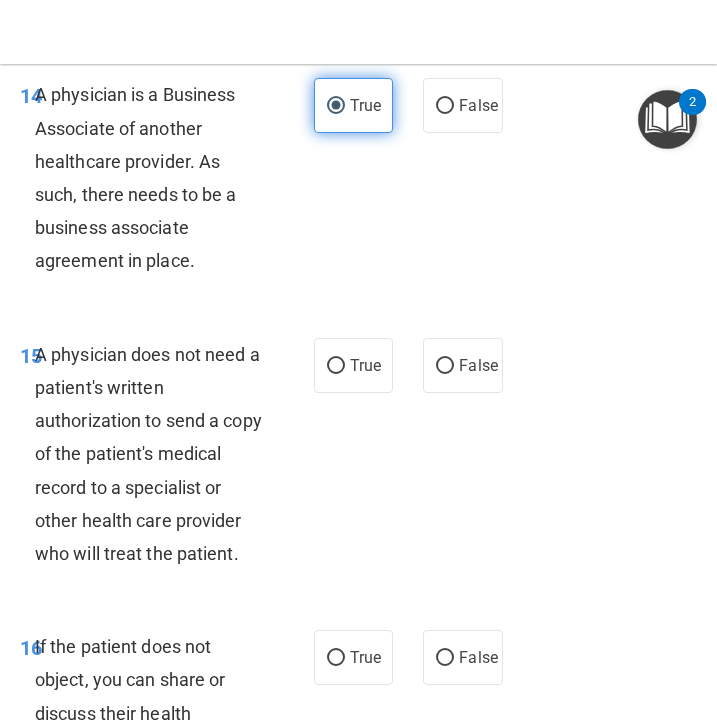scroll, scrollTop: 3595, scrollLeft: 0, axis: vertical 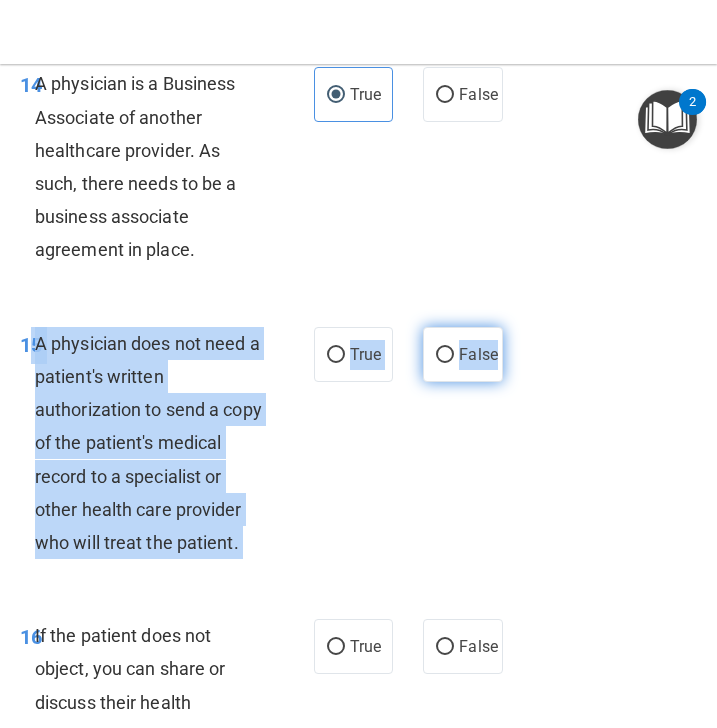 drag, startPoint x: 26, startPoint y: 377, endPoint x: 499, endPoint y: 396, distance: 473.38144 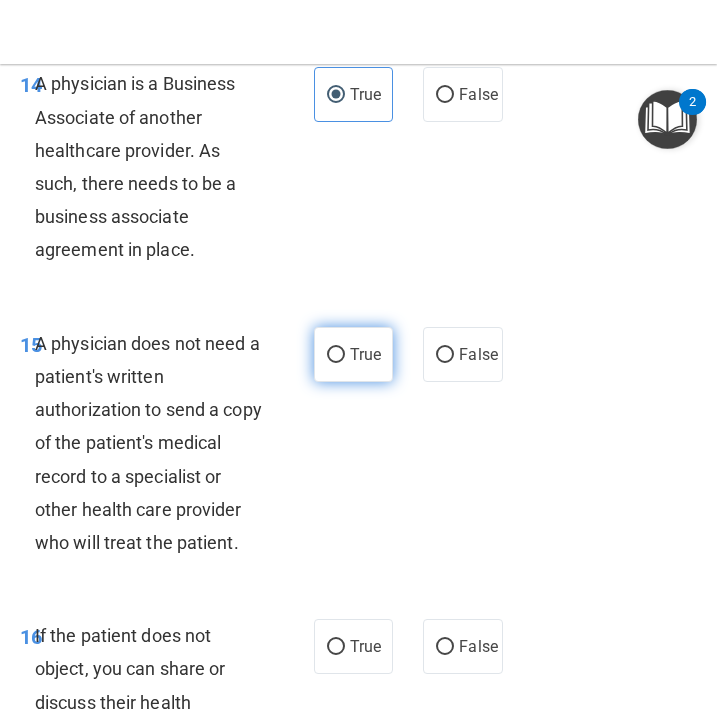 click on "True" at bounding box center [365, 354] 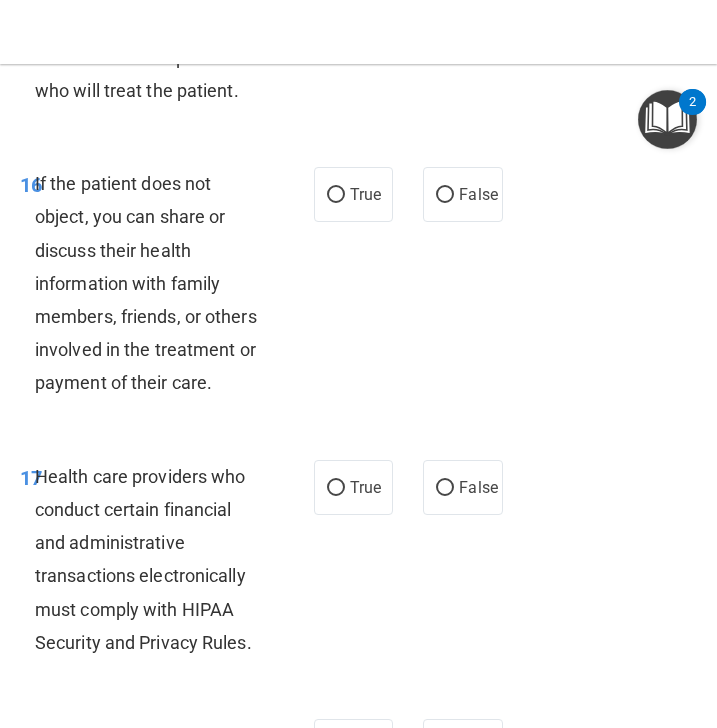 scroll, scrollTop: 4052, scrollLeft: 0, axis: vertical 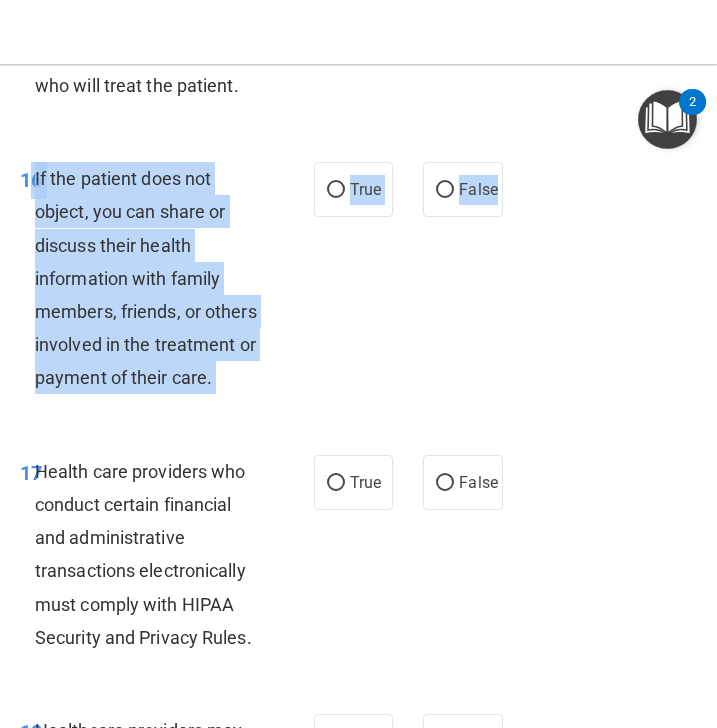 drag, startPoint x: 29, startPoint y: 243, endPoint x: 503, endPoint y: 271, distance: 474.8263 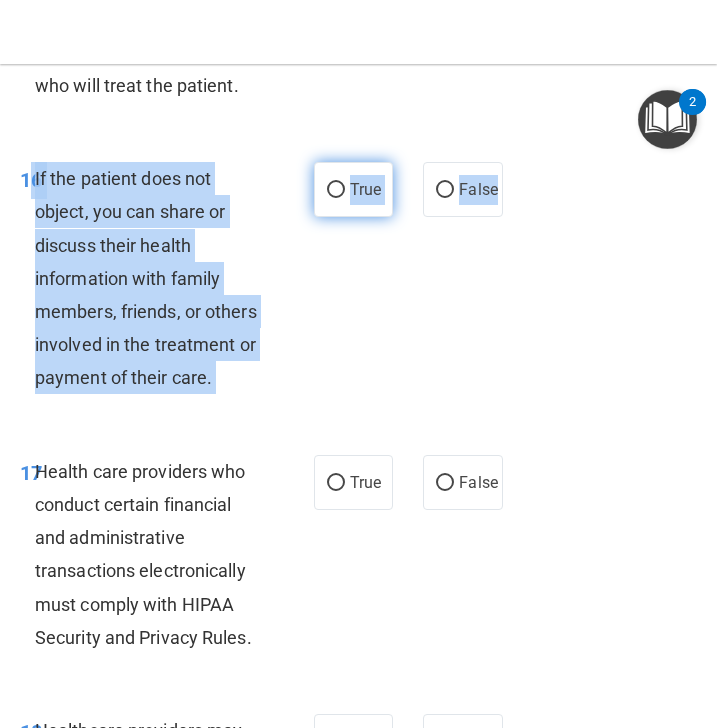 click on "True" at bounding box center [365, 189] 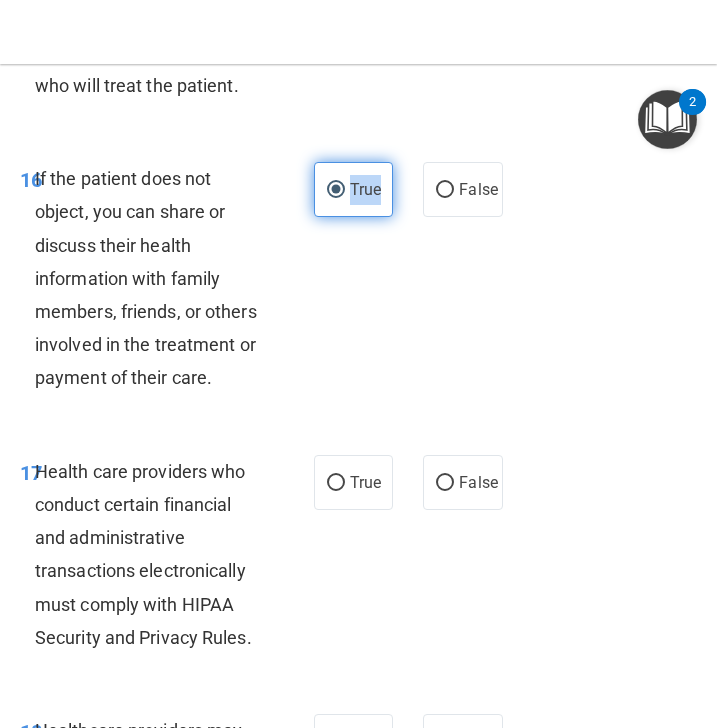 click on "True" at bounding box center [365, 189] 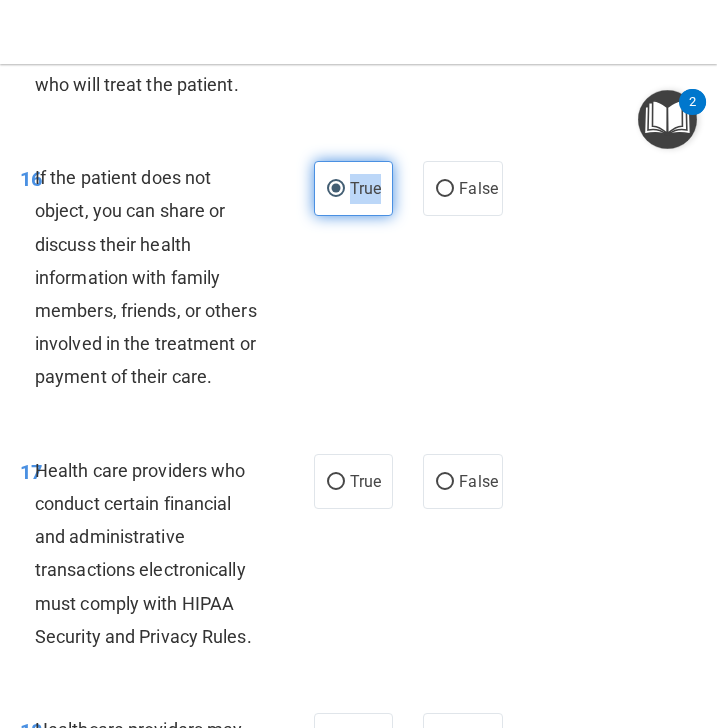 click on "True" at bounding box center [365, 188] 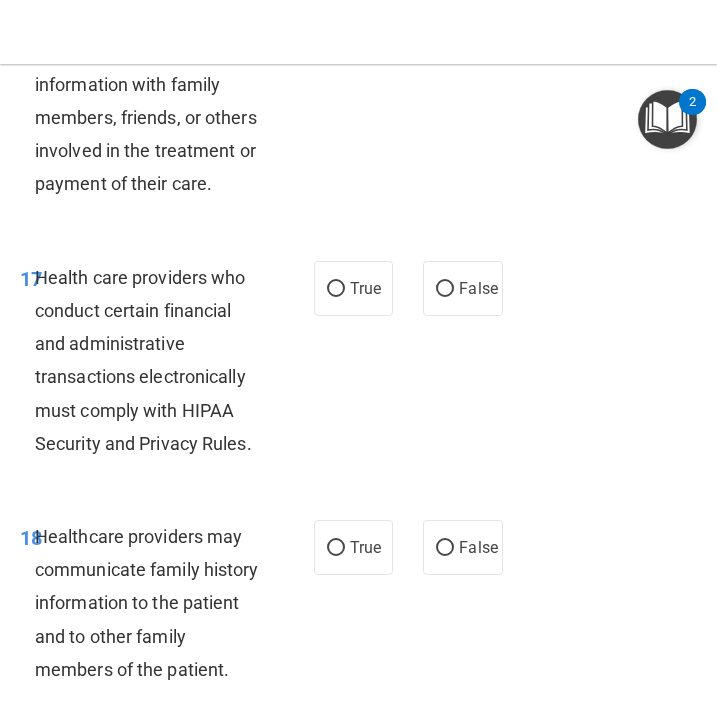 scroll, scrollTop: 4176, scrollLeft: 0, axis: vertical 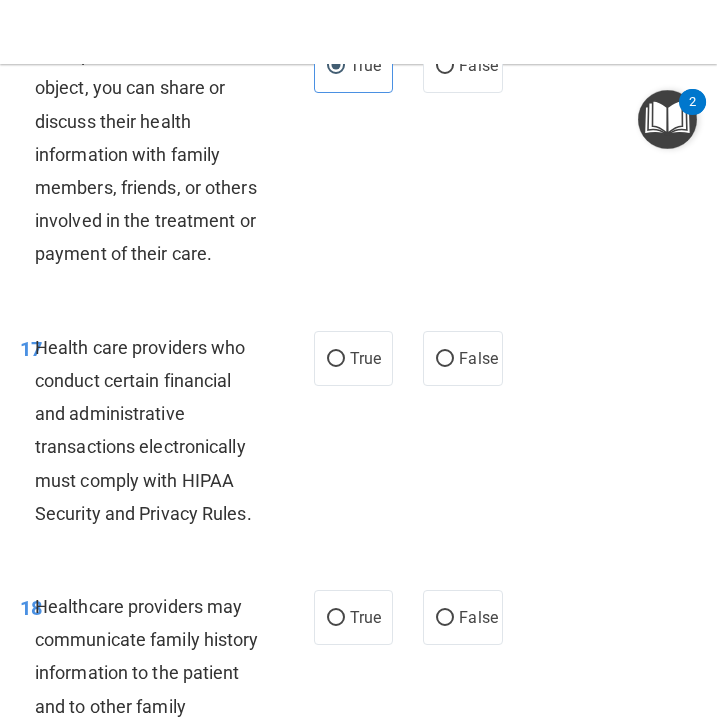 click on "If the patient does not object, you can share or discuss their health information with family members, friends, or others involved in the treatment or payment of their care." at bounding box center (156, 154) 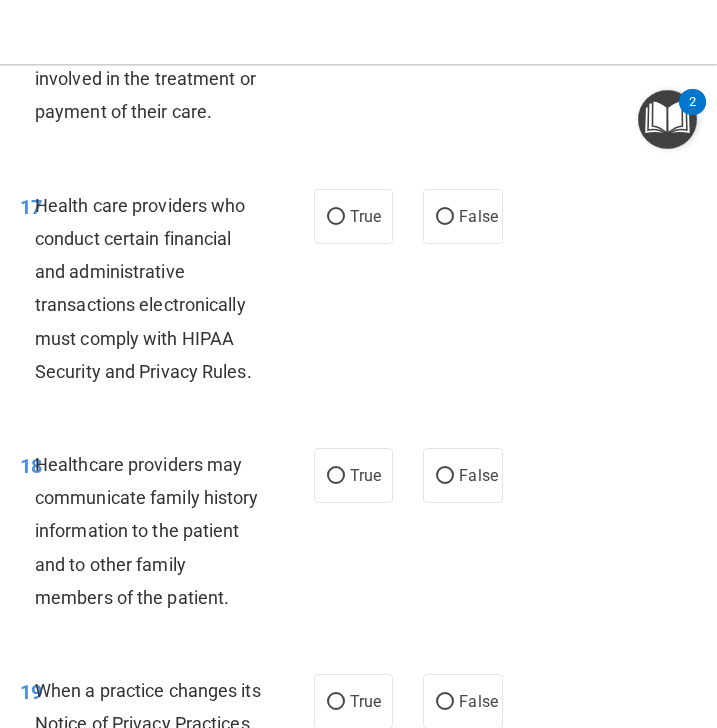 scroll, scrollTop: 4351, scrollLeft: 0, axis: vertical 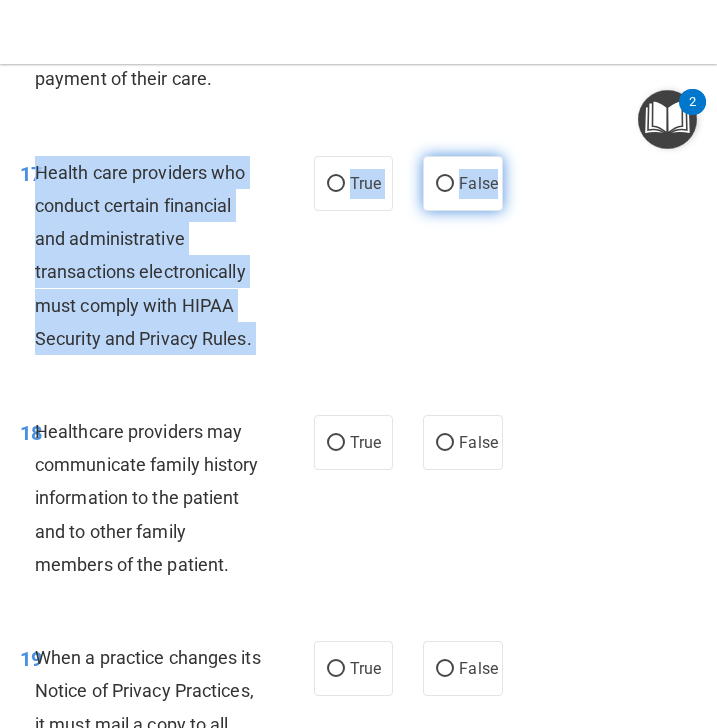 drag, startPoint x: 37, startPoint y: 236, endPoint x: 495, endPoint y: 244, distance: 458.06985 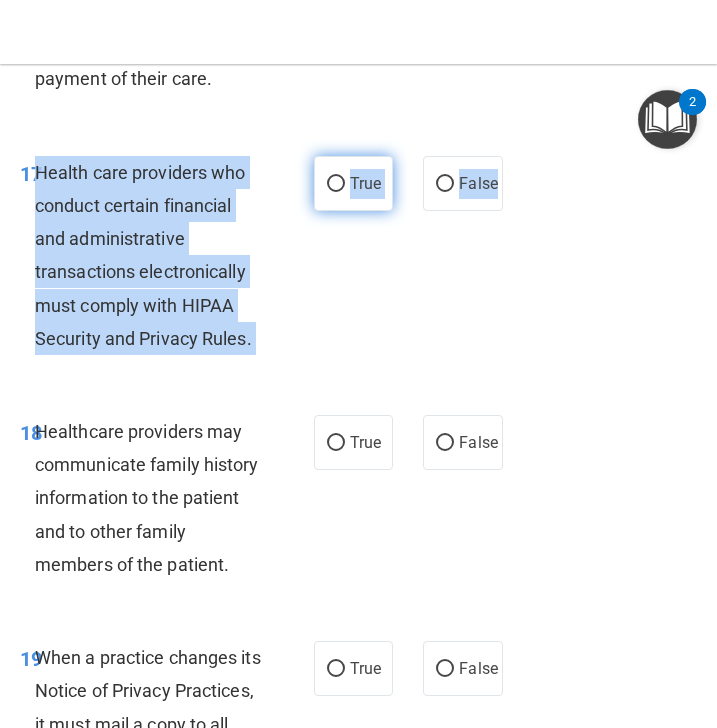 click on "True" at bounding box center (354, 183) 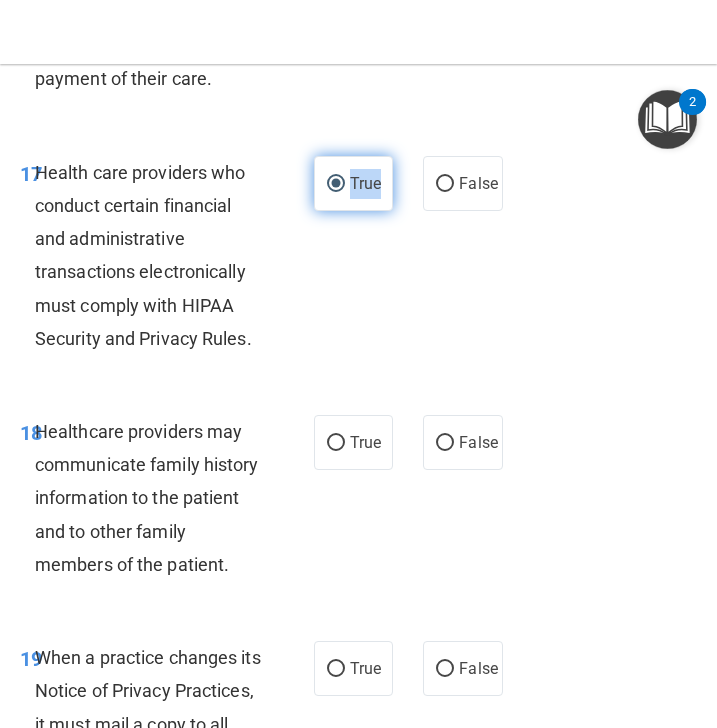 click on "True" at bounding box center [354, 183] 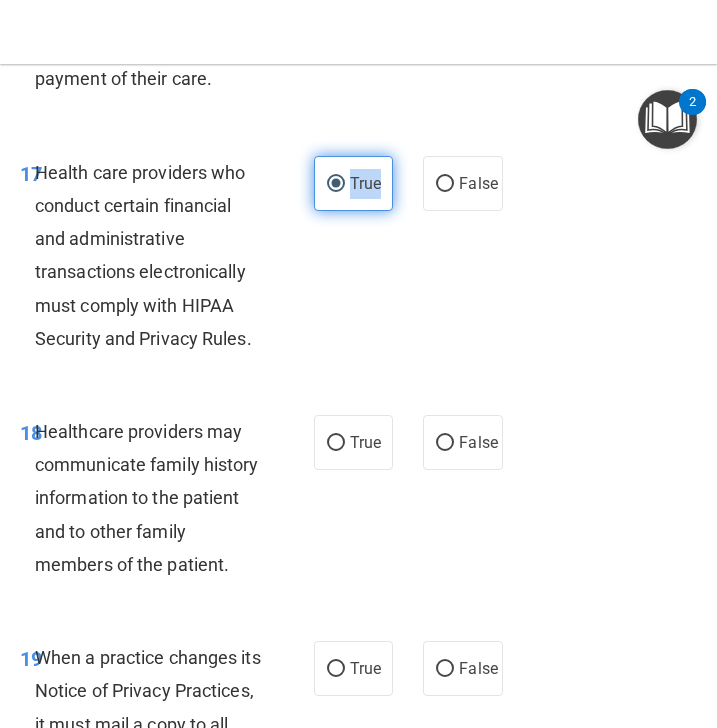 click on "True" at bounding box center [354, 183] 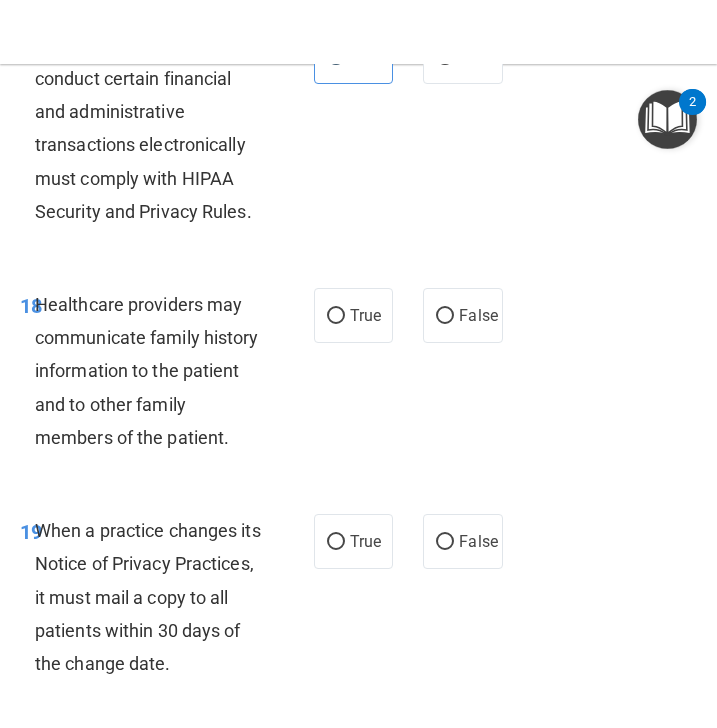 scroll, scrollTop: 4481, scrollLeft: 0, axis: vertical 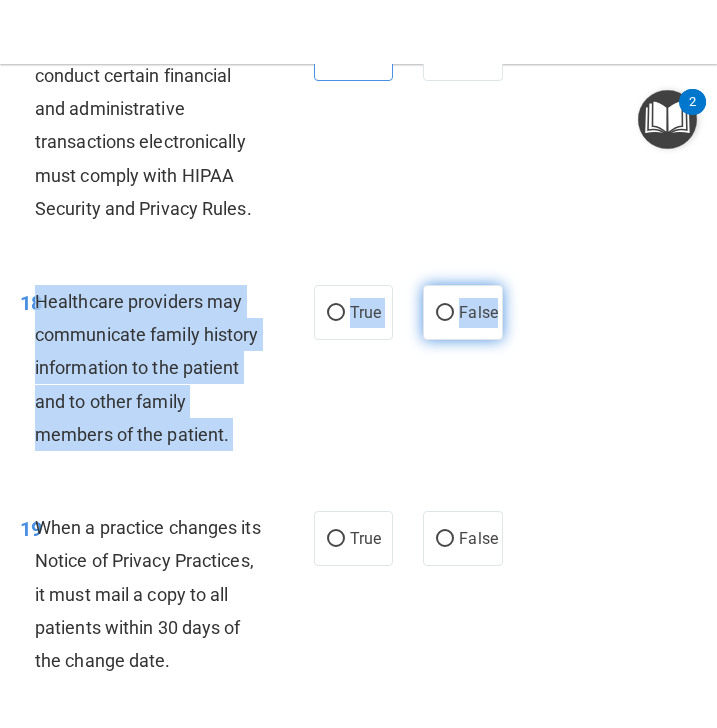 drag, startPoint x: 35, startPoint y: 366, endPoint x: 502, endPoint y: 389, distance: 467.56604 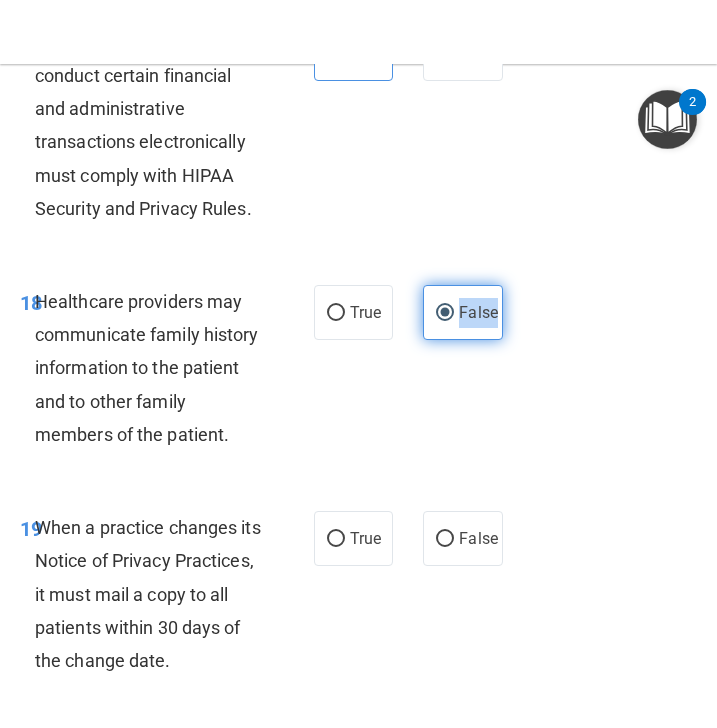click on "False" at bounding box center [478, 312] 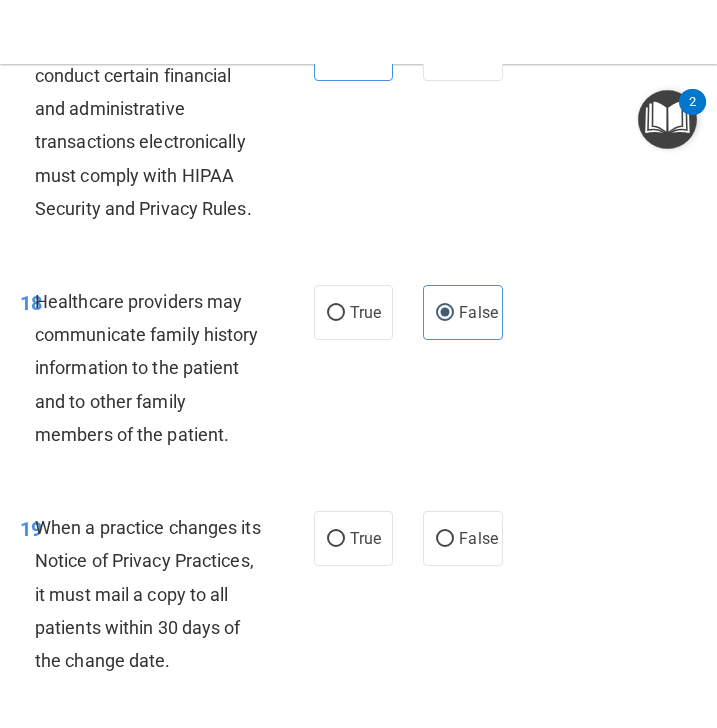 click on "18       Healthcare providers may communicate family history information to the patient and to other family members of the patient." at bounding box center (167, 373) 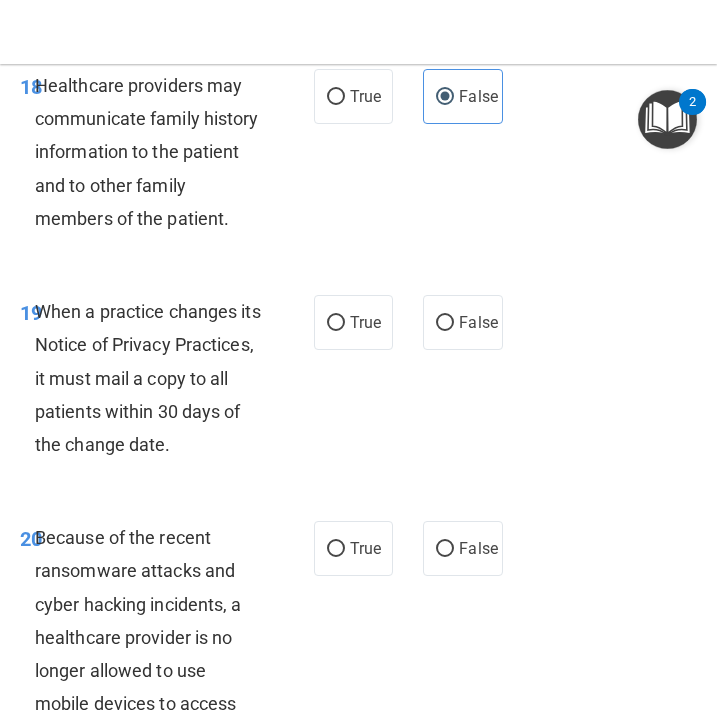scroll, scrollTop: 4723, scrollLeft: 0, axis: vertical 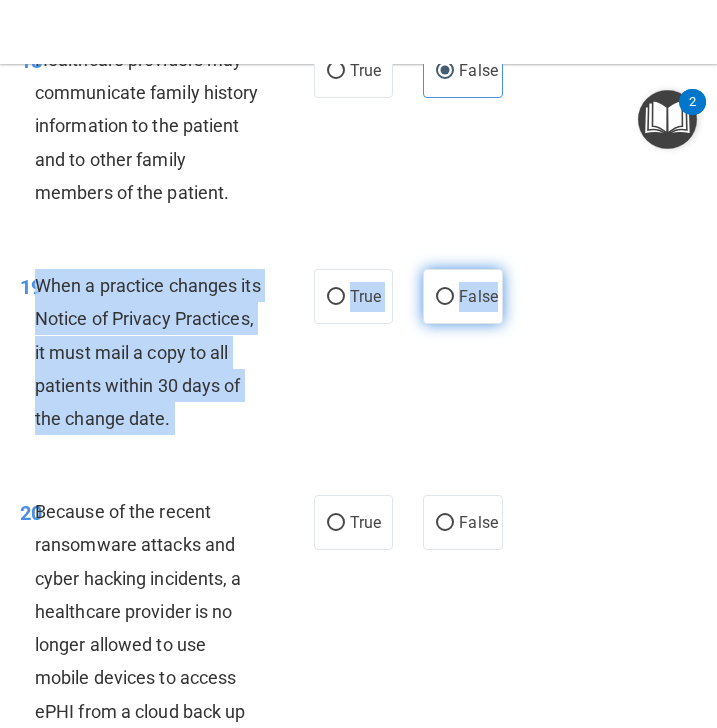 drag, startPoint x: 36, startPoint y: 355, endPoint x: 497, endPoint y: 362, distance: 461.05313 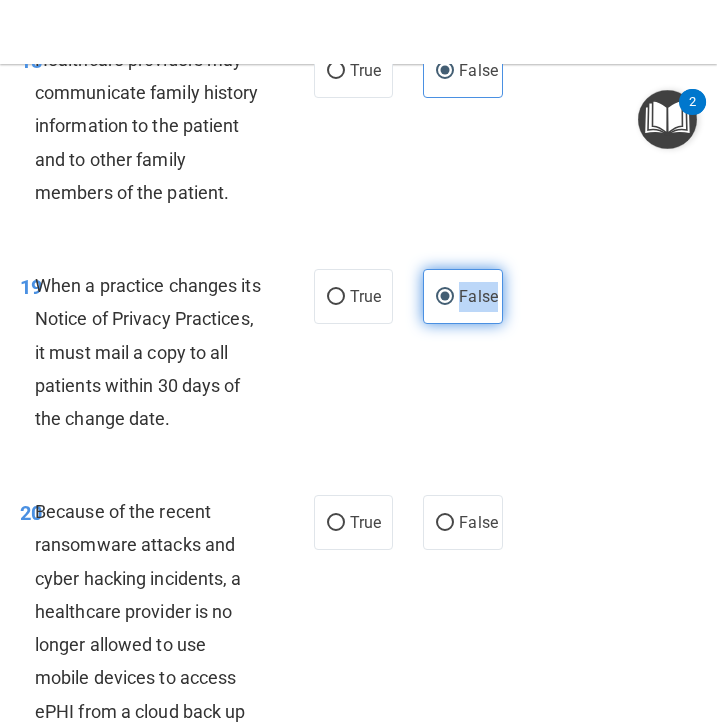 click on "False" at bounding box center [463, 296] 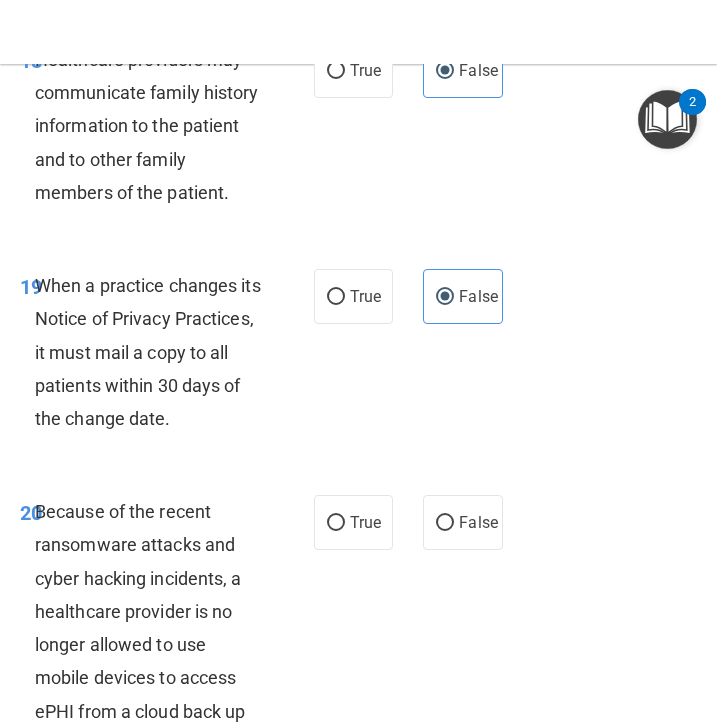click on "19       When a practice changes its Notice of Privacy Practices, it must mail a copy to all patients within 30 days of the change date.                 True           False" at bounding box center [358, 357] 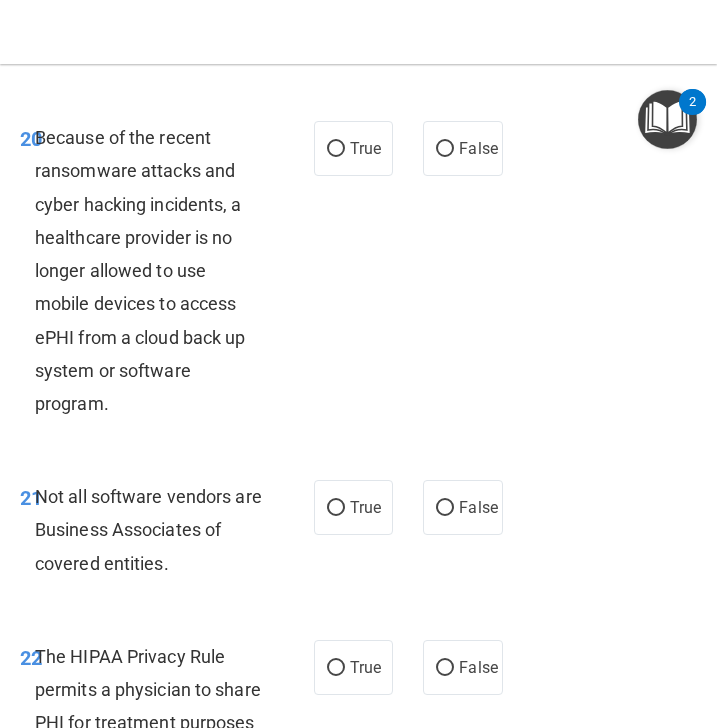scroll, scrollTop: 5099, scrollLeft: 0, axis: vertical 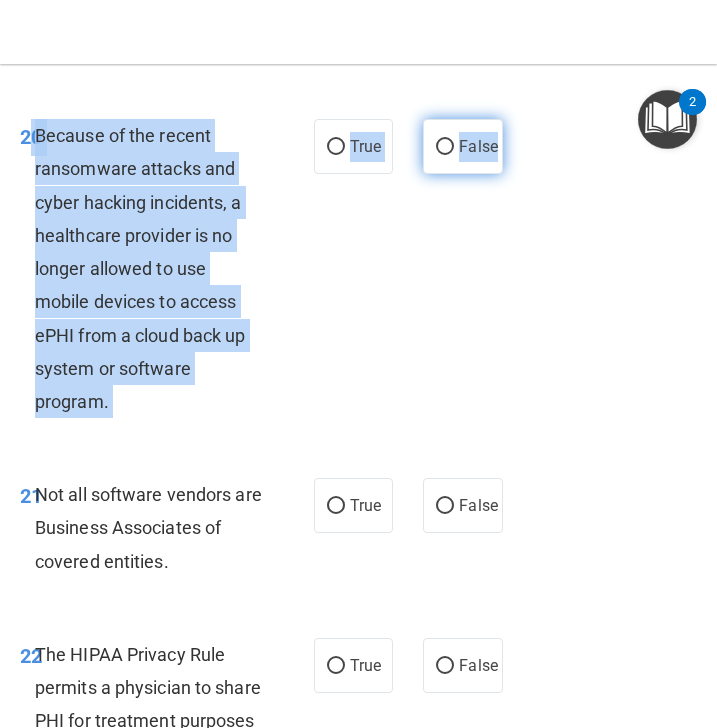 drag, startPoint x: 32, startPoint y: 197, endPoint x: 496, endPoint y: 222, distance: 464.673 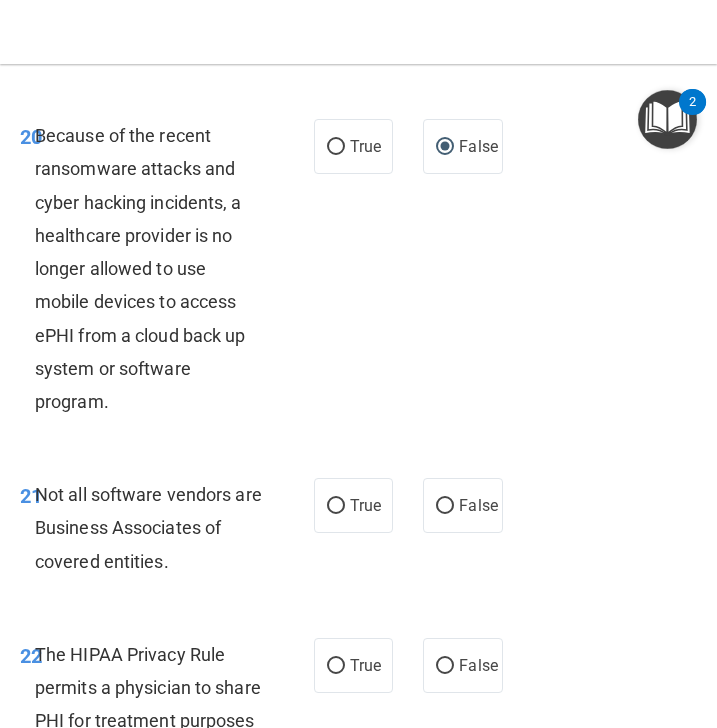 click on "20       Because of the recent ransomware attacks and cyber hacking incidents, a healthcare provider is no longer allowed to use mobile devices to access ePHI from a cloud back up system or software program.                 True           False" at bounding box center [358, 273] 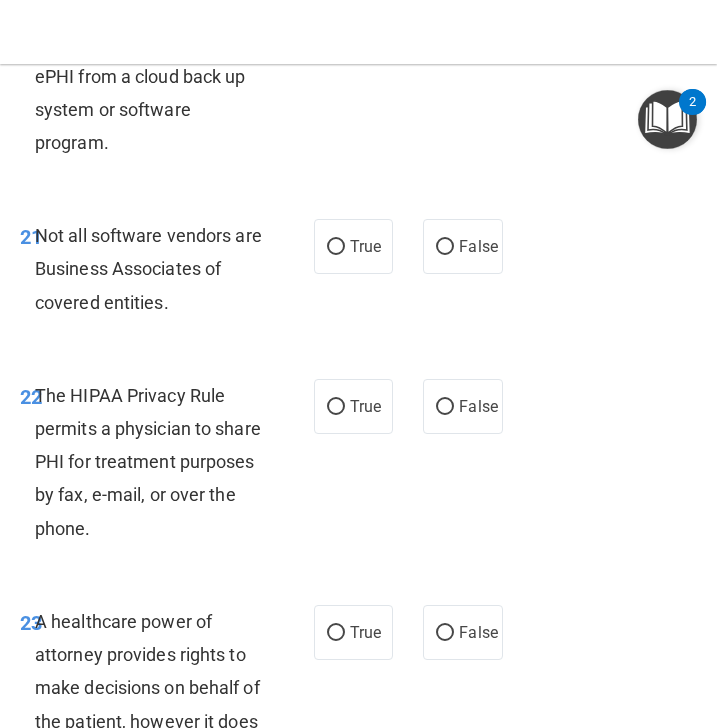scroll, scrollTop: 5361, scrollLeft: 0, axis: vertical 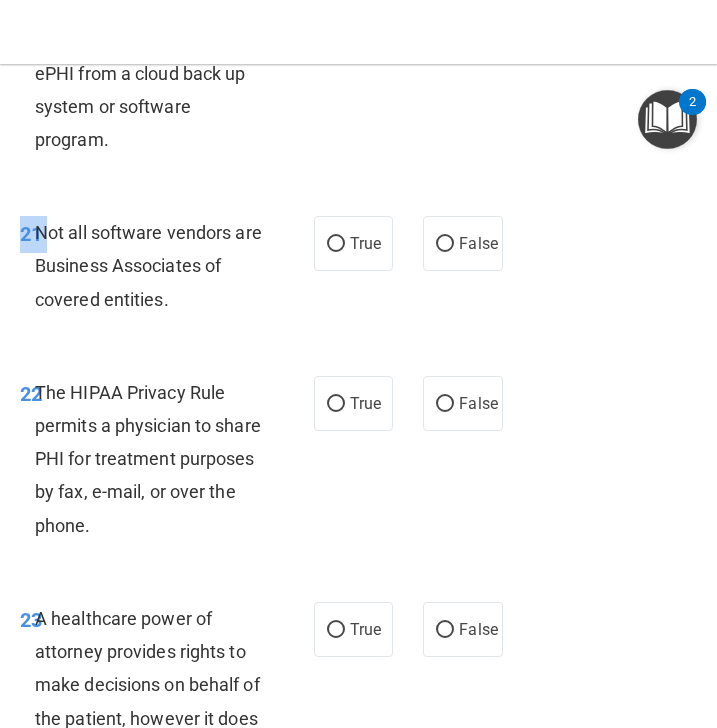 drag, startPoint x: 38, startPoint y: 302, endPoint x: 507, endPoint y: 302, distance: 469 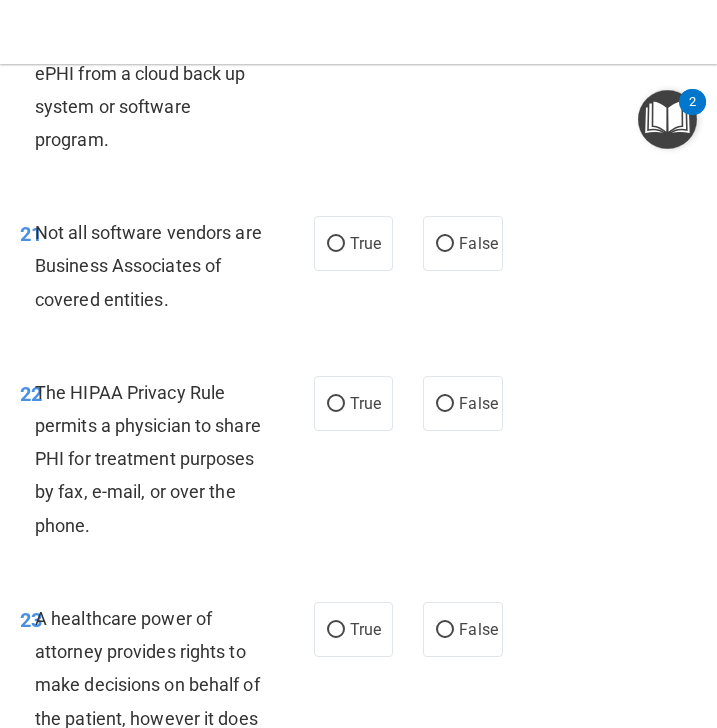 click on "Not all software vendors are Business Associates of covered entities." at bounding box center (156, 266) 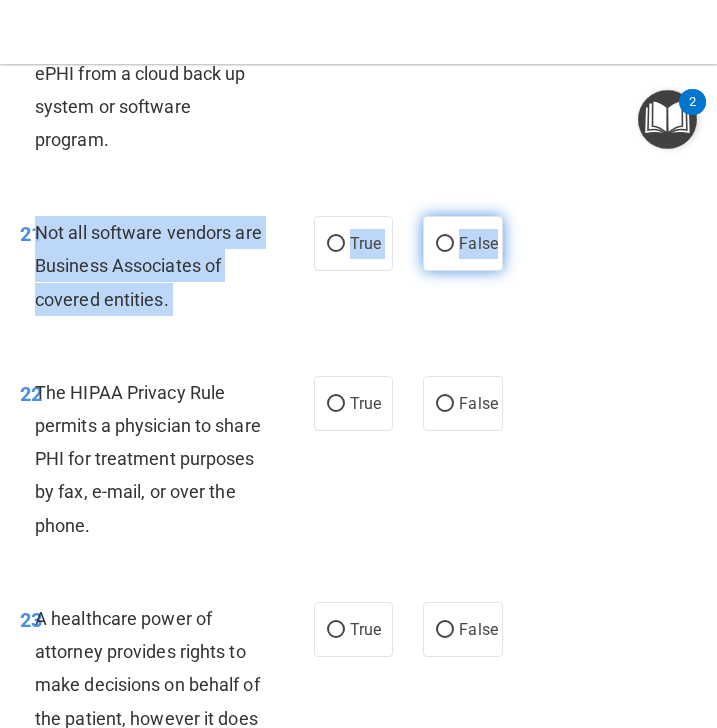 drag, startPoint x: 37, startPoint y: 300, endPoint x: 498, endPoint y: 307, distance: 461.05313 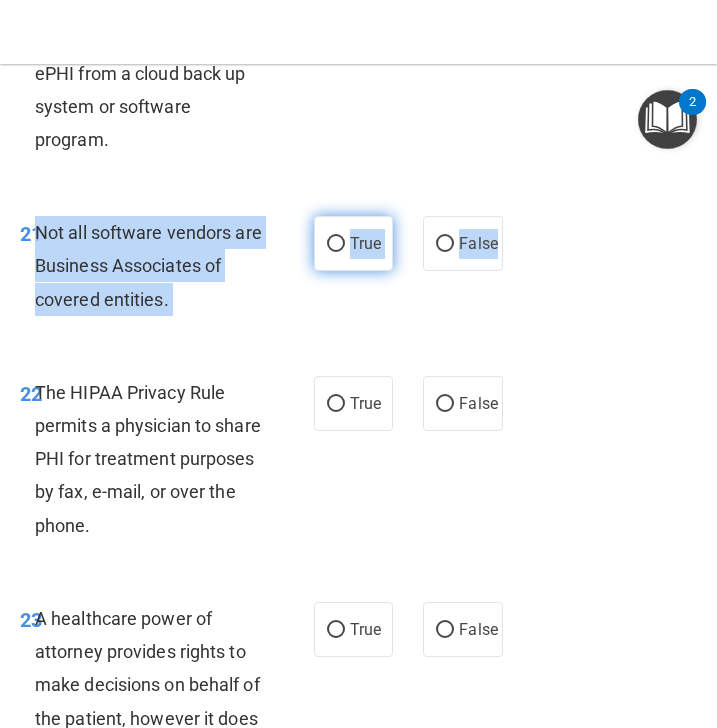 click on "True" at bounding box center [365, 243] 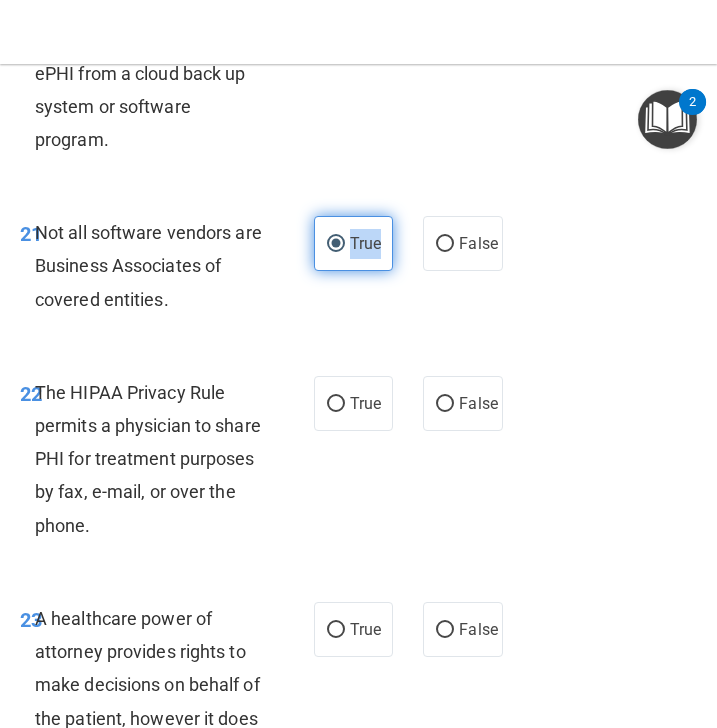 click on "True" at bounding box center [365, 243] 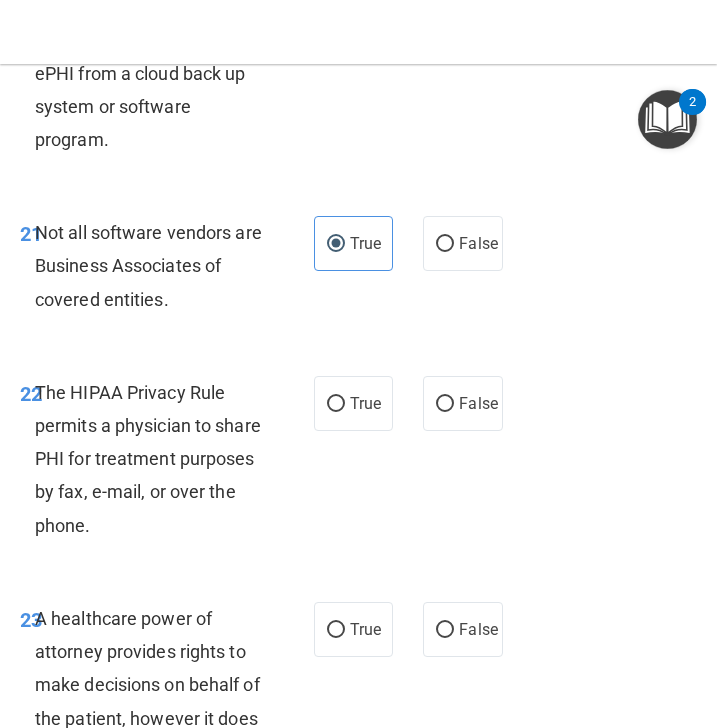 click on "22       The HIPAA Privacy Rule permits a physician to share PHI for treatment purposes by fax, e-mail, or over the phone.                 True           False" at bounding box center [358, 464] 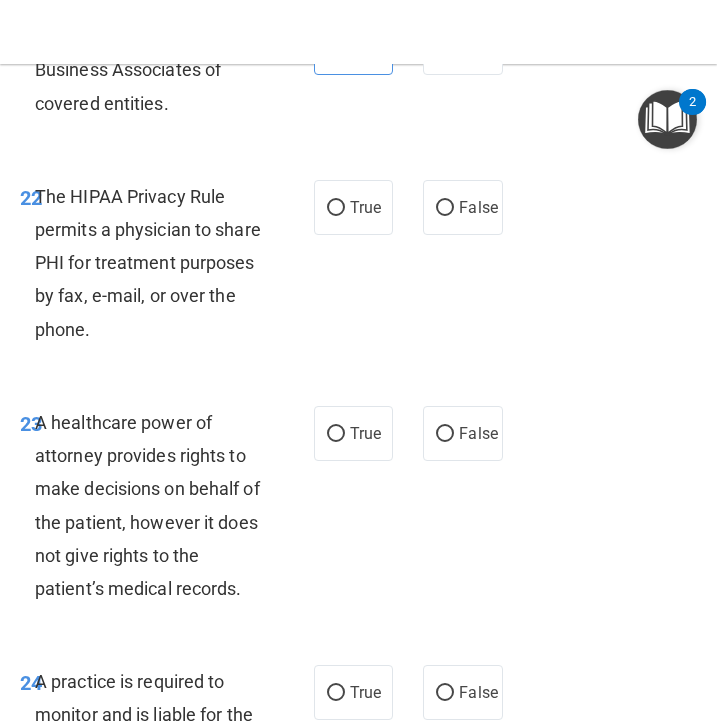 scroll, scrollTop: 5578, scrollLeft: 0, axis: vertical 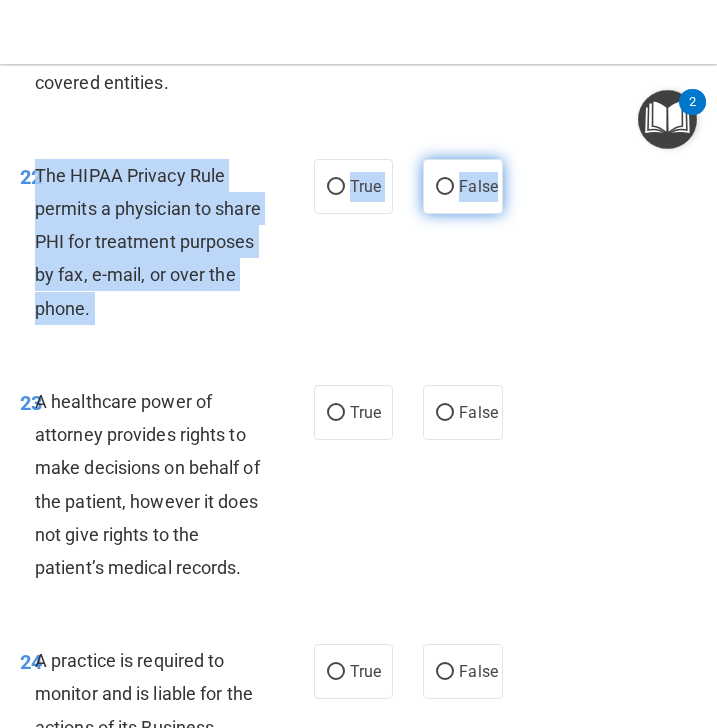 drag, startPoint x: 37, startPoint y: 240, endPoint x: 500, endPoint y: 250, distance: 463.10797 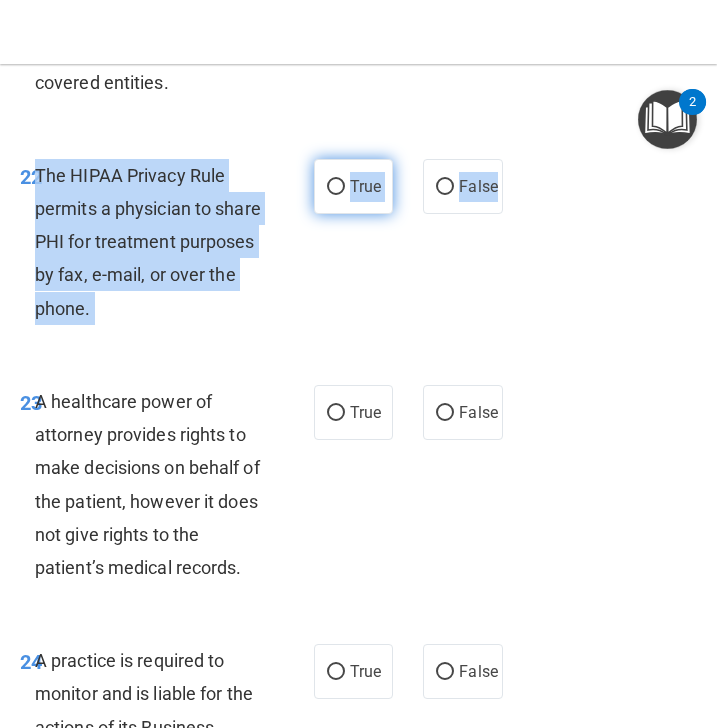 click on "True" at bounding box center (336, 187) 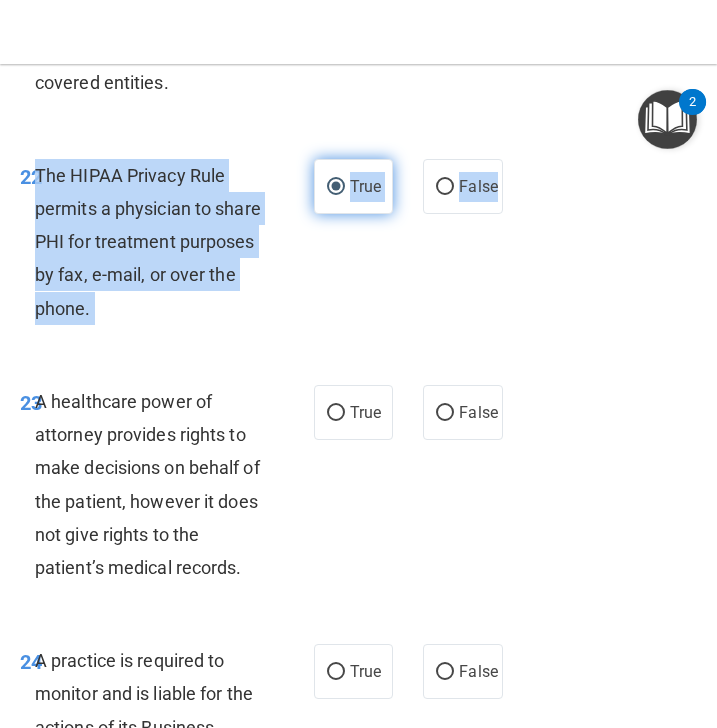 click on "True" at bounding box center (336, 187) 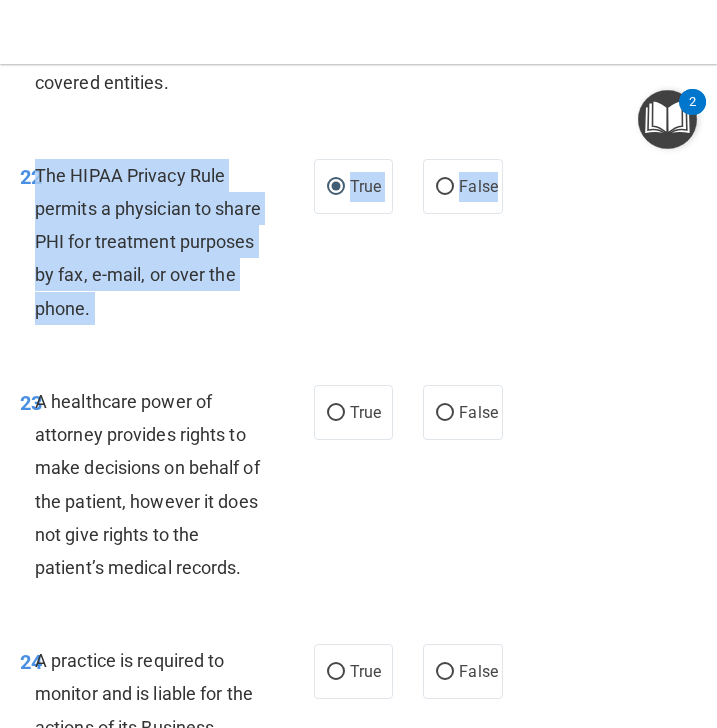 click on "22       The HIPAA Privacy Rule permits a physician to share PHI for treatment purposes by fax, e-mail, or over the phone." at bounding box center [167, 247] 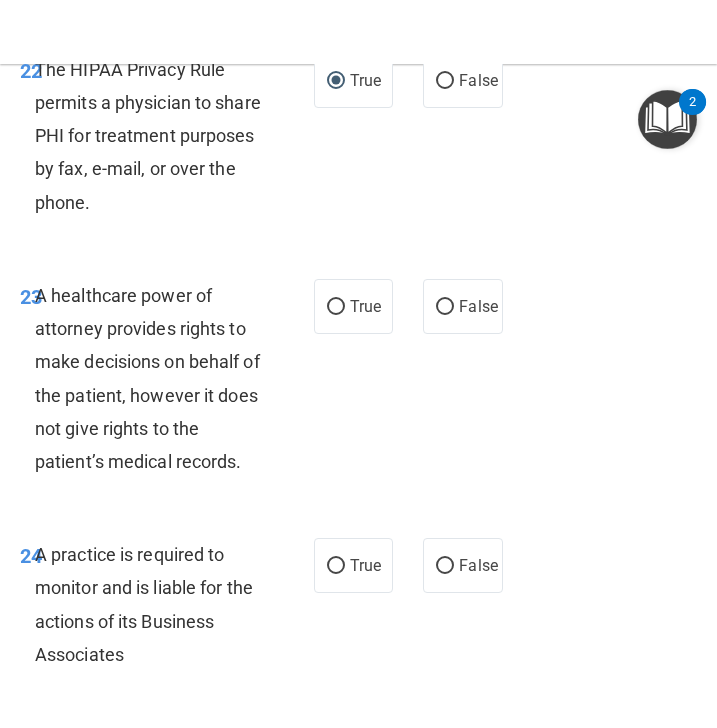 scroll, scrollTop: 5686, scrollLeft: 0, axis: vertical 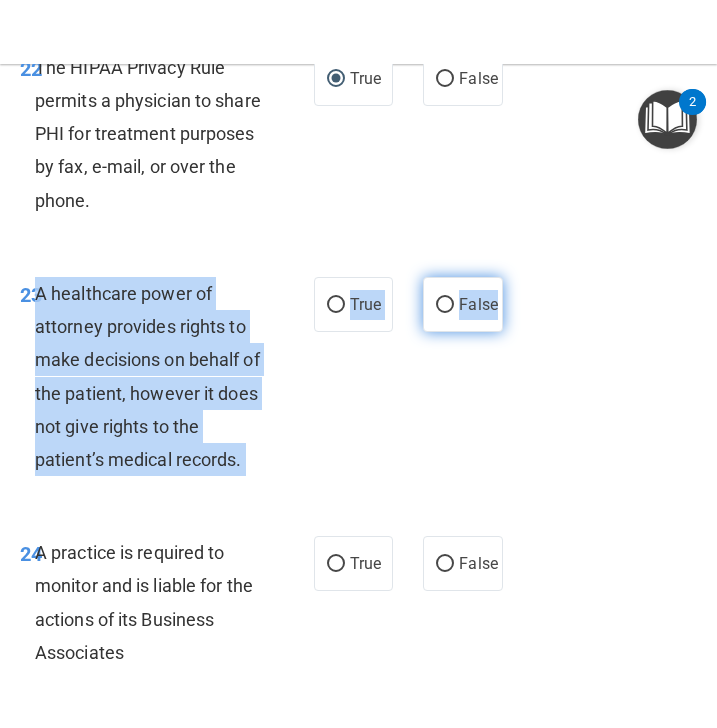 drag, startPoint x: 36, startPoint y: 360, endPoint x: 495, endPoint y: 369, distance: 459.08823 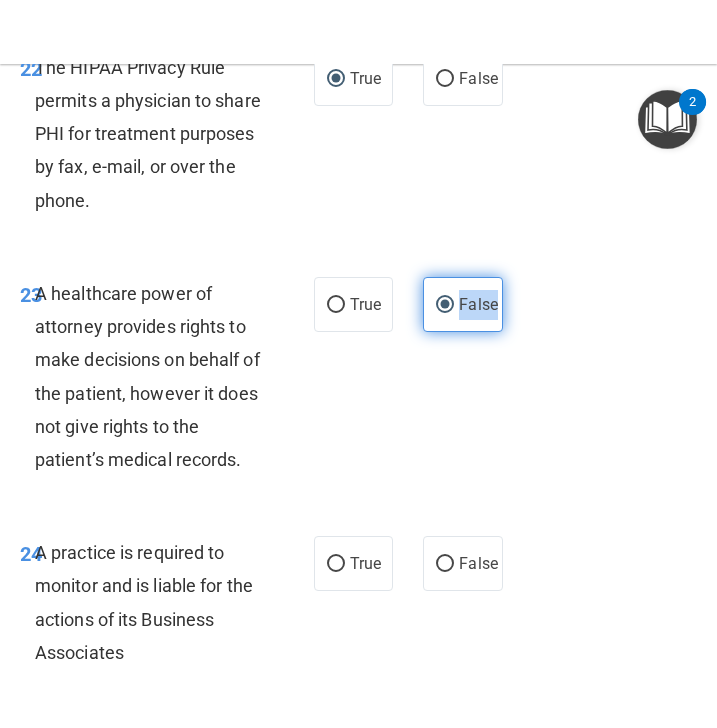 click on "False" at bounding box center [478, 304] 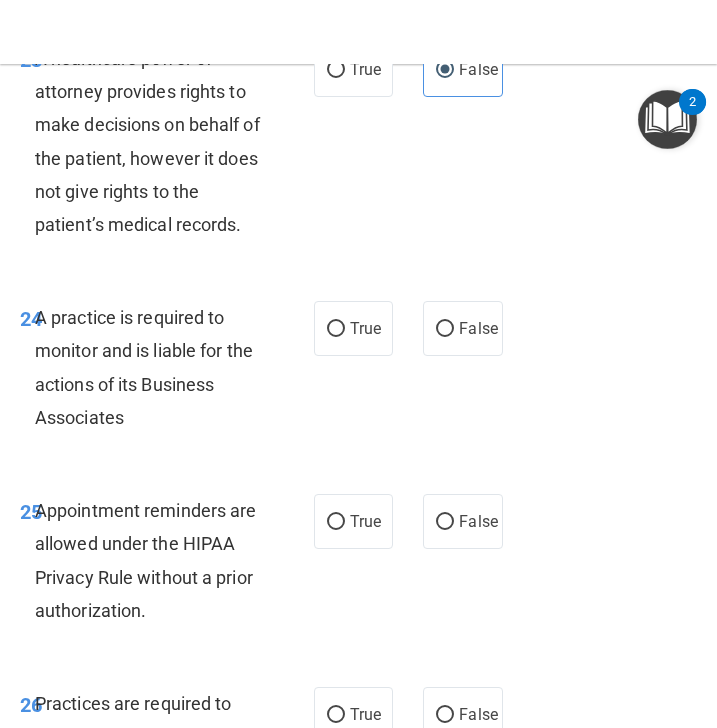 scroll, scrollTop: 5939, scrollLeft: 0, axis: vertical 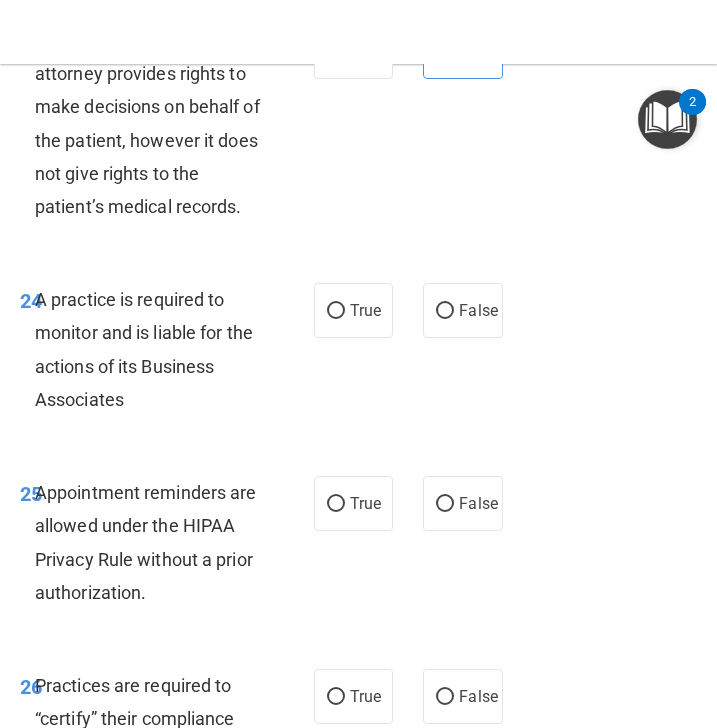 click on "24       A practice is required to monitor and is liable for the actions of its Business Associates" at bounding box center [167, 354] 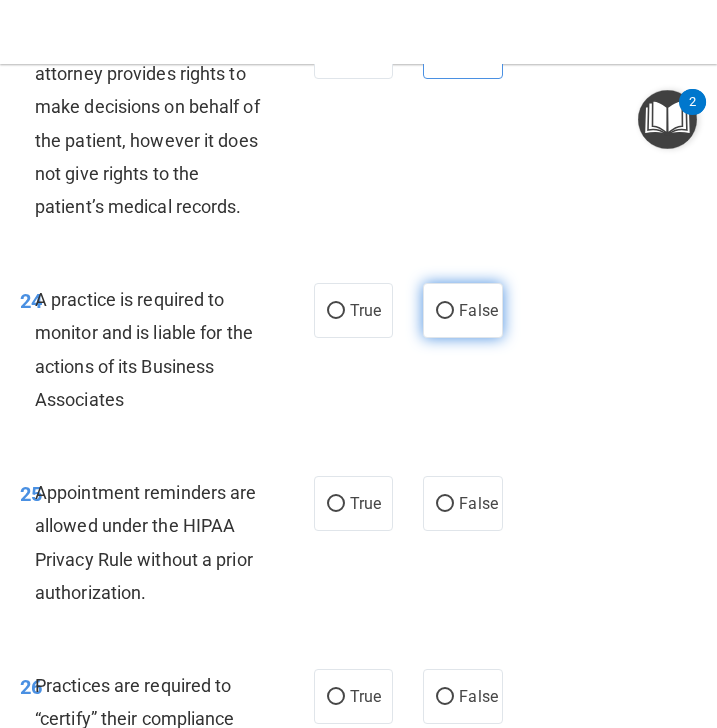 drag, startPoint x: 34, startPoint y: 366, endPoint x: 460, endPoint y: 403, distance: 427.6038 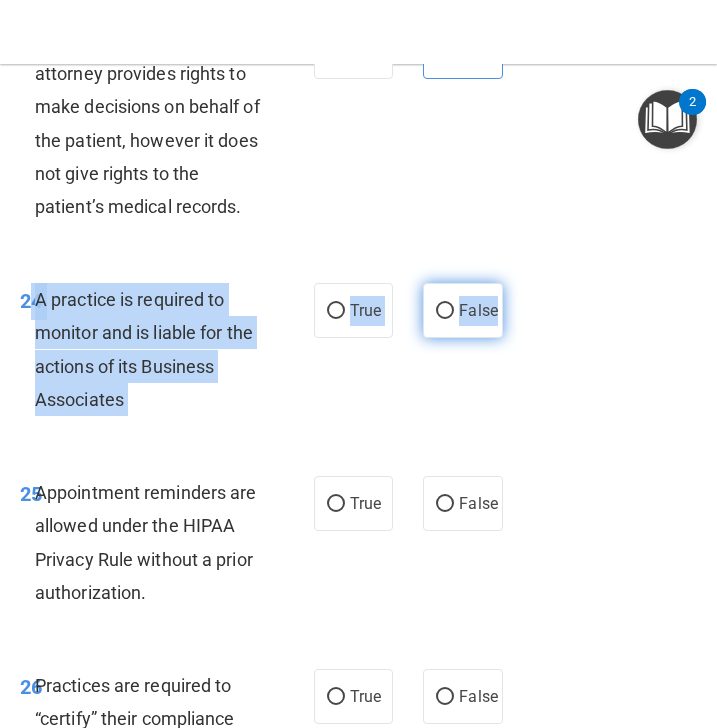 drag, startPoint x: 31, startPoint y: 370, endPoint x: 496, endPoint y: 368, distance: 465.0043 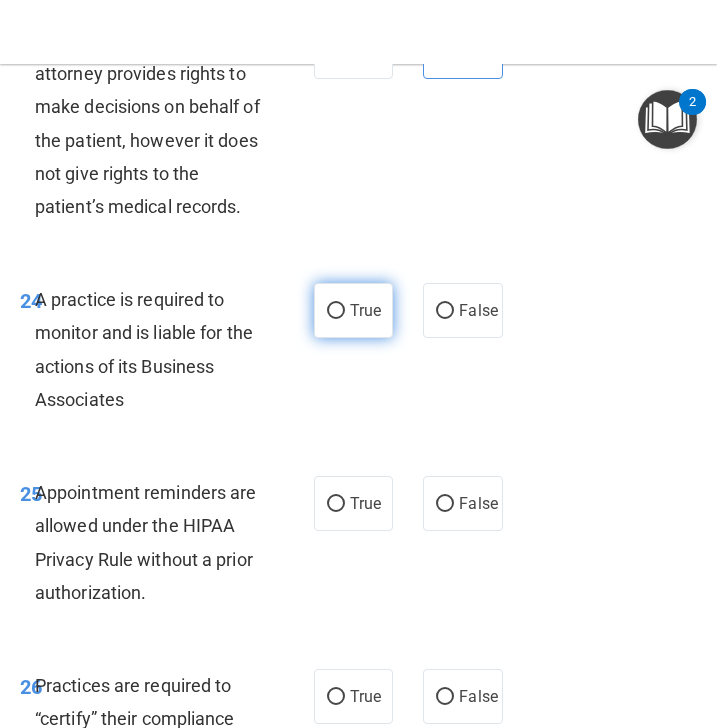 click on "True" at bounding box center [354, 310] 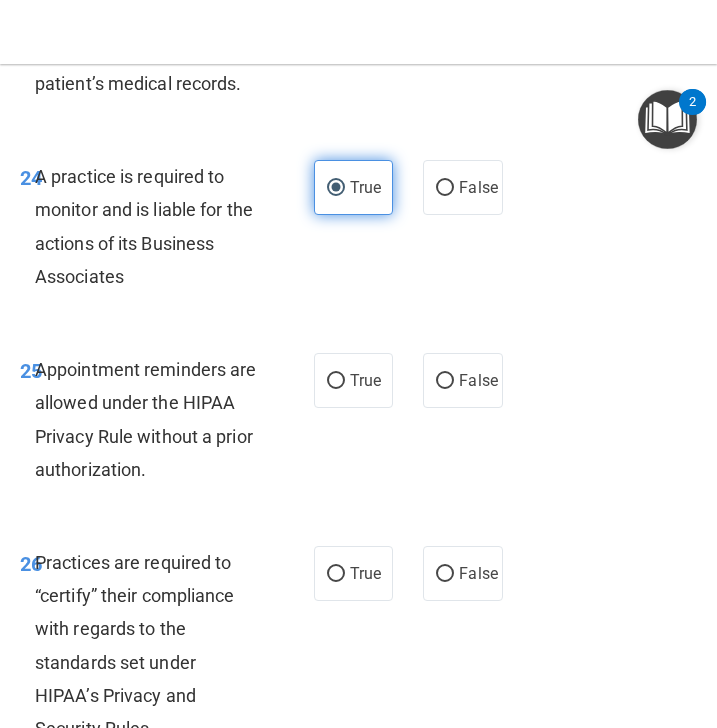 scroll, scrollTop: 6073, scrollLeft: 0, axis: vertical 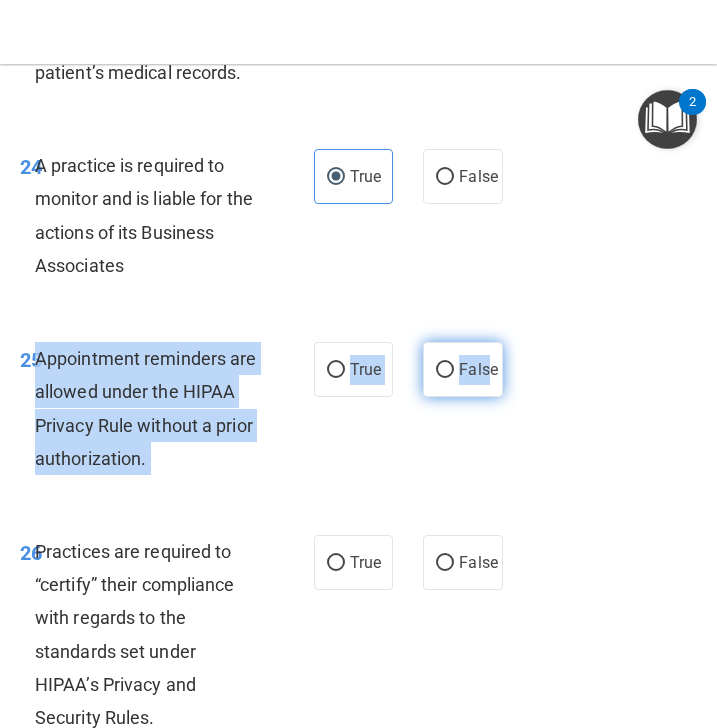 drag, startPoint x: 35, startPoint y: 427, endPoint x: 492, endPoint y: 434, distance: 457.05362 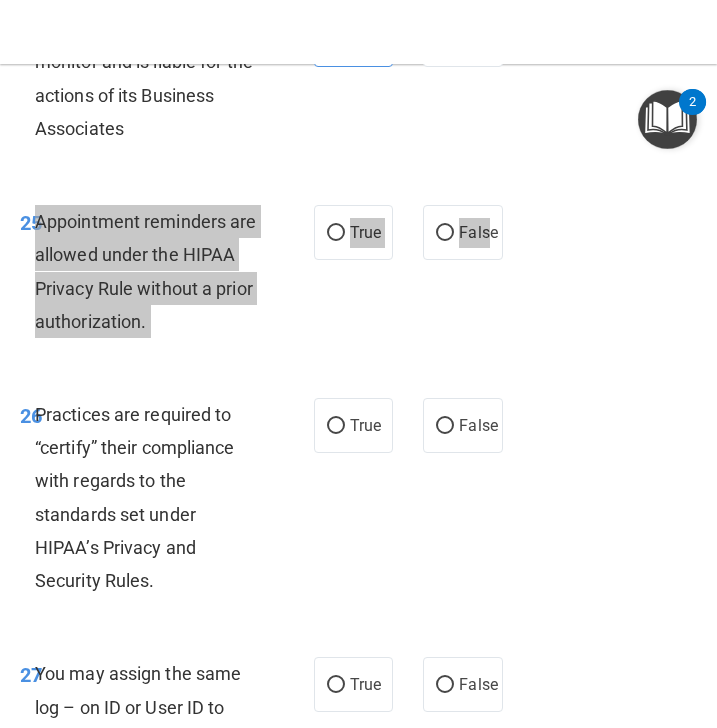 scroll, scrollTop: 6211, scrollLeft: 0, axis: vertical 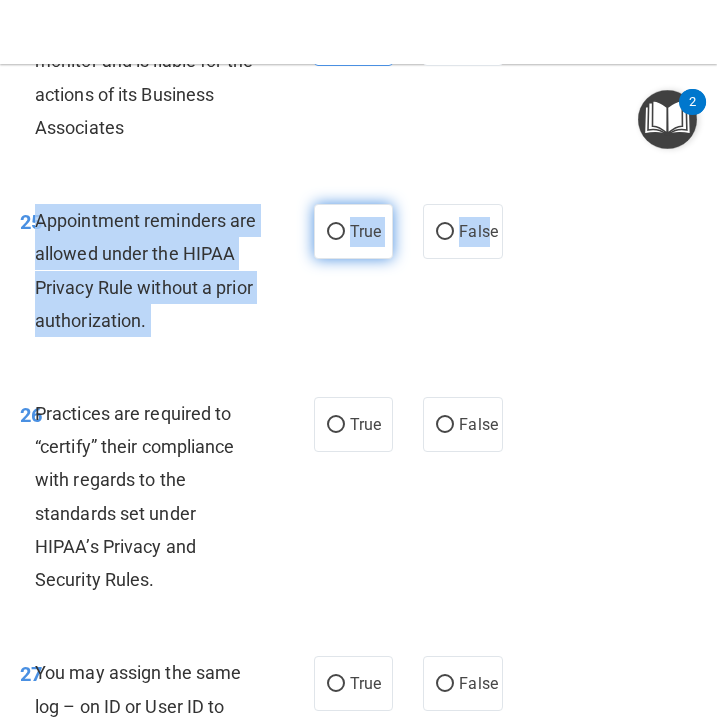 click on "True" at bounding box center (365, 231) 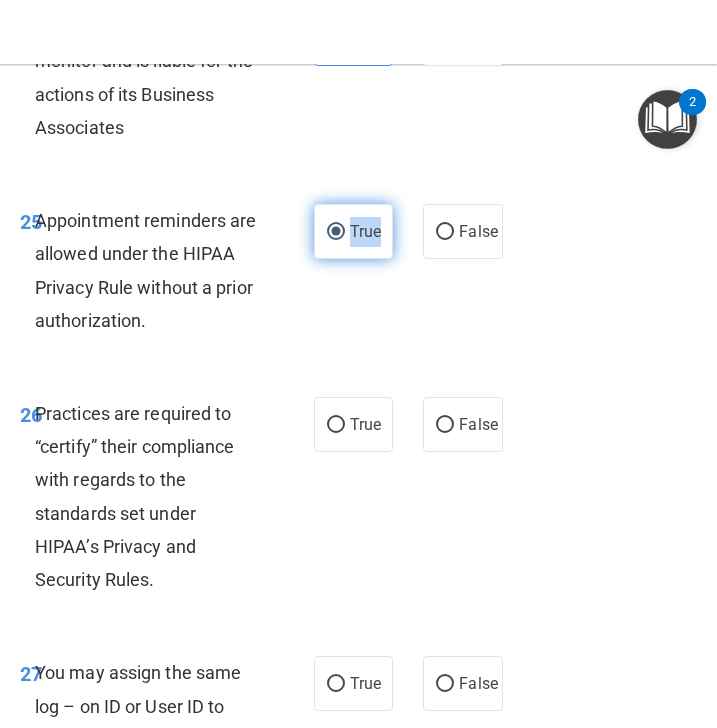 click on "True" at bounding box center (365, 231) 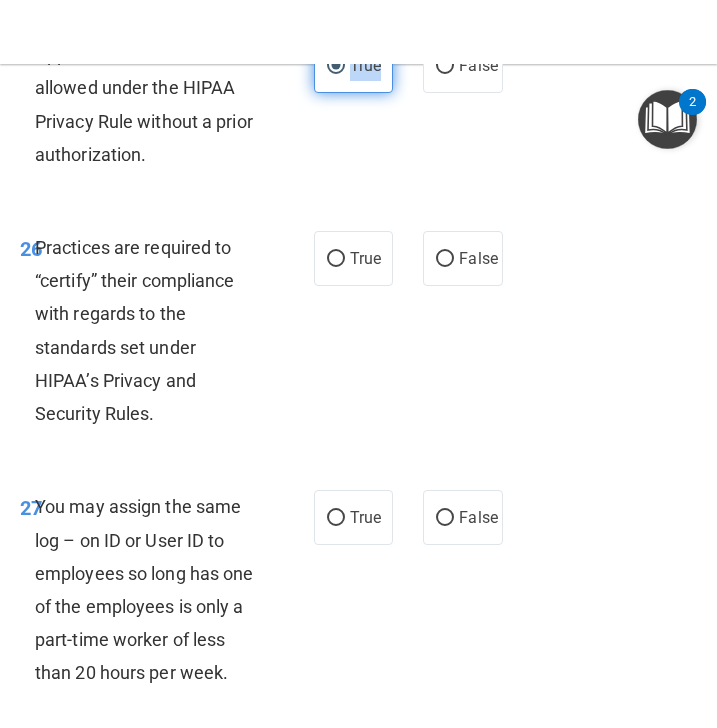 scroll, scrollTop: 6385, scrollLeft: 0, axis: vertical 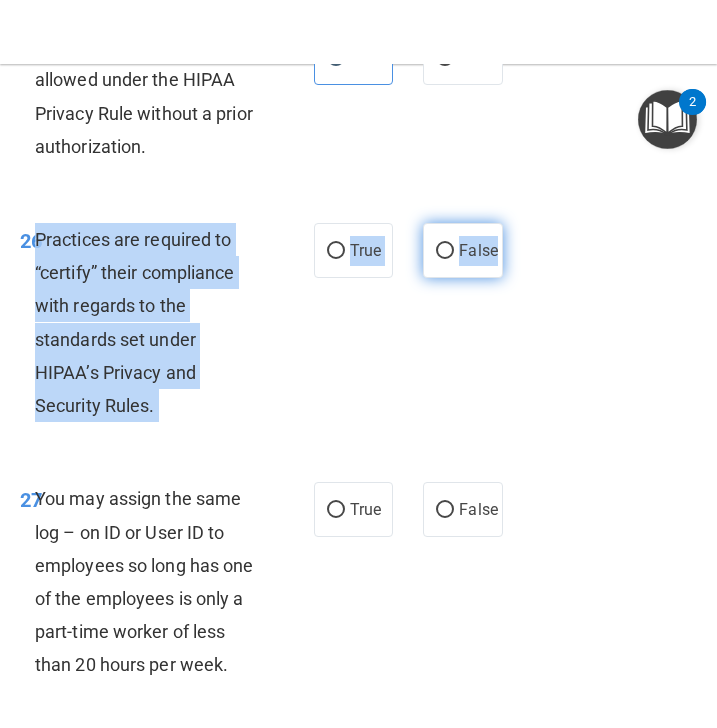 drag, startPoint x: 40, startPoint y: 301, endPoint x: 500, endPoint y: 326, distance: 460.67883 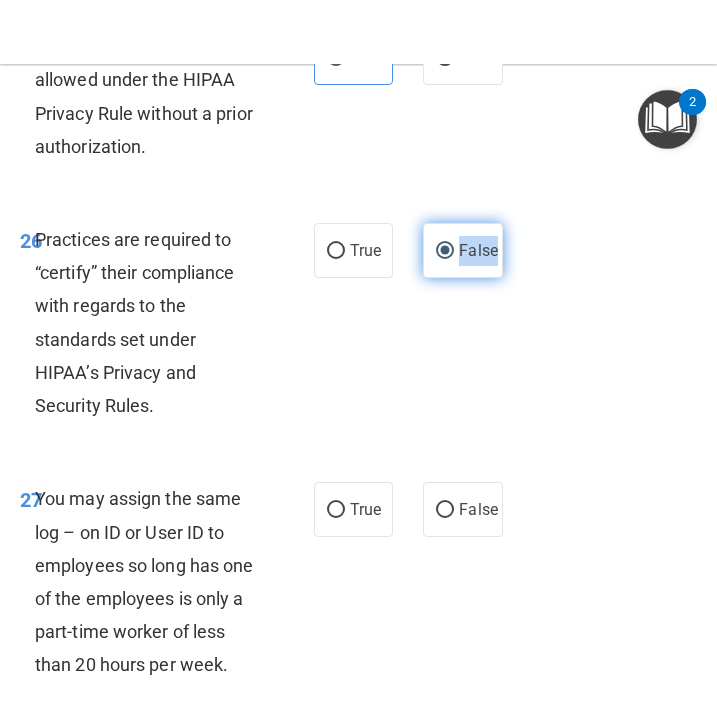 click on "False" at bounding box center (478, 250) 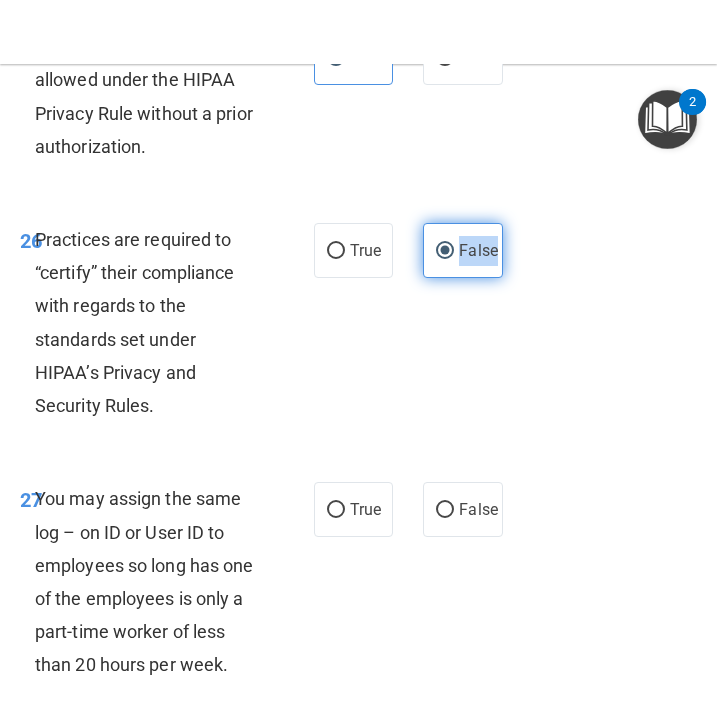 scroll, scrollTop: 6414, scrollLeft: 0, axis: vertical 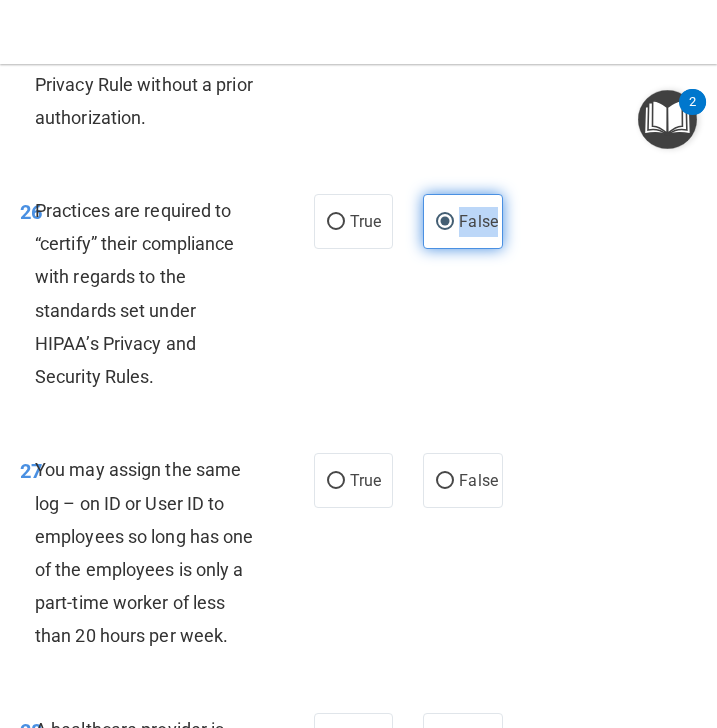 click on "False" at bounding box center [463, 221] 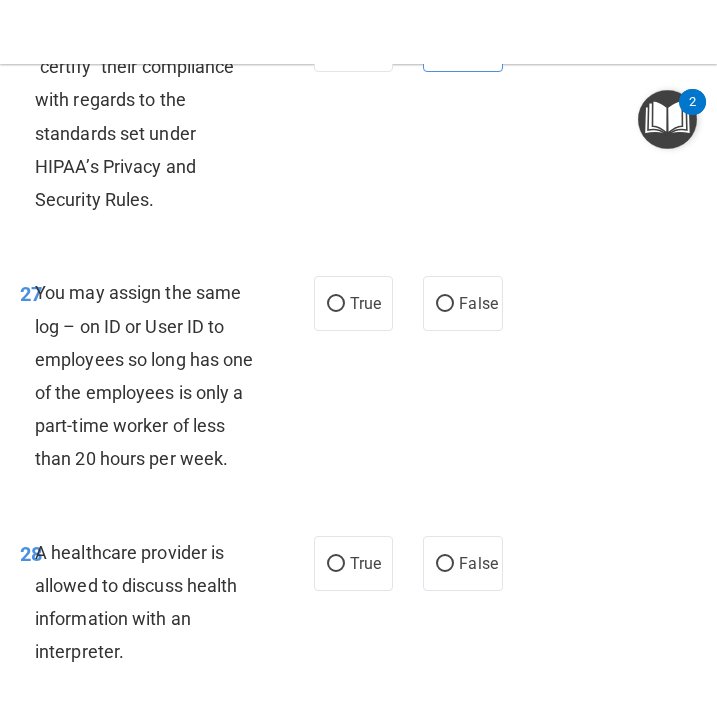 scroll, scrollTop: 6712, scrollLeft: 0, axis: vertical 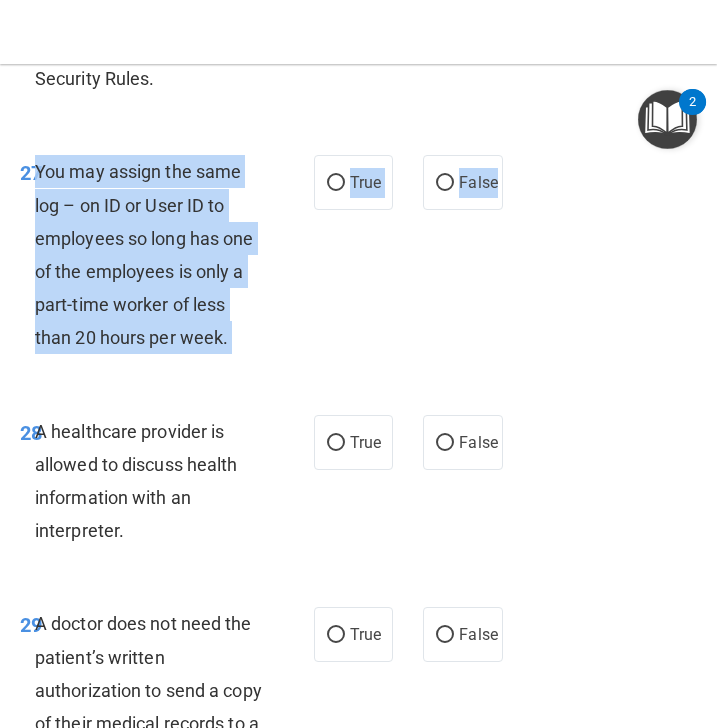 drag, startPoint x: 37, startPoint y: 233, endPoint x: 504, endPoint y: 237, distance: 467.01712 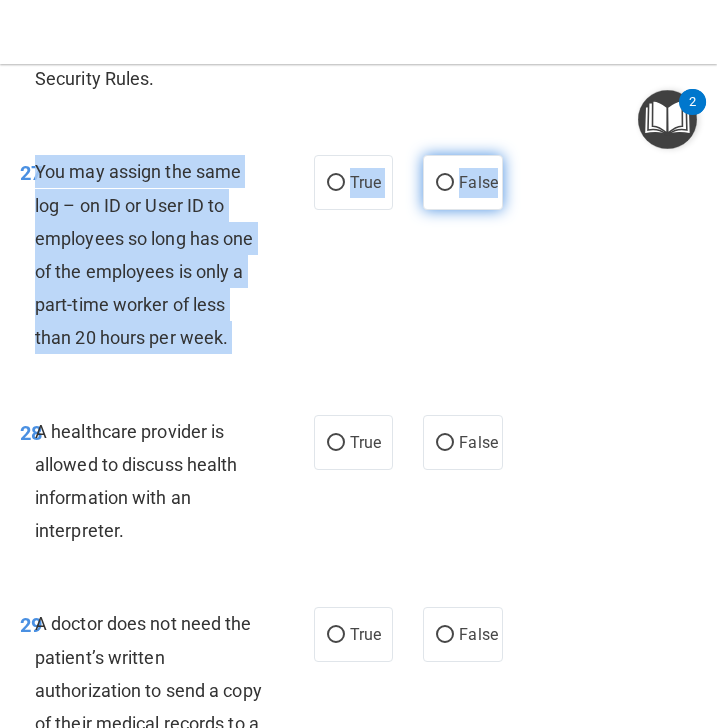 click on "False" at bounding box center (478, 182) 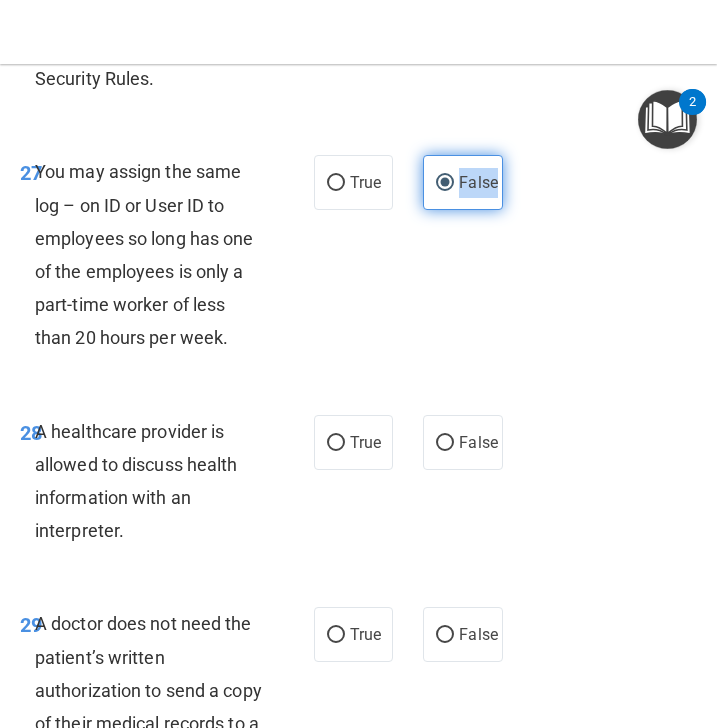 click on "False" at bounding box center [478, 182] 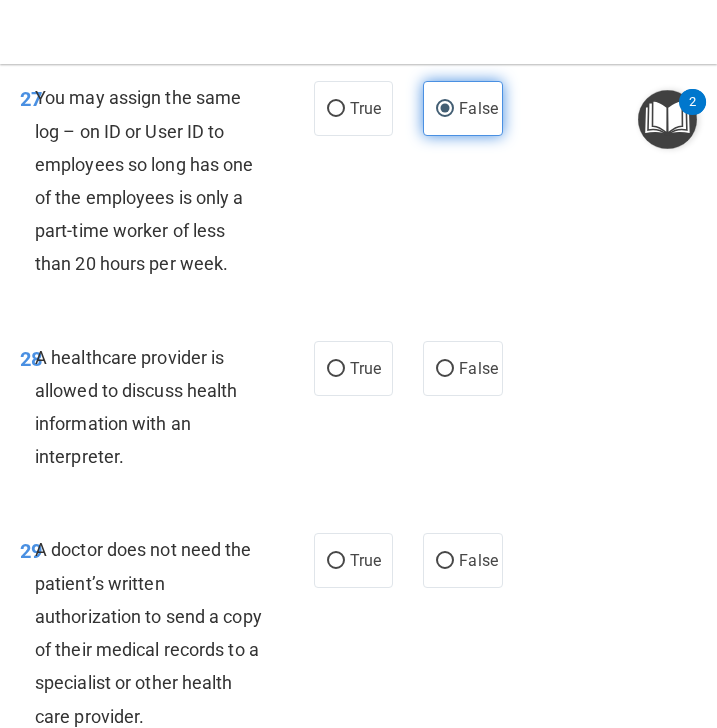 click on "27       You may assign the same log – on ID or User ID to employees so long has one of the employees is only a part-time worker of less than 20 hours per week.                 True           False" at bounding box center (358, 185) 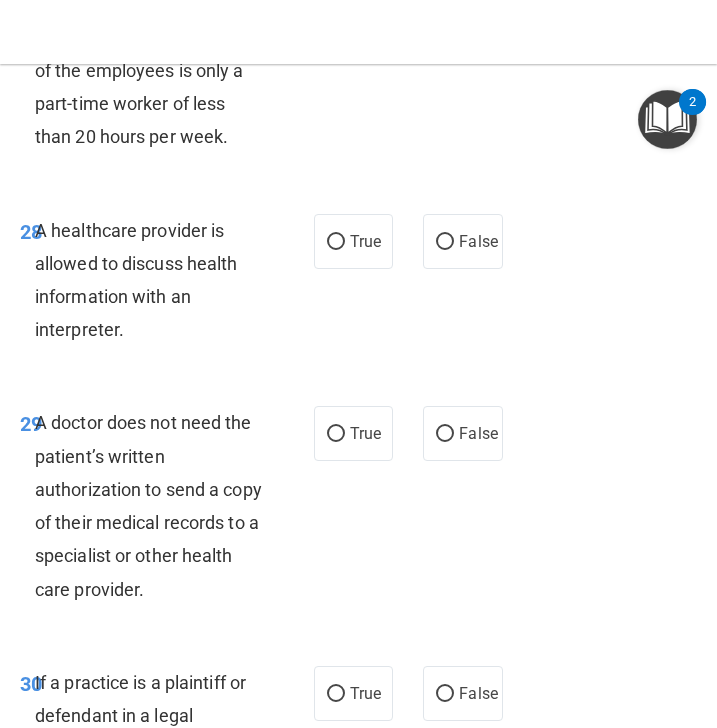 scroll, scrollTop: 6923, scrollLeft: 0, axis: vertical 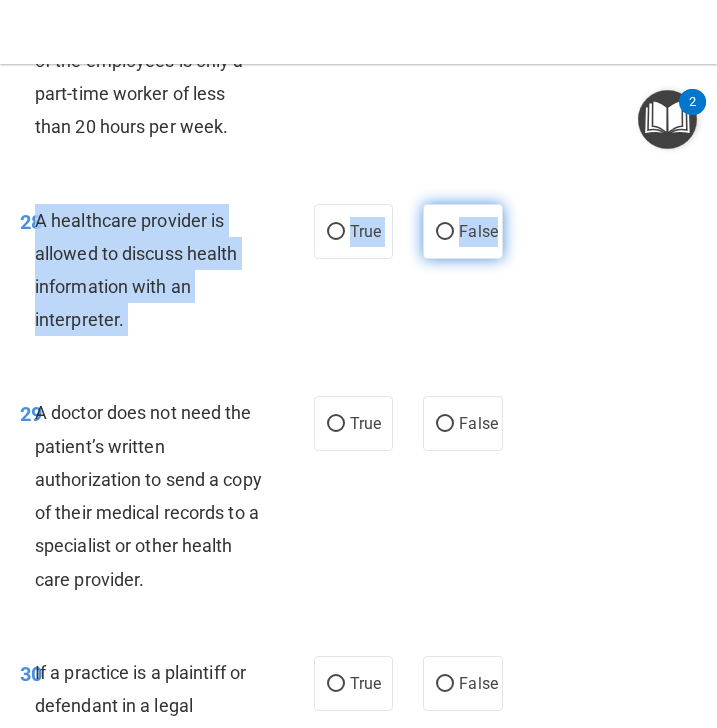 drag, startPoint x: 36, startPoint y: 291, endPoint x: 496, endPoint y: 302, distance: 460.1315 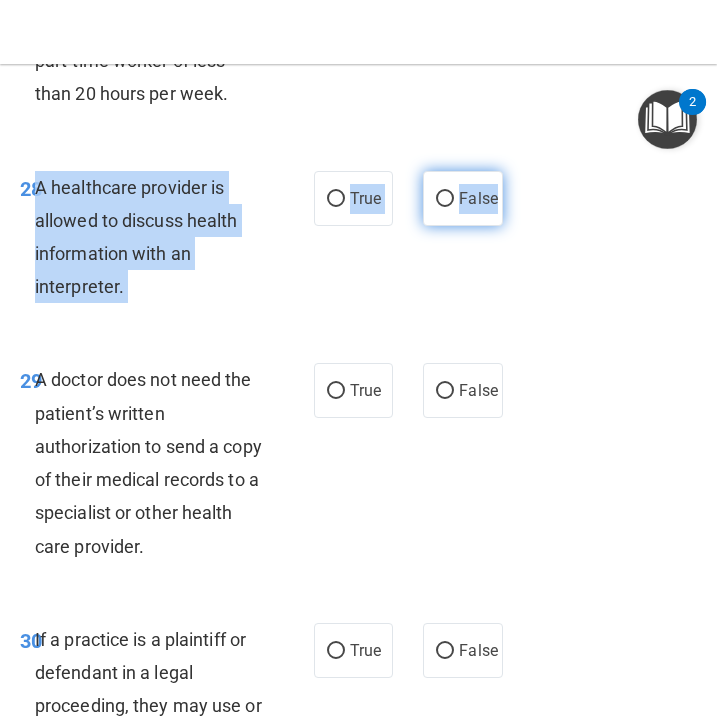 scroll, scrollTop: 7006, scrollLeft: 0, axis: vertical 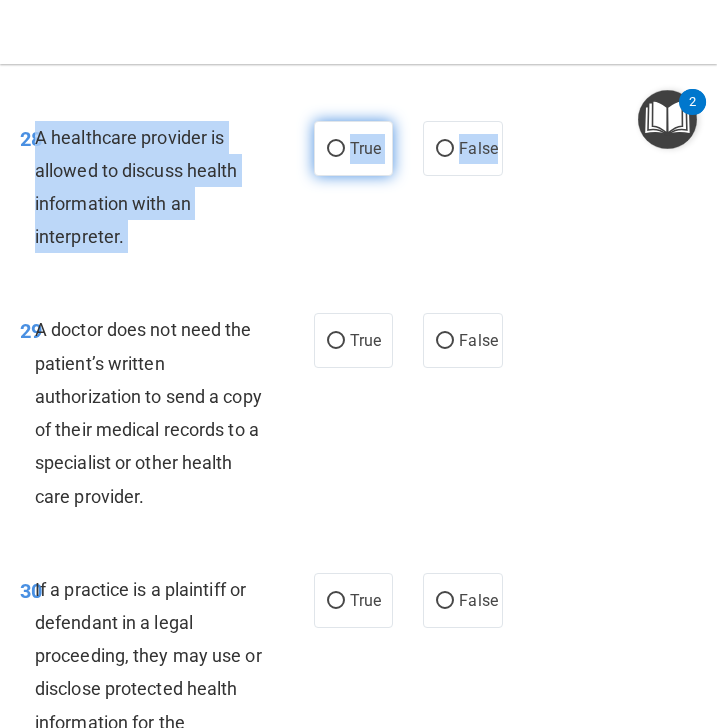 click on "True" at bounding box center (354, 148) 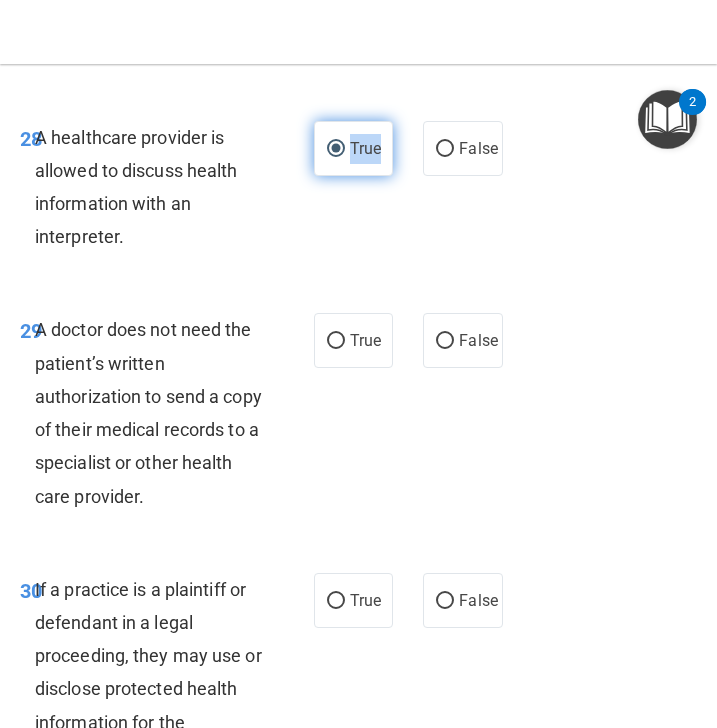 click on "True" at bounding box center (354, 148) 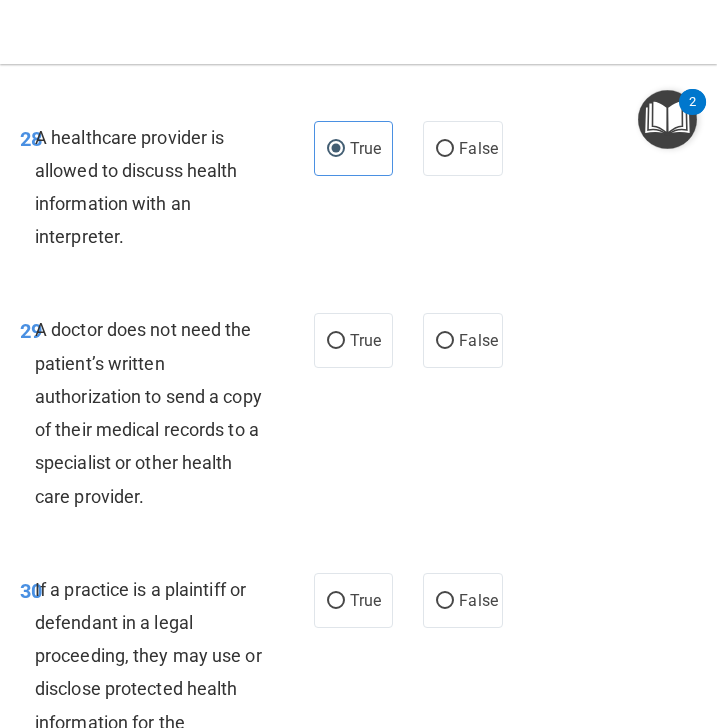 click on "28       A healthcare provider is allowed to discuss health information with an interpreter.                 True           False" at bounding box center (358, 192) 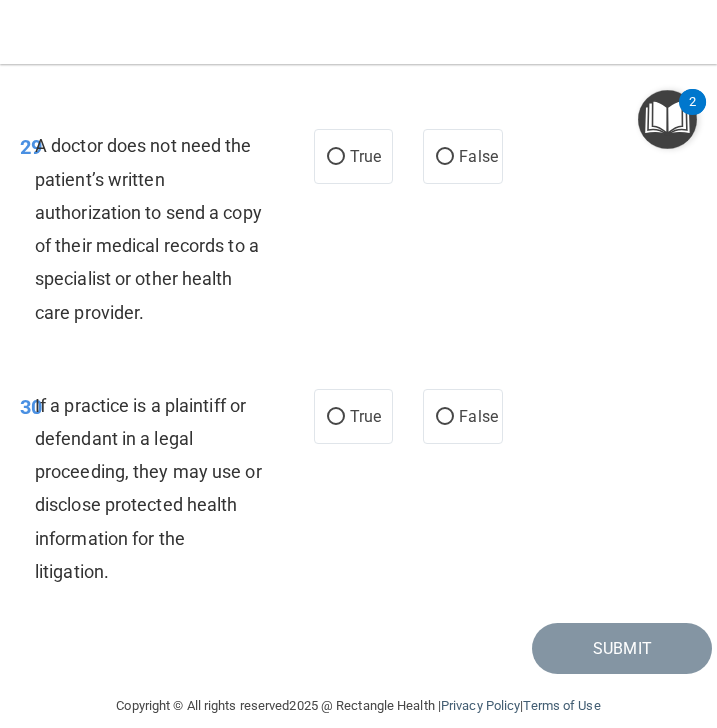 scroll, scrollTop: 7191, scrollLeft: 0, axis: vertical 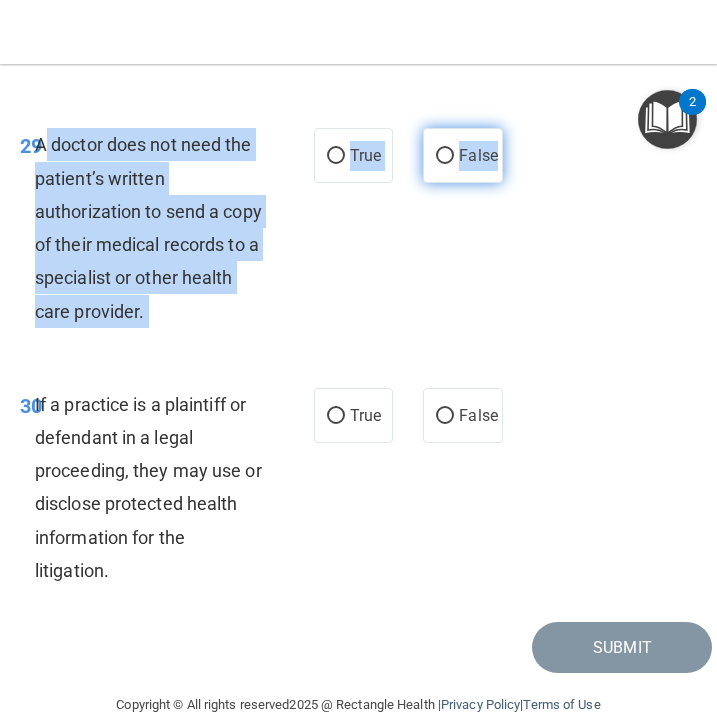 drag, startPoint x: 35, startPoint y: 215, endPoint x: 498, endPoint y: 223, distance: 463.06912 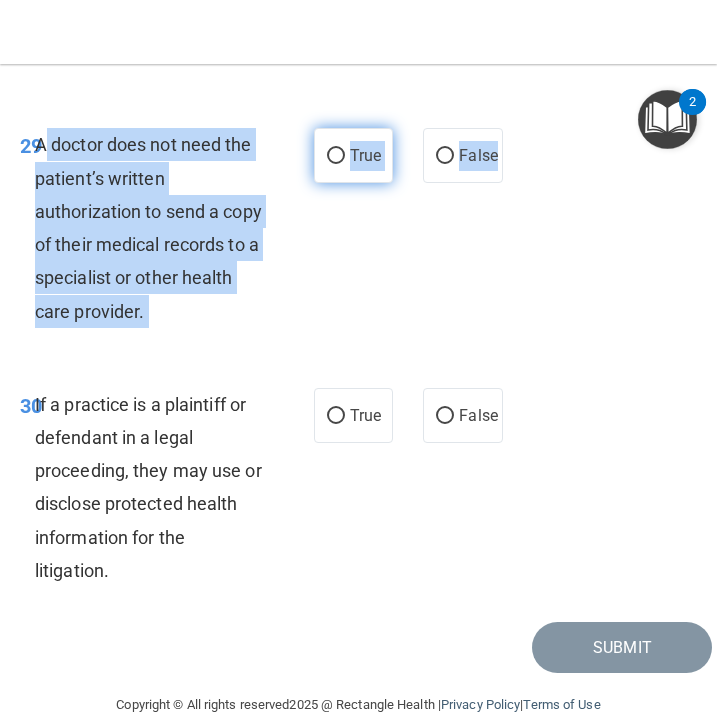 click on "True" at bounding box center [336, 156] 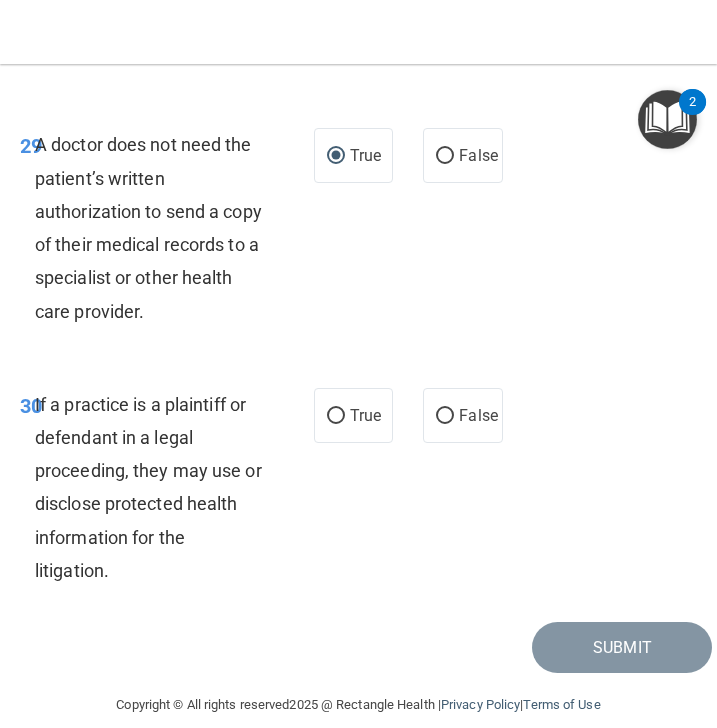 click on "29        A doctor does not need the patient’s written authorization to send a copy of their medical records to a specialist or other health care provider.                  True           False" at bounding box center (358, 232) 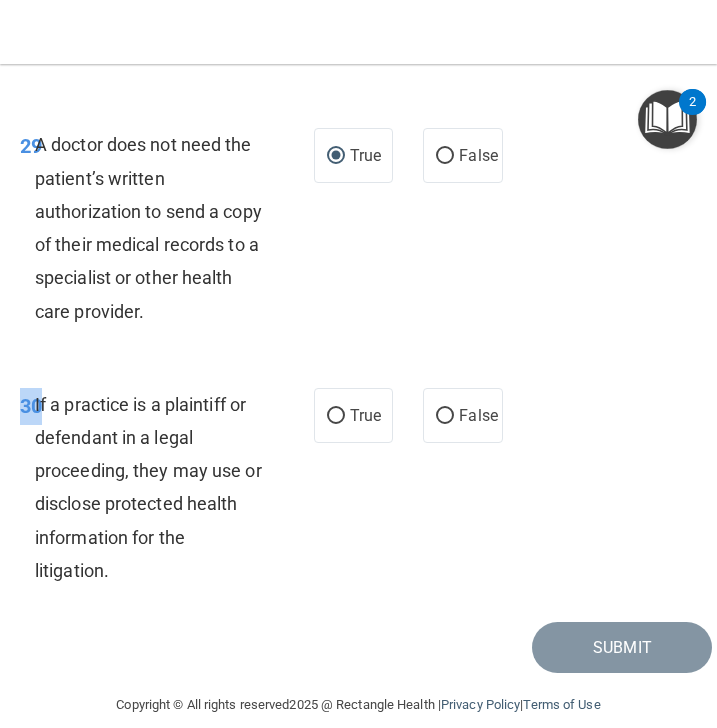 click on "30" at bounding box center [31, 406] 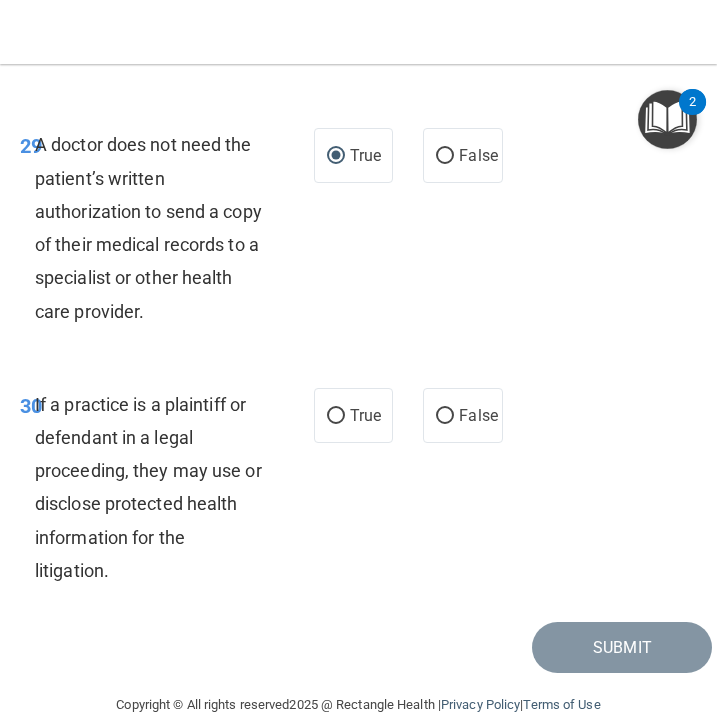 click on "30" at bounding box center [31, 406] 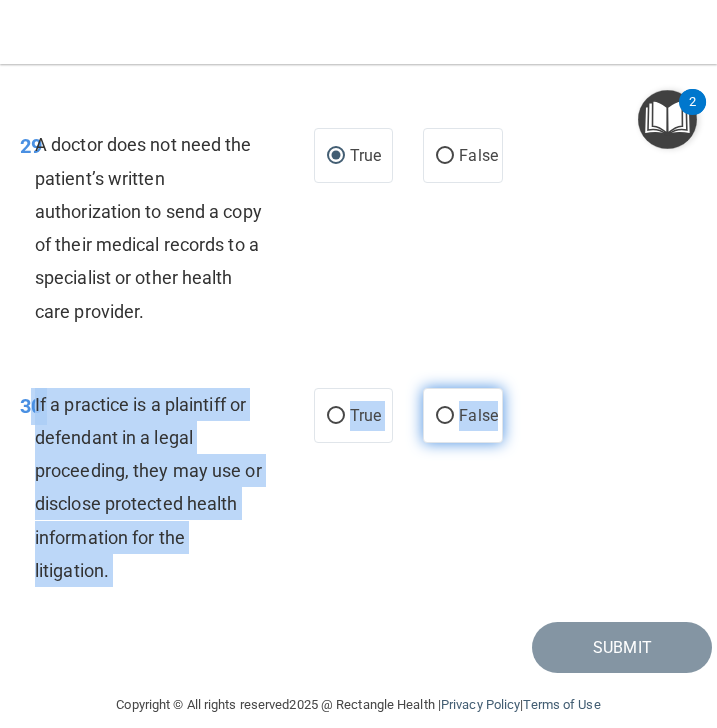 drag, startPoint x: 28, startPoint y: 472, endPoint x: 501, endPoint y: 480, distance: 473.06766 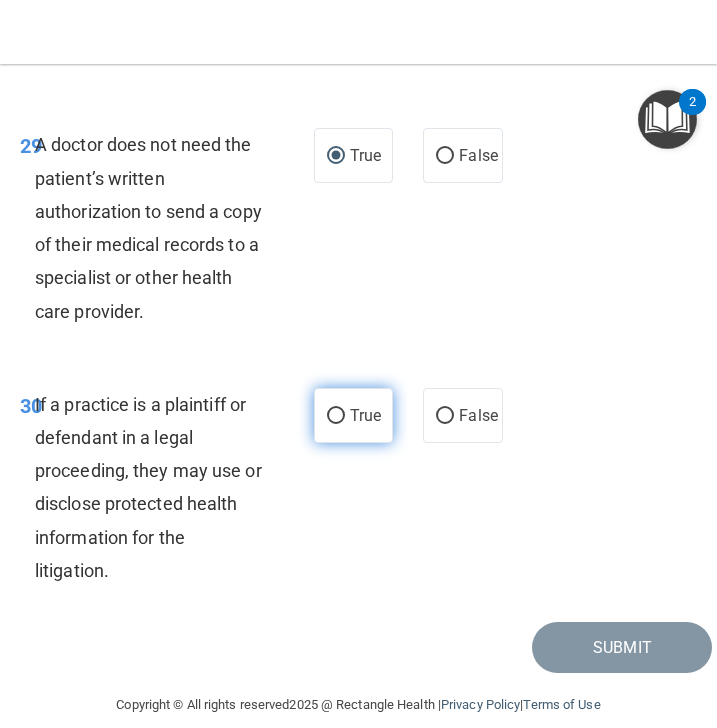 click on "True" at bounding box center [354, 415] 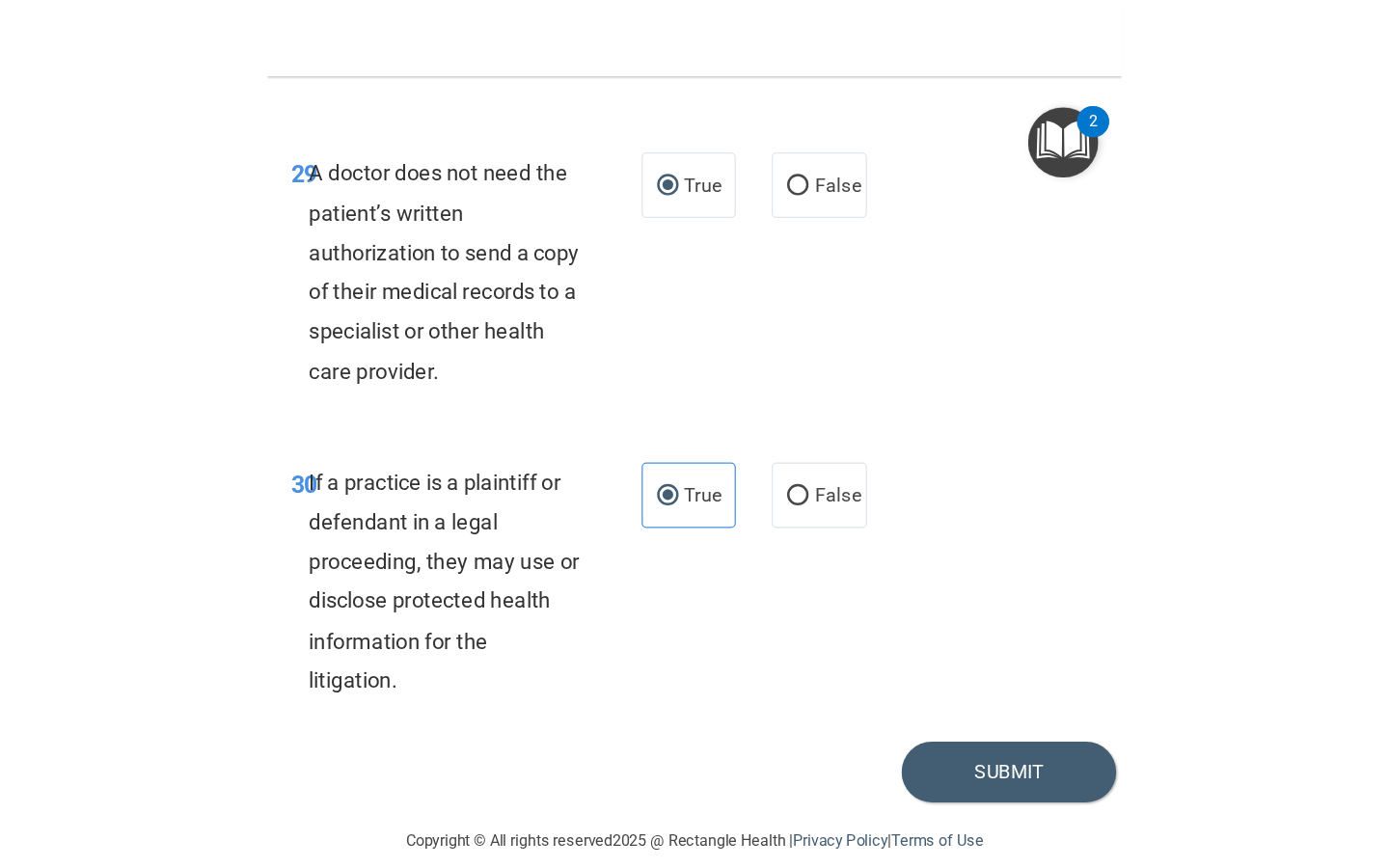 scroll, scrollTop: 7008, scrollLeft: 0, axis: vertical 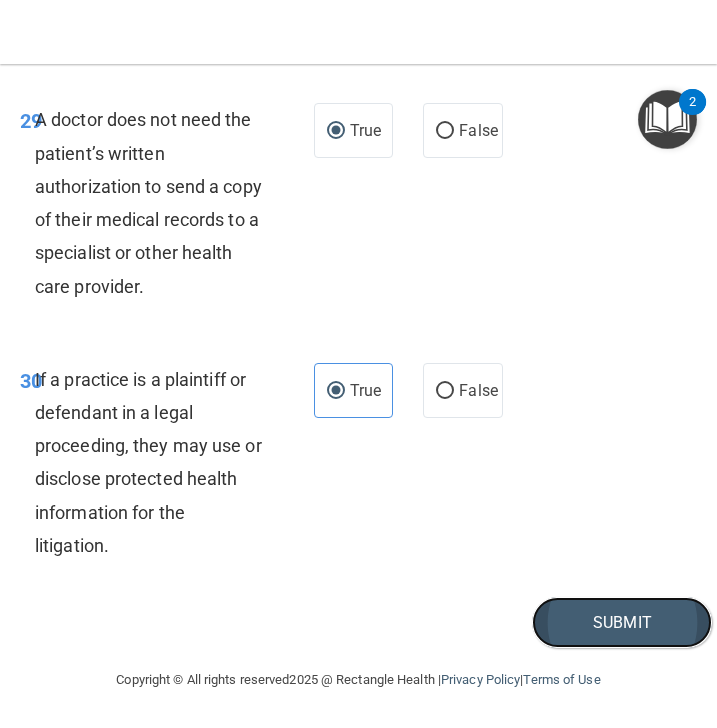 click on "Submit" at bounding box center (622, 622) 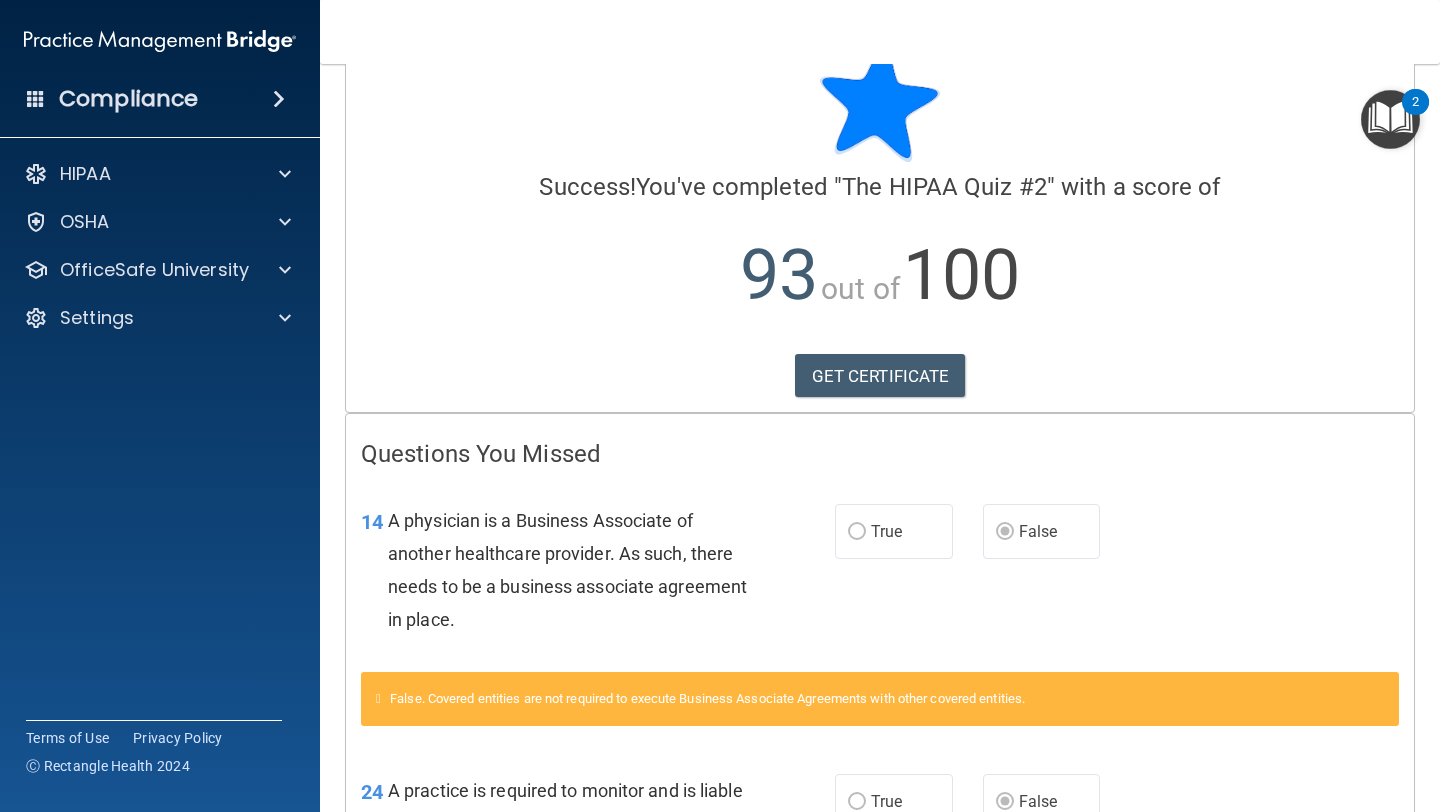 scroll, scrollTop: 0, scrollLeft: 0, axis: both 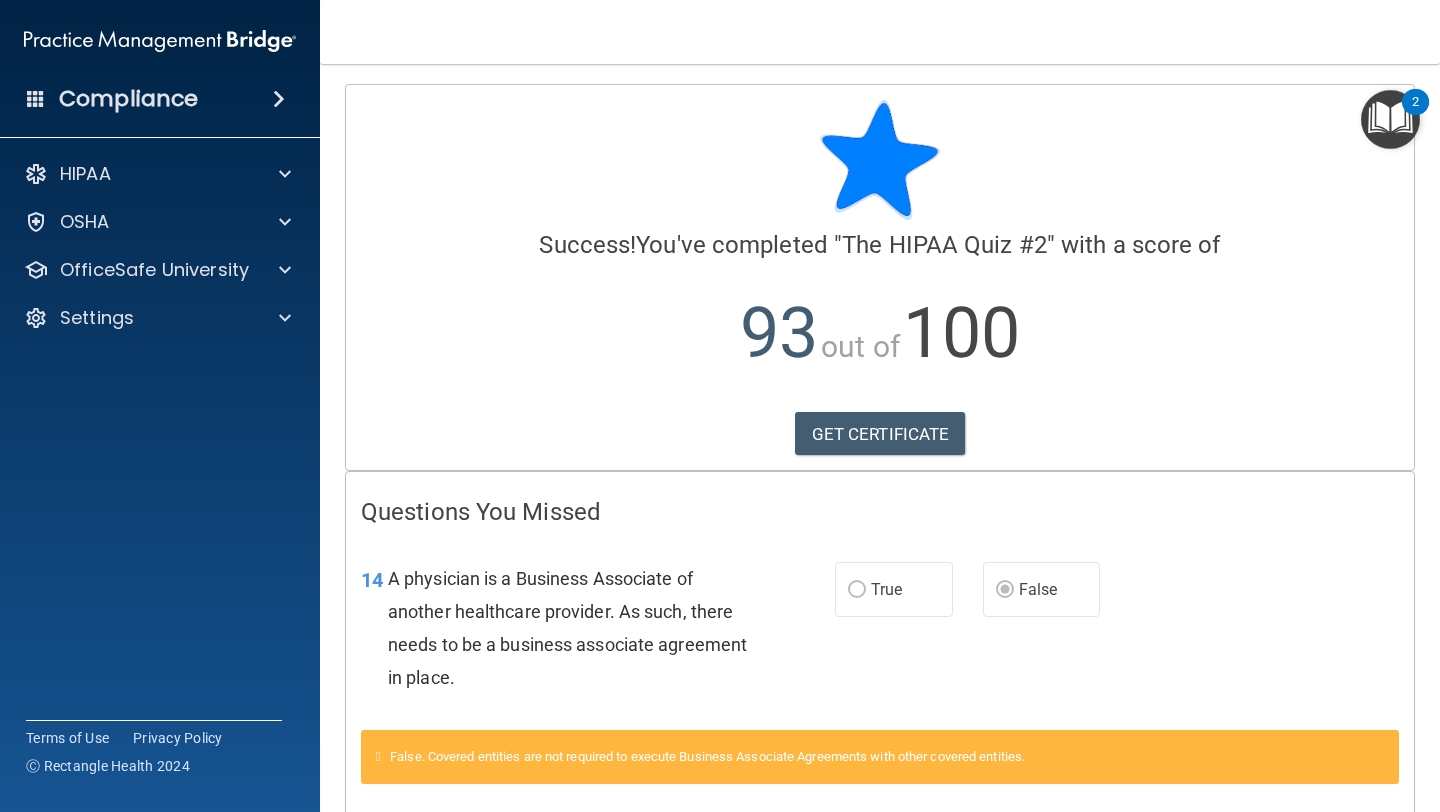 click on "Calculating your score....                     Success!  You've completed " The HIPAA Quiz #2 " with a score of            93     out of     100       GET CERTIFICATE" at bounding box center (880, 277) 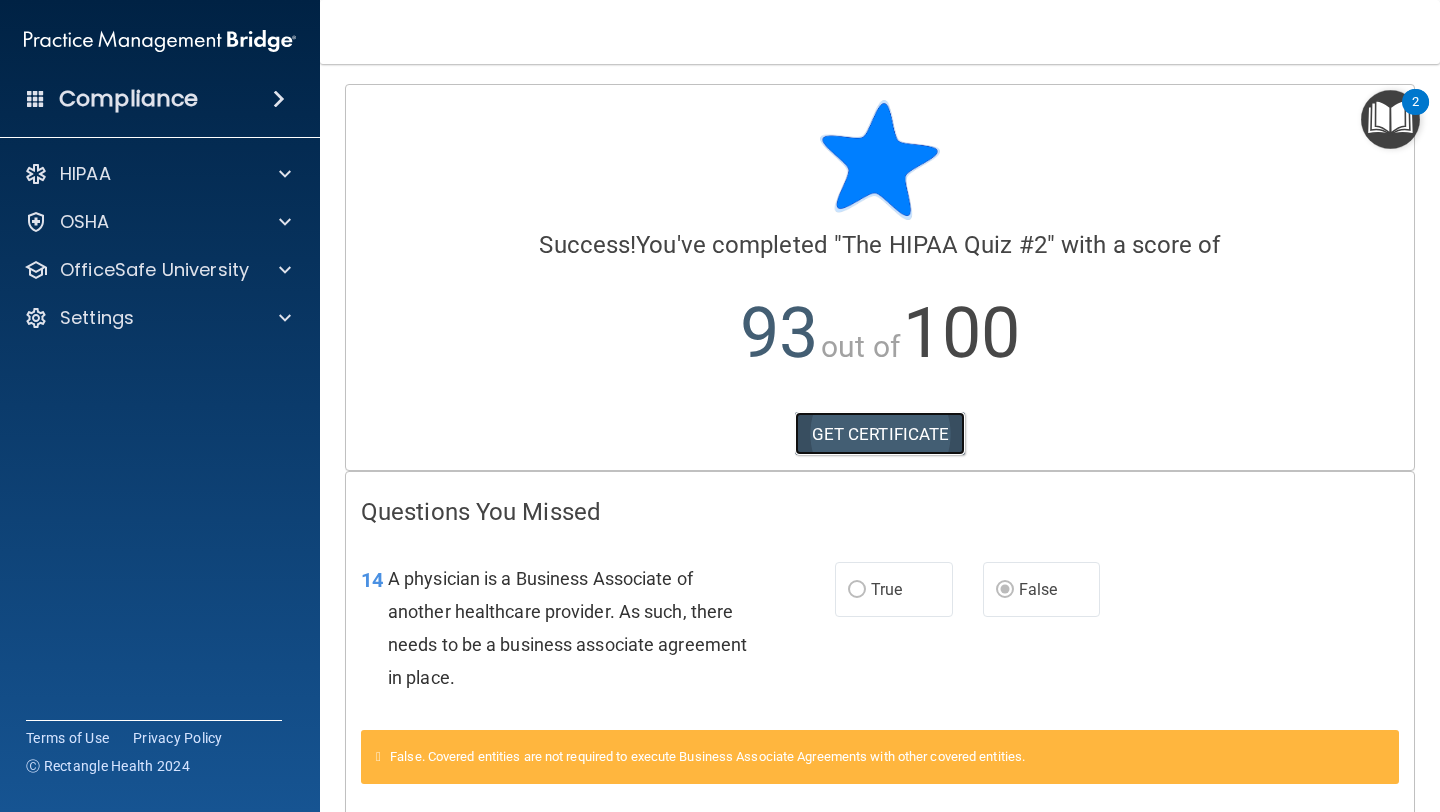 click on "GET CERTIFICATE" at bounding box center [880, 434] 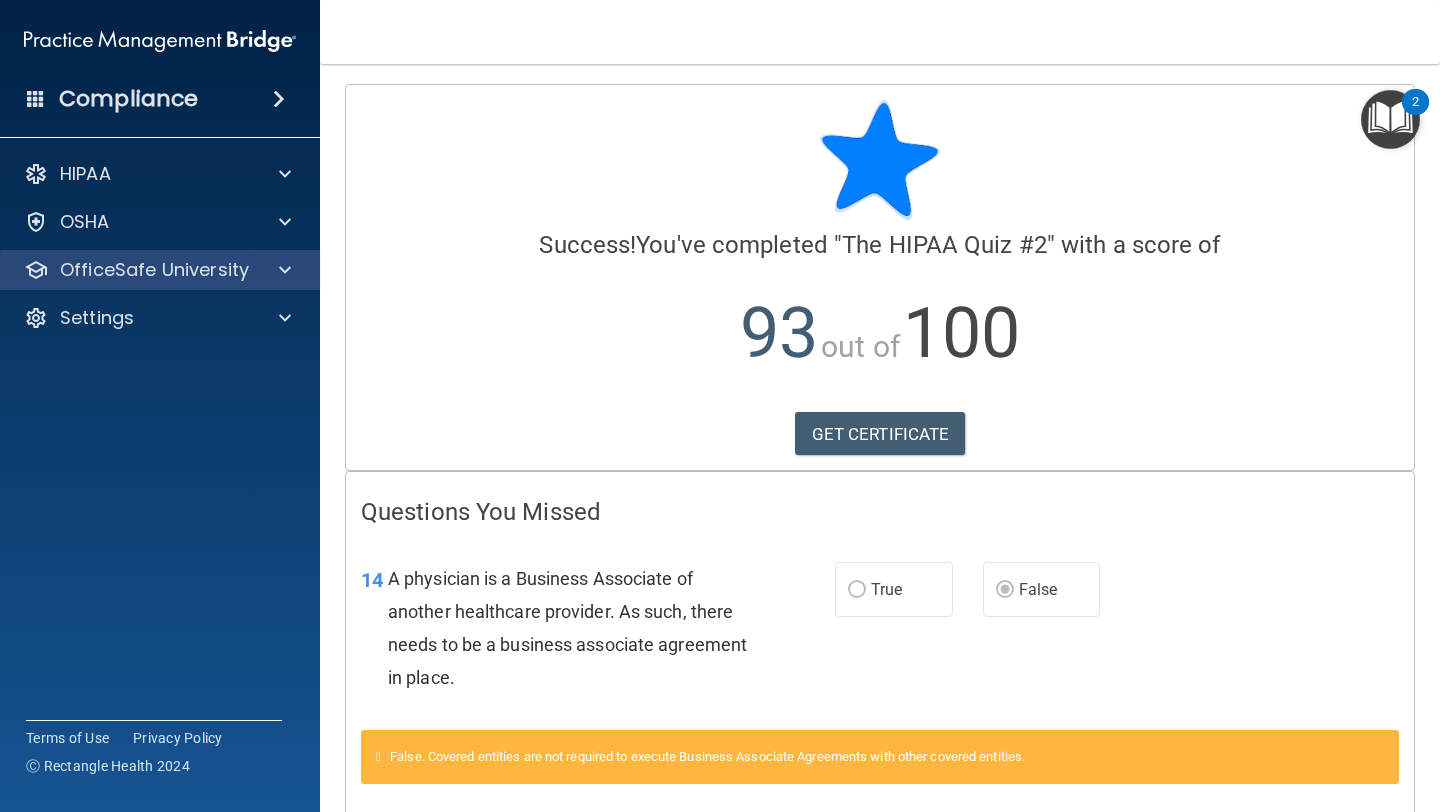 click on "OfficeSafe University" at bounding box center [160, 270] 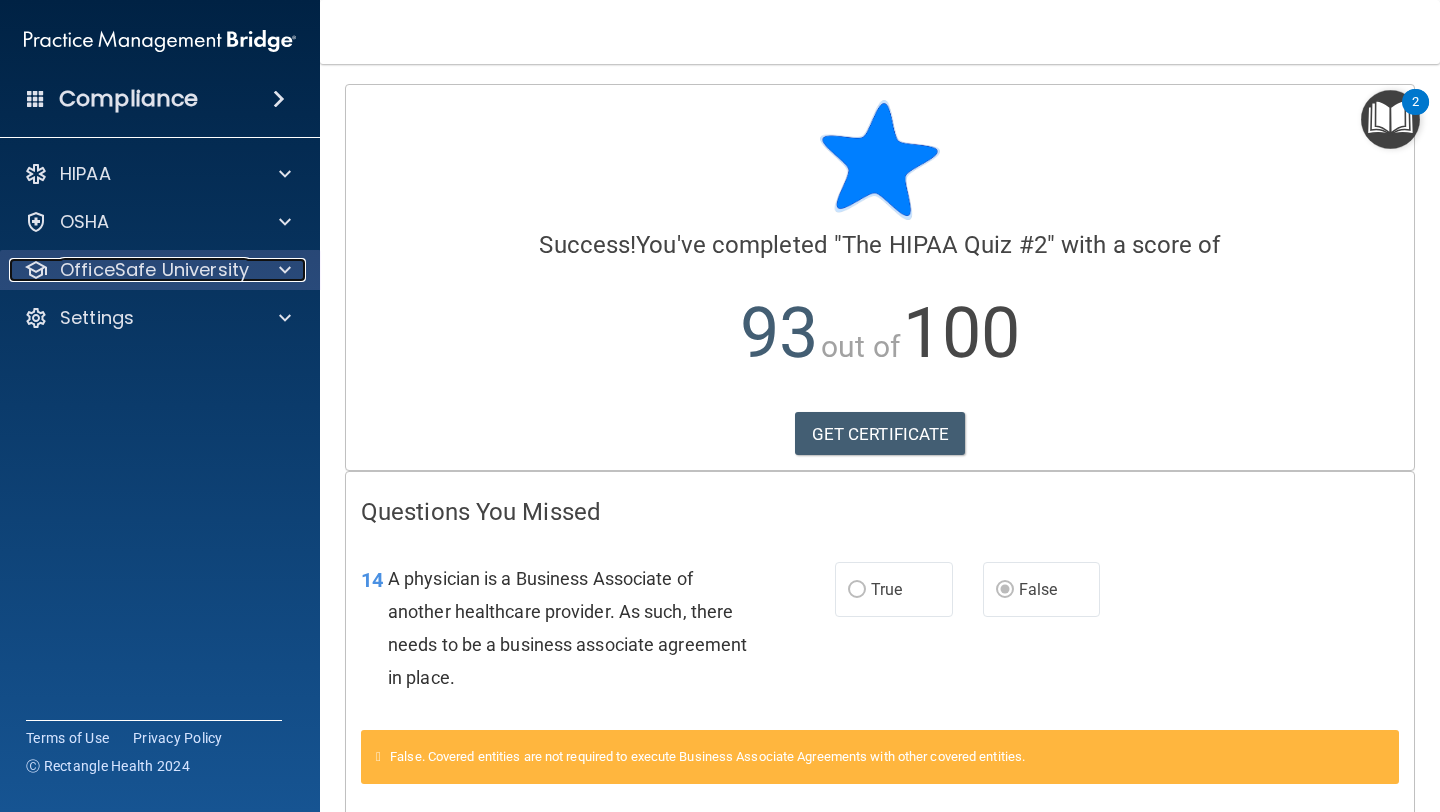 click at bounding box center (282, 270) 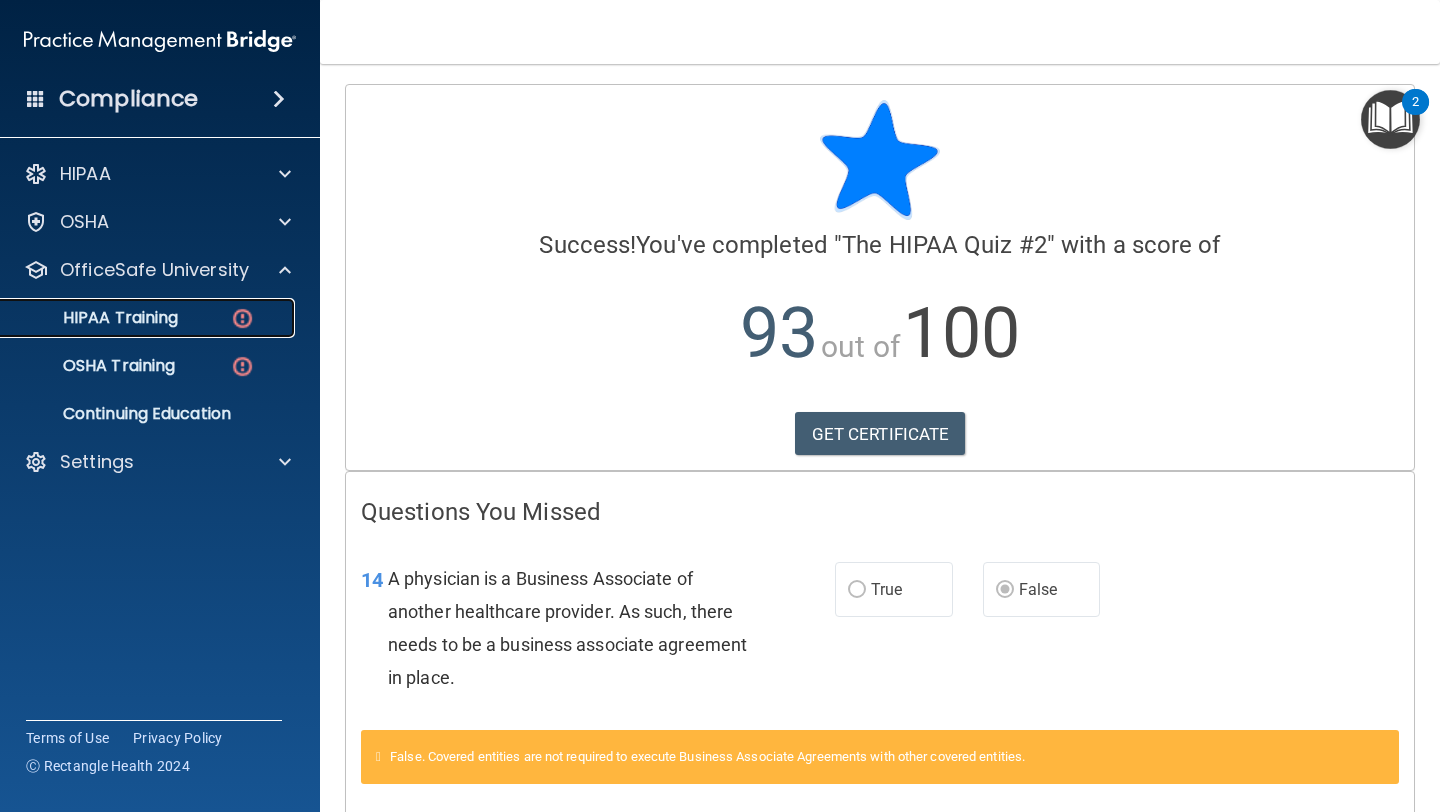 click on "HIPAA Training" at bounding box center [137, 318] 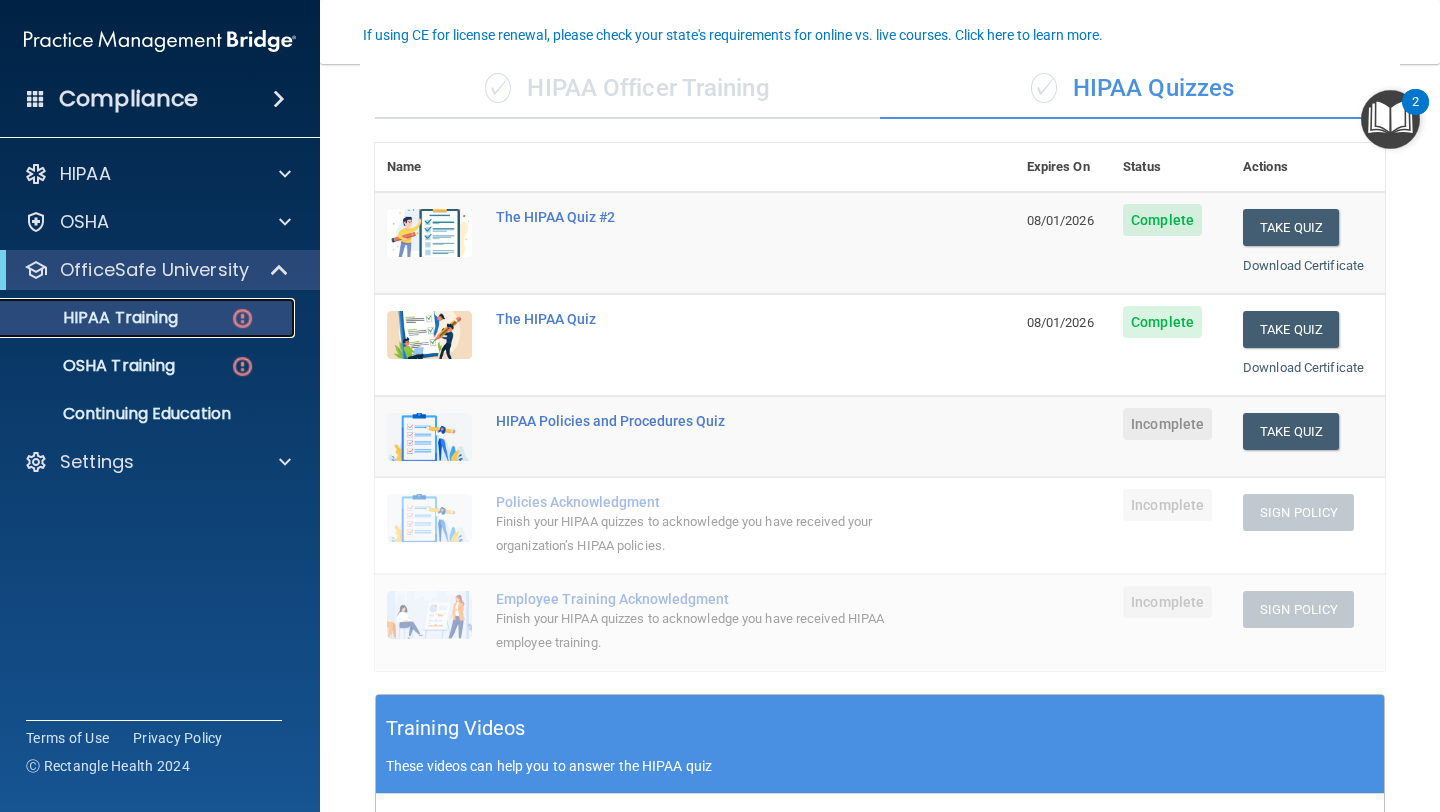 scroll, scrollTop: 170, scrollLeft: 0, axis: vertical 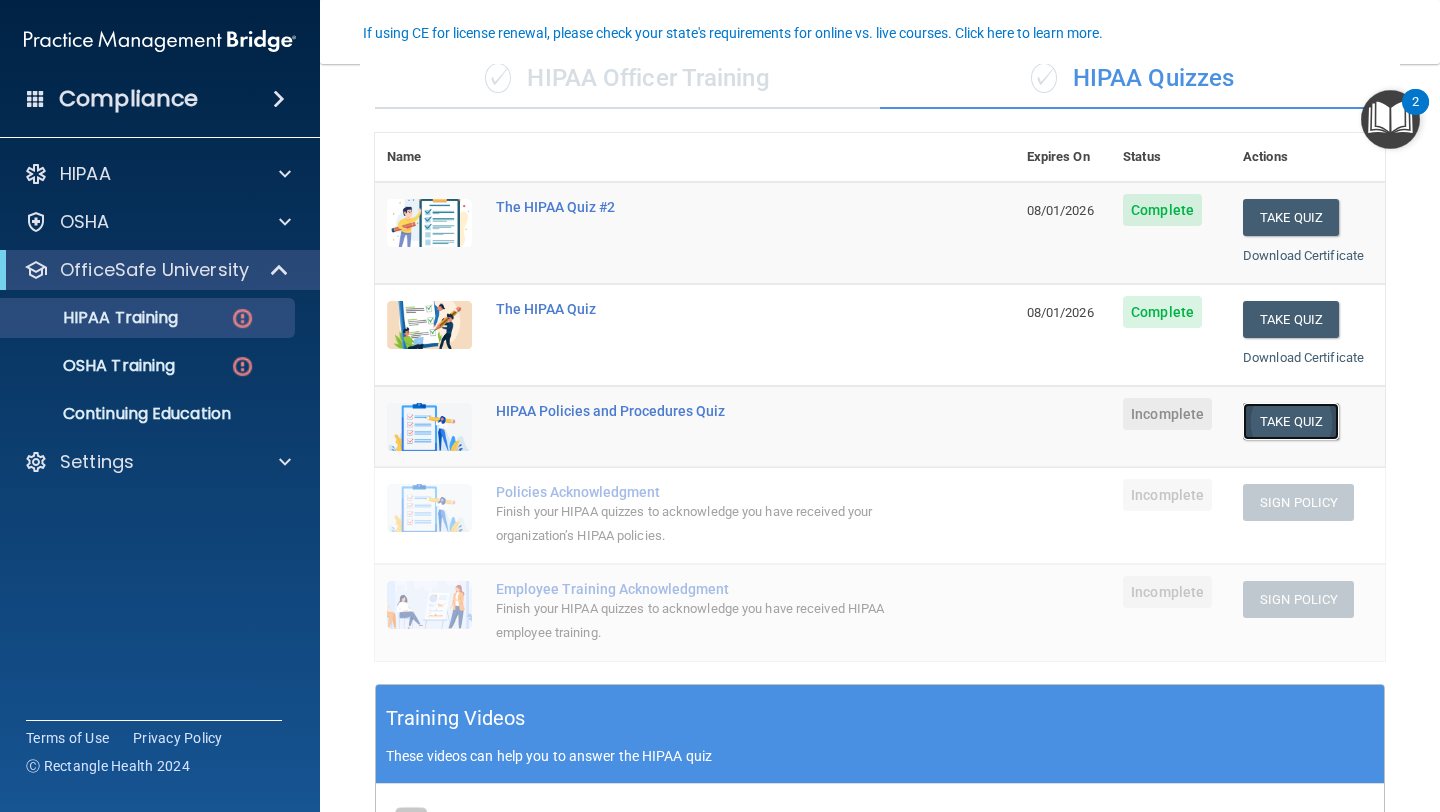 click on "Take Quiz" at bounding box center (1291, 421) 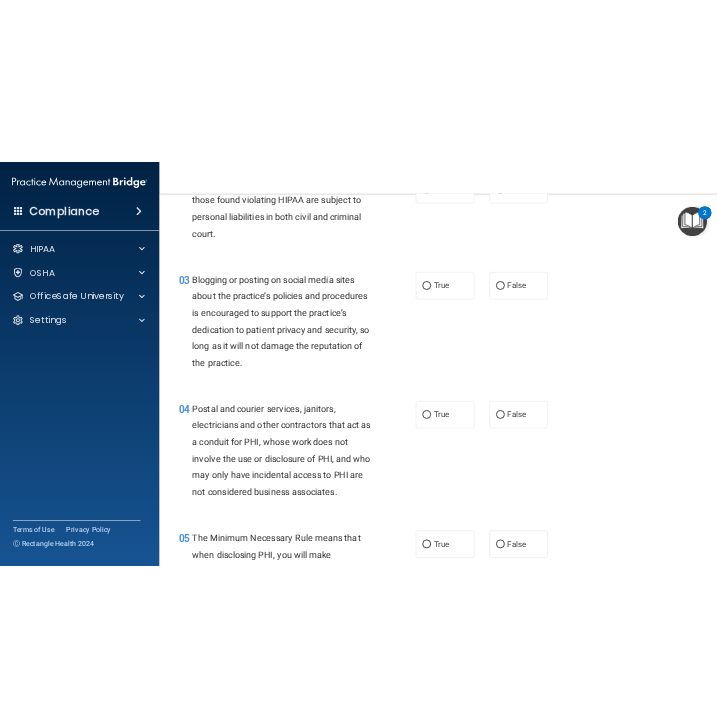 scroll, scrollTop: 0, scrollLeft: 0, axis: both 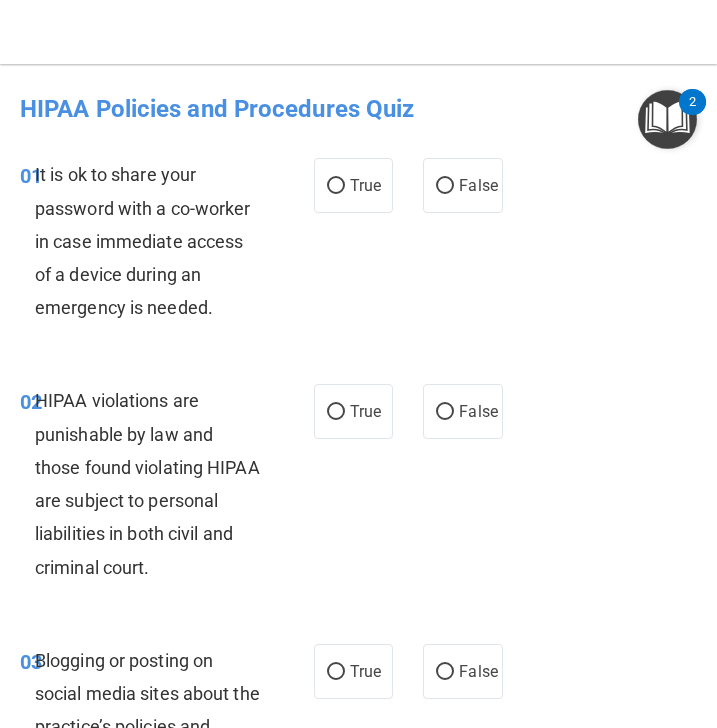 drag, startPoint x: 34, startPoint y: 180, endPoint x: 299, endPoint y: 165, distance: 265.4242 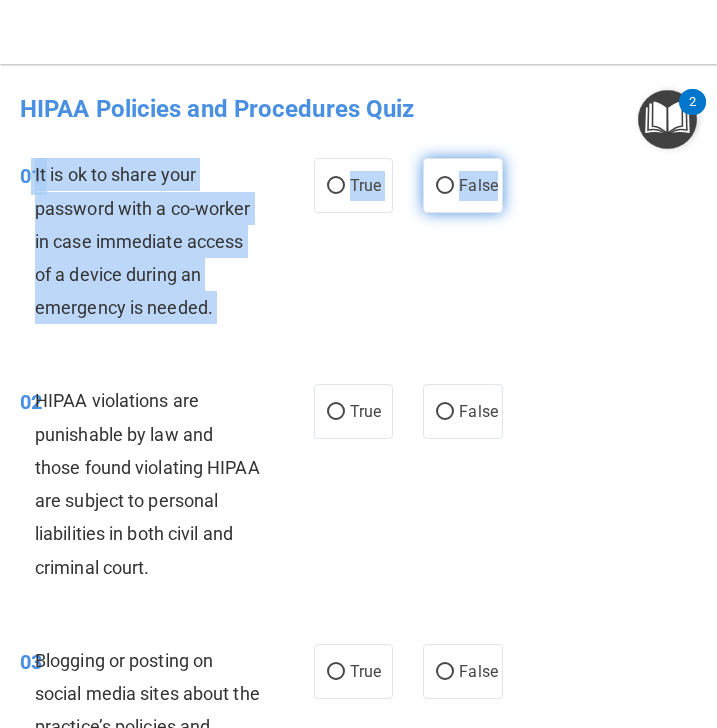 drag, startPoint x: 31, startPoint y: 177, endPoint x: 496, endPoint y: 196, distance: 465.388 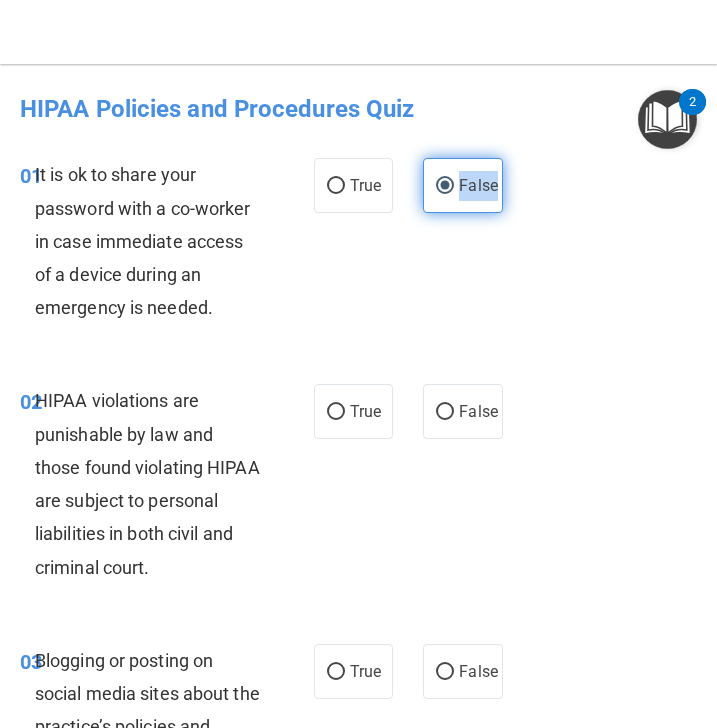 click on "False" at bounding box center (478, 185) 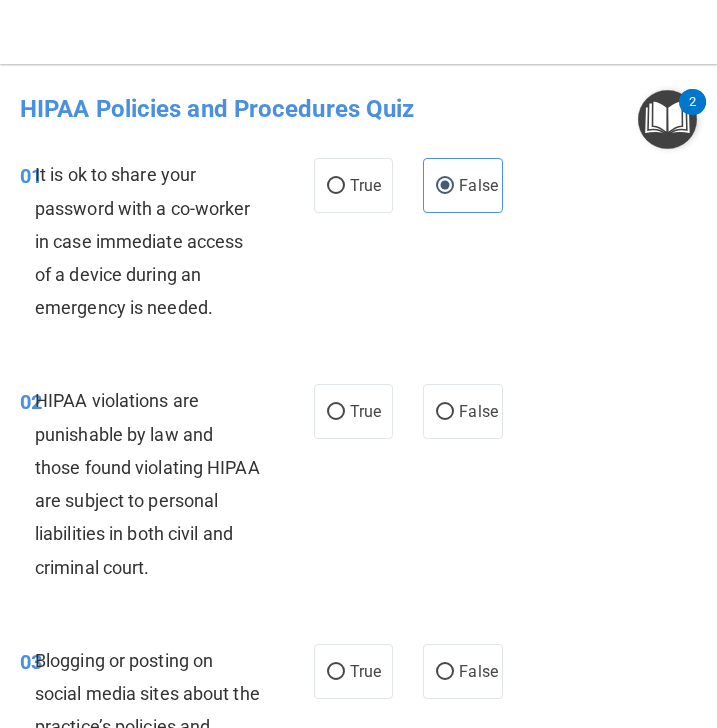 click on "01       It is ok to share your password with a co-worker in case immediate access of a device during an emergency is needed.                 True           False" at bounding box center (358, 246) 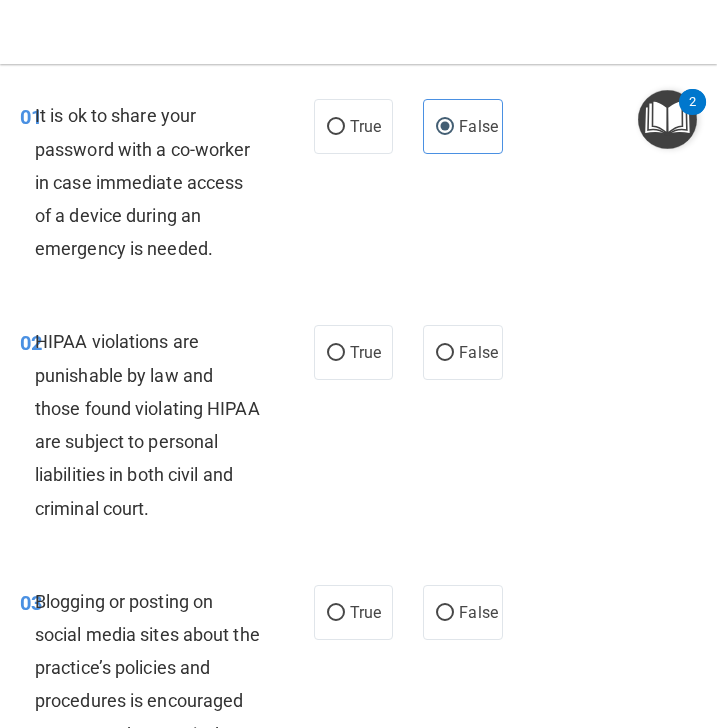 scroll, scrollTop: 61, scrollLeft: 0, axis: vertical 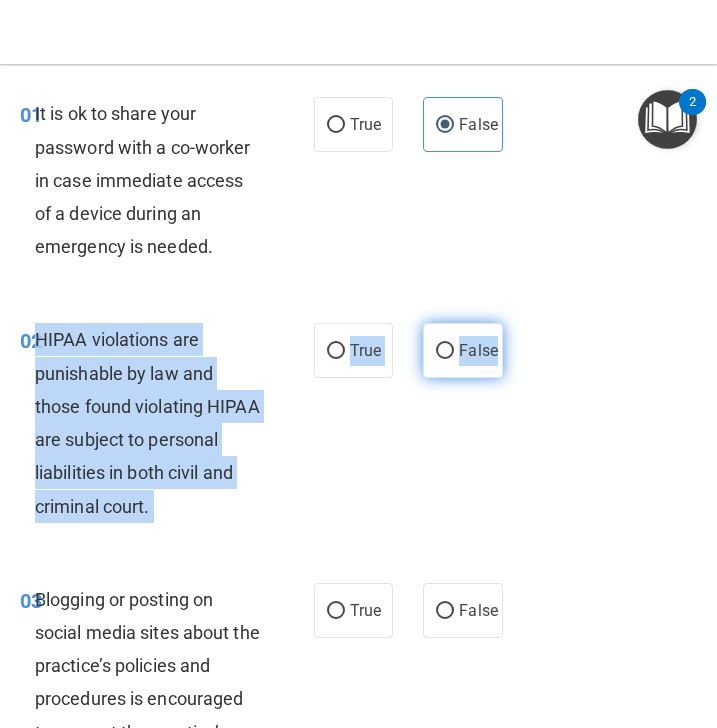 drag, startPoint x: 35, startPoint y: 333, endPoint x: 501, endPoint y: 360, distance: 466.78152 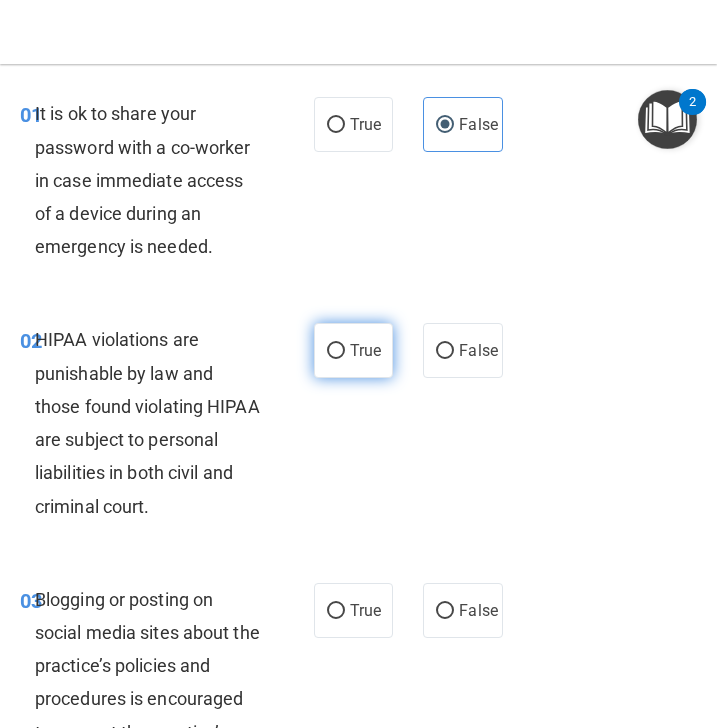 click on "True" at bounding box center (365, 350) 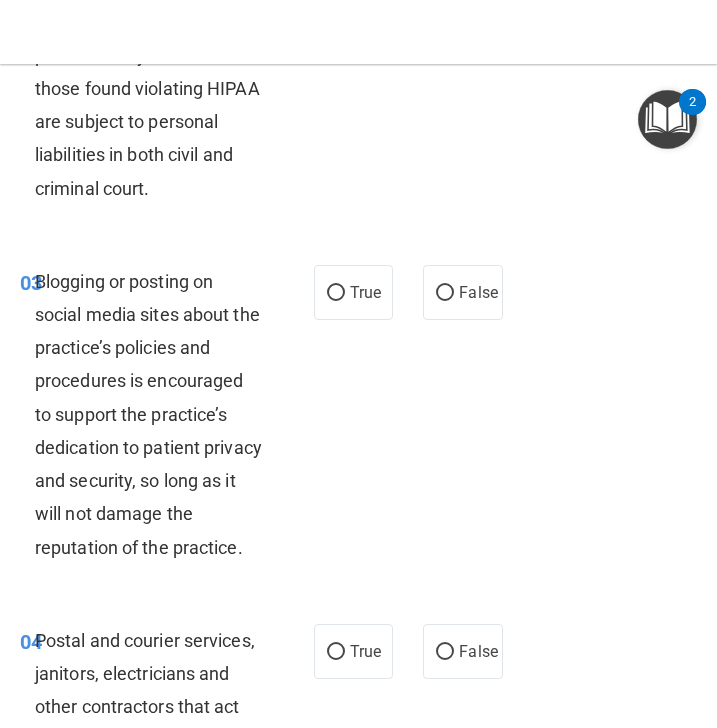 scroll, scrollTop: 398, scrollLeft: 0, axis: vertical 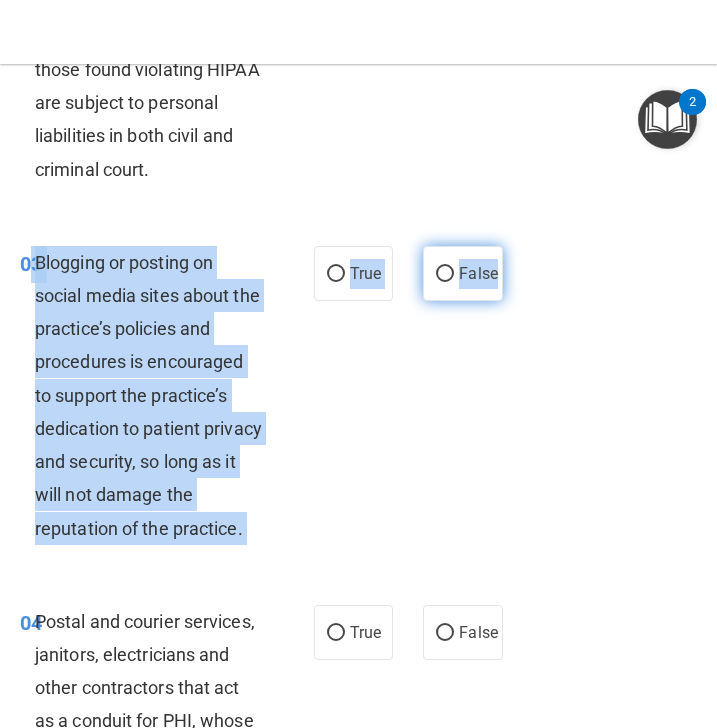 drag, startPoint x: 33, startPoint y: 256, endPoint x: 497, endPoint y: 276, distance: 464.43085 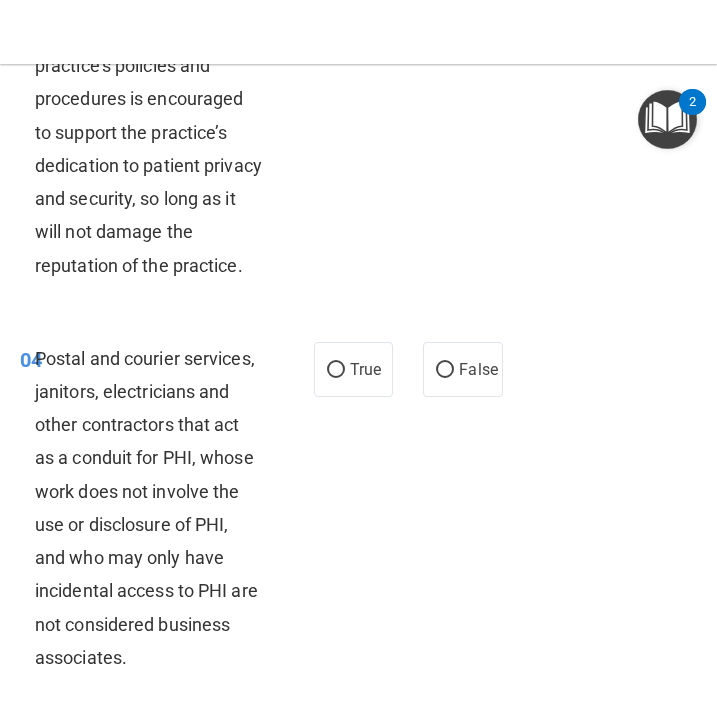 scroll, scrollTop: 704, scrollLeft: 0, axis: vertical 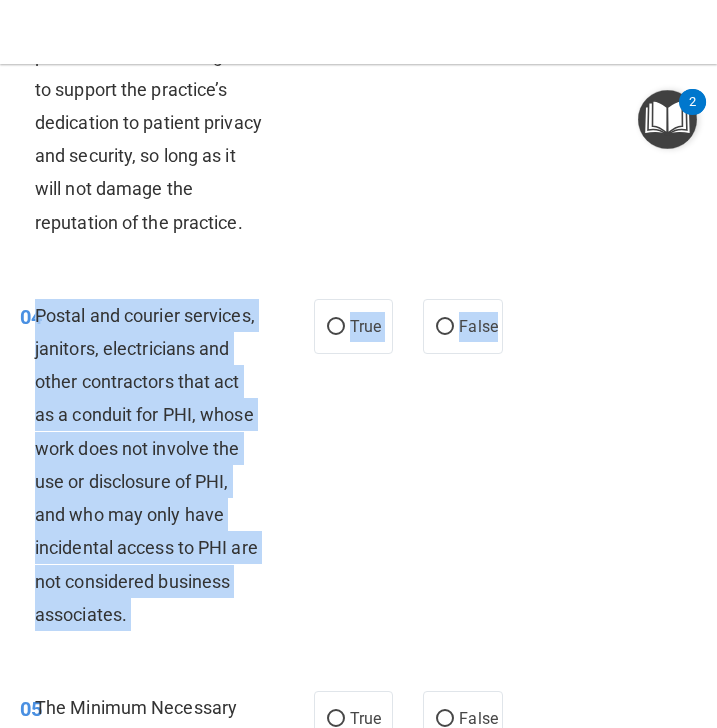 drag, startPoint x: 37, startPoint y: 321, endPoint x: 503, endPoint y: 332, distance: 466.12982 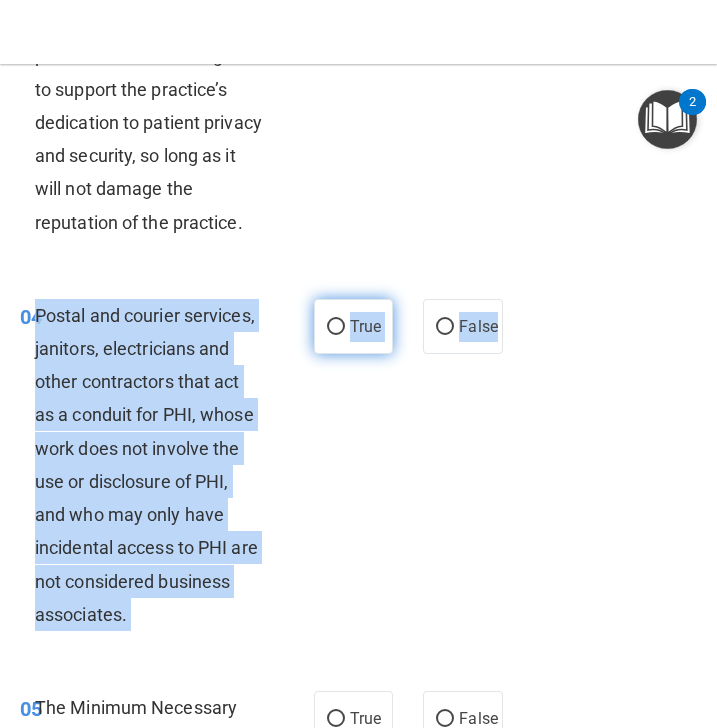 click on "True" at bounding box center (354, 326) 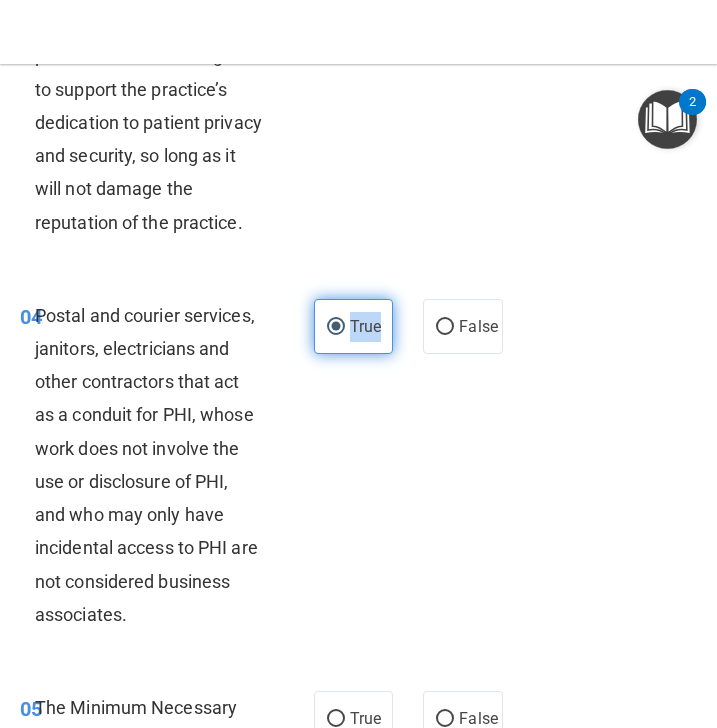 click on "True" at bounding box center (354, 326) 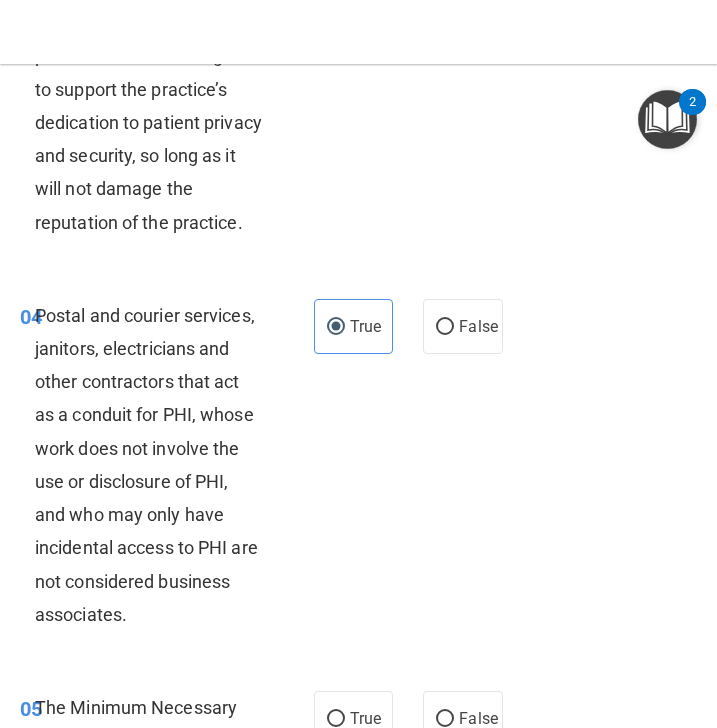 click on "04       Postal and courier services, janitors, electricians and other contractors that act as a conduit for PHI, whose work does not involve the use or disclosure of PHI, and who may only have incidental access to PHI are not considered business associates.                 True           False" at bounding box center [358, 470] 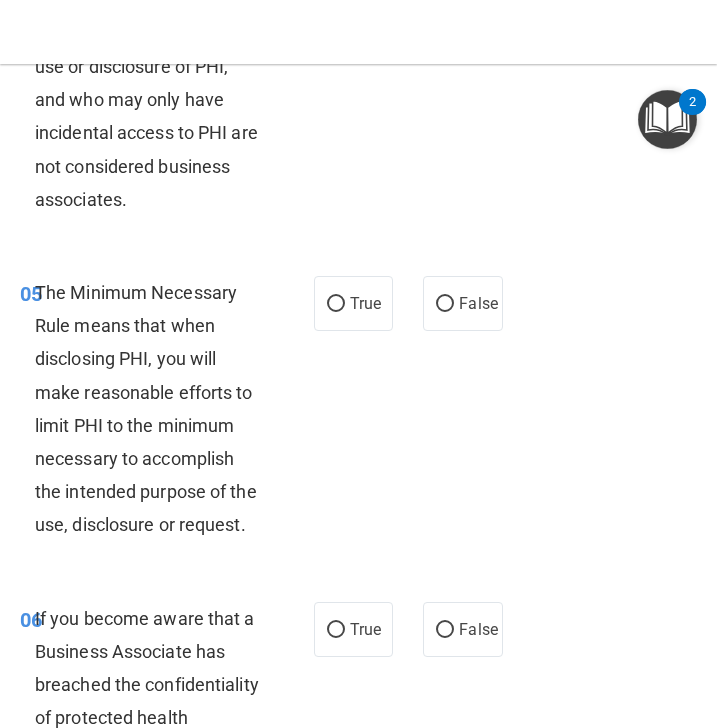 scroll, scrollTop: 1151, scrollLeft: 0, axis: vertical 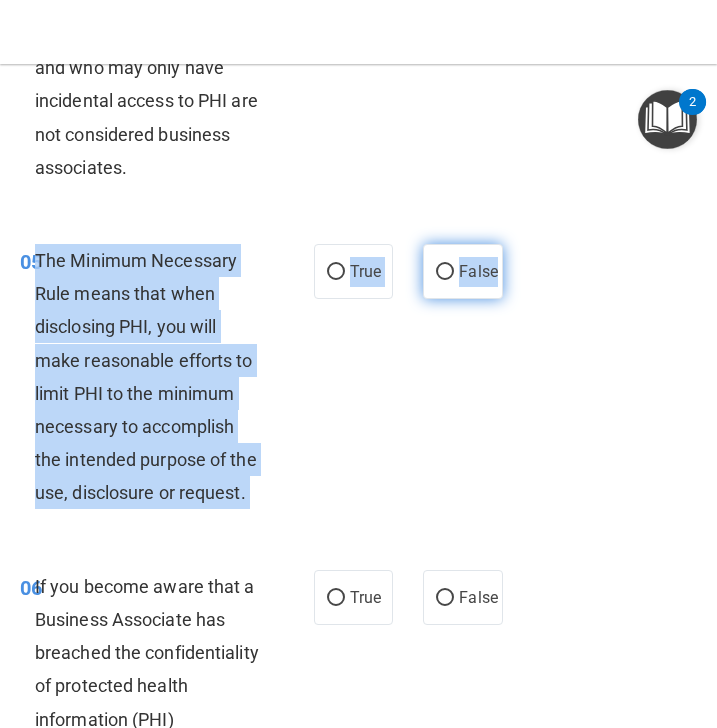 drag, startPoint x: 35, startPoint y: 261, endPoint x: 498, endPoint y: 275, distance: 463.2116 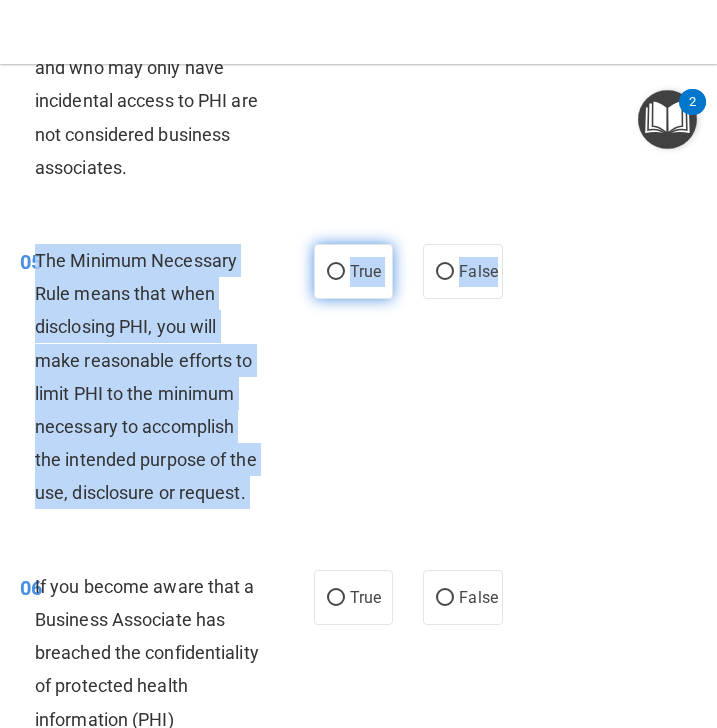 click on "True" at bounding box center (336, 272) 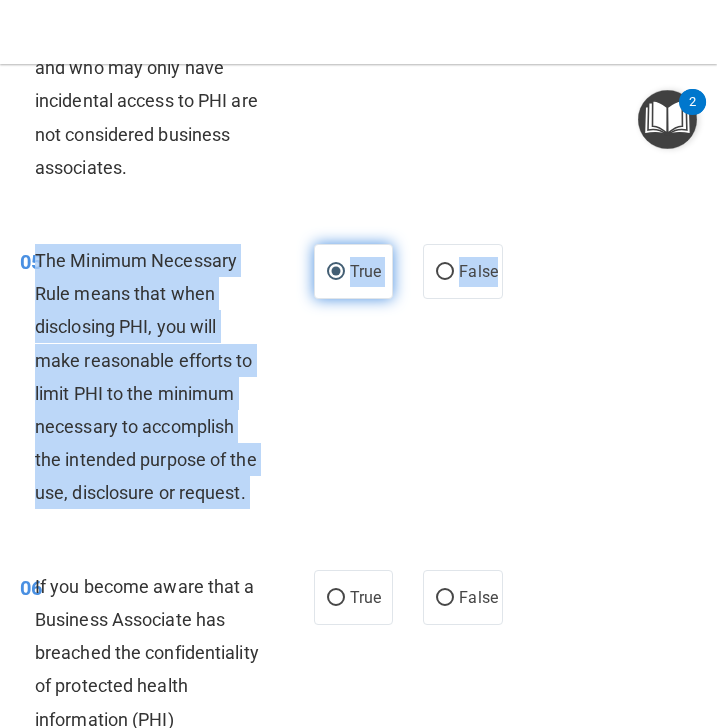 click on "True" at bounding box center (336, 272) 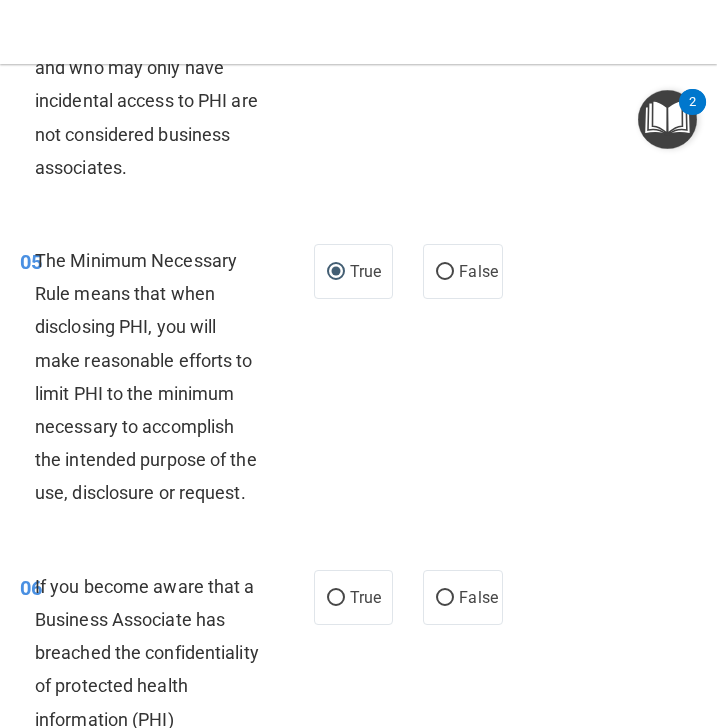 click on "05       The Minimum Necessary Rule means that when disclosing PHI, you will make reasonable efforts to limit PHI to the minimum necessary to accomplish the intended purpose of the use, disclosure or request.                  True           False" at bounding box center [358, 382] 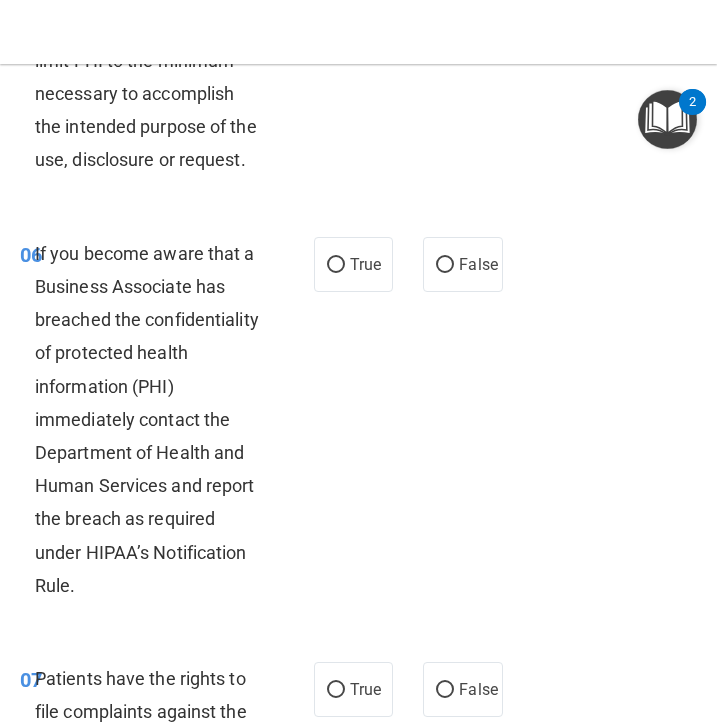 scroll, scrollTop: 1497, scrollLeft: 0, axis: vertical 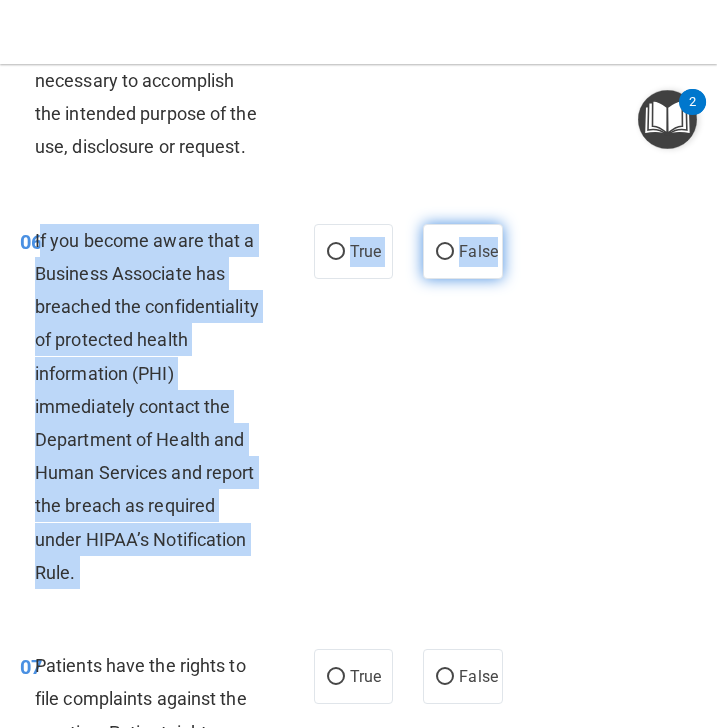 drag, startPoint x: 38, startPoint y: 242, endPoint x: 502, endPoint y: 265, distance: 464.5697 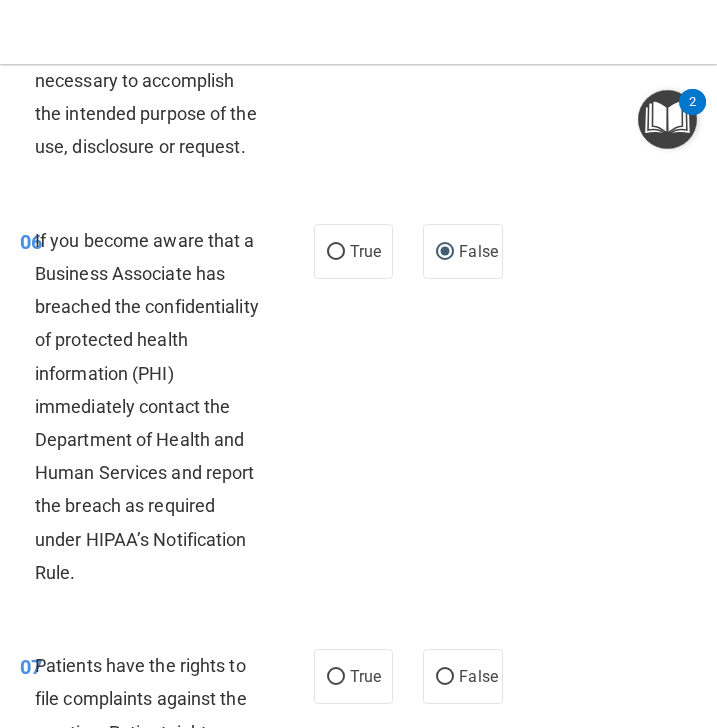 click on "06       If you become aware that a Business Associate has breached the confidentiality of protected health information (PHI) immediately contact the Department of Health and Human Services and report the breach as required under HIPAA’s Notification Rule.                  True           False" at bounding box center [358, 411] 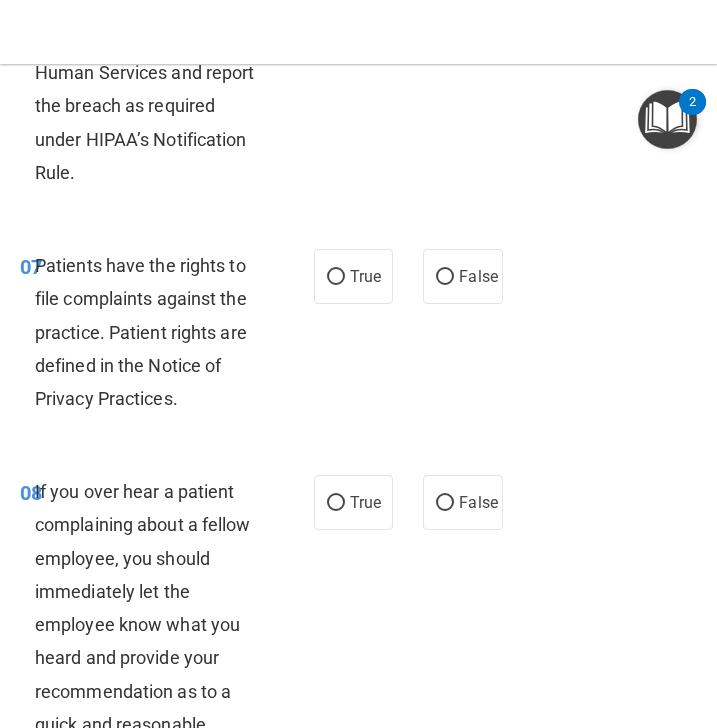 scroll, scrollTop: 1913, scrollLeft: 0, axis: vertical 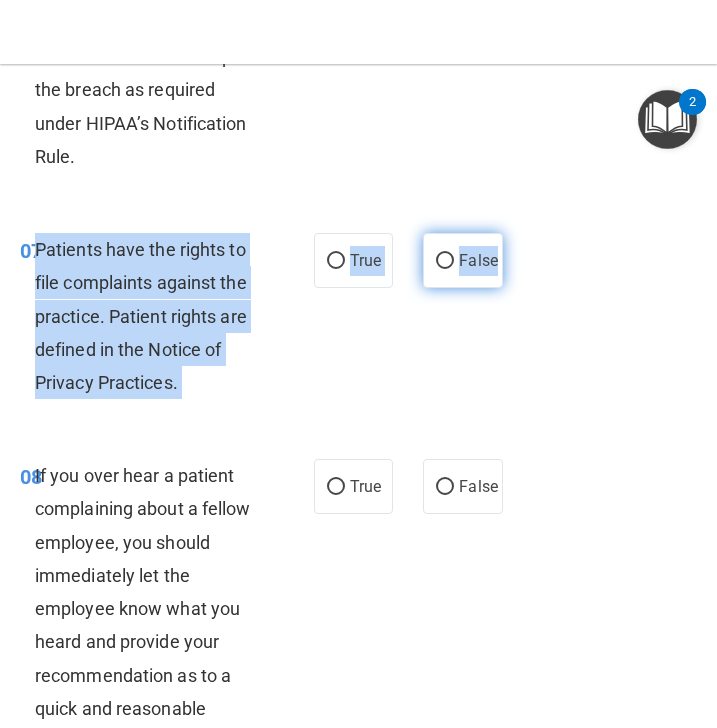 drag, startPoint x: 37, startPoint y: 256, endPoint x: 500, endPoint y: 256, distance: 463 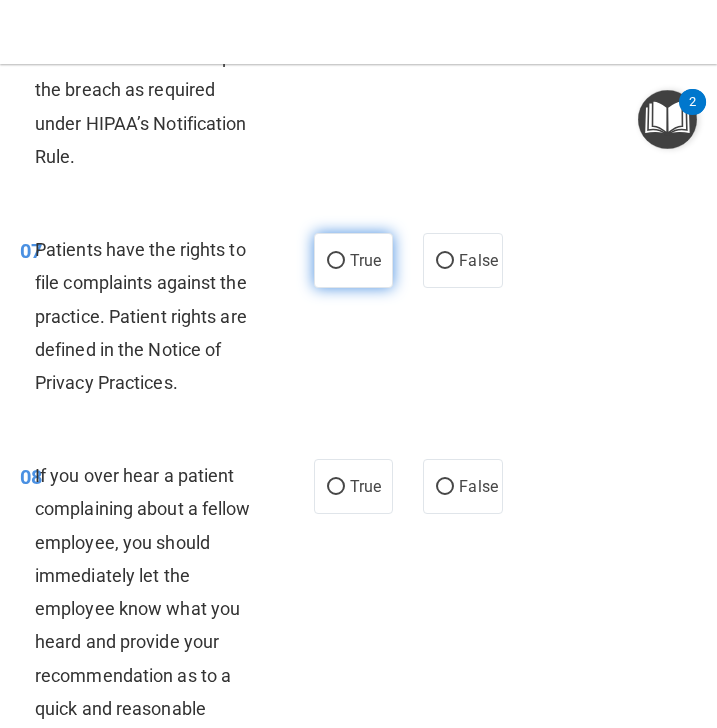 click on "True" at bounding box center [365, 260] 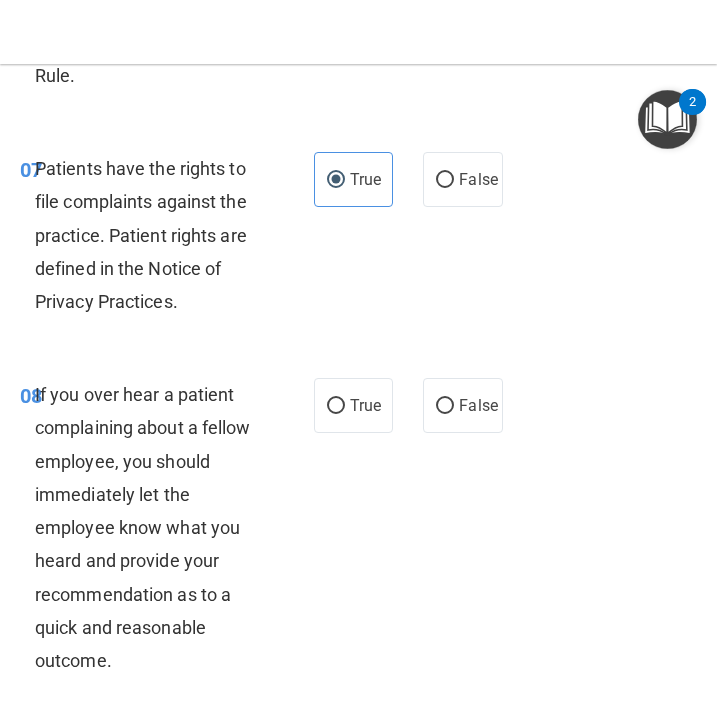 scroll, scrollTop: 2081, scrollLeft: 0, axis: vertical 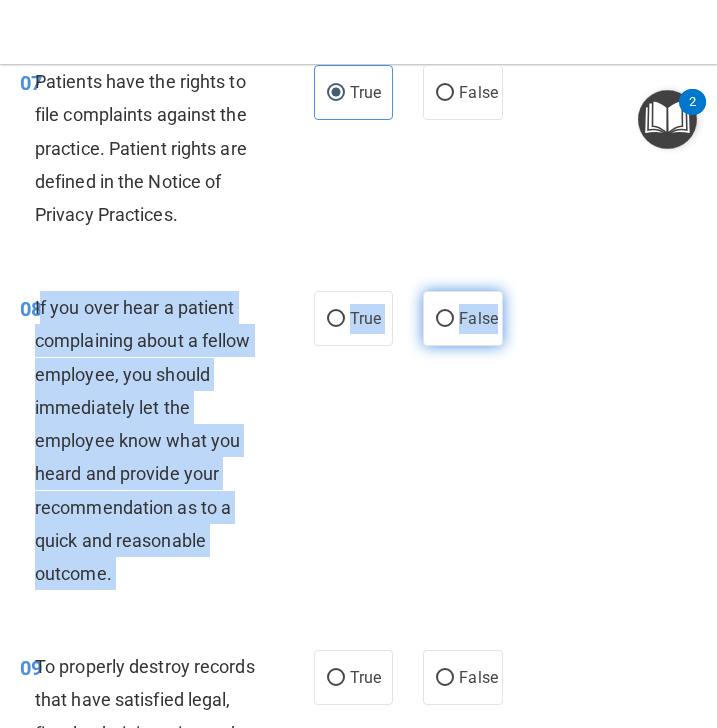 drag, startPoint x: 40, startPoint y: 310, endPoint x: 497, endPoint y: 327, distance: 457.31607 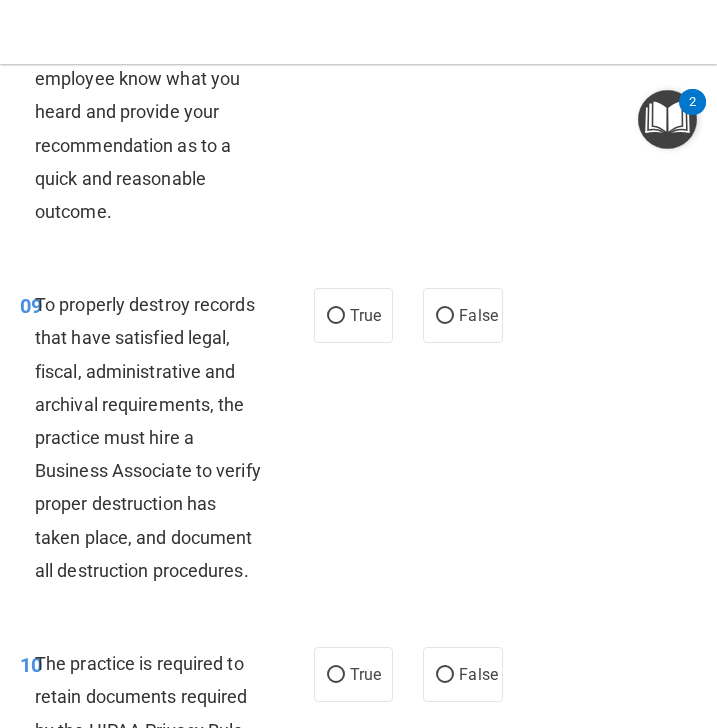 scroll, scrollTop: 2460, scrollLeft: 0, axis: vertical 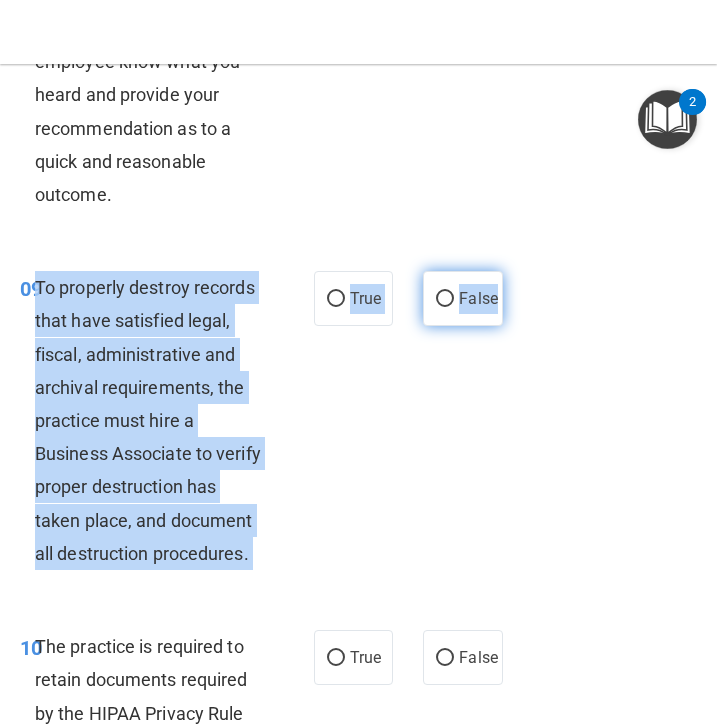 drag, startPoint x: 35, startPoint y: 283, endPoint x: 497, endPoint y: 307, distance: 462.62296 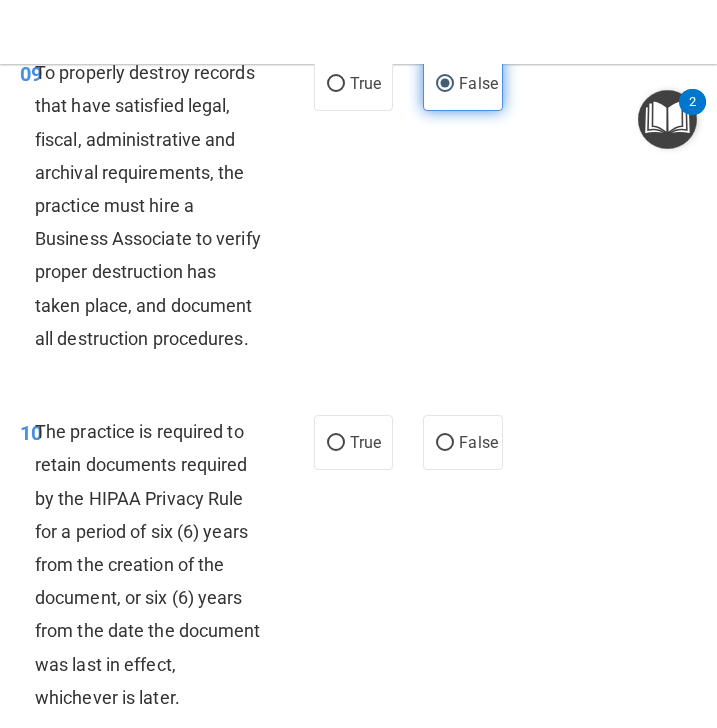 scroll, scrollTop: 2782, scrollLeft: 0, axis: vertical 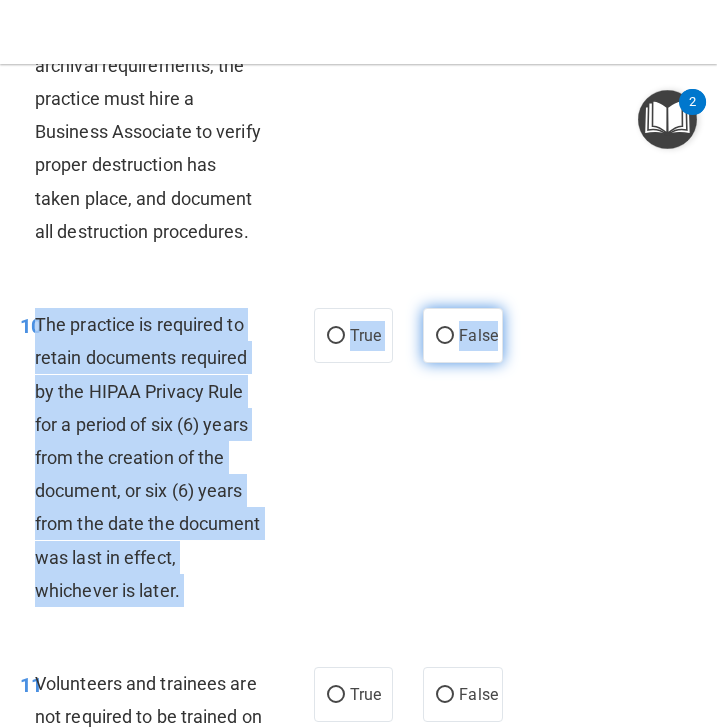 drag, startPoint x: 38, startPoint y: 355, endPoint x: 496, endPoint y: 383, distance: 458.8551 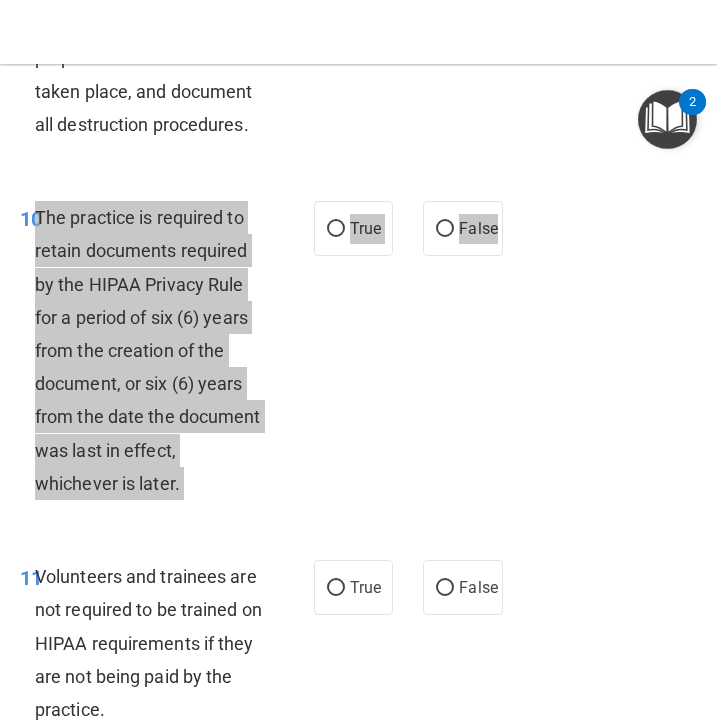 scroll, scrollTop: 2890, scrollLeft: 0, axis: vertical 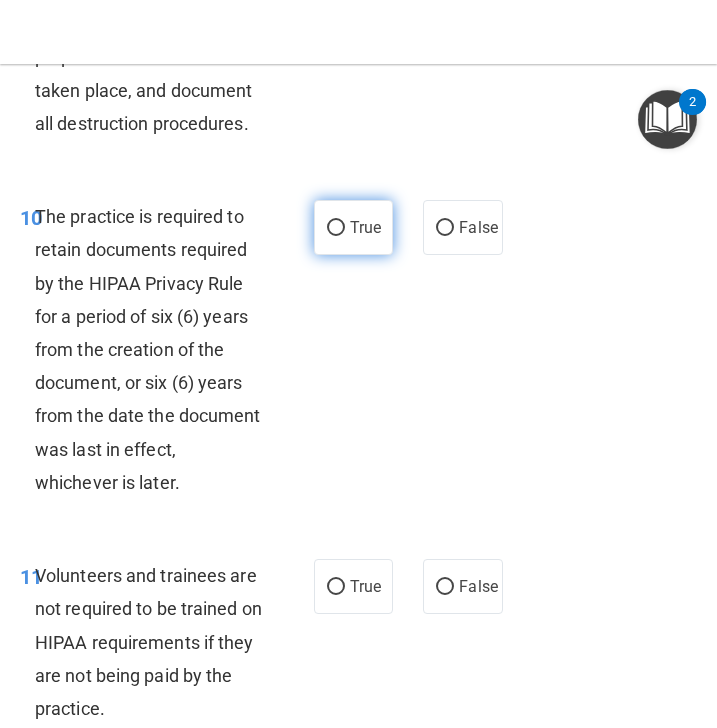 click on "True" at bounding box center (354, 227) 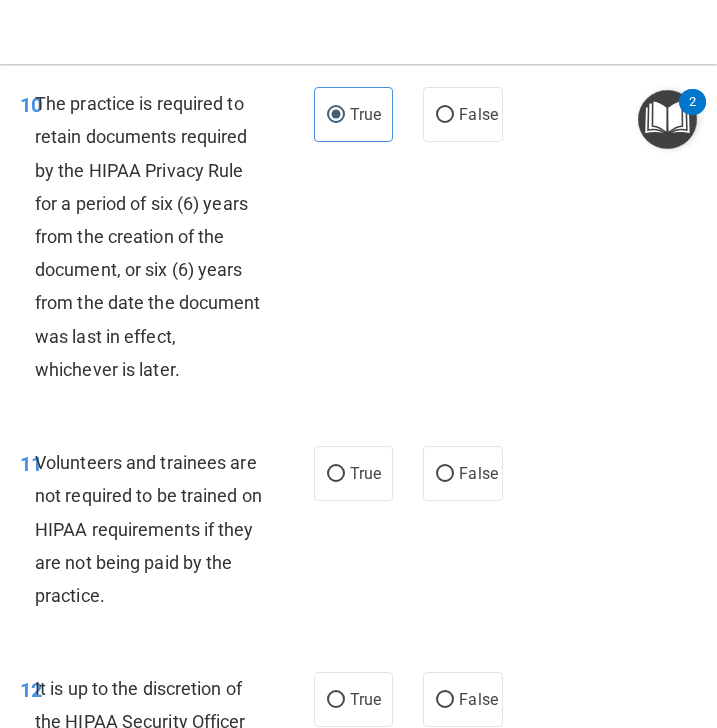 scroll, scrollTop: 3061, scrollLeft: 0, axis: vertical 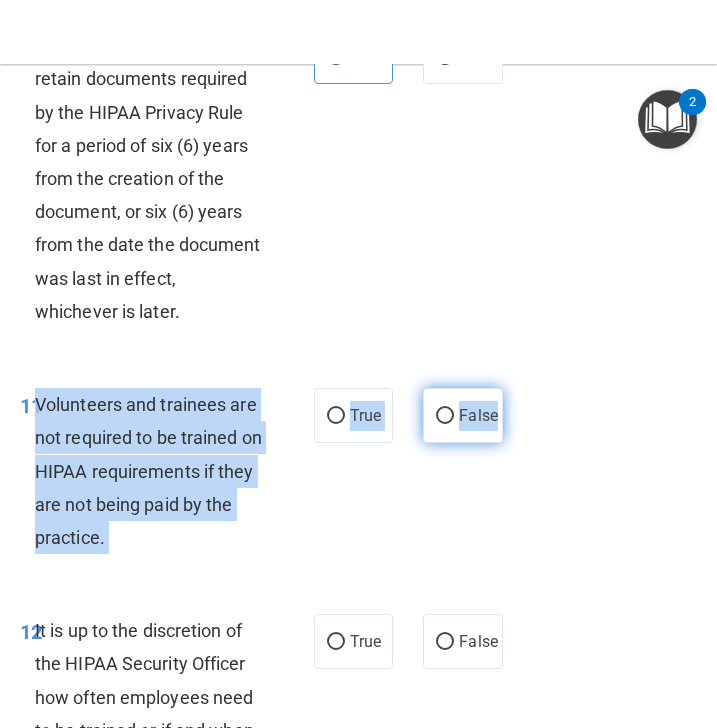 drag, startPoint x: 37, startPoint y: 434, endPoint x: 500, endPoint y: 467, distance: 464.17453 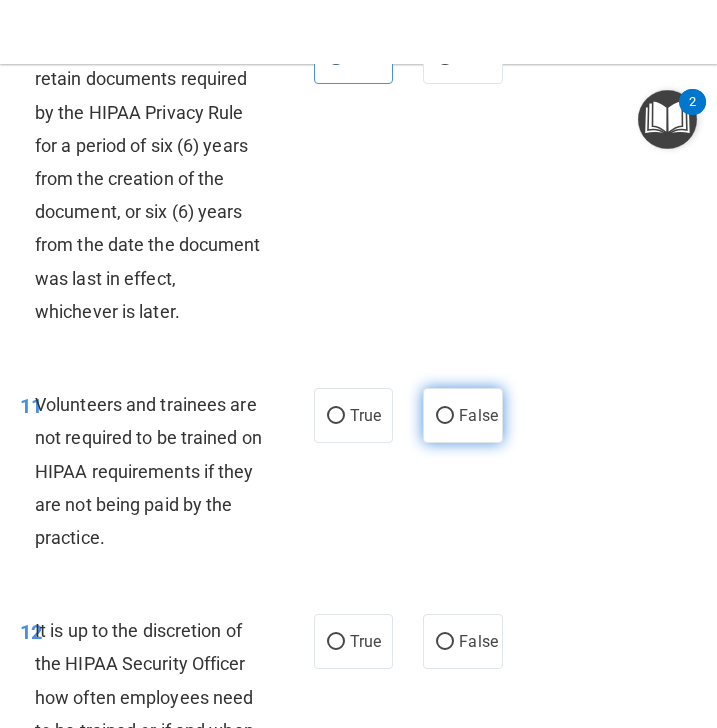 click on "False" at bounding box center (463, 415) 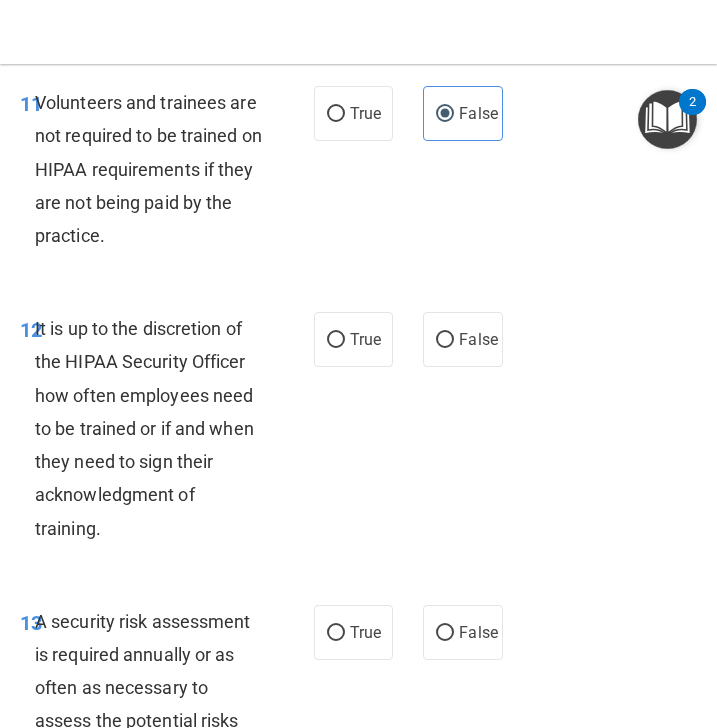 scroll, scrollTop: 3372, scrollLeft: 0, axis: vertical 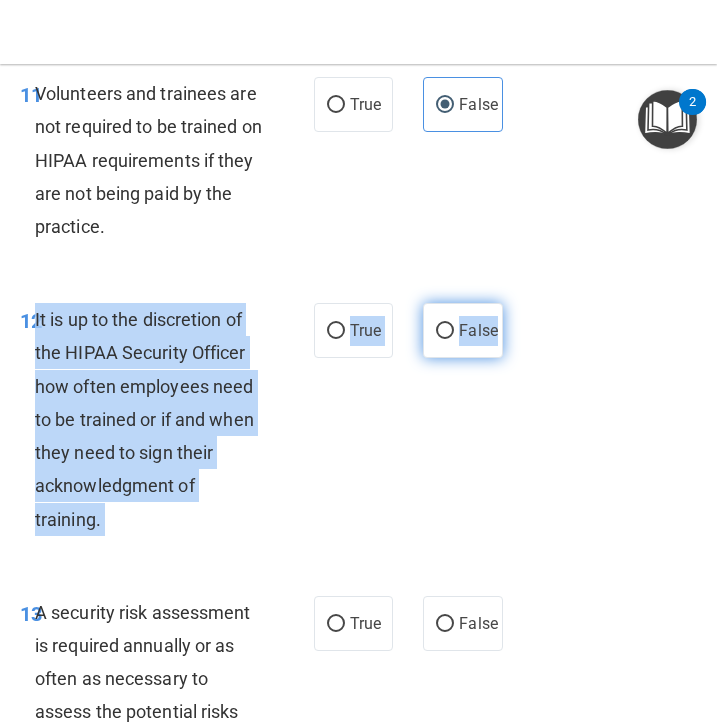 drag, startPoint x: 35, startPoint y: 347, endPoint x: 497, endPoint y: 368, distance: 462.47702 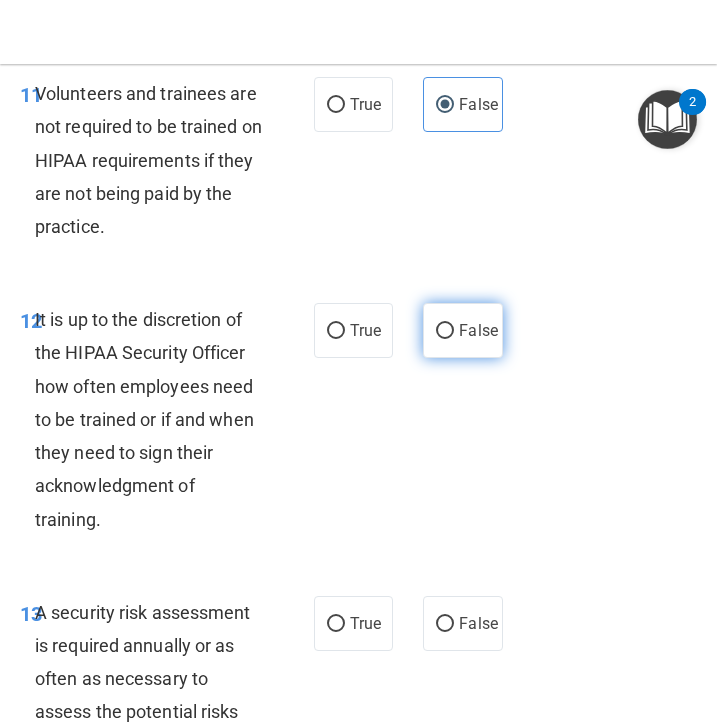 click on "False" at bounding box center [478, 330] 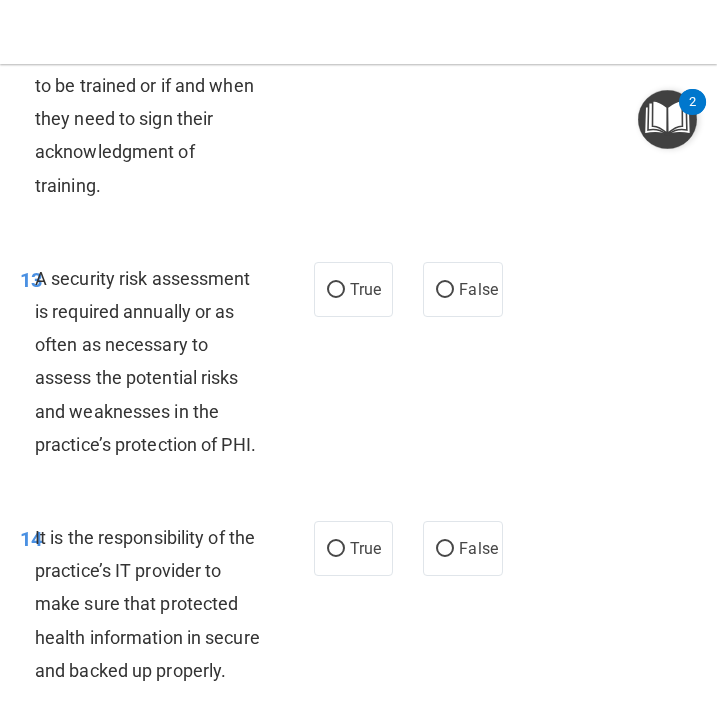 scroll, scrollTop: 3710, scrollLeft: 0, axis: vertical 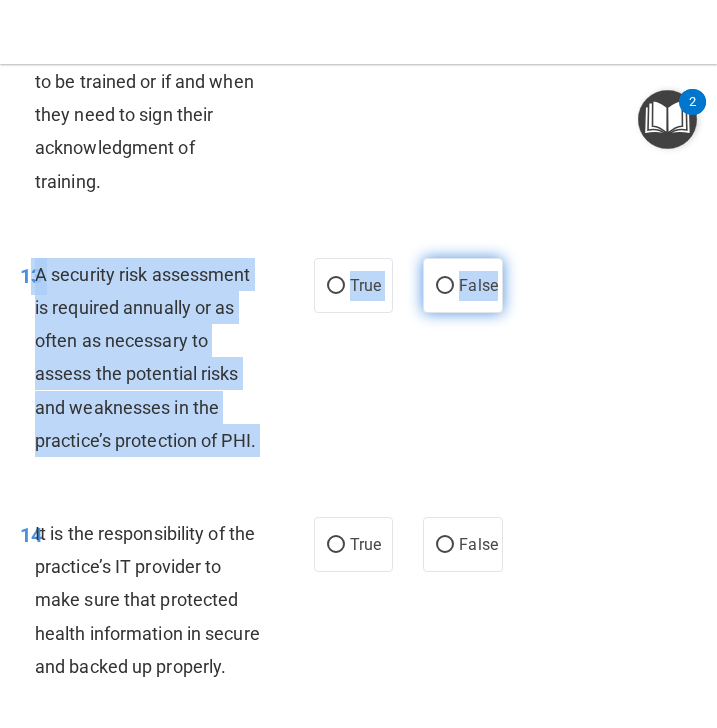 drag, startPoint x: 32, startPoint y: 310, endPoint x: 495, endPoint y: 317, distance: 463.05292 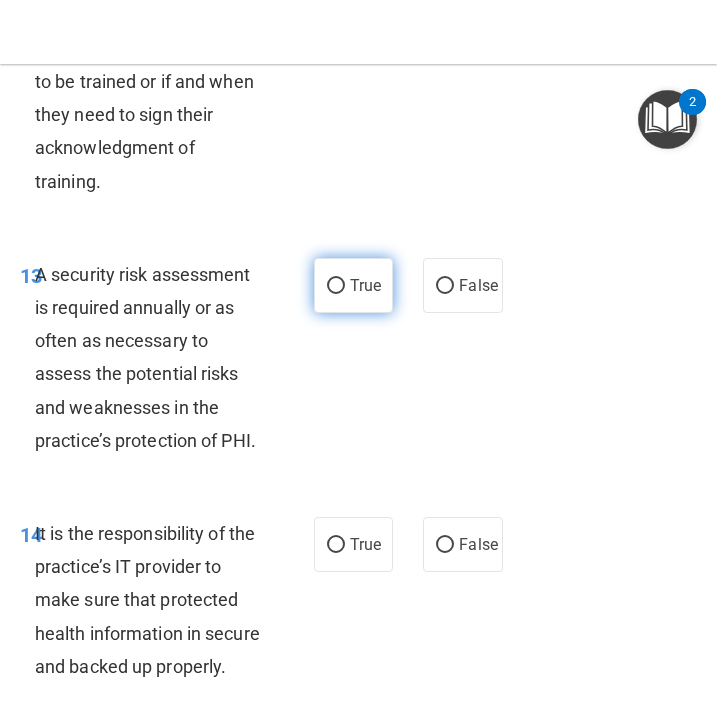click on "True" at bounding box center [354, 285] 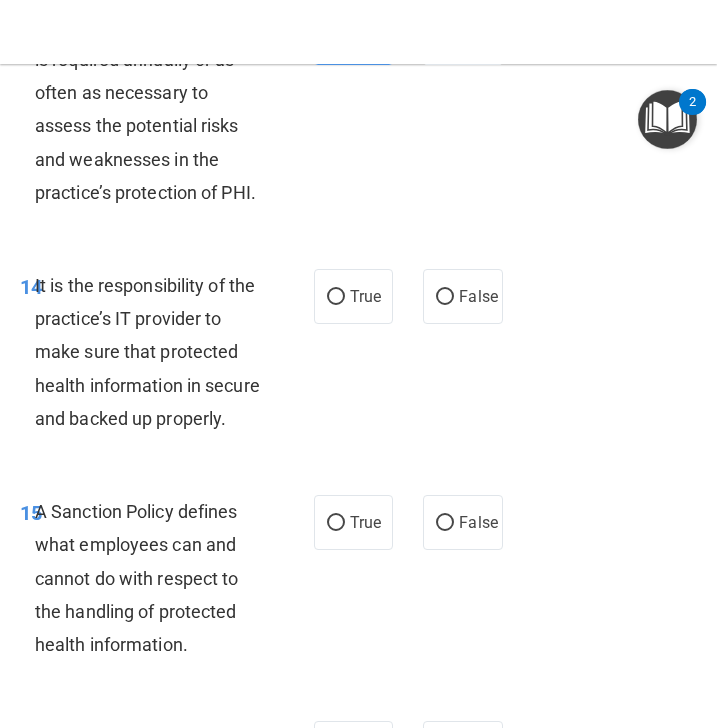 scroll, scrollTop: 3974, scrollLeft: 0, axis: vertical 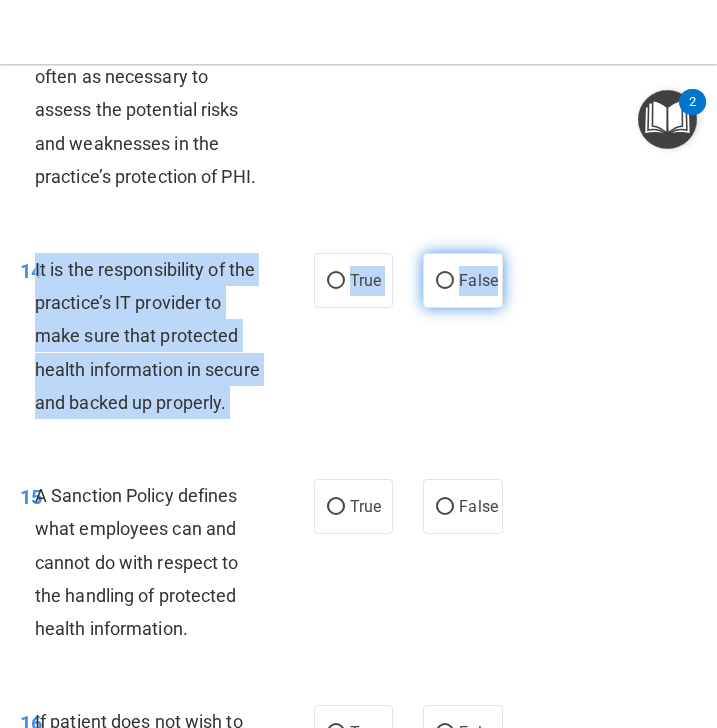drag, startPoint x: 35, startPoint y: 303, endPoint x: 500, endPoint y: 313, distance: 465.1075 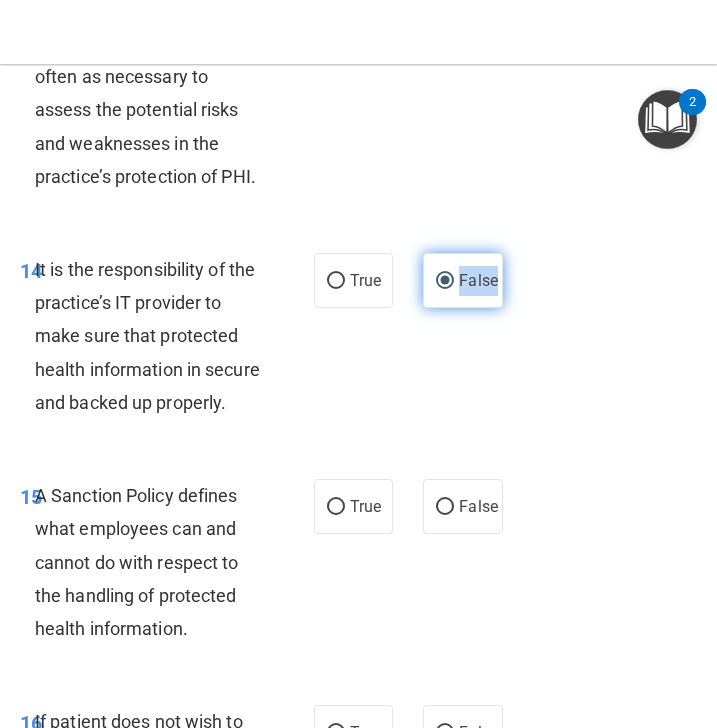 click on "False" at bounding box center (478, 280) 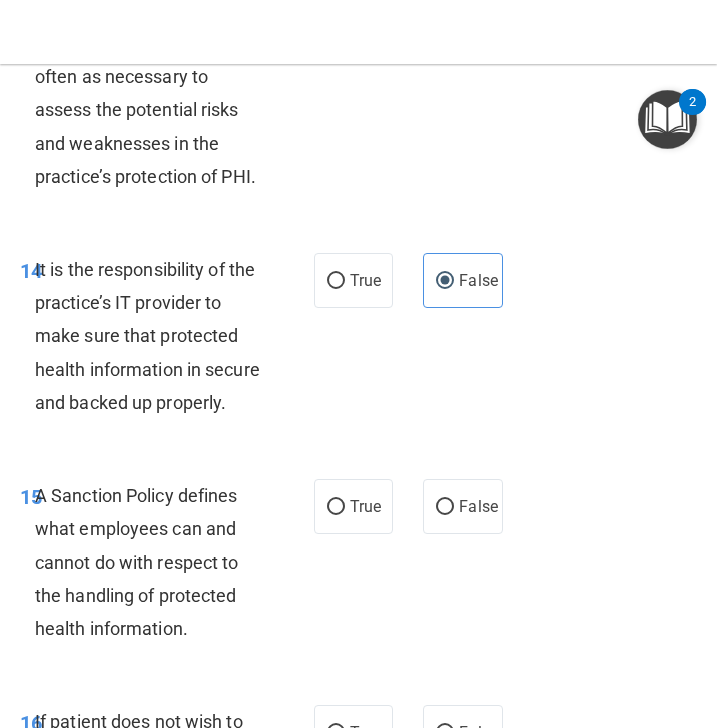 click on "14       It is the responsibility of the practice’s IT provider to make sure that protected health information in secure and backed up properly.                  True           False" at bounding box center (358, 341) 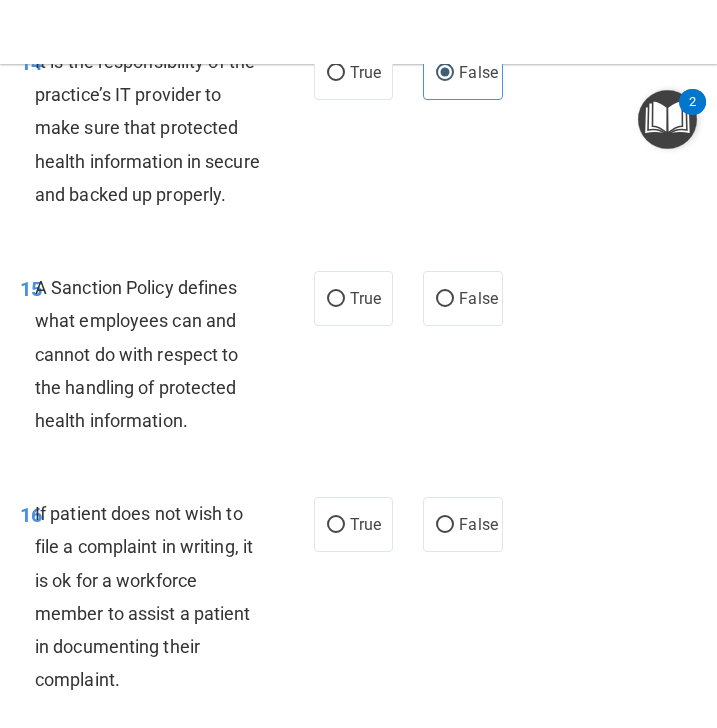 scroll, scrollTop: 4249, scrollLeft: 0, axis: vertical 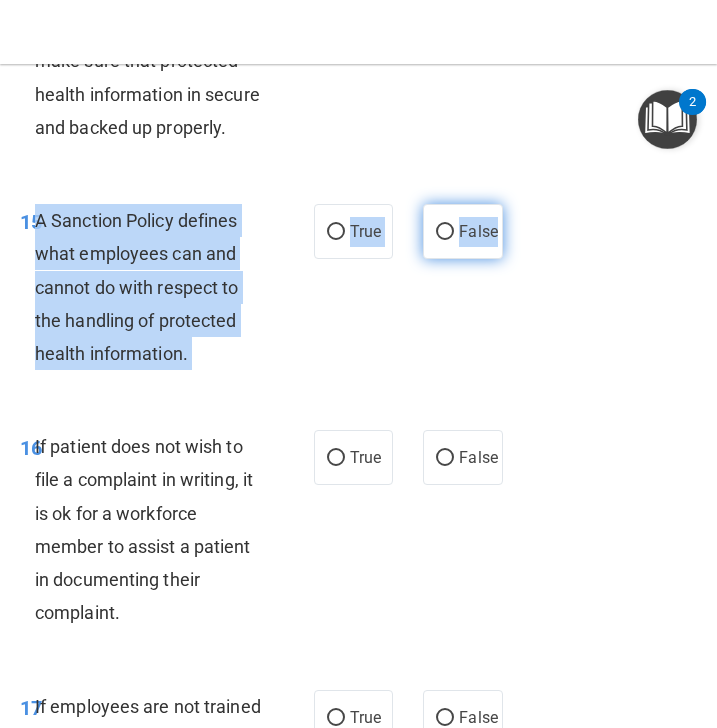 drag, startPoint x: 36, startPoint y: 252, endPoint x: 500, endPoint y: 259, distance: 464.0528 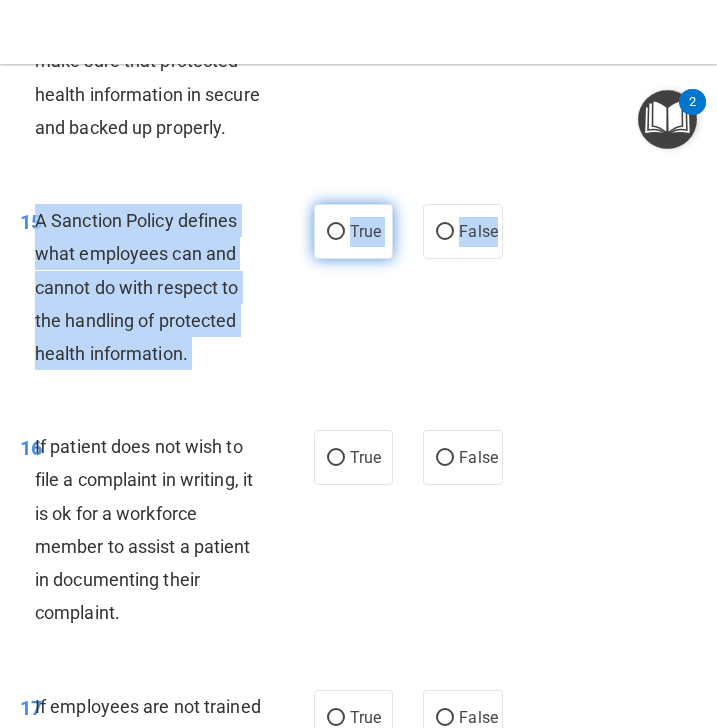 click on "True" at bounding box center (354, 231) 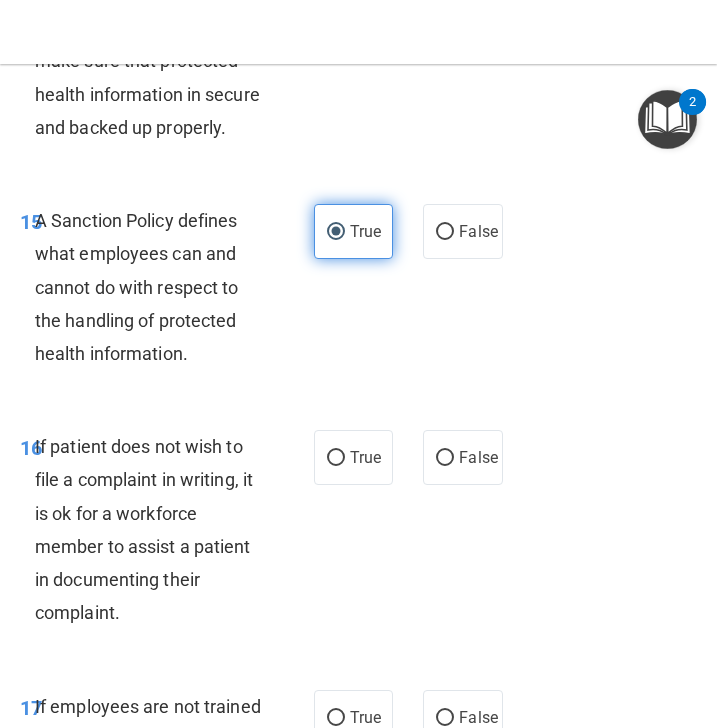 click on "True" at bounding box center [354, 231] 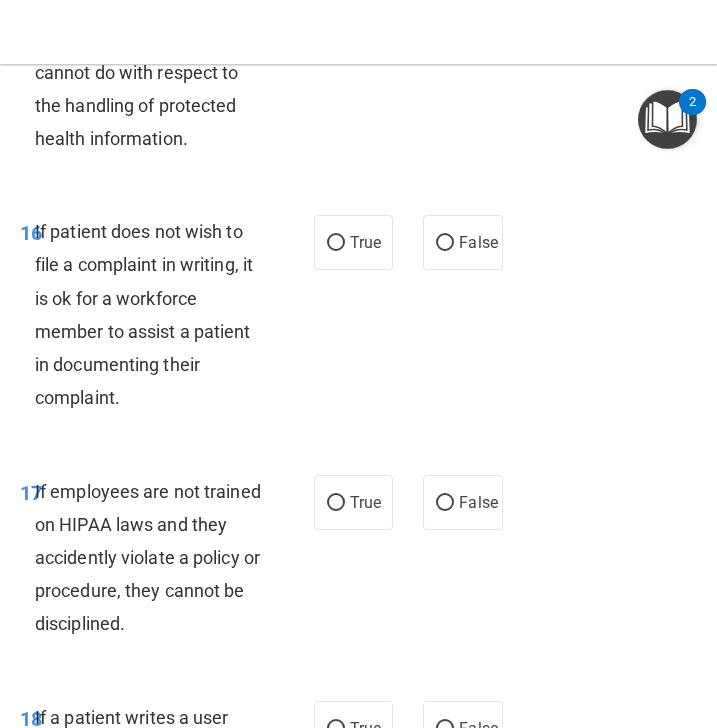 scroll, scrollTop: 4481, scrollLeft: 0, axis: vertical 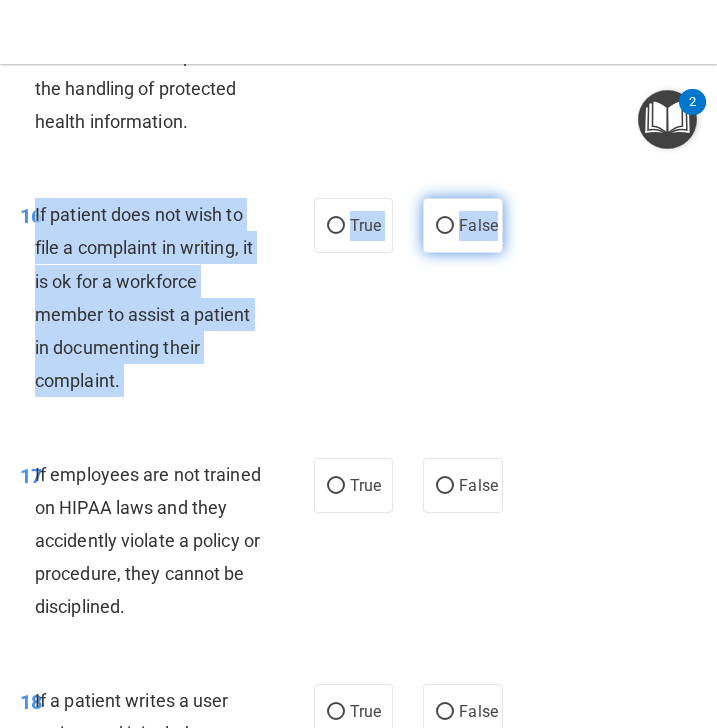 drag, startPoint x: 36, startPoint y: 244, endPoint x: 497, endPoint y: 264, distance: 461.43362 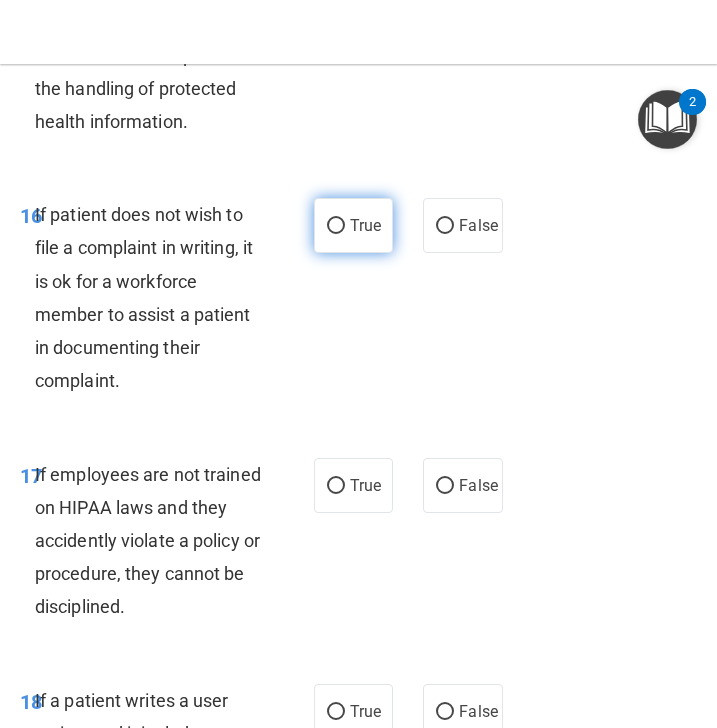 click on "True" at bounding box center (365, 225) 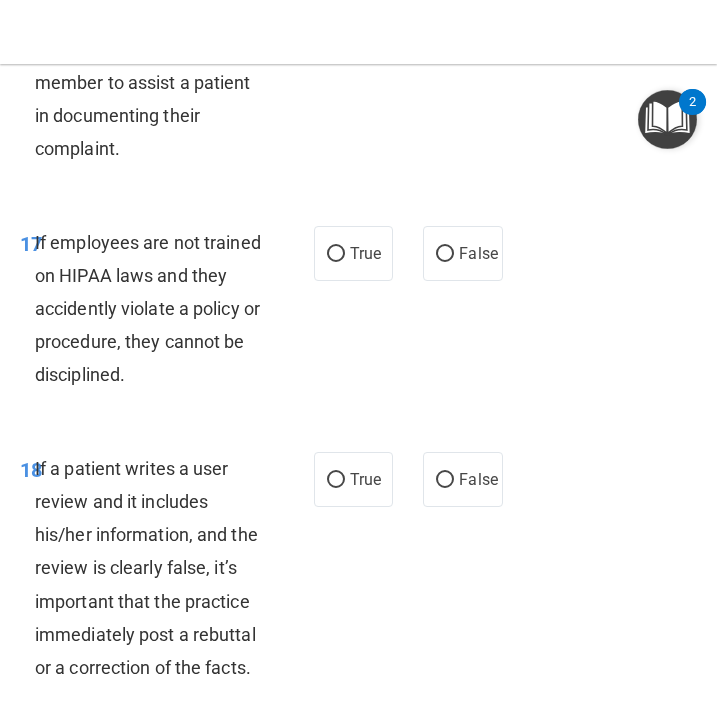 scroll, scrollTop: 4731, scrollLeft: 0, axis: vertical 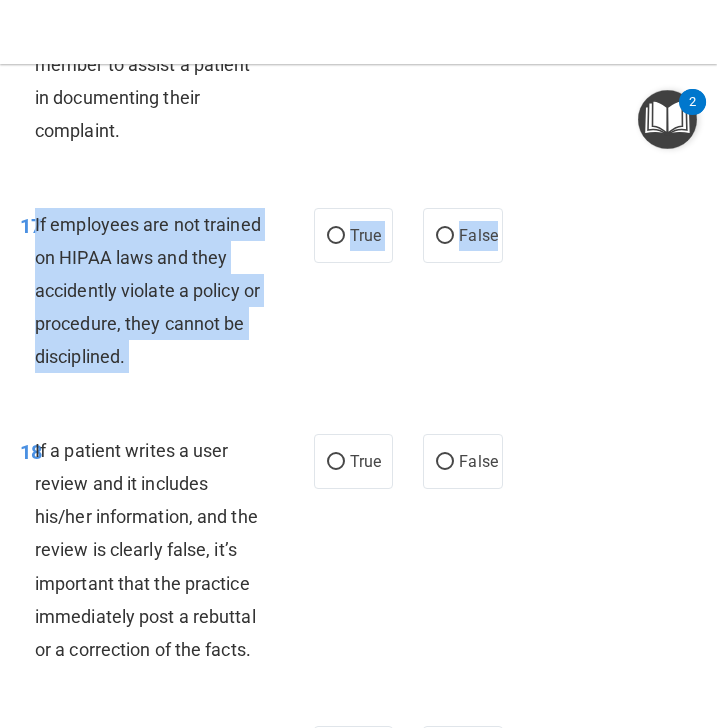 drag, startPoint x: 35, startPoint y: 252, endPoint x: 505, endPoint y: 269, distance: 470.30734 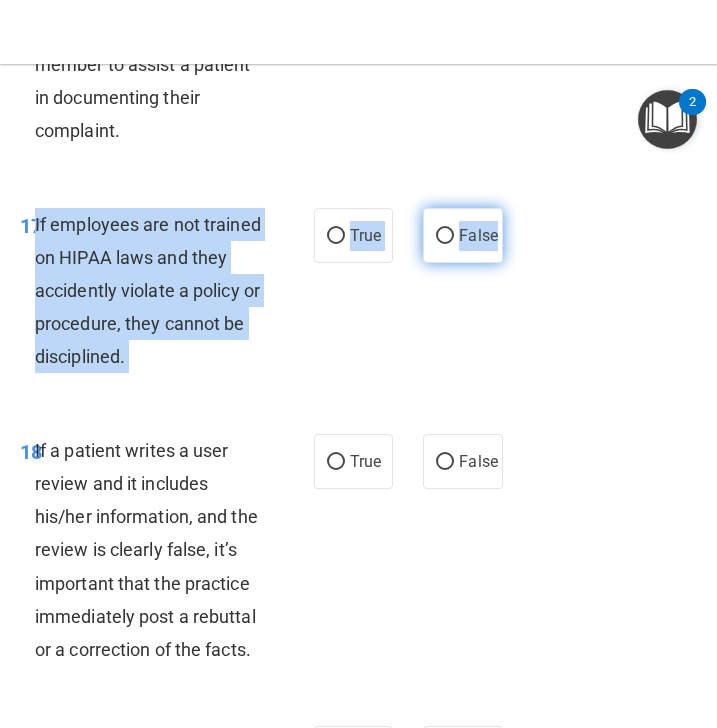 click on "False" at bounding box center [463, 235] 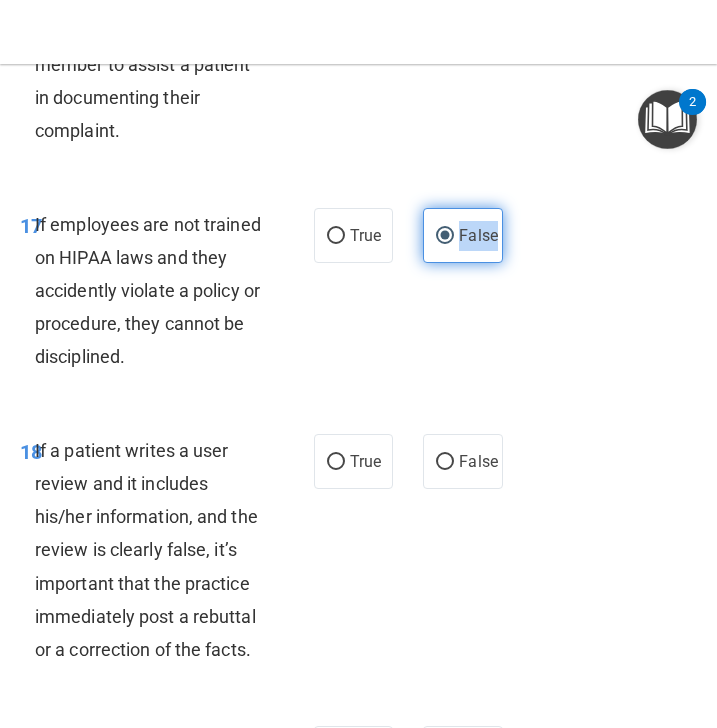 click on "False" at bounding box center [463, 235] 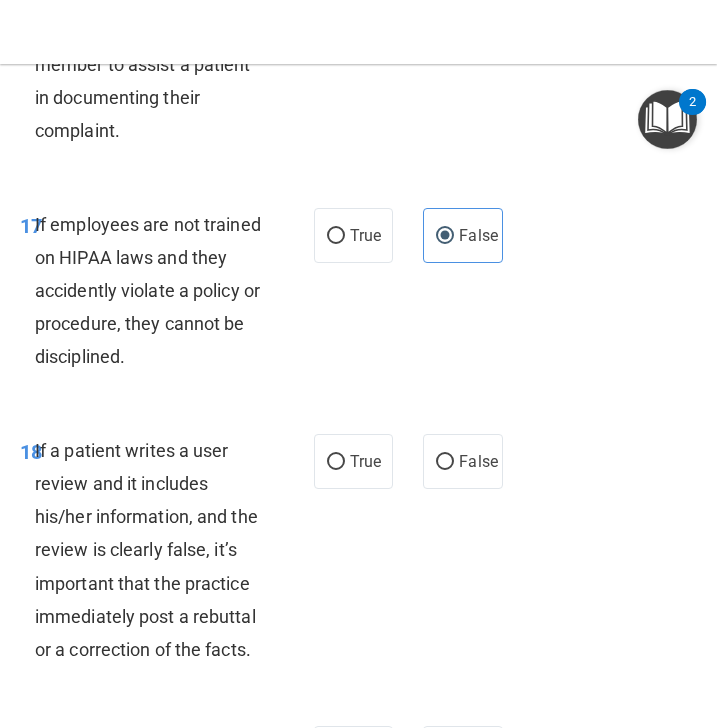 click on "17       If employees are not trained on HIPAA laws and they accidently violate a policy or procedure, they cannot be disciplined.                 True           False" at bounding box center (358, 296) 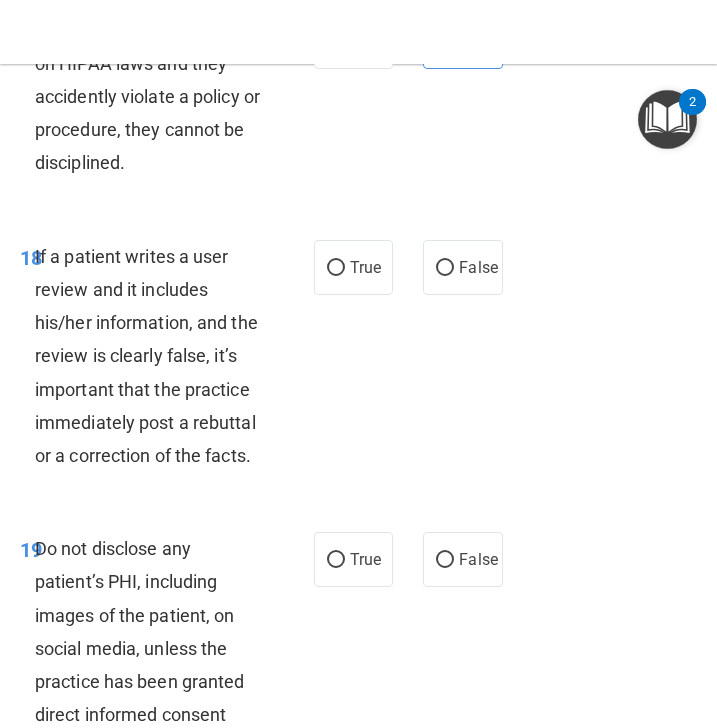 scroll, scrollTop: 4926, scrollLeft: 0, axis: vertical 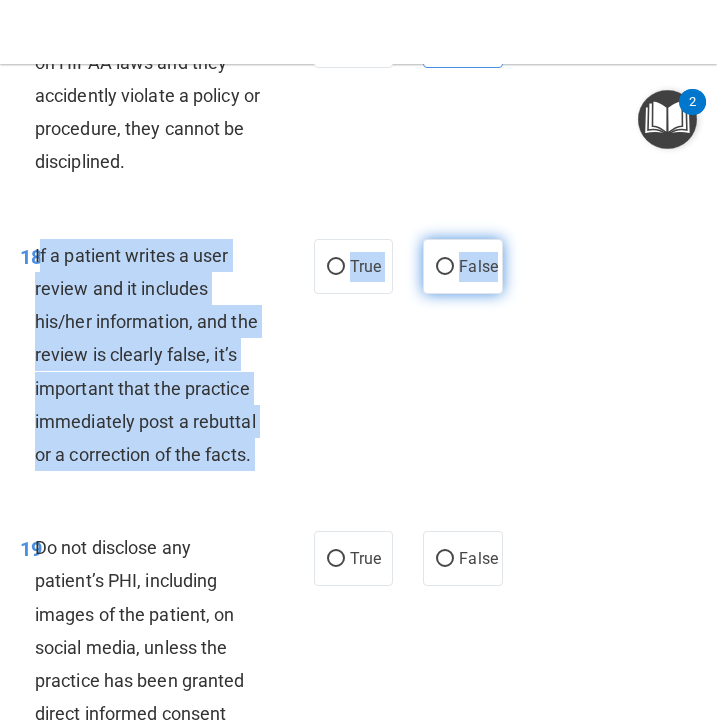 drag, startPoint x: 37, startPoint y: 294, endPoint x: 461, endPoint y: 319, distance: 424.7364 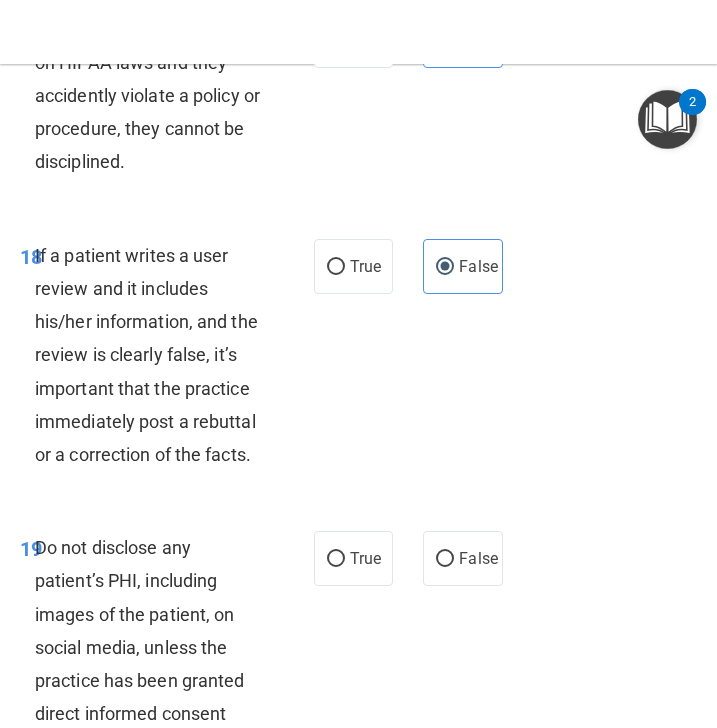 click on "18       If a patient writes a user review and it includes his/her information, and the review is clearly false, it’s important that the practice immediately post a rebuttal or a correction of the facts.                 True           False" at bounding box center [358, 360] 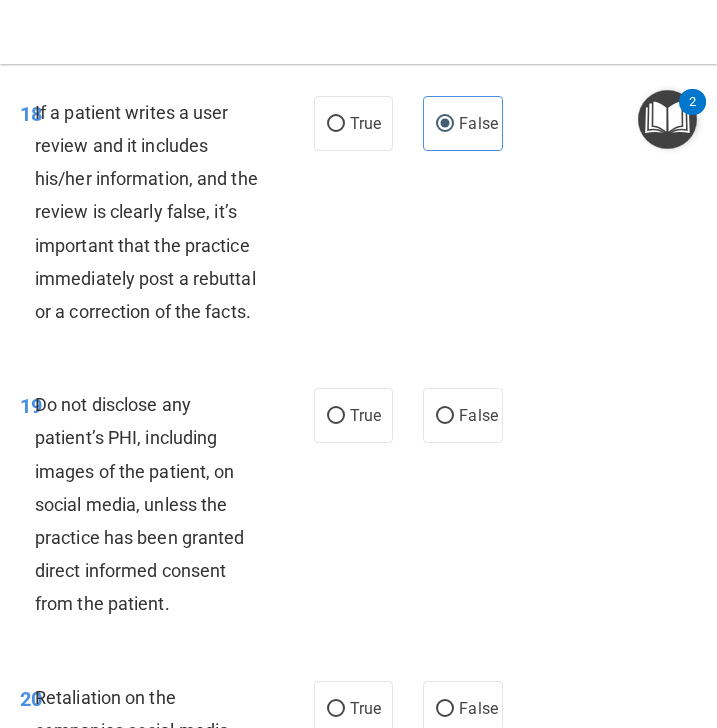 scroll, scrollTop: 5145, scrollLeft: 0, axis: vertical 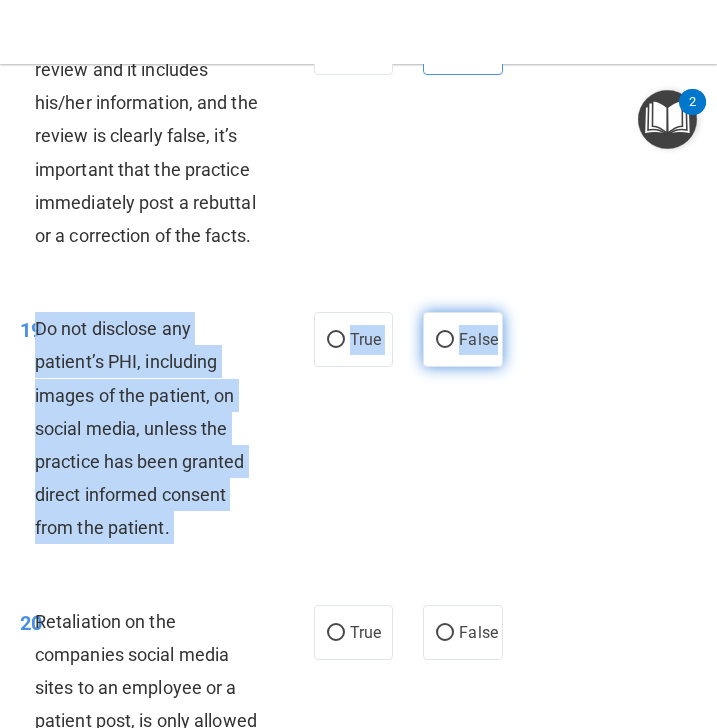 drag, startPoint x: 38, startPoint y: 356, endPoint x: 494, endPoint y: 362, distance: 456.03946 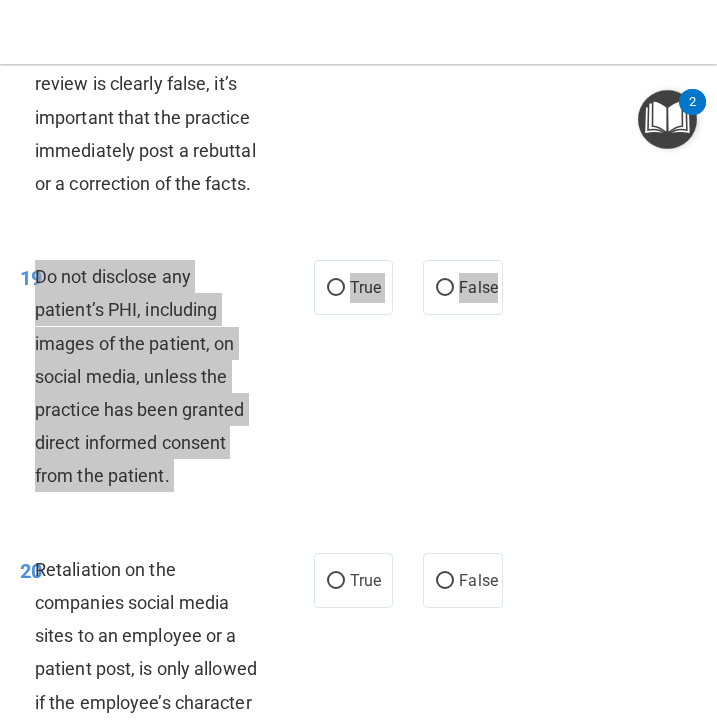 scroll, scrollTop: 5200, scrollLeft: 0, axis: vertical 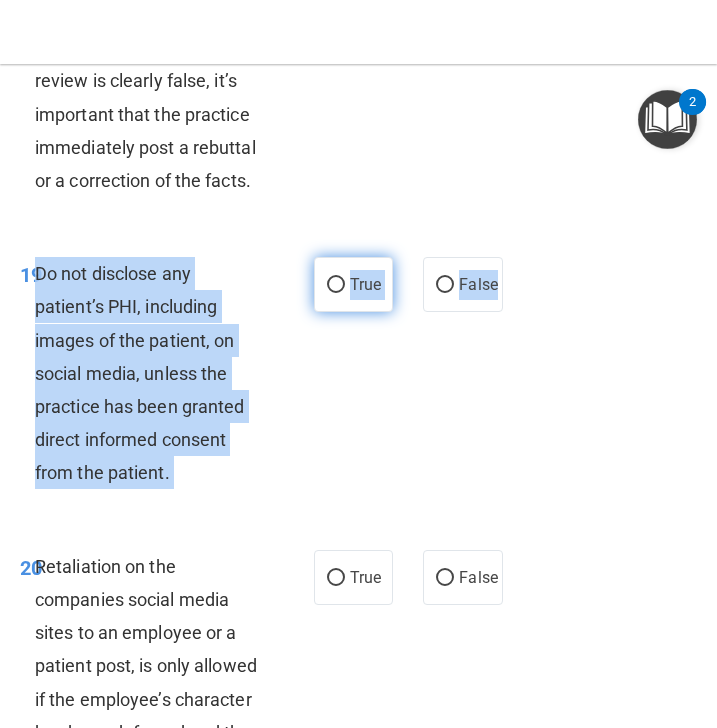 click on "True" at bounding box center [336, 285] 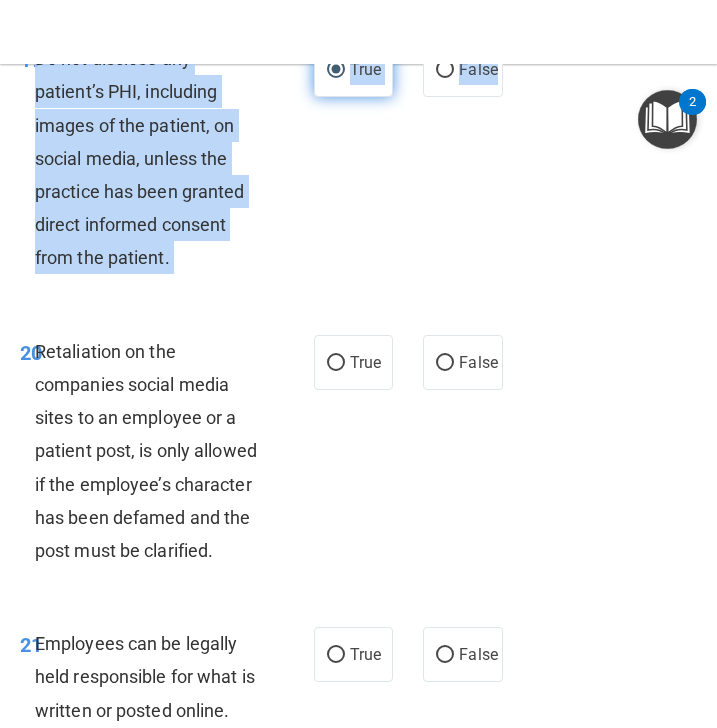 scroll, scrollTop: 5459, scrollLeft: 0, axis: vertical 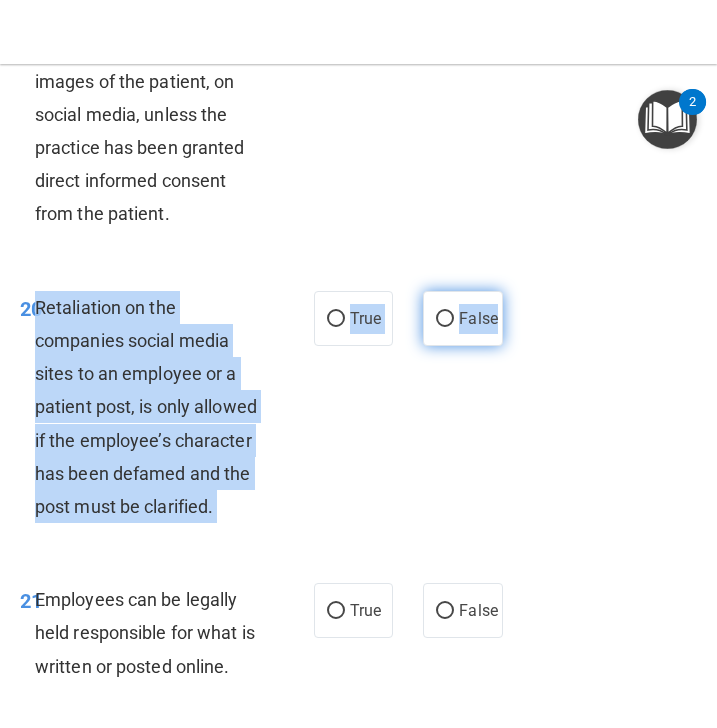 drag, startPoint x: 39, startPoint y: 347, endPoint x: 495, endPoint y: 357, distance: 456.10965 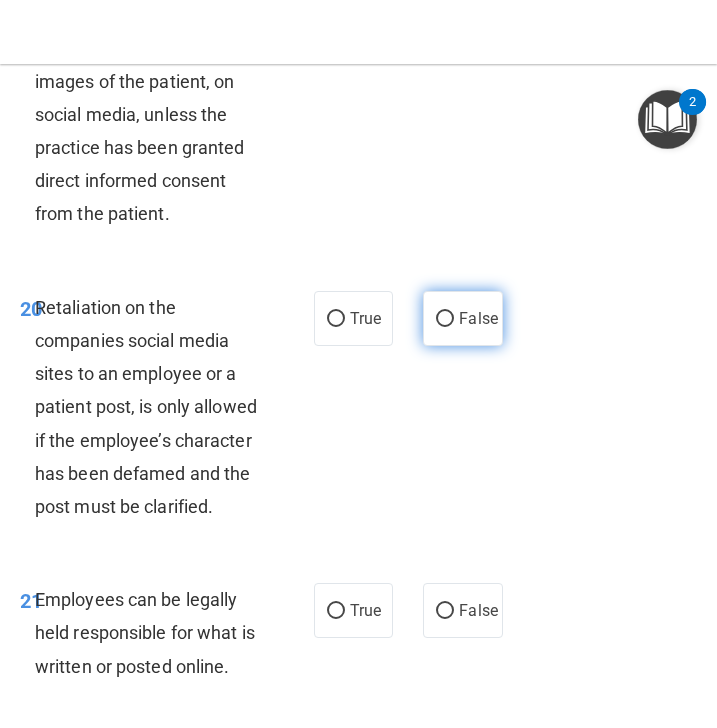 click on "False" at bounding box center (478, 318) 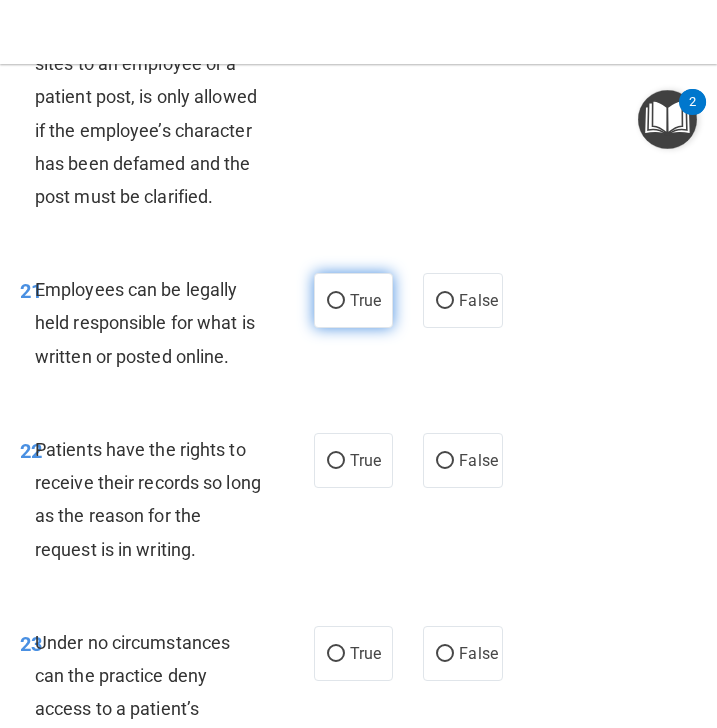 scroll, scrollTop: 5770, scrollLeft: 0, axis: vertical 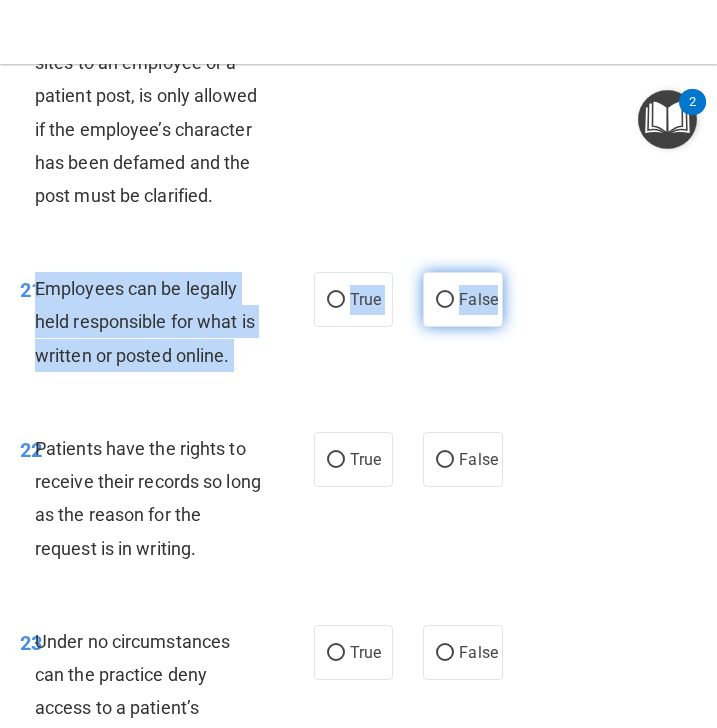 drag, startPoint x: 37, startPoint y: 317, endPoint x: 502, endPoint y: 337, distance: 465.4299 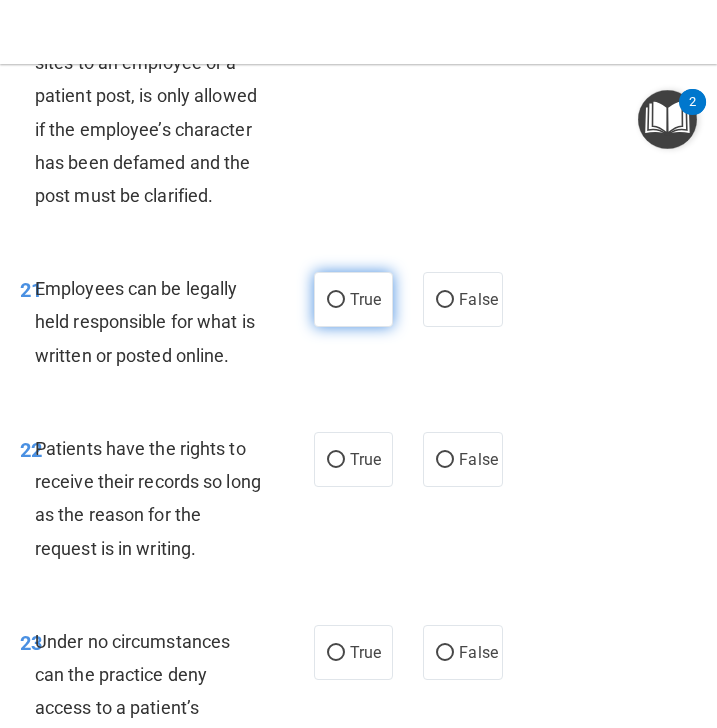 click on "True" at bounding box center (354, 299) 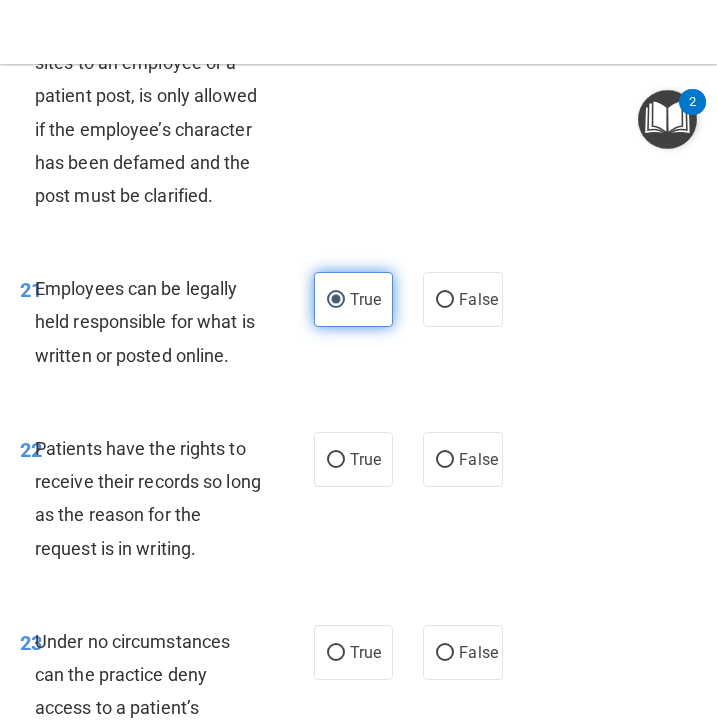 click on "True" at bounding box center [354, 299] 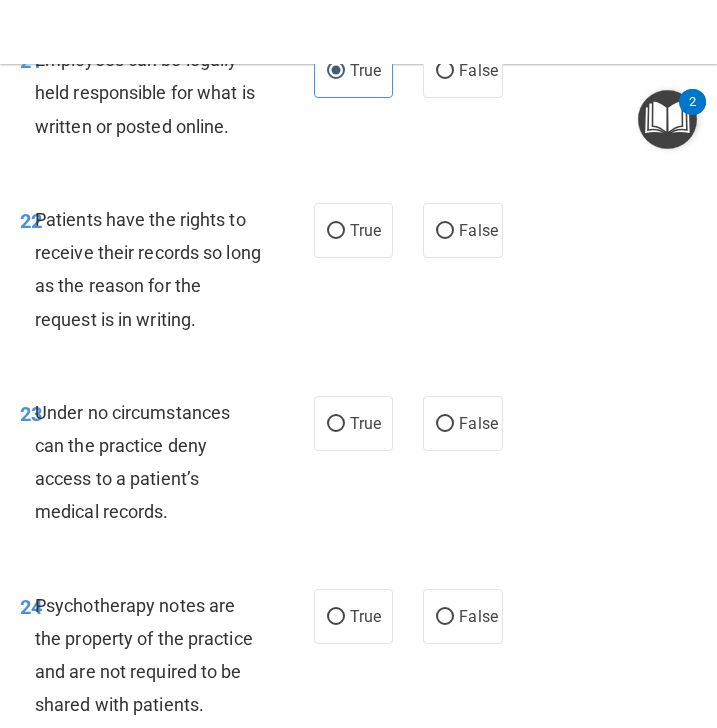 scroll, scrollTop: 6003, scrollLeft: 0, axis: vertical 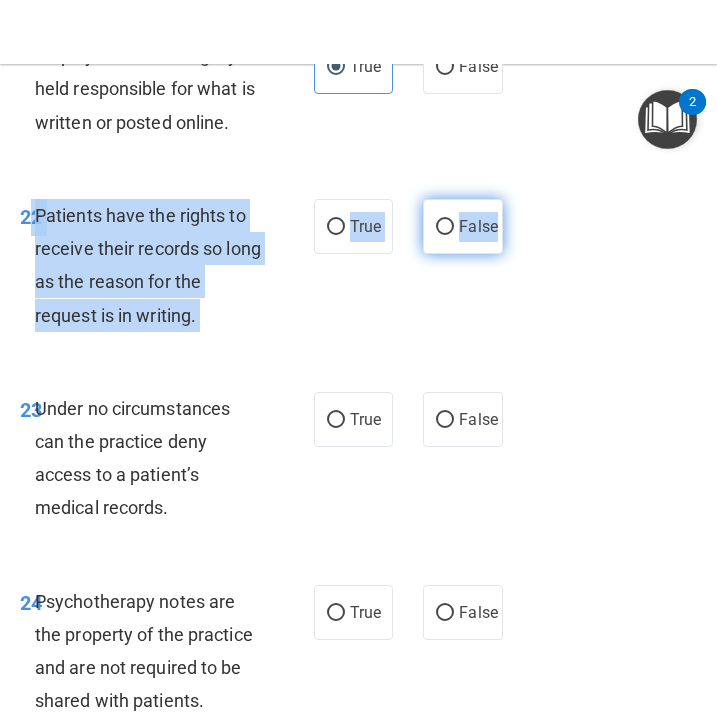 drag, startPoint x: 30, startPoint y: 251, endPoint x: 496, endPoint y: 260, distance: 466.0869 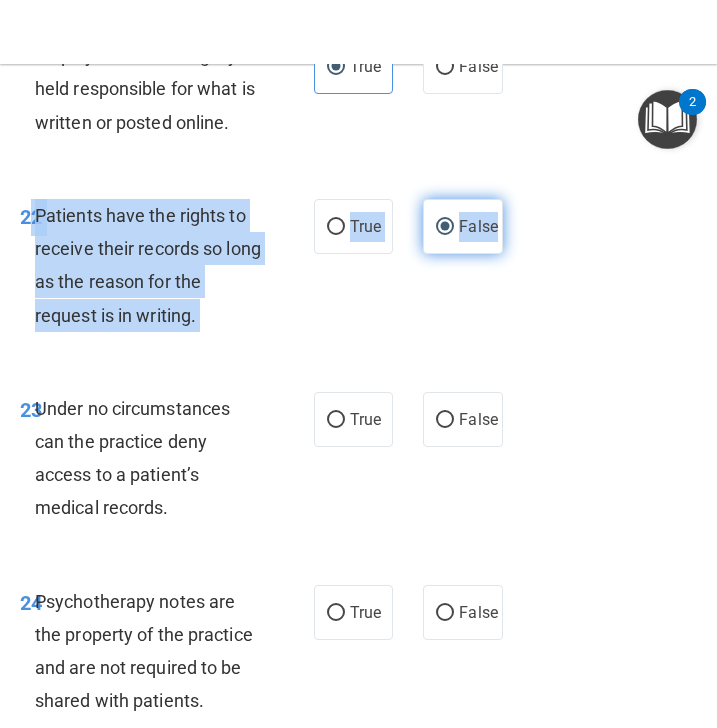 click on "False" at bounding box center (445, 227) 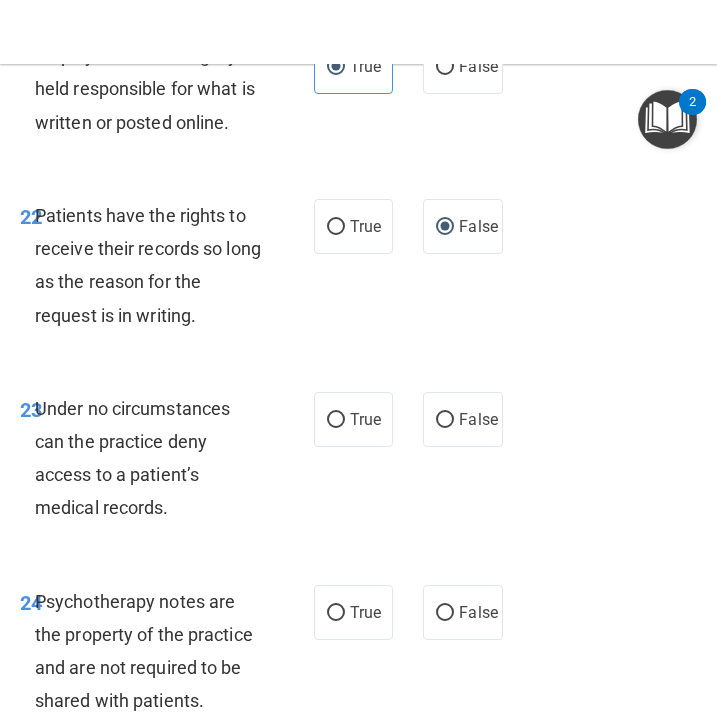 click on "22       Patients have the rights to receive their records so long as the reason for the request is in writing.                 True           False" at bounding box center (358, 270) 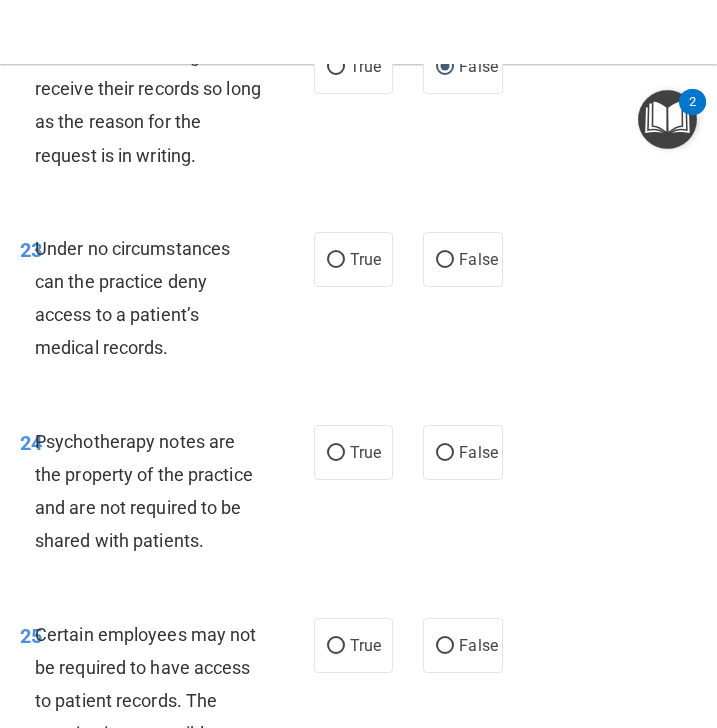 scroll, scrollTop: 6181, scrollLeft: 0, axis: vertical 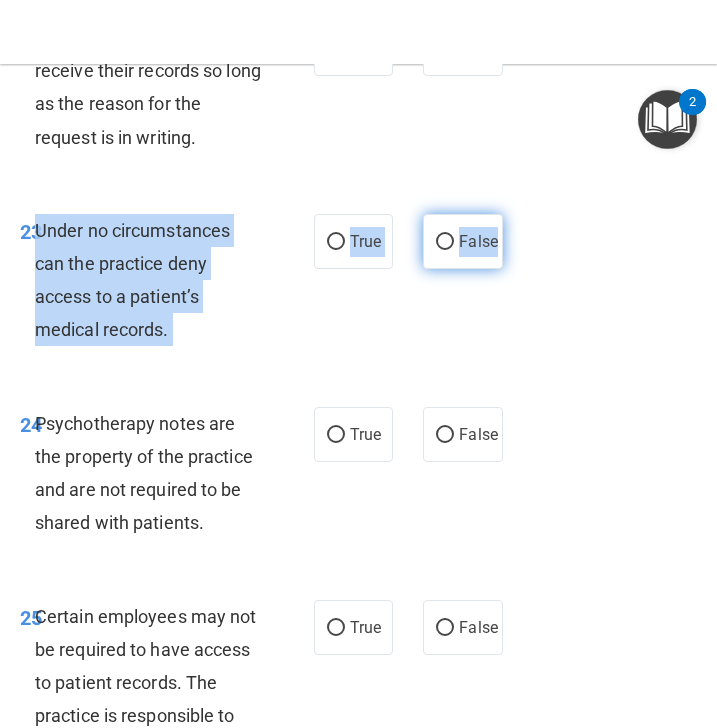 drag, startPoint x: 36, startPoint y: 257, endPoint x: 502, endPoint y: 282, distance: 466.6701 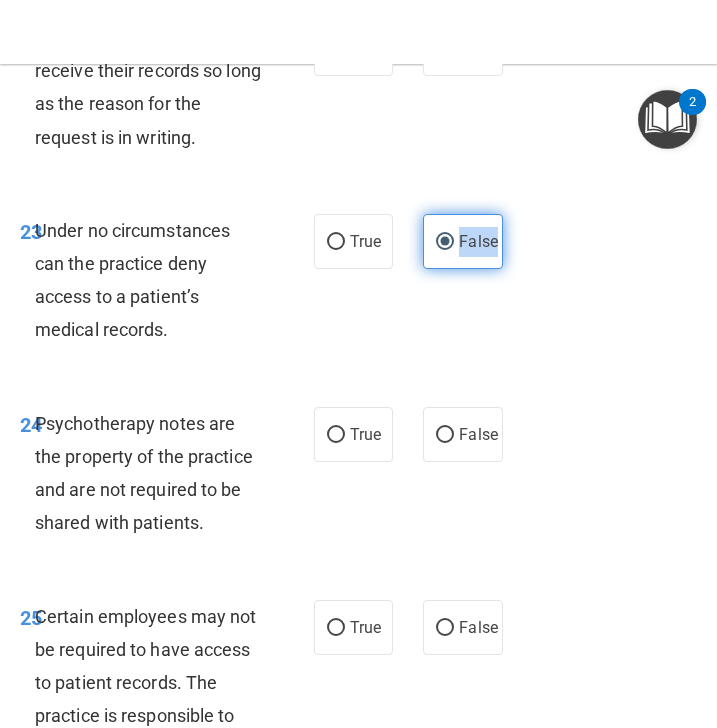 click on "False" at bounding box center (463, 241) 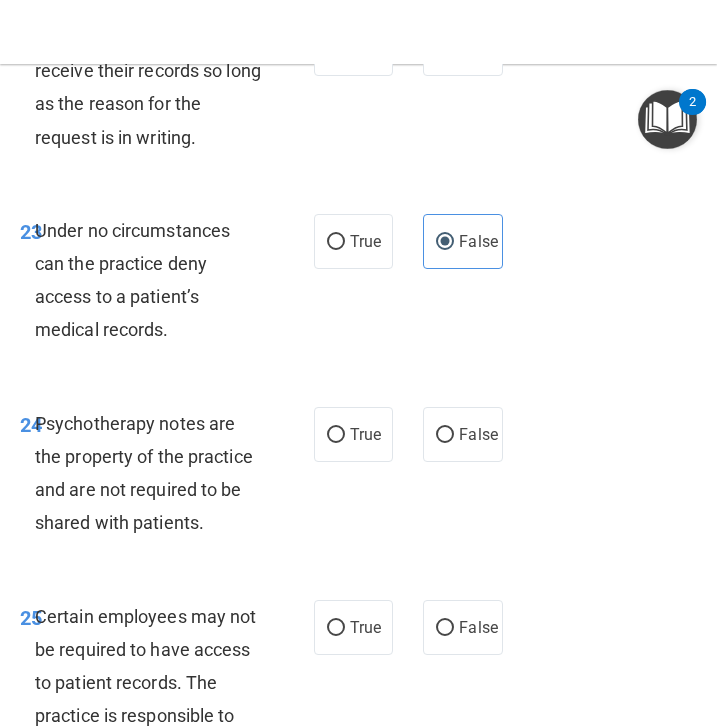 click on "23       Under no circumstances can the practice deny access to a patient’s medical records.                 True           False" at bounding box center (358, 285) 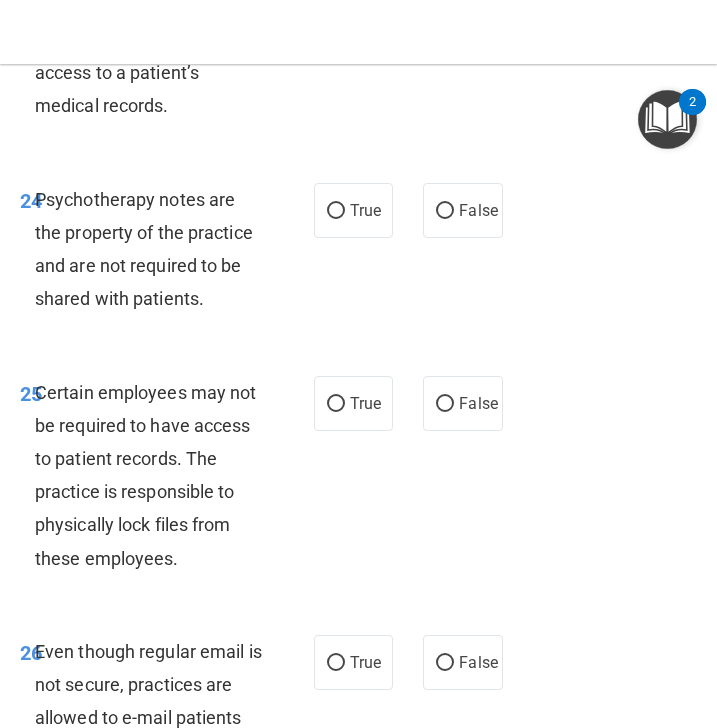 scroll, scrollTop: 6415, scrollLeft: 0, axis: vertical 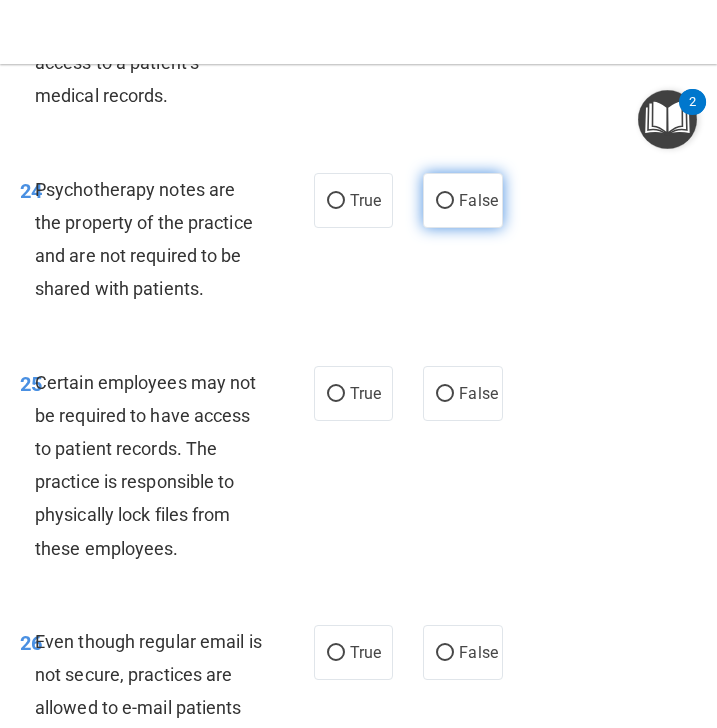 drag, startPoint x: 34, startPoint y: 214, endPoint x: 436, endPoint y: 236, distance: 402.60153 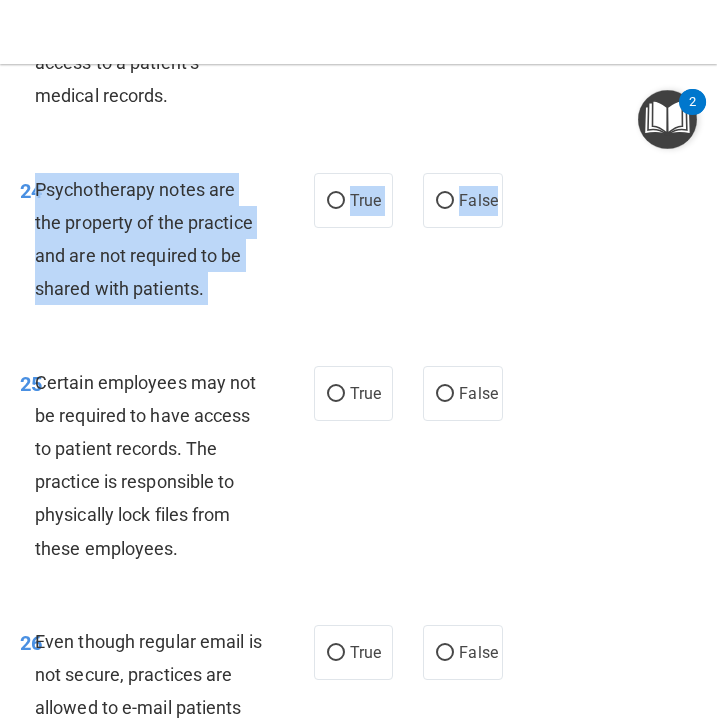 drag, startPoint x: 36, startPoint y: 221, endPoint x: 504, endPoint y: 233, distance: 468.1538 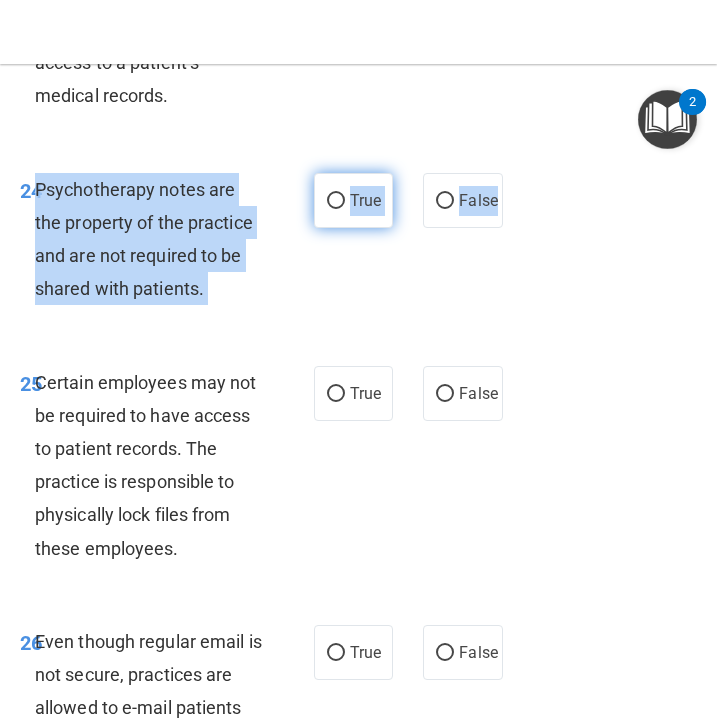 click on "True" at bounding box center [365, 200] 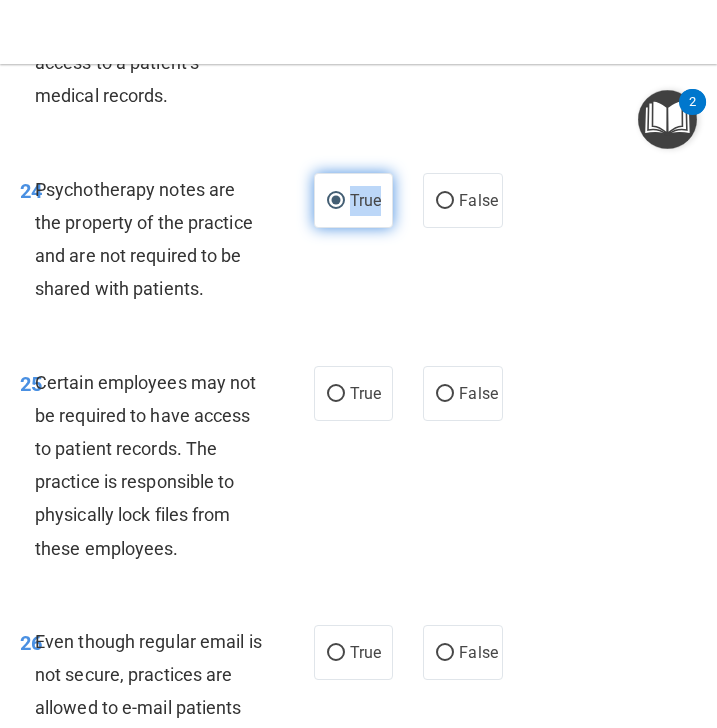 click on "True" at bounding box center (365, 200) 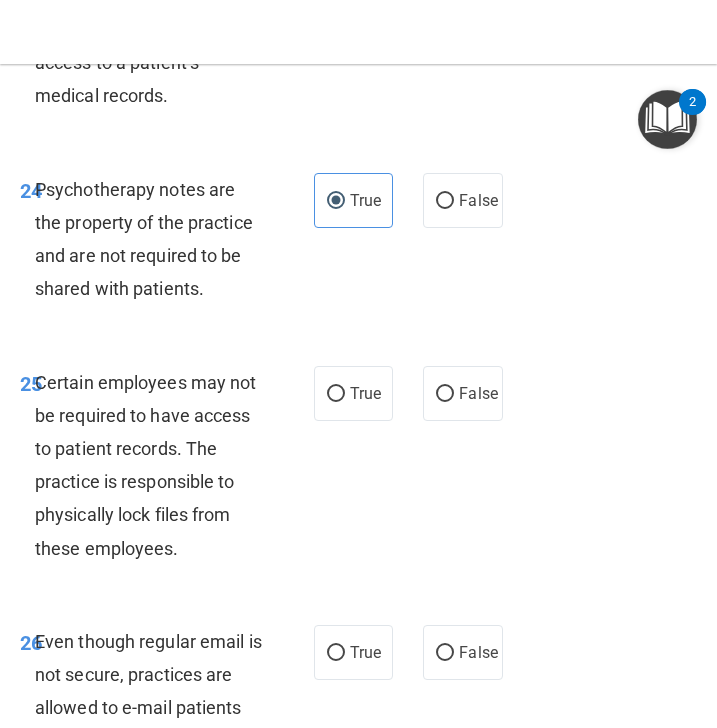 click on "24       Psychotherapy notes are the property of the practice and are not required to be shared with patients." at bounding box center [167, 244] 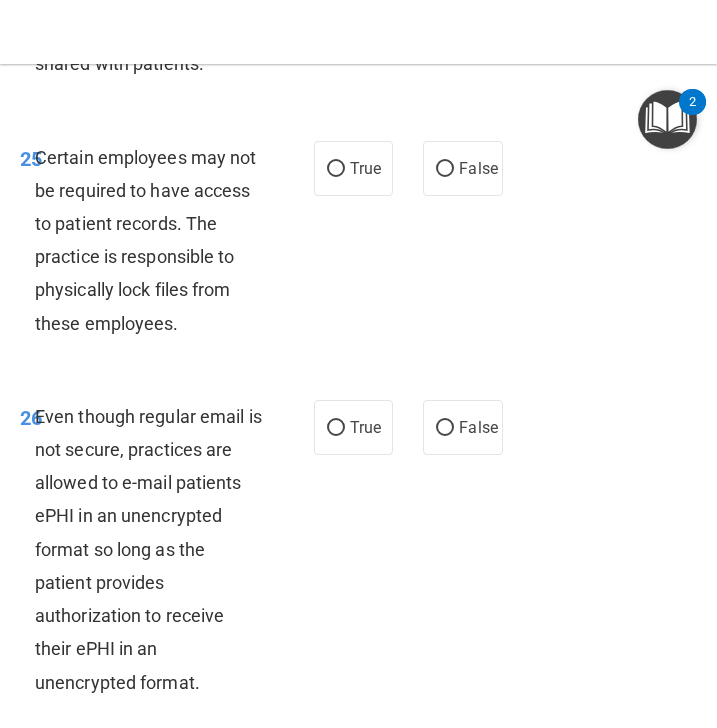 scroll, scrollTop: 6657, scrollLeft: 0, axis: vertical 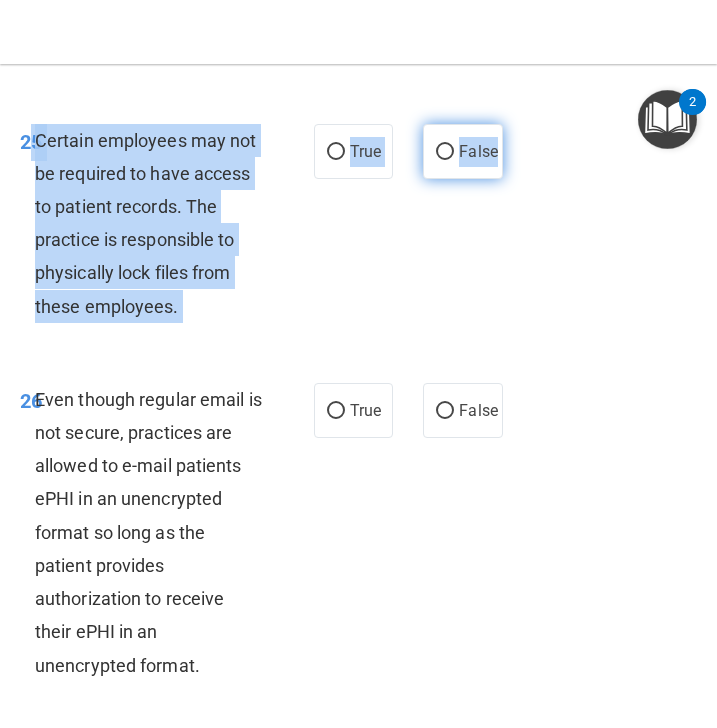 drag, startPoint x: 34, startPoint y: 175, endPoint x: 500, endPoint y: 192, distance: 466.31 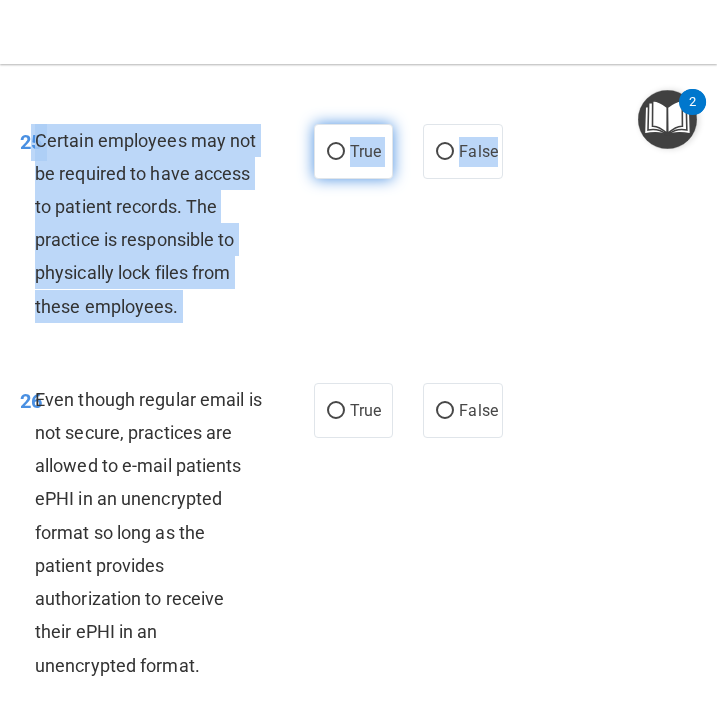 click on "True" at bounding box center [365, 151] 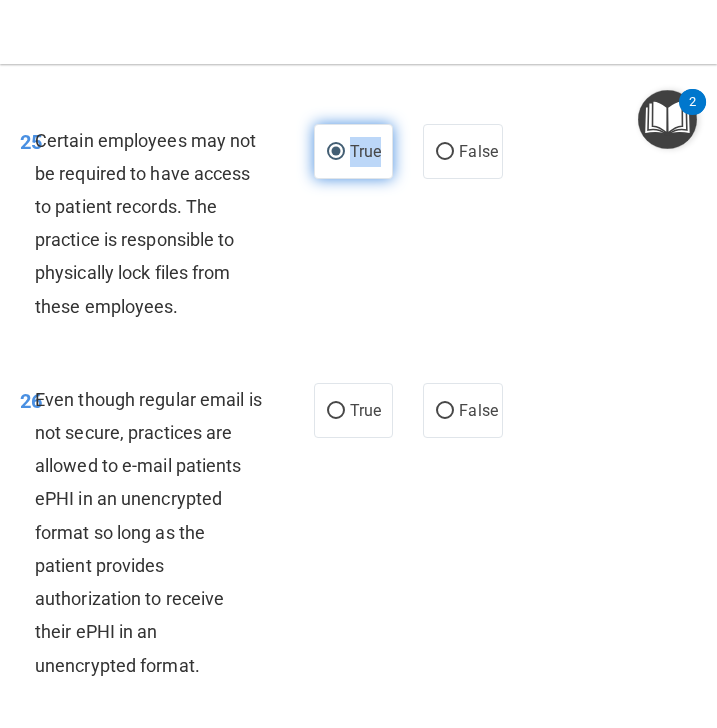 click on "True" at bounding box center (365, 151) 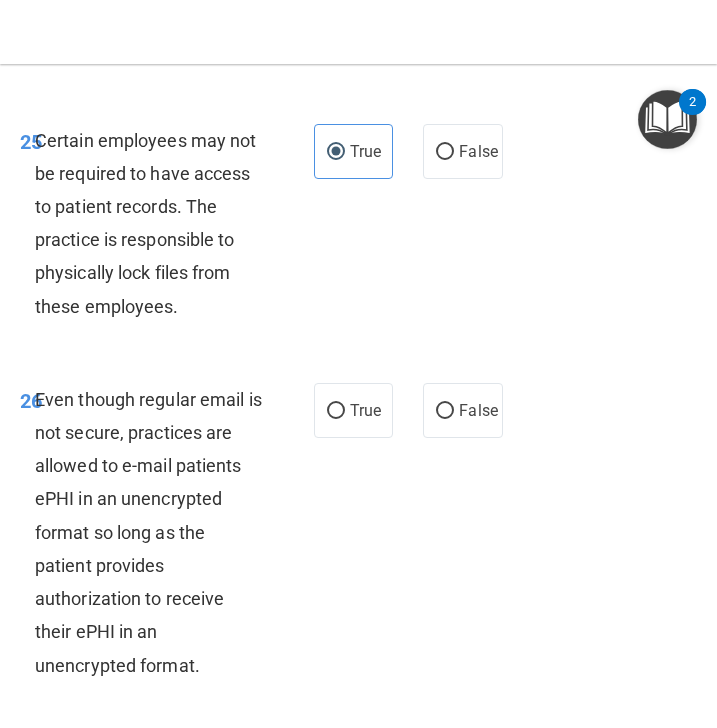 click on "25       Certain employees may not be required to have access to patient records.  The practice is responsible to physically lock files from these employees.                  True           False" at bounding box center (358, 228) 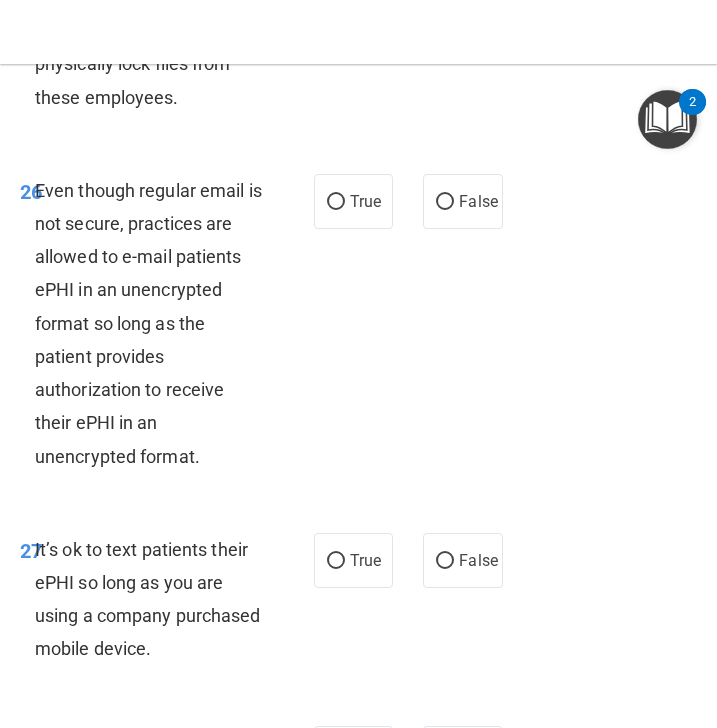 scroll, scrollTop: 6888, scrollLeft: 0, axis: vertical 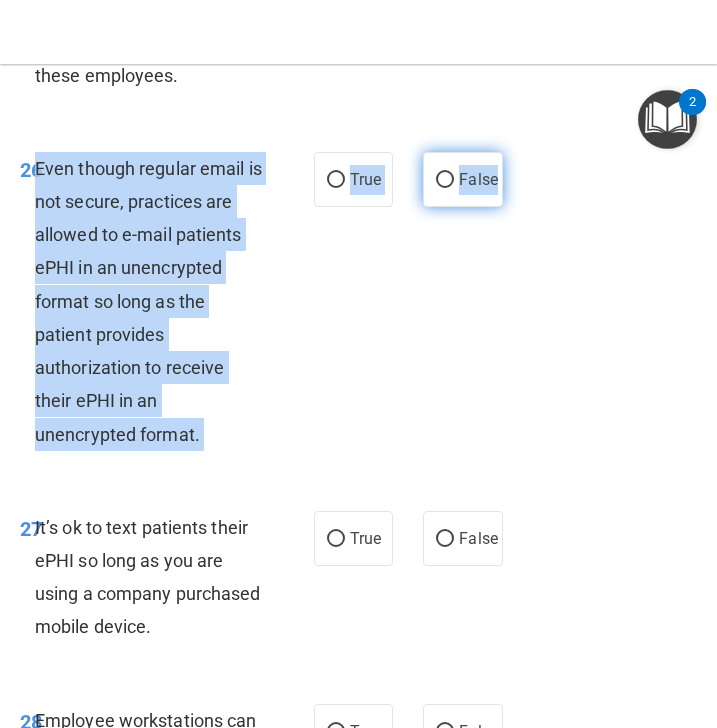 drag, startPoint x: 37, startPoint y: 201, endPoint x: 499, endPoint y: 215, distance: 462.21207 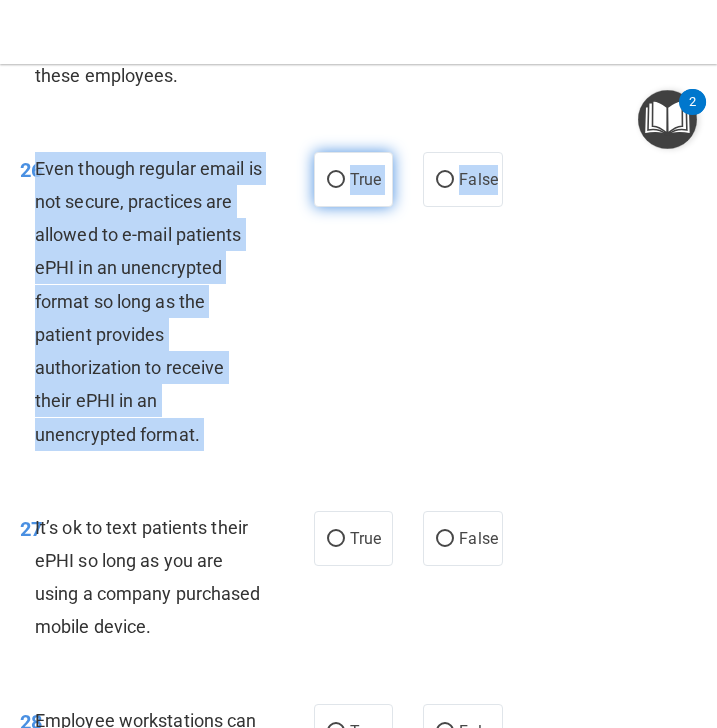 click on "True" at bounding box center [336, 180] 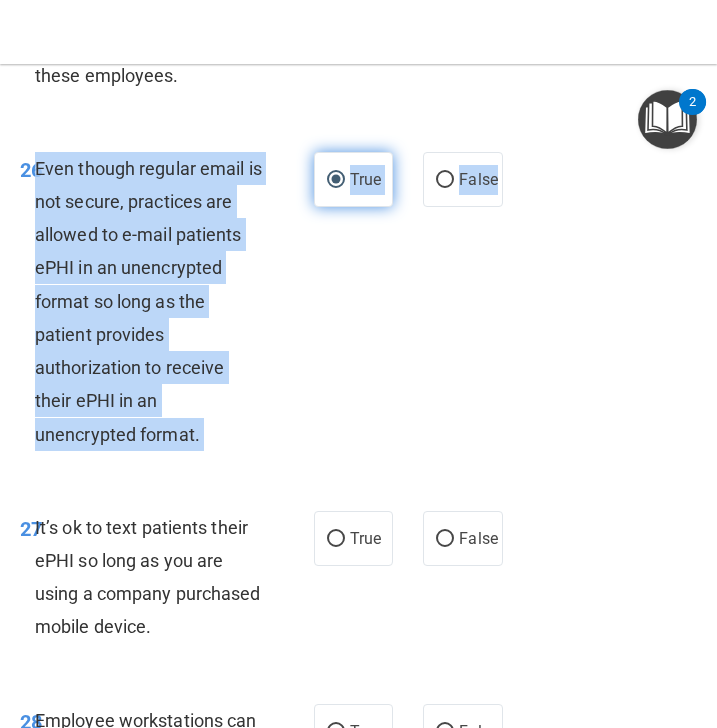 click on "True" at bounding box center (336, 180) 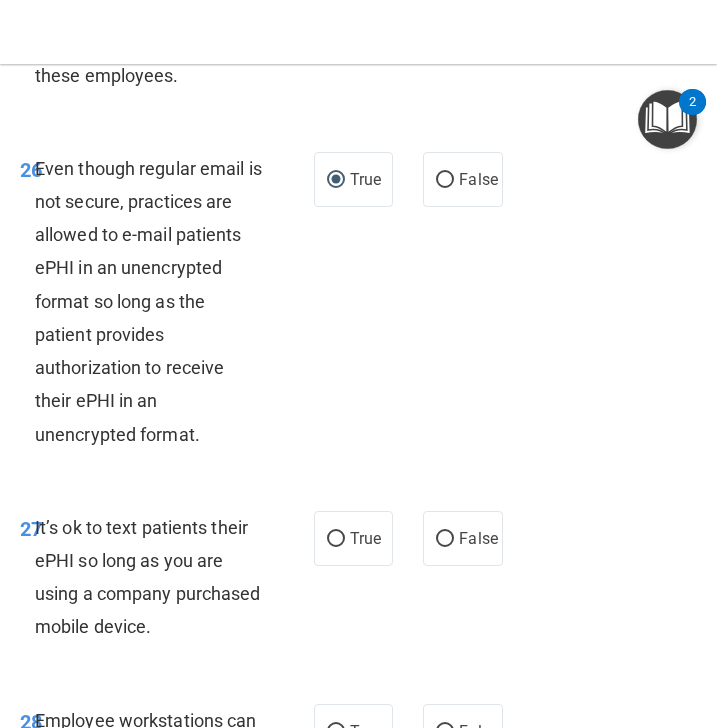 click on "26       Even though regular email is not secure, practices are allowed to e-mail patients ePHI in an unencrypted format so long as the patient provides authorization to receive their ePHI in an unencrypted format.                  True           False" at bounding box center (358, 306) 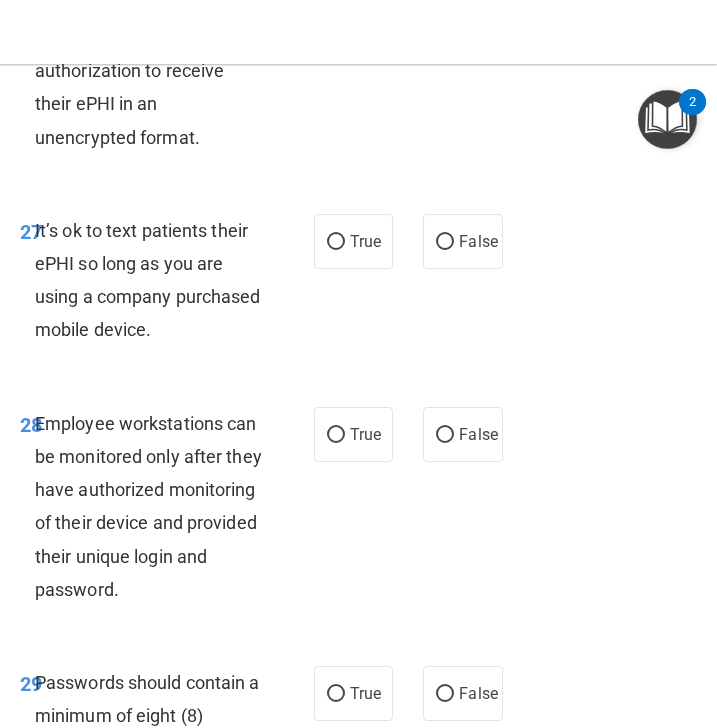 scroll, scrollTop: 7186, scrollLeft: 0, axis: vertical 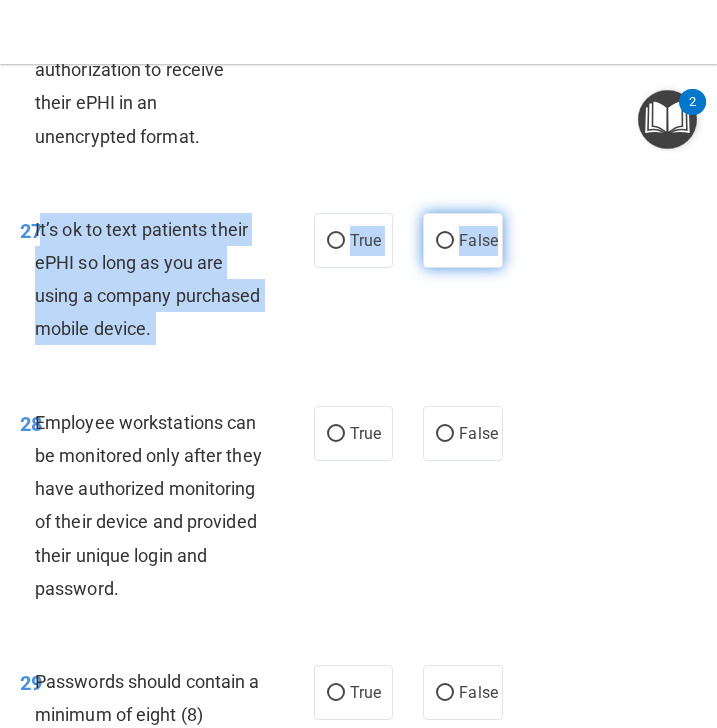 drag, startPoint x: 35, startPoint y: 267, endPoint x: 497, endPoint y: 277, distance: 462.10822 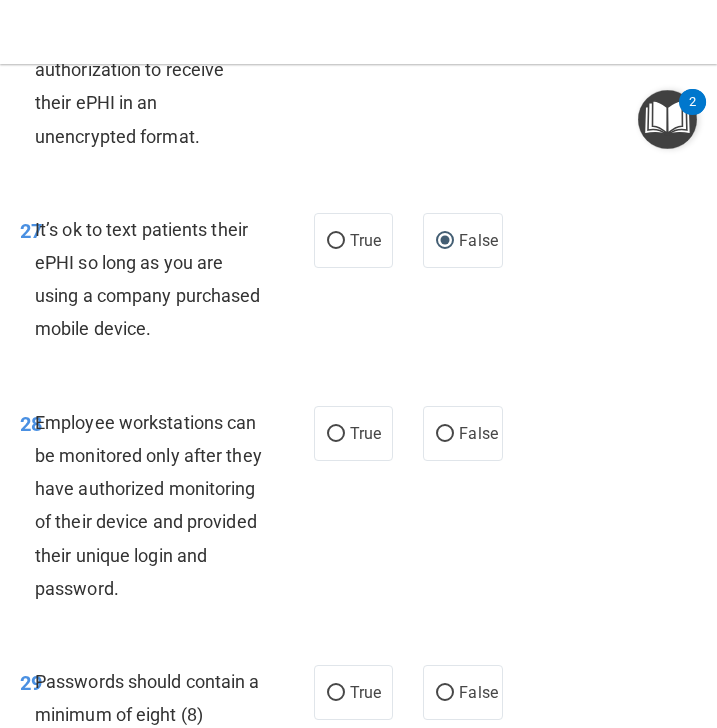 click on "27        It’s ok to text patients their ePHI so long as you are using a company purchased mobile device.                 True           False" at bounding box center [358, 284] 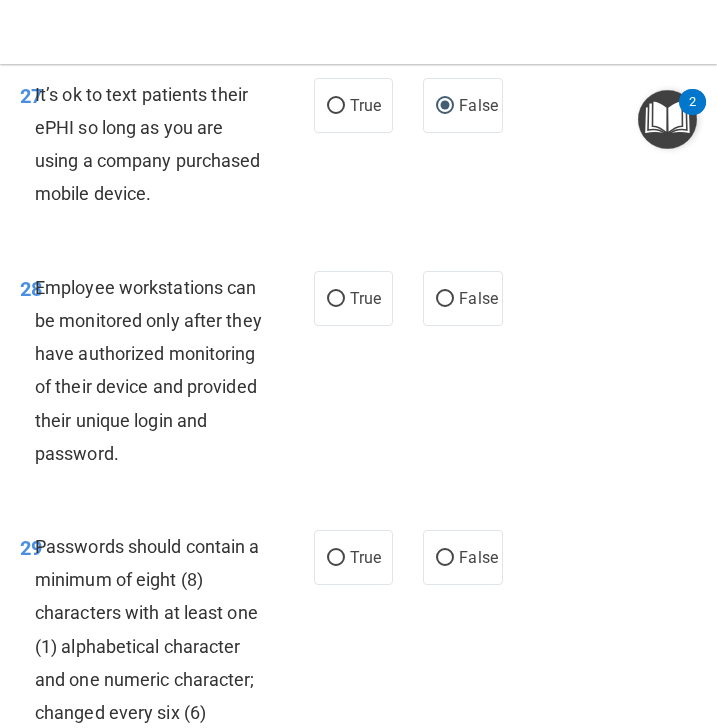 scroll, scrollTop: 7410, scrollLeft: 0, axis: vertical 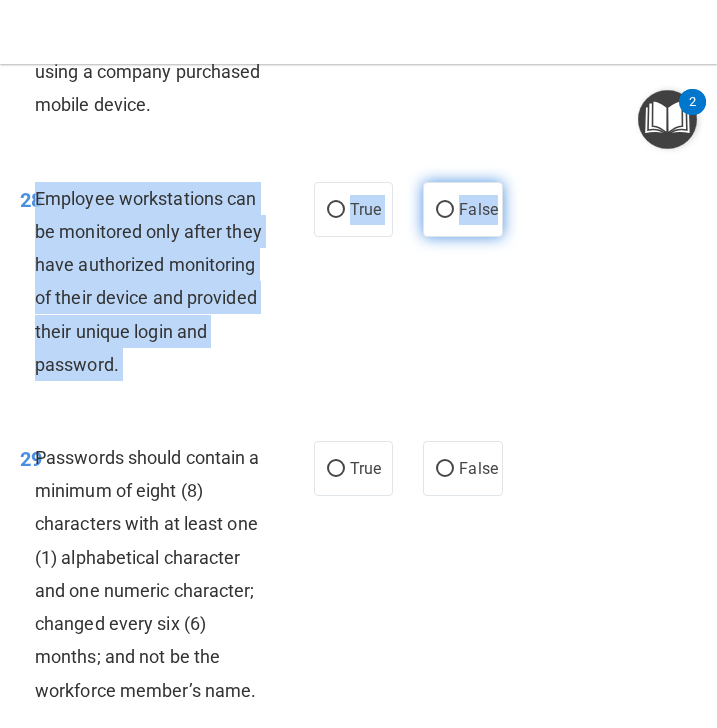 drag, startPoint x: 37, startPoint y: 231, endPoint x: 502, endPoint y: 235, distance: 465.0172 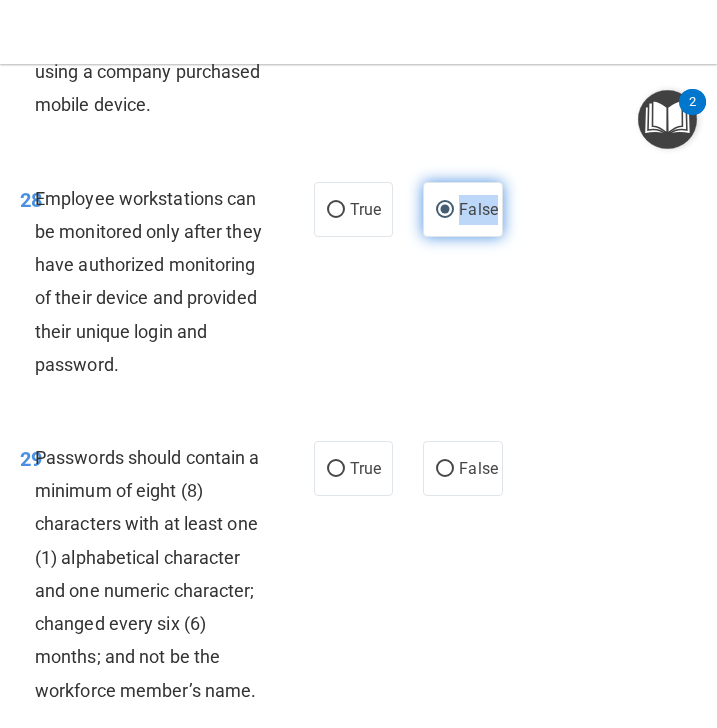 click on "False" at bounding box center [478, 209] 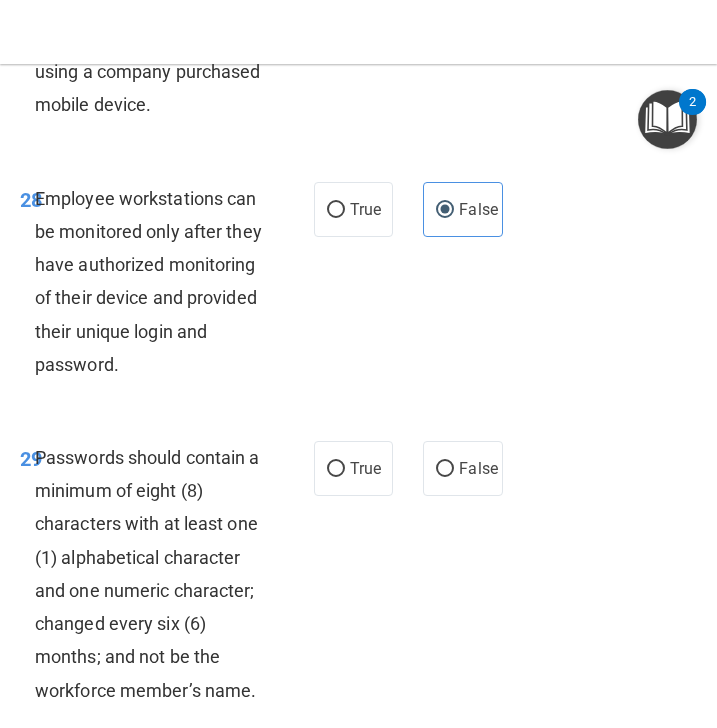 click on "28       Employee workstations can be monitored only after they have authorized monitoring of their device and provided their unique login and password.                  True           False" at bounding box center [358, 286] 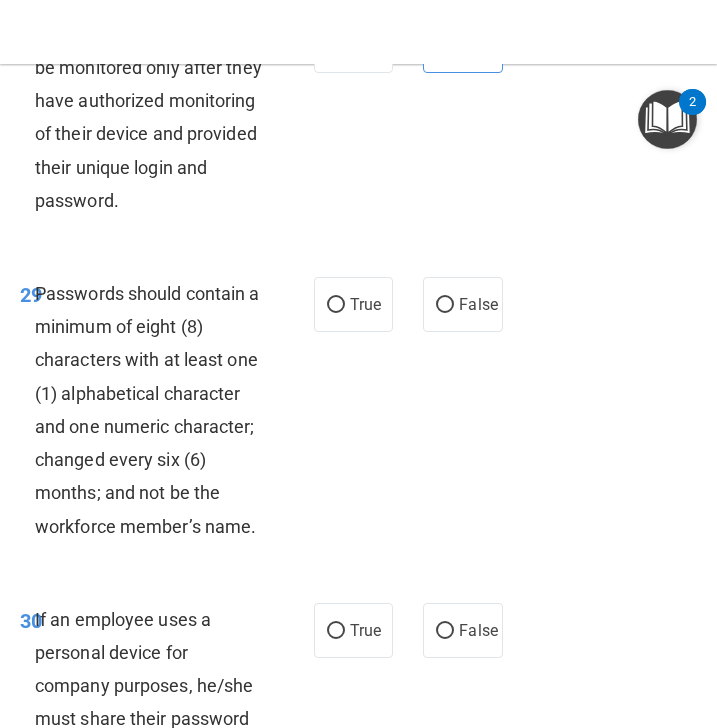 scroll, scrollTop: 7575, scrollLeft: 0, axis: vertical 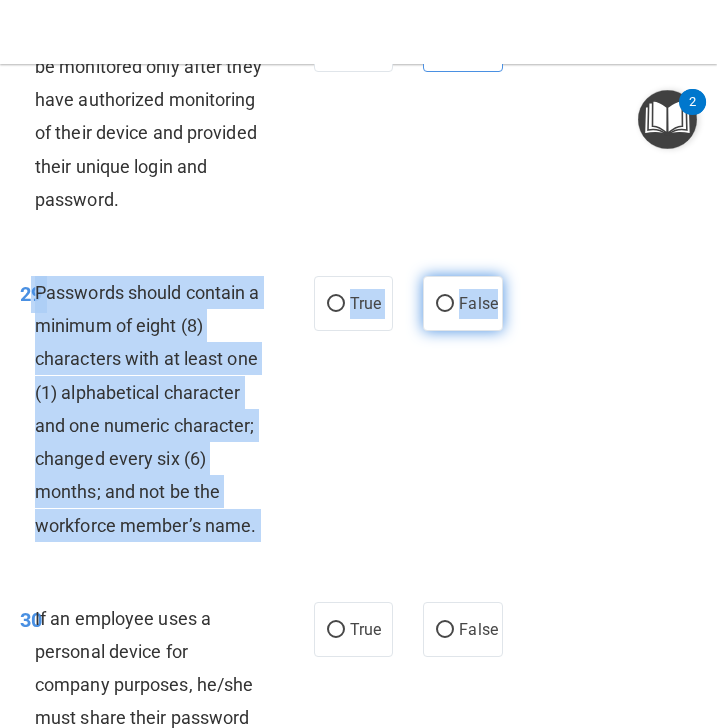 drag, startPoint x: 27, startPoint y: 323, endPoint x: 499, endPoint y: 348, distance: 472.66162 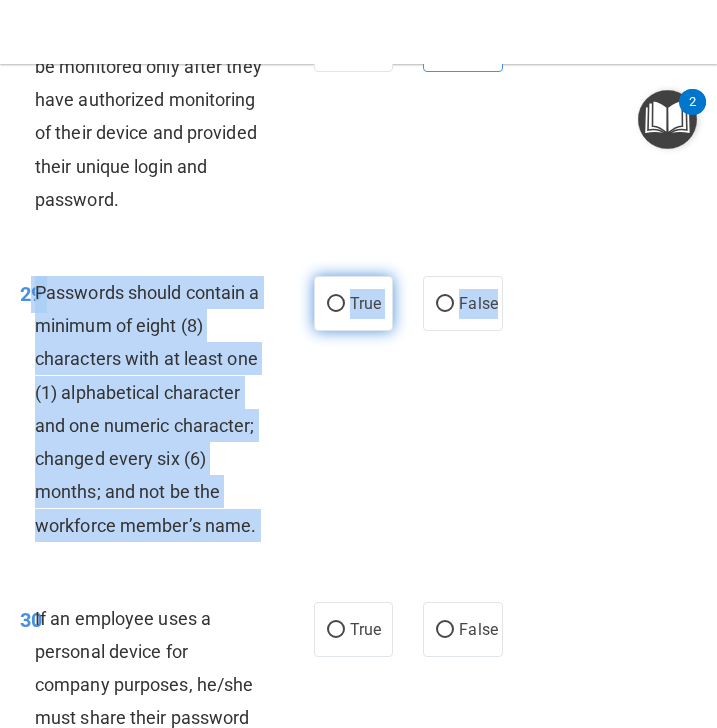 click on "True" at bounding box center [365, 303] 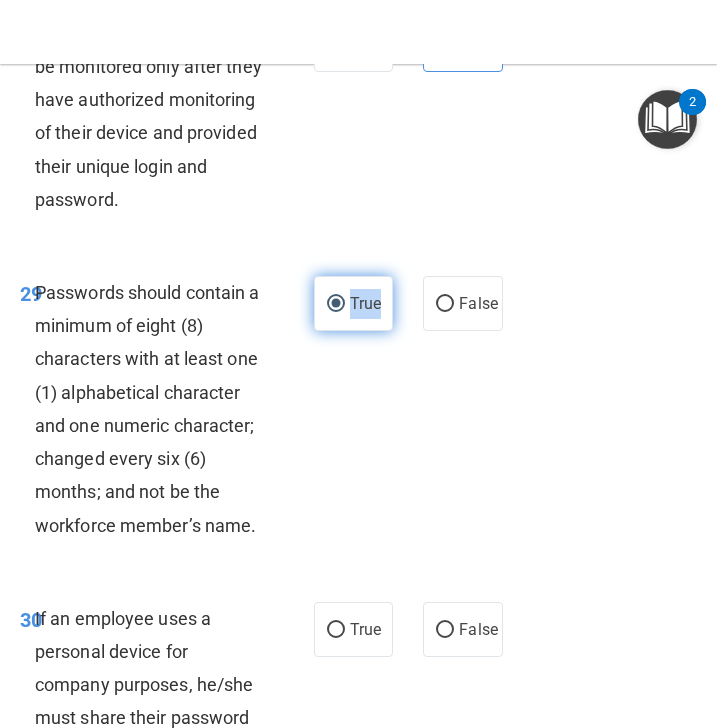 click on "True" at bounding box center (365, 303) 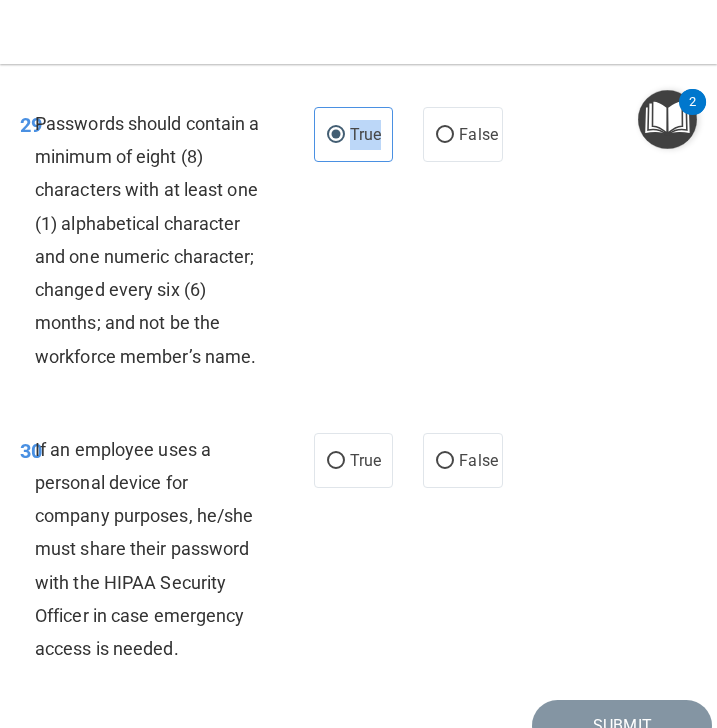 click on "29       Passwords should contain a minimum of eight (8) characters with at least one (1) alphabetical character and one numeric character; changed every six (6) months; and not be the workforce member’s name.                 True           False" at bounding box center [358, 245] 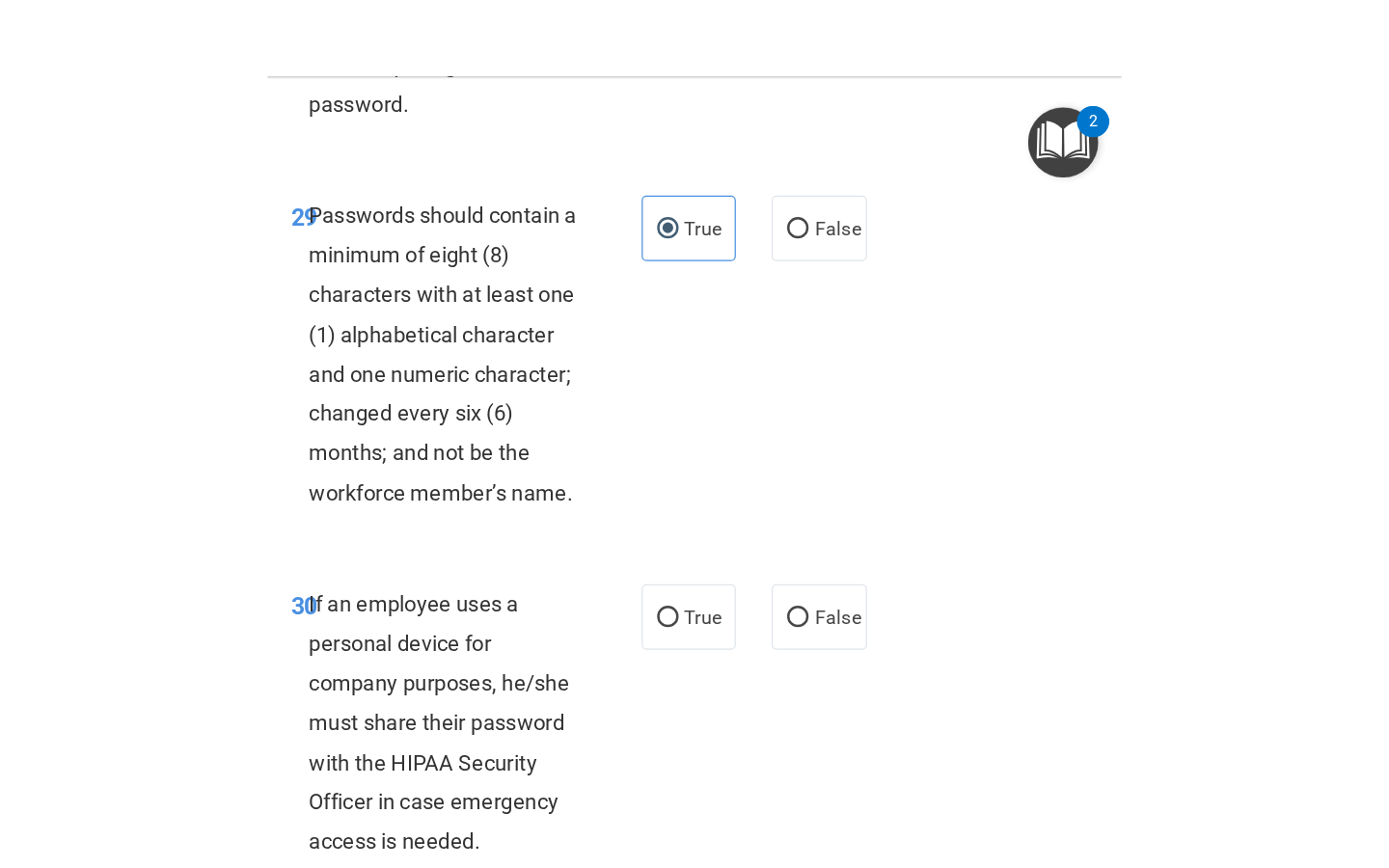 scroll, scrollTop: 7601, scrollLeft: 0, axis: vertical 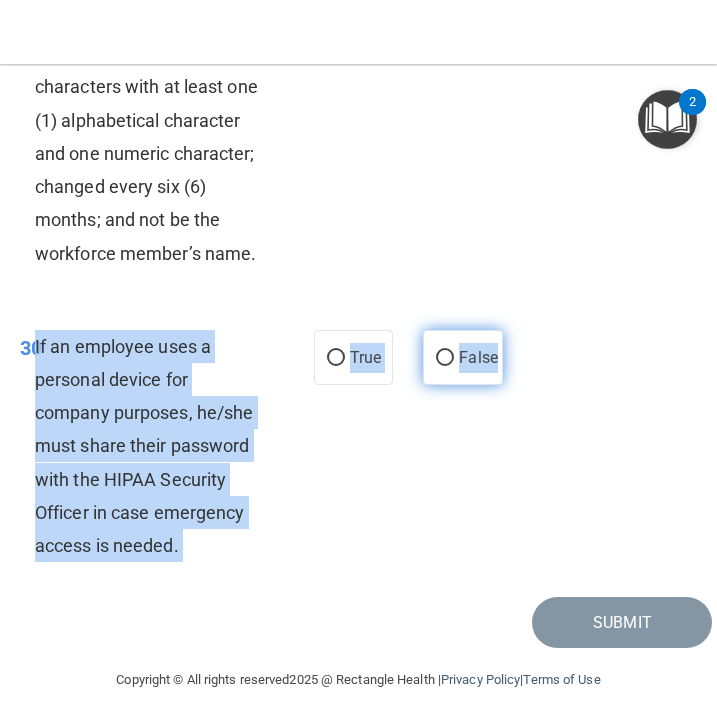 drag, startPoint x: 37, startPoint y: 344, endPoint x: 491, endPoint y: 375, distance: 455.05713 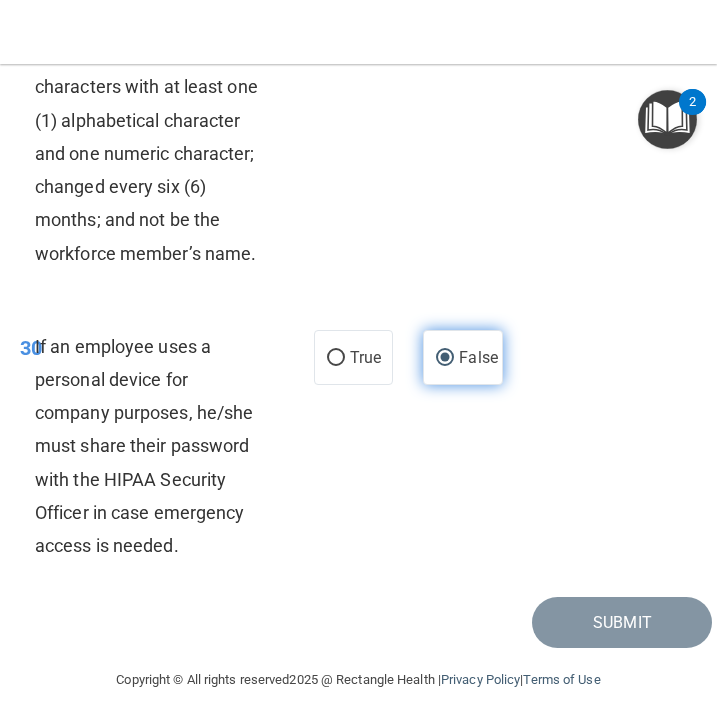 click on "False" at bounding box center (463, 357) 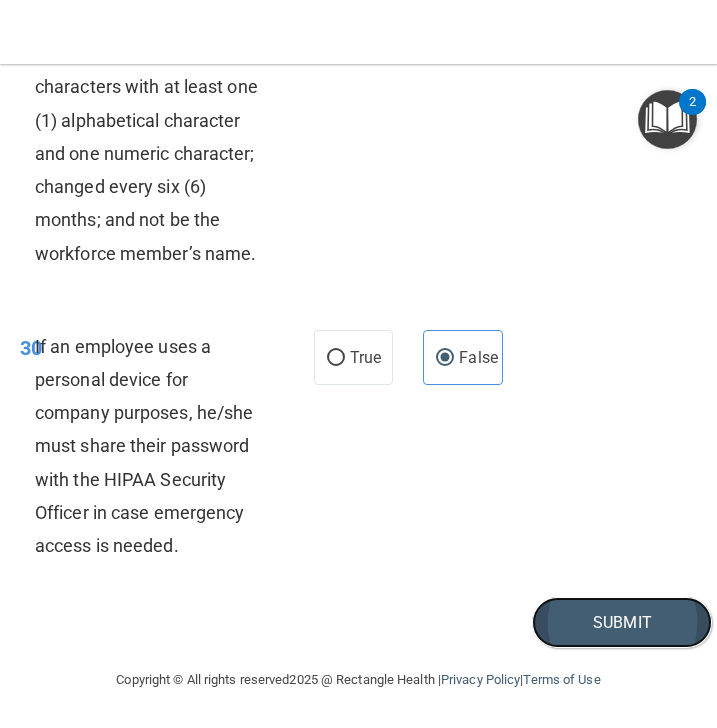click on "Submit" at bounding box center (622, 622) 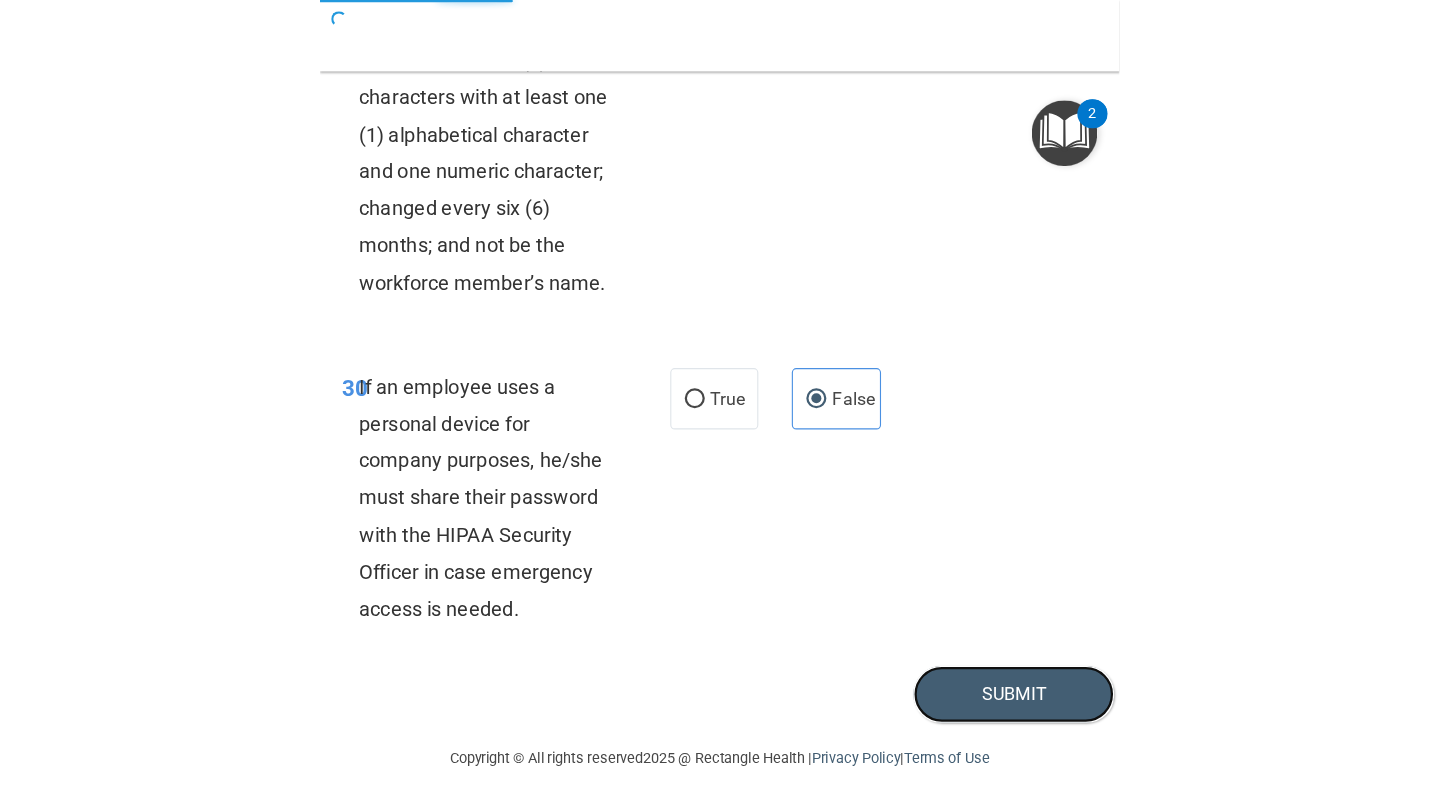 scroll, scrollTop: 5350, scrollLeft: 0, axis: vertical 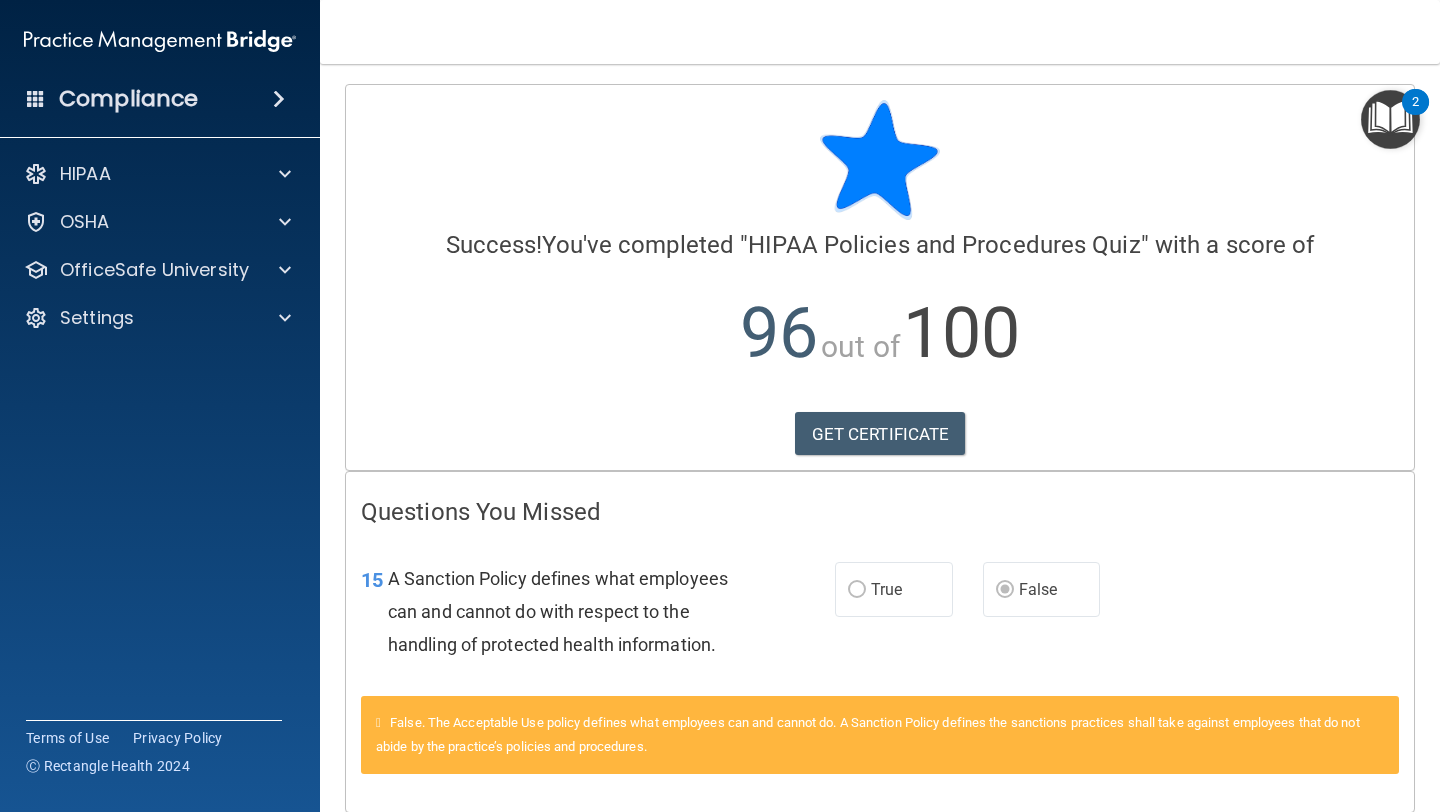 click on "96     out of     100" at bounding box center (880, 333) 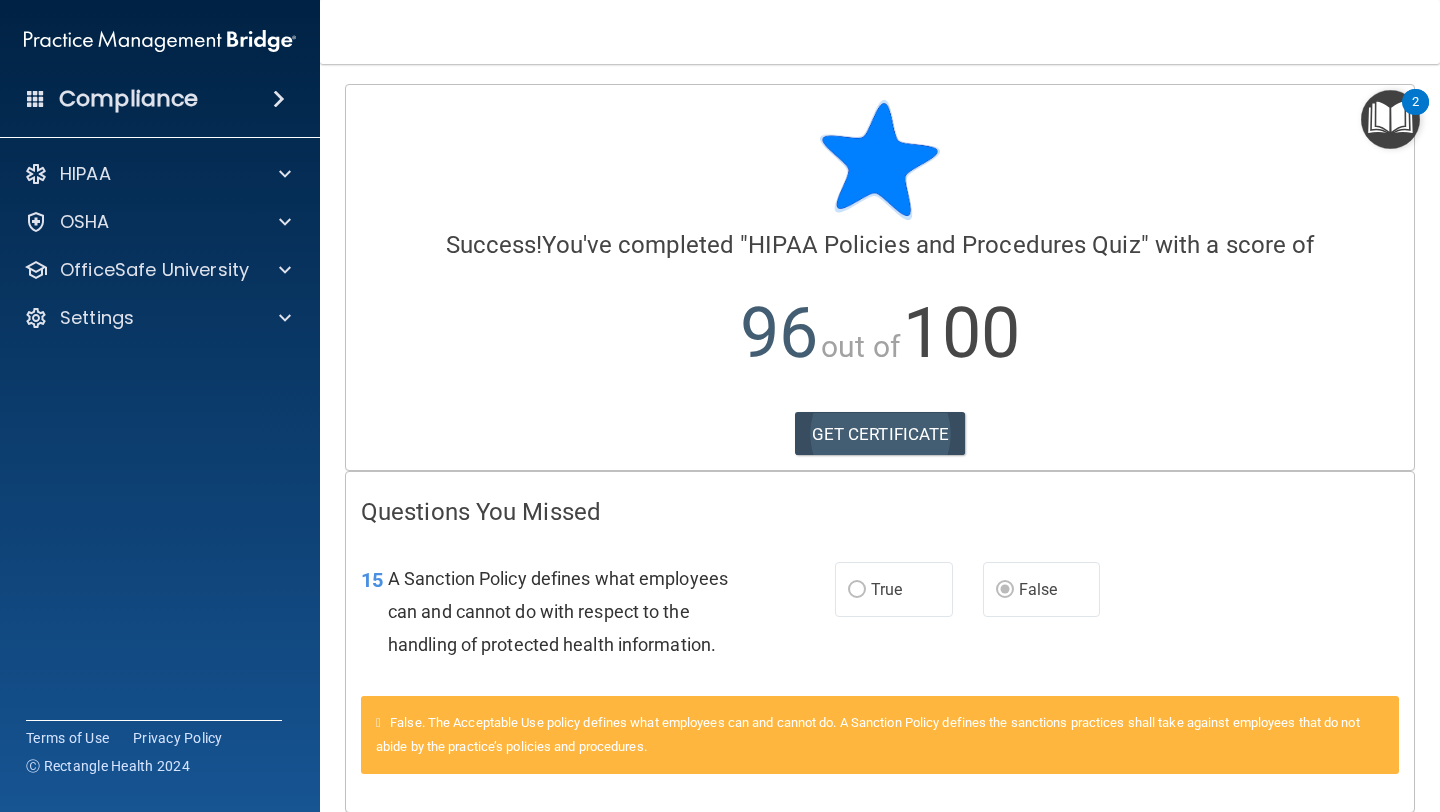 scroll, scrollTop: 81, scrollLeft: 0, axis: vertical 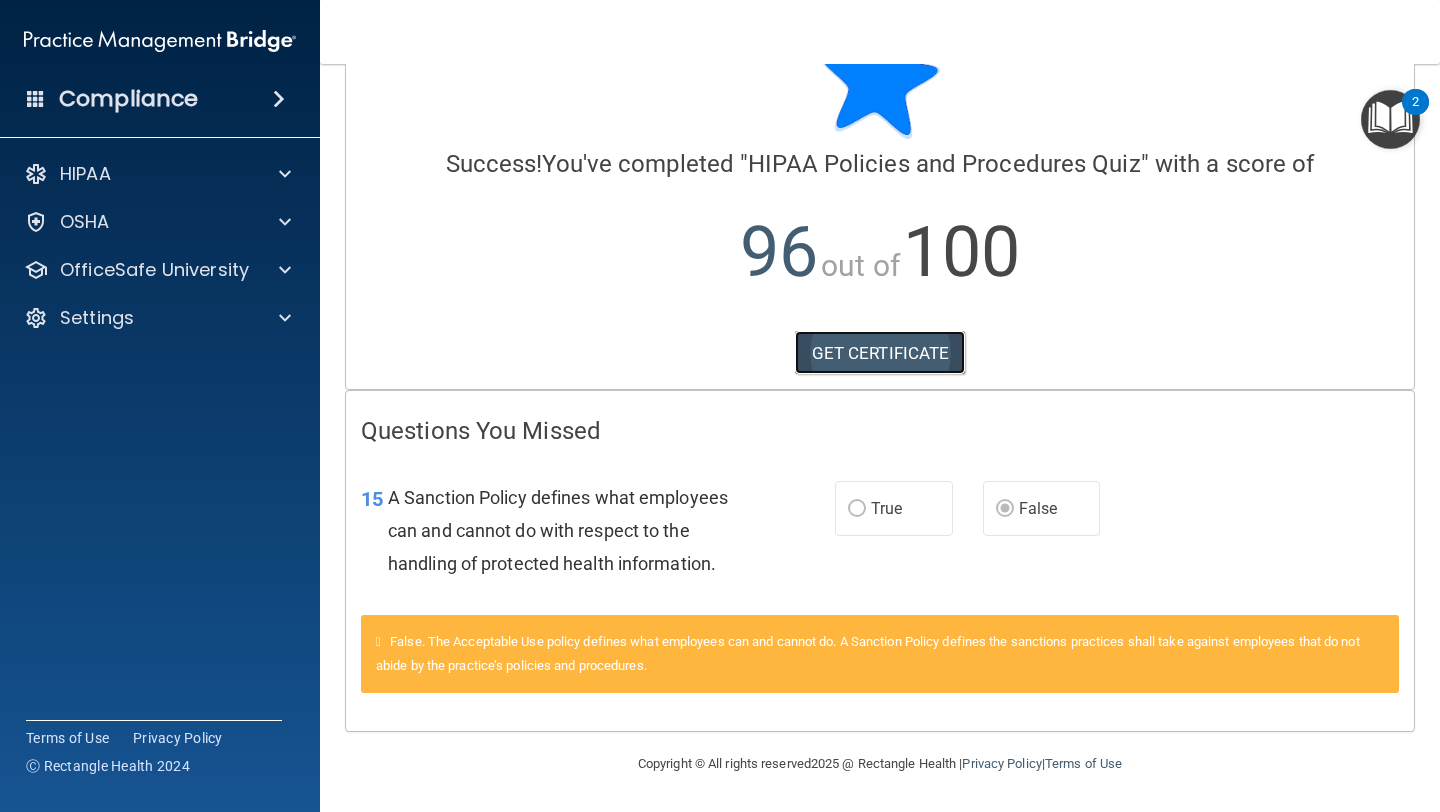 click on "GET CERTIFICATE" at bounding box center (880, 353) 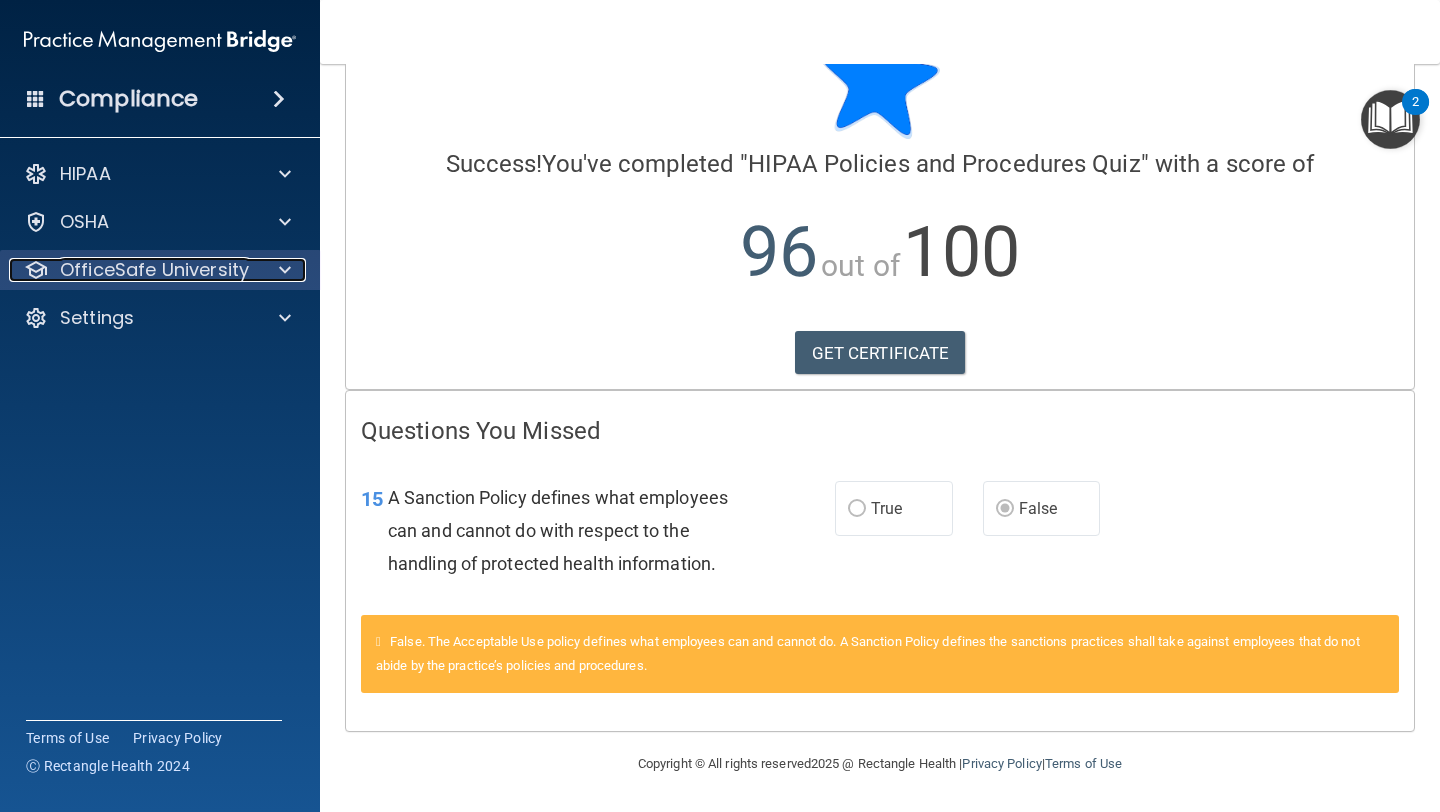 click on "OfficeSafe University" at bounding box center (154, 270) 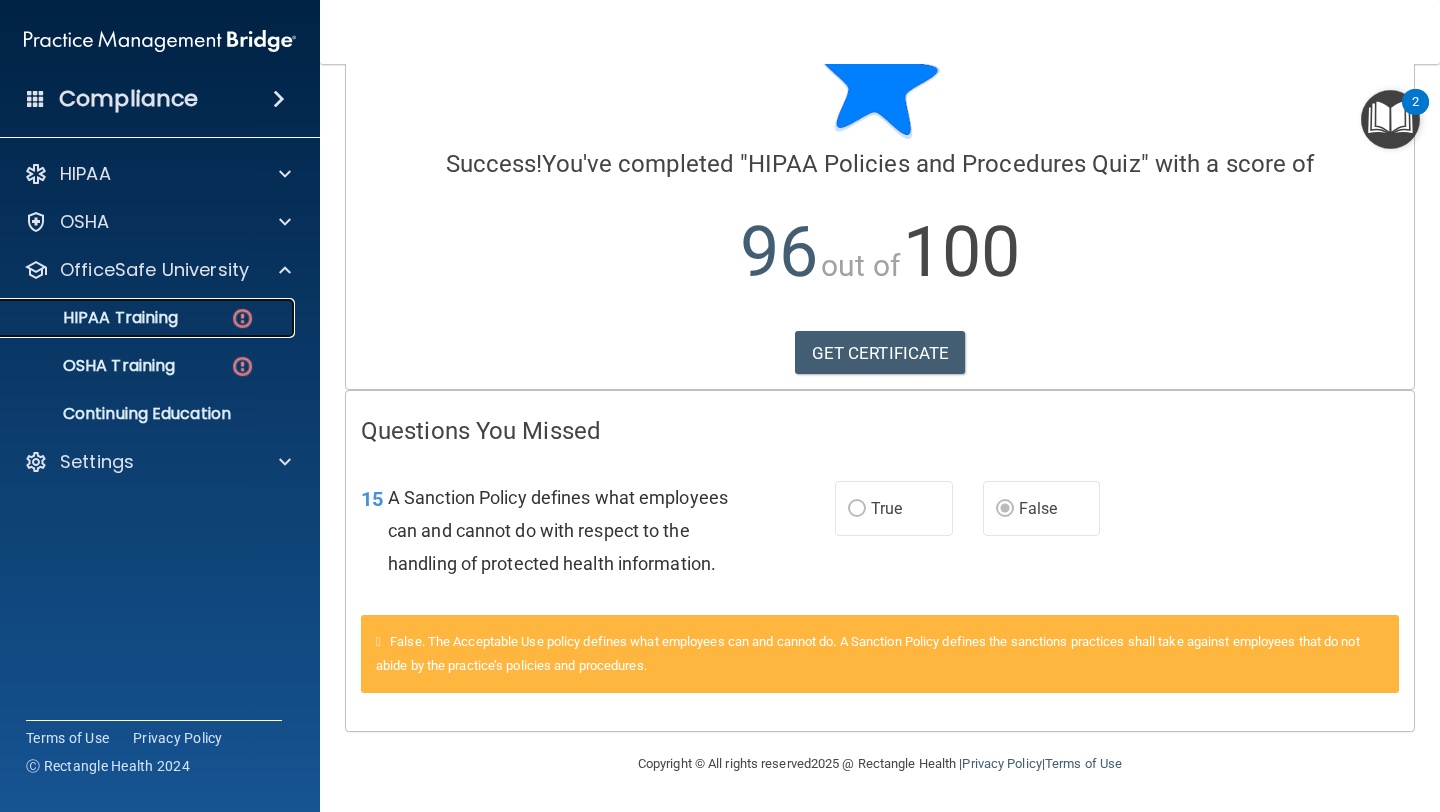 click on "HIPAA Training" at bounding box center (149, 318) 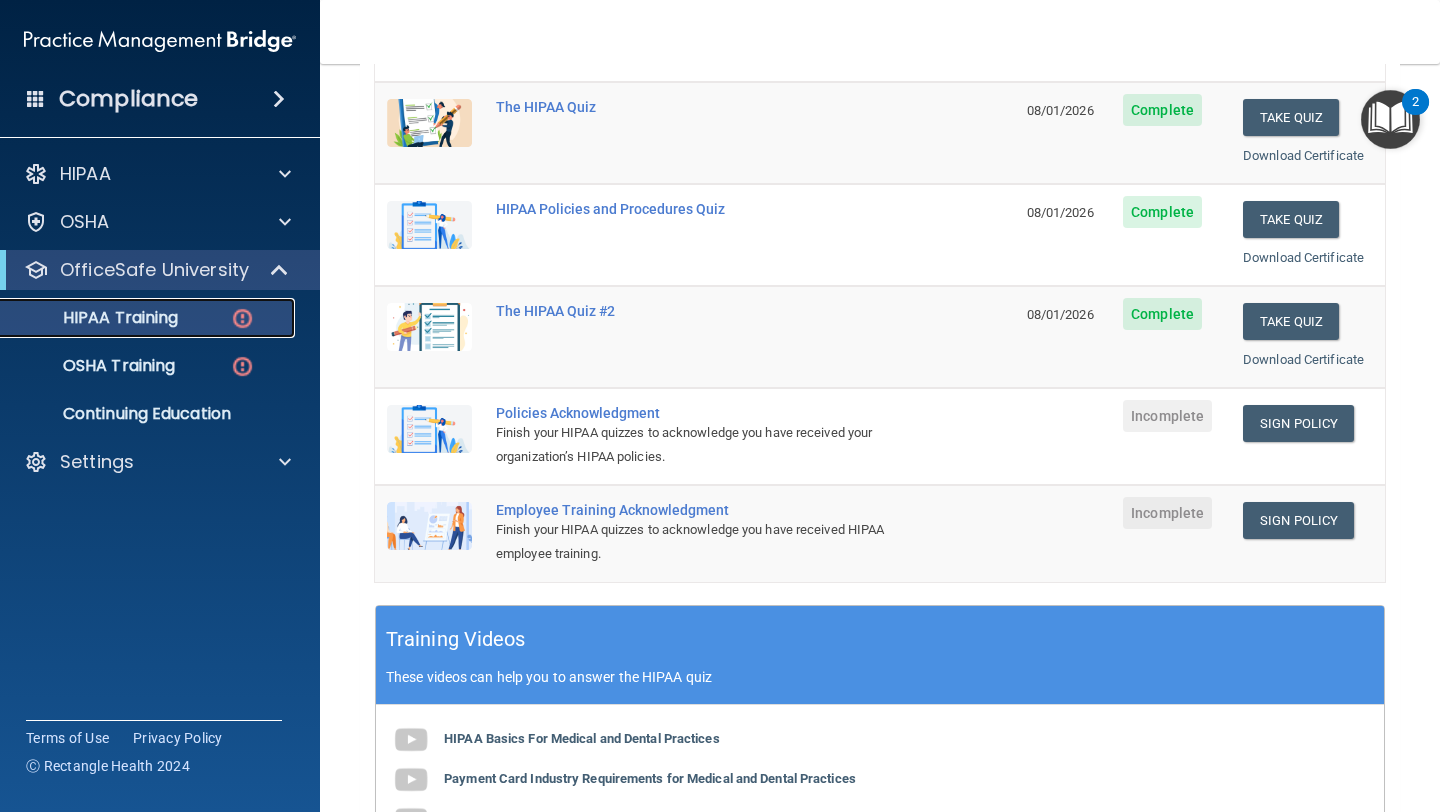 scroll, scrollTop: 286, scrollLeft: 0, axis: vertical 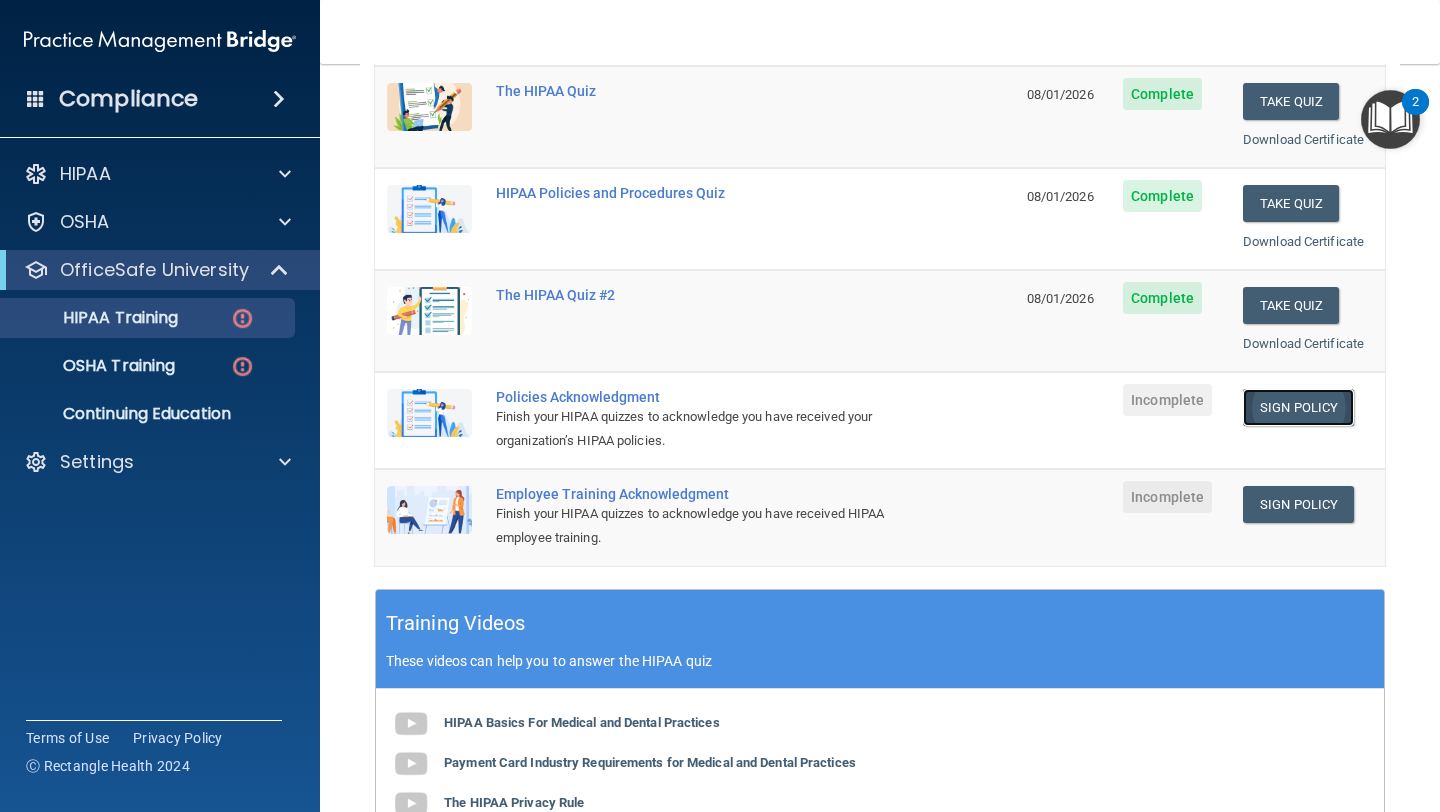 click on "Sign Policy" at bounding box center [1298, 407] 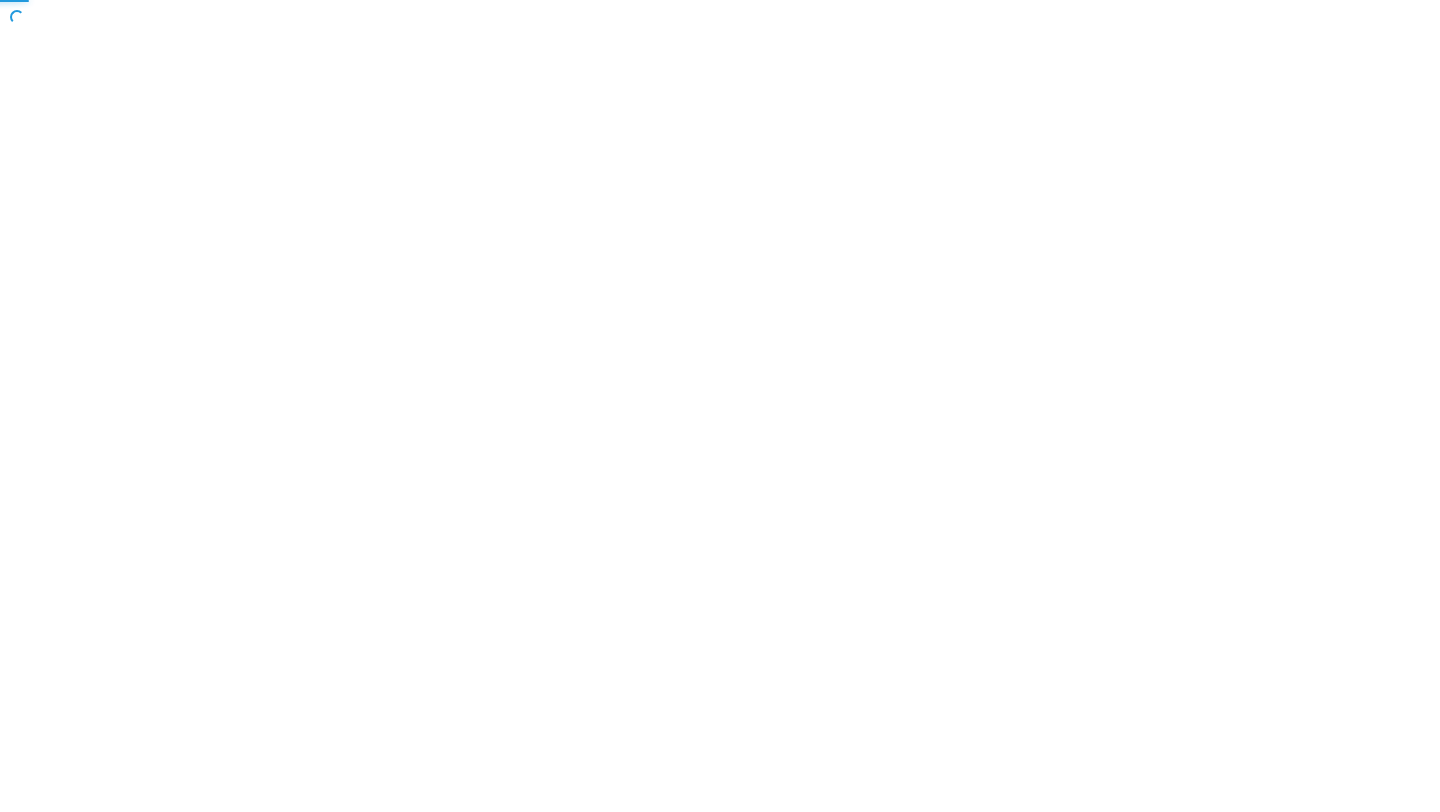 scroll, scrollTop: 0, scrollLeft: 0, axis: both 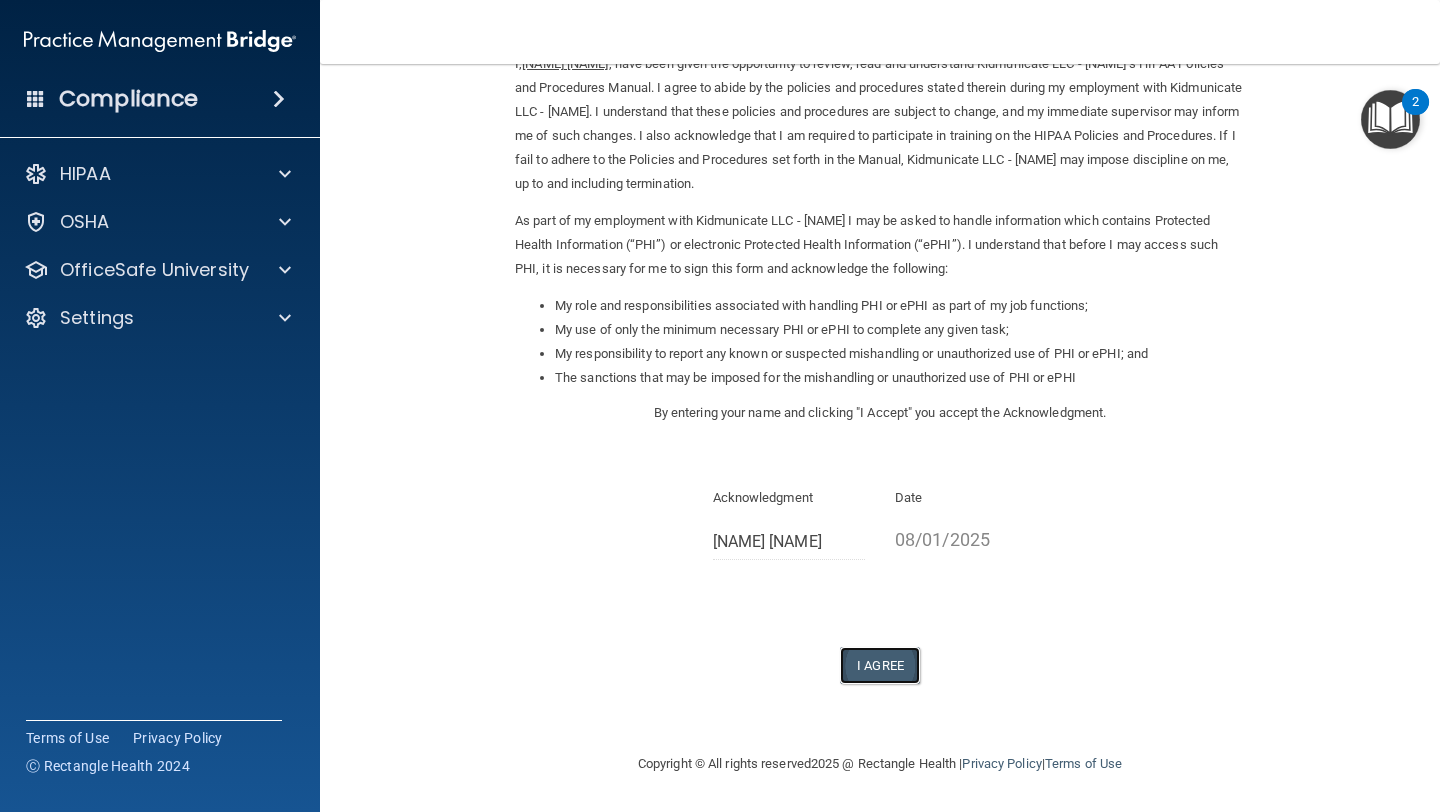 click on "I Agree" at bounding box center (880, 665) 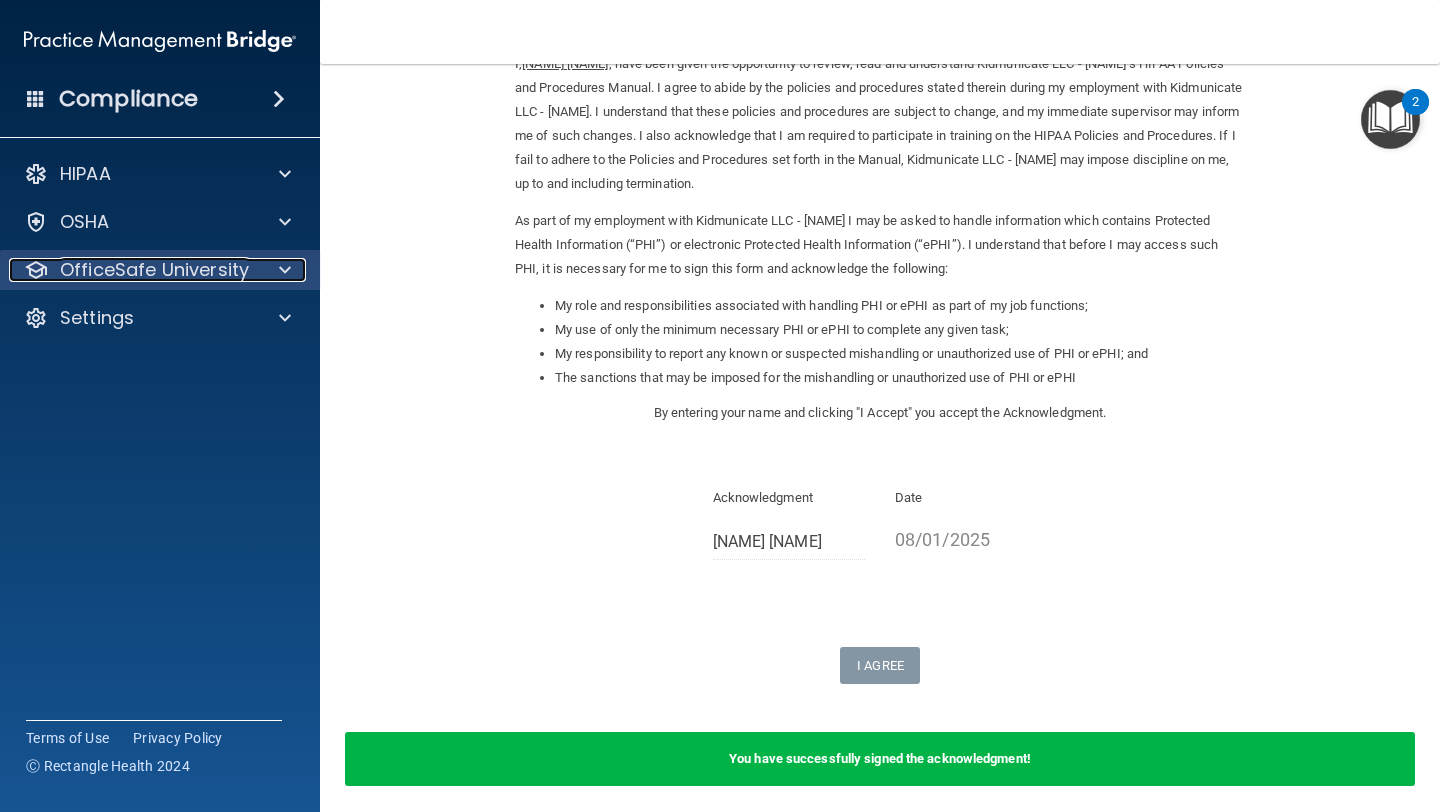 click on "OfficeSafe University" at bounding box center (154, 270) 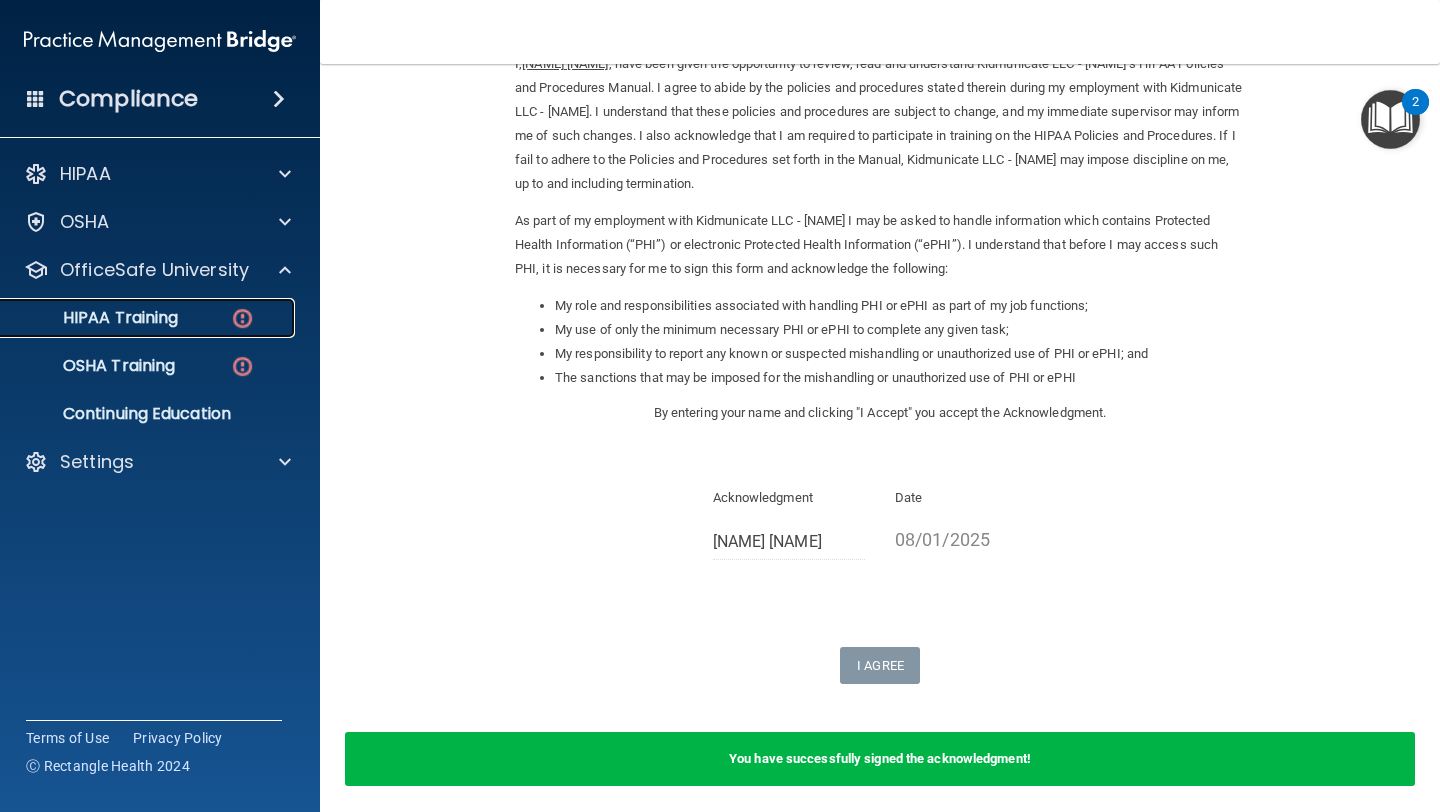 click at bounding box center [242, 318] 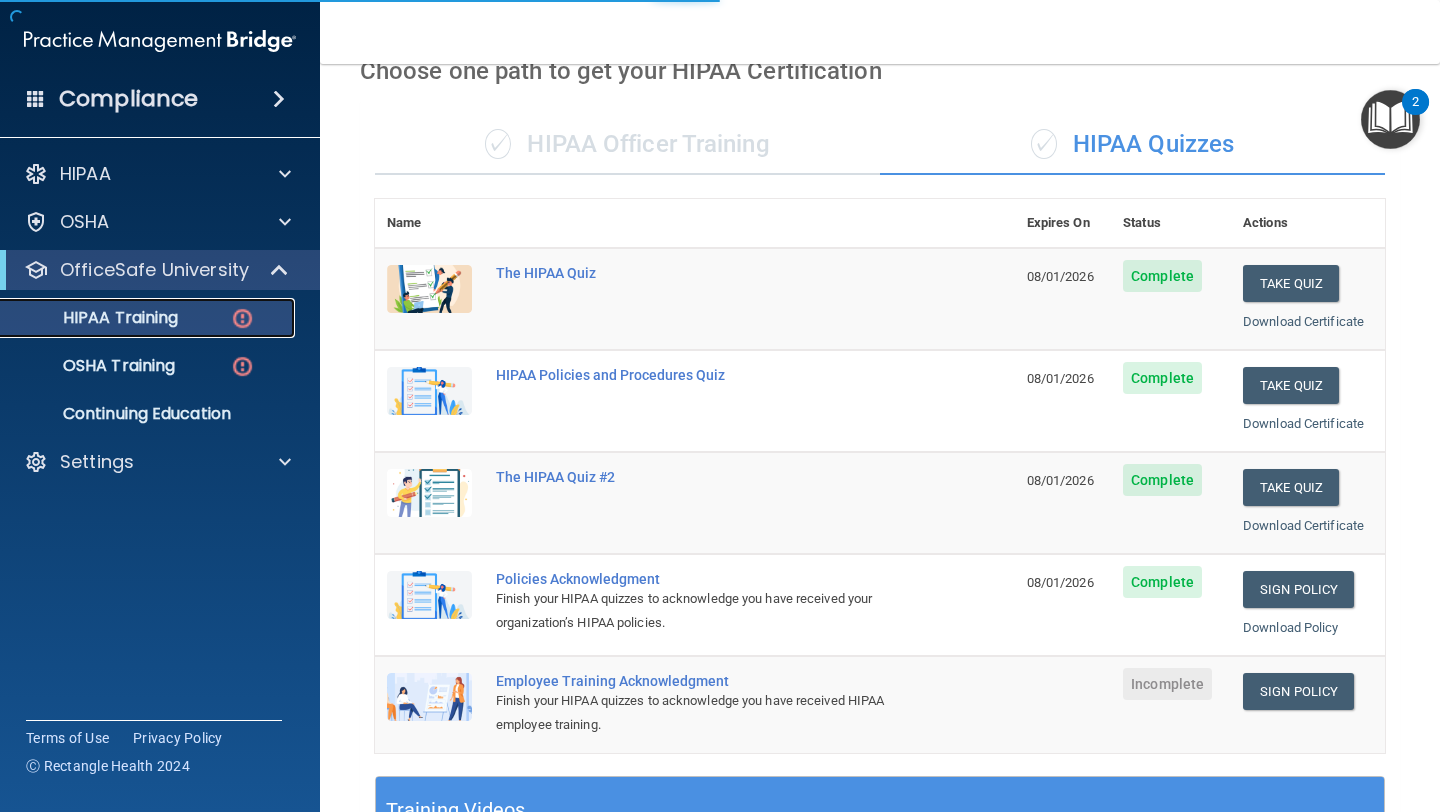 scroll, scrollTop: 611, scrollLeft: 0, axis: vertical 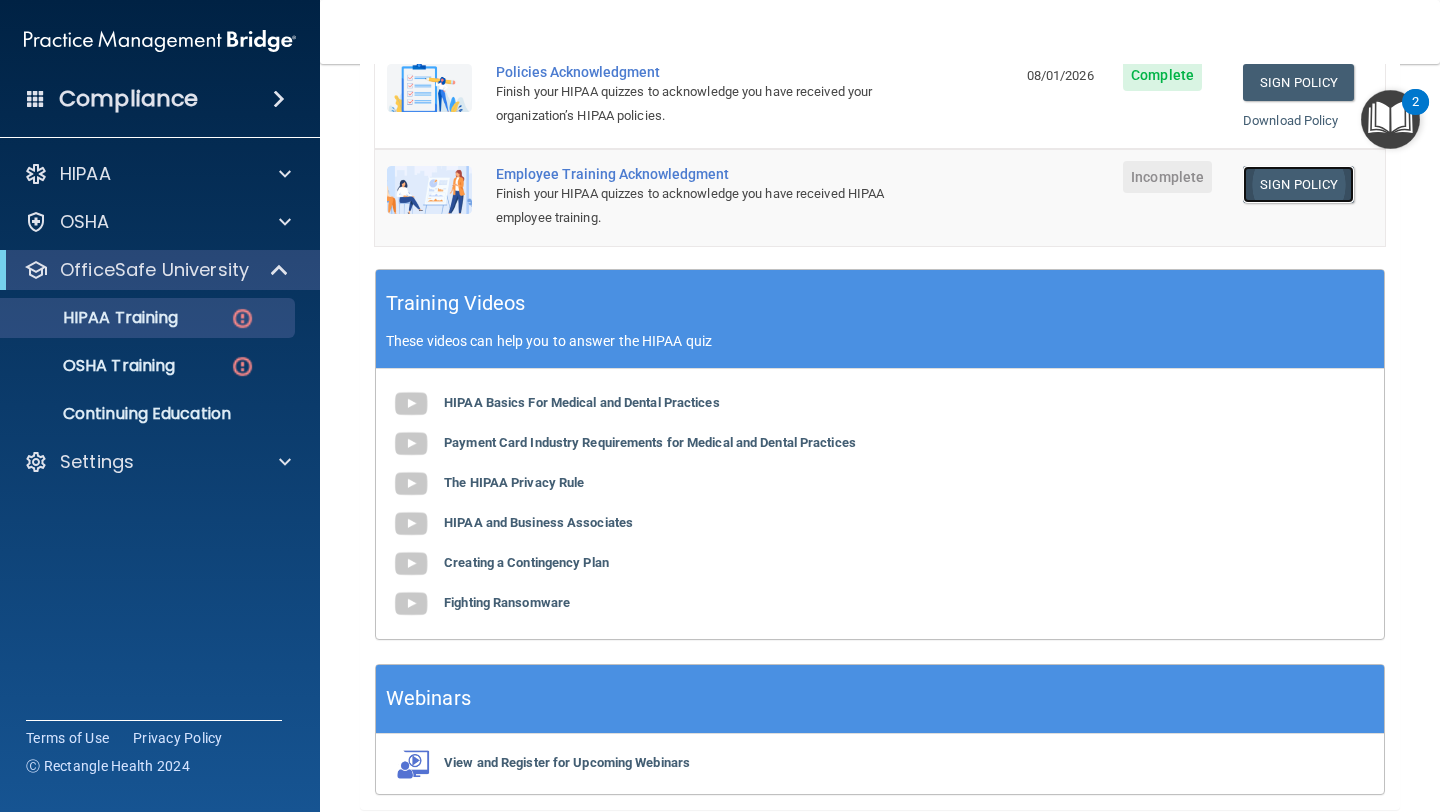 click on "Sign Policy" at bounding box center (1298, 184) 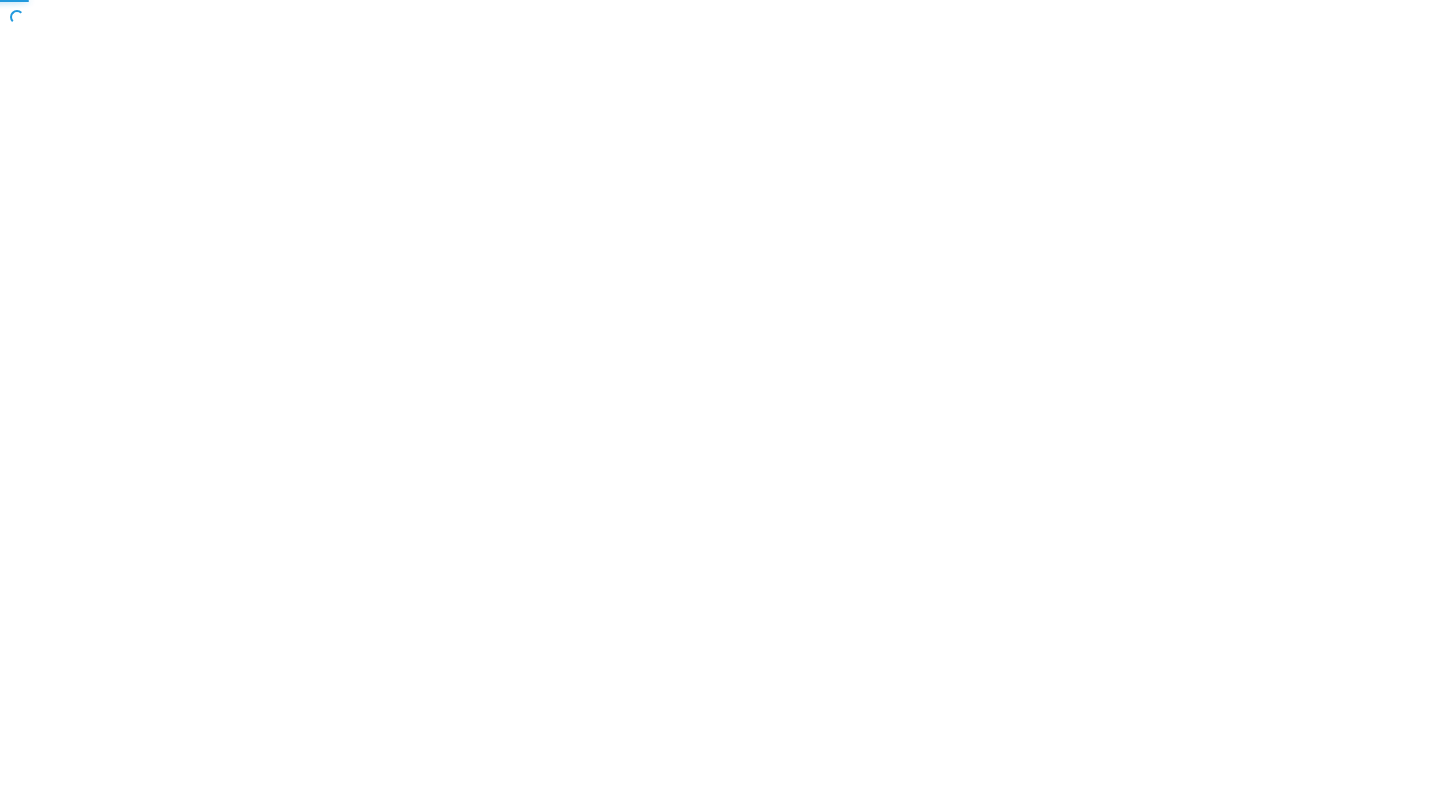 scroll, scrollTop: 0, scrollLeft: 0, axis: both 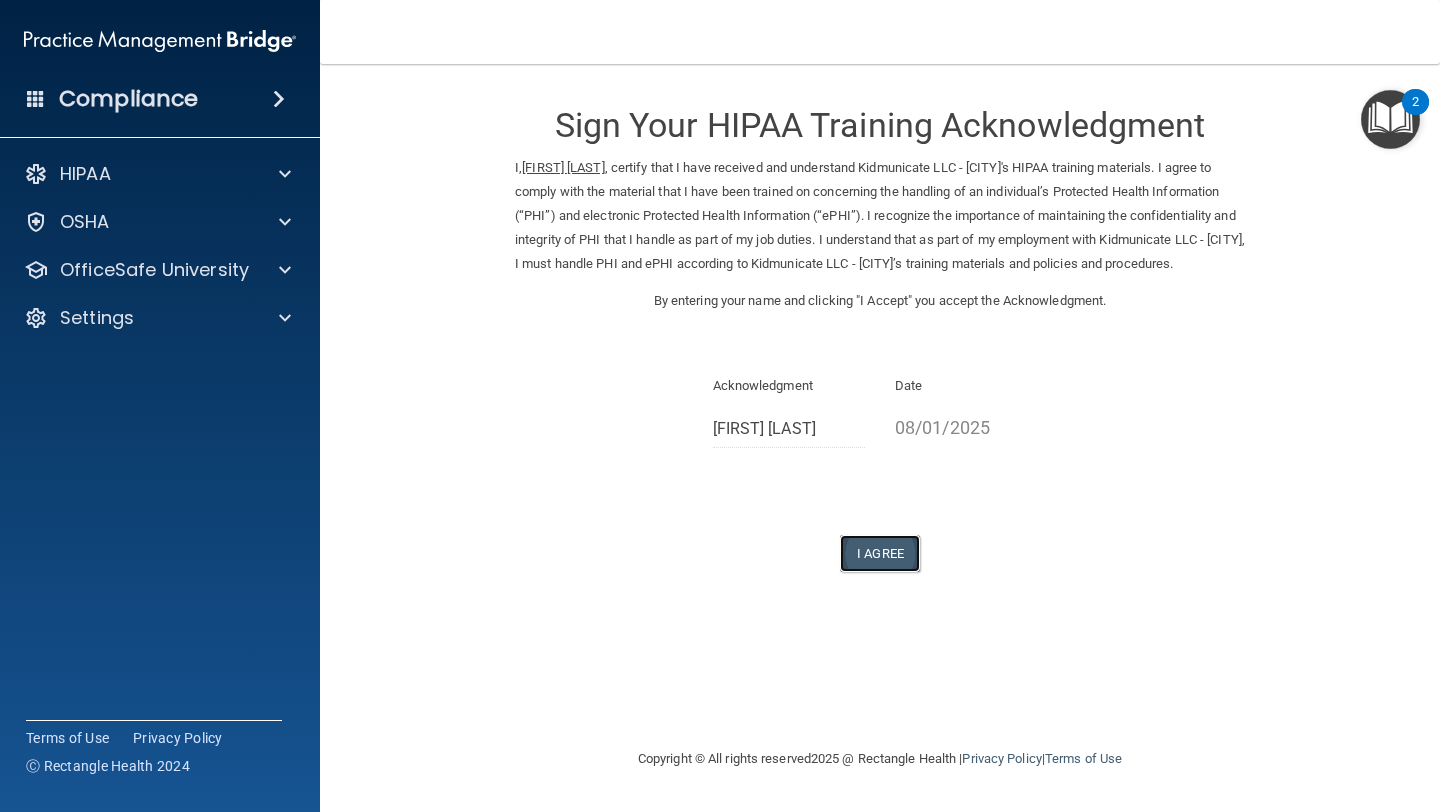 click on "I Agree" at bounding box center [880, 553] 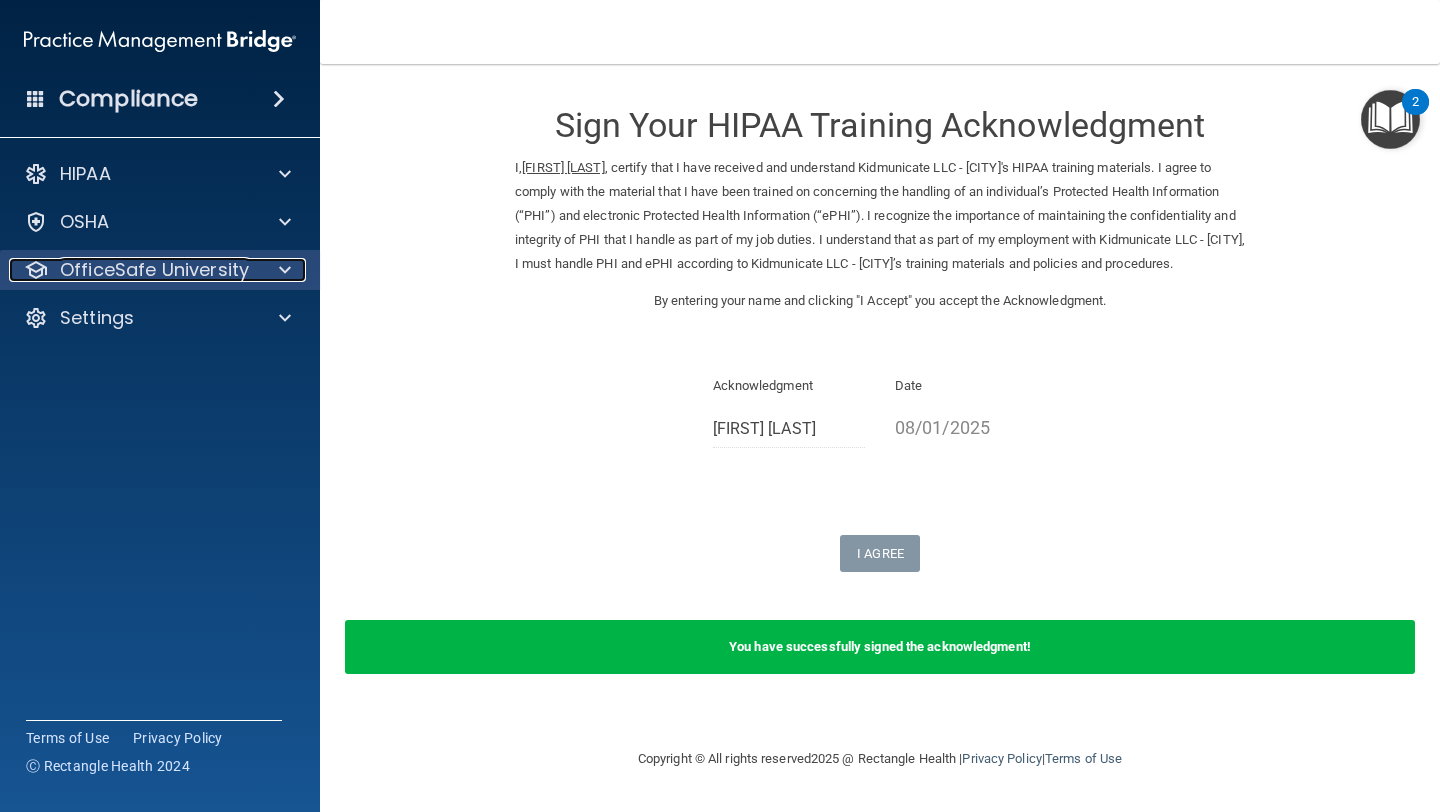 click on "OfficeSafe University" at bounding box center [154, 270] 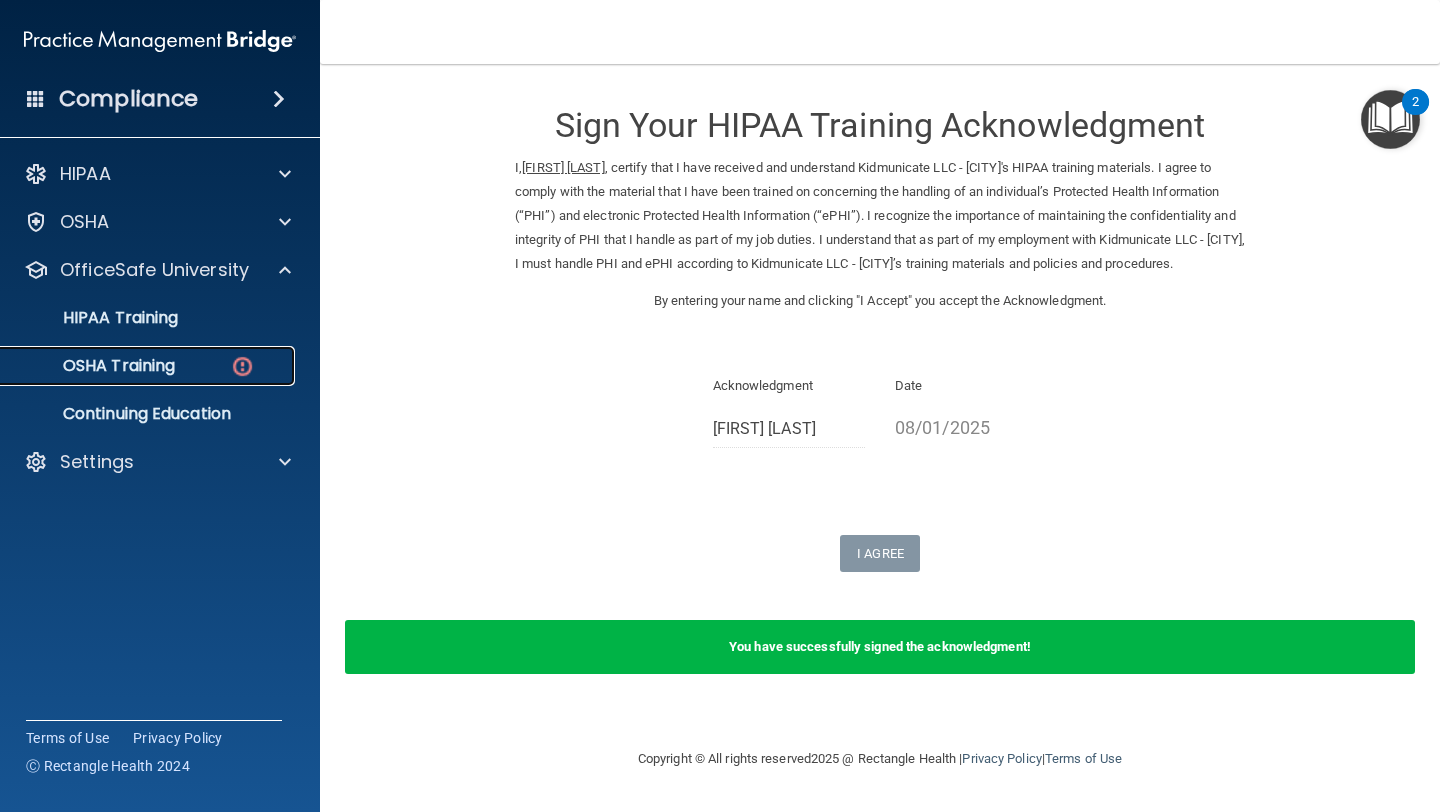 click on "OSHA Training" at bounding box center (149, 366) 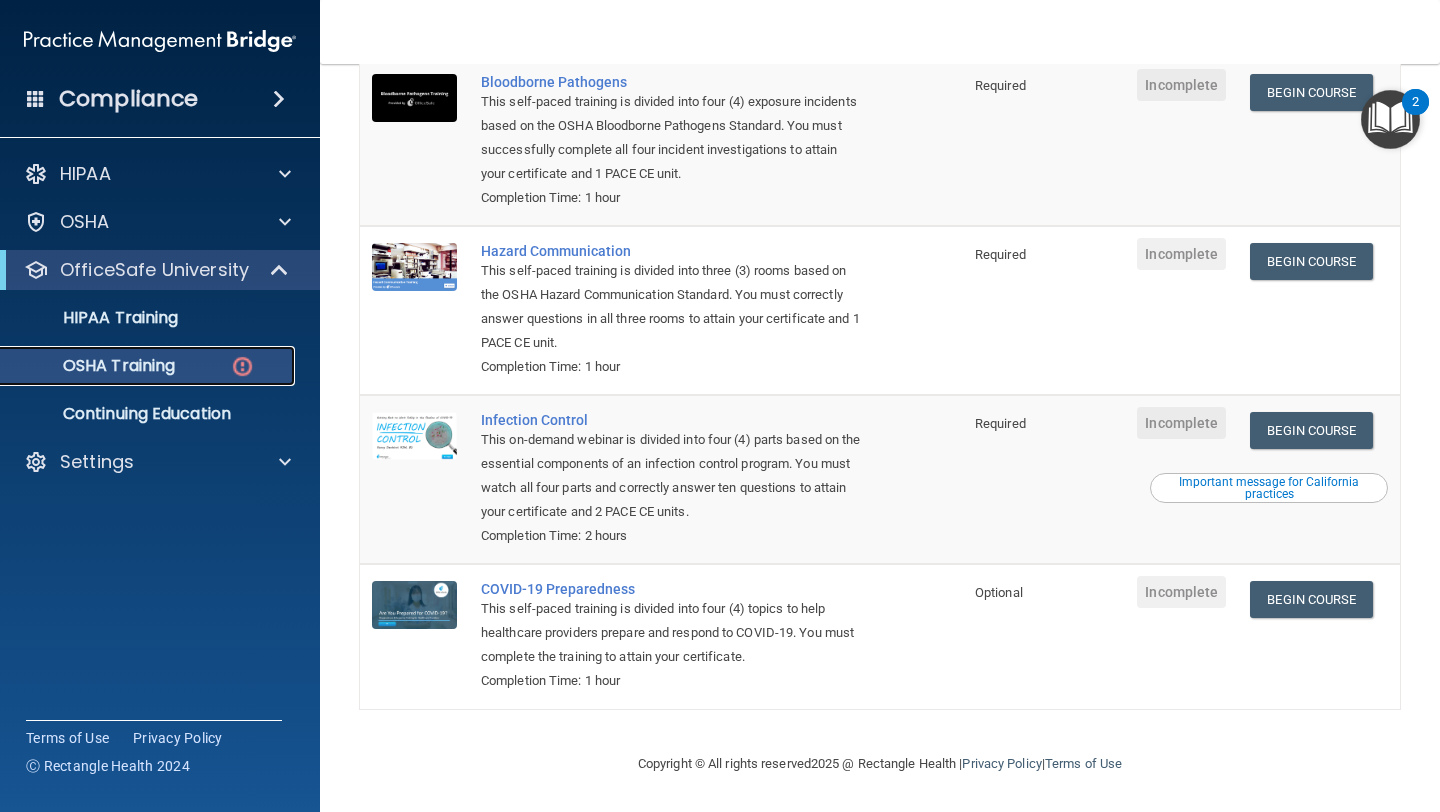 scroll, scrollTop: 0, scrollLeft: 0, axis: both 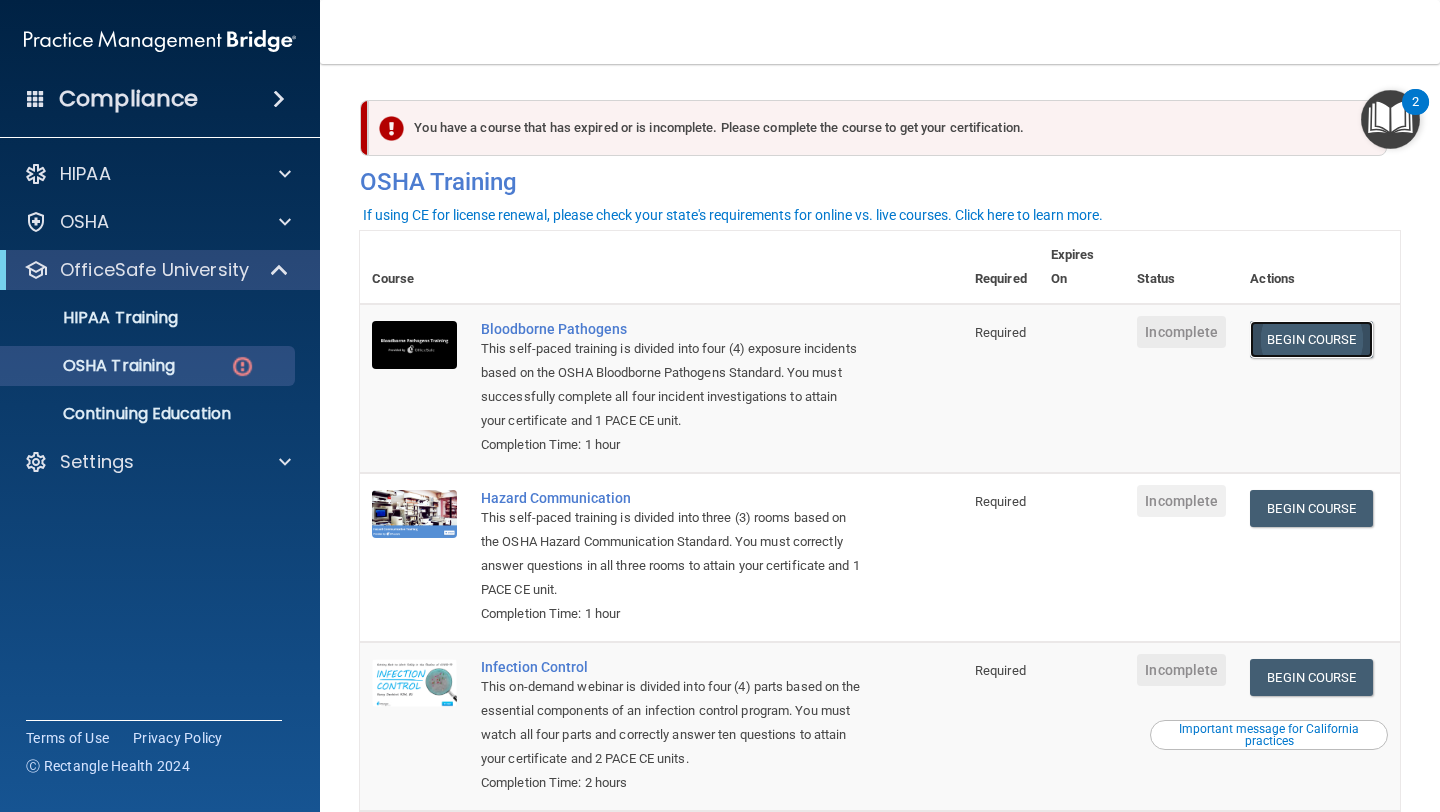 click on "Begin Course" at bounding box center [1311, 339] 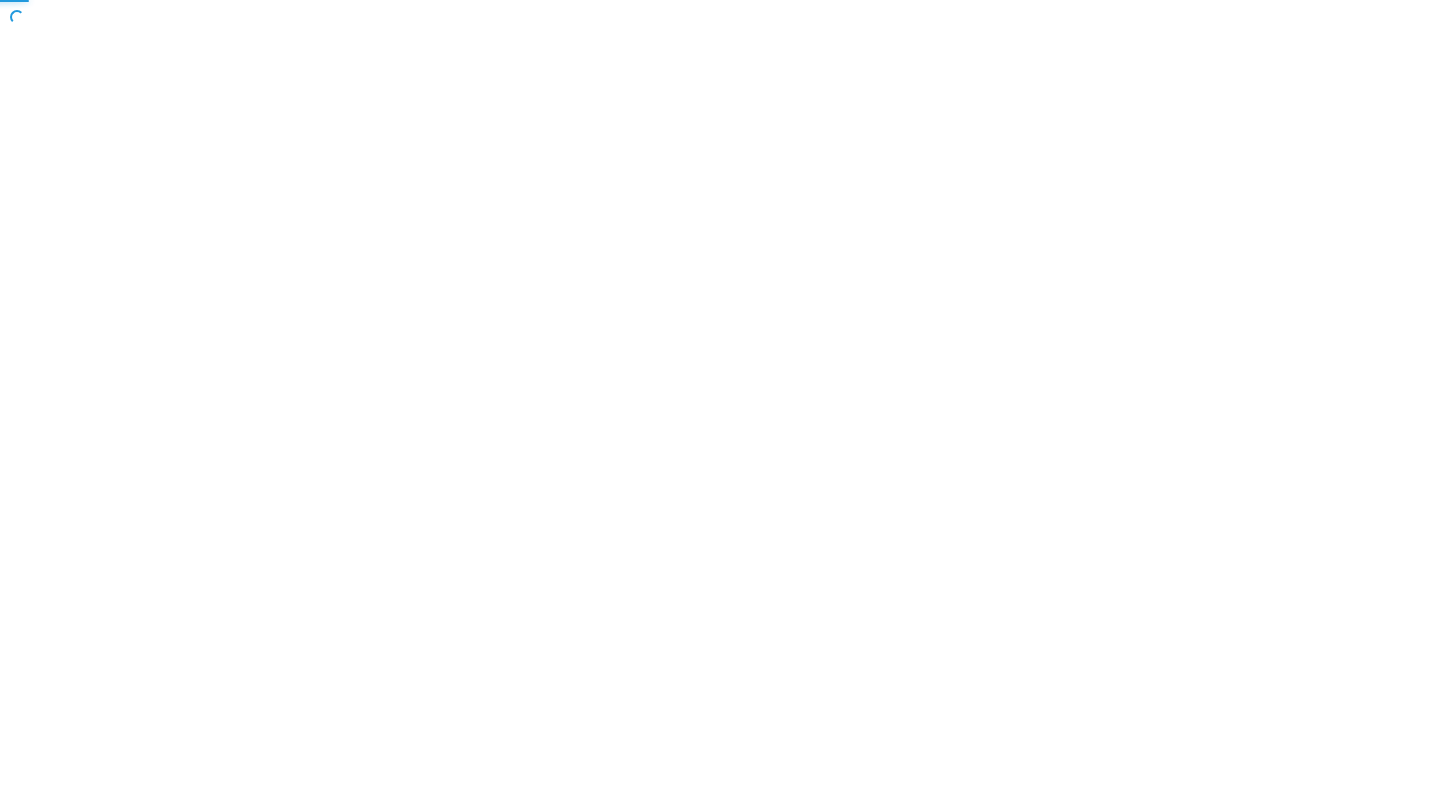 scroll, scrollTop: 0, scrollLeft: 0, axis: both 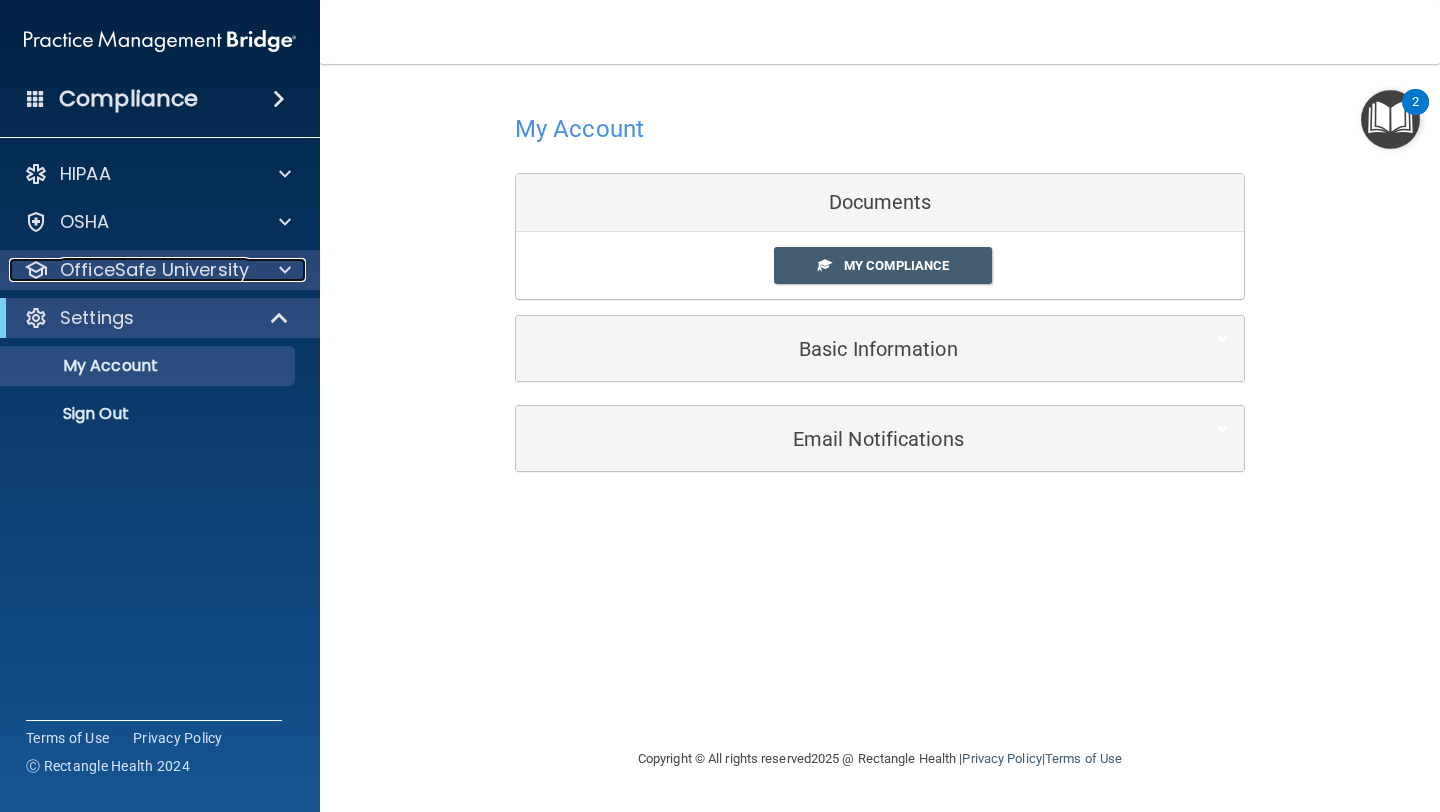 click on "OfficeSafe University" at bounding box center [154, 270] 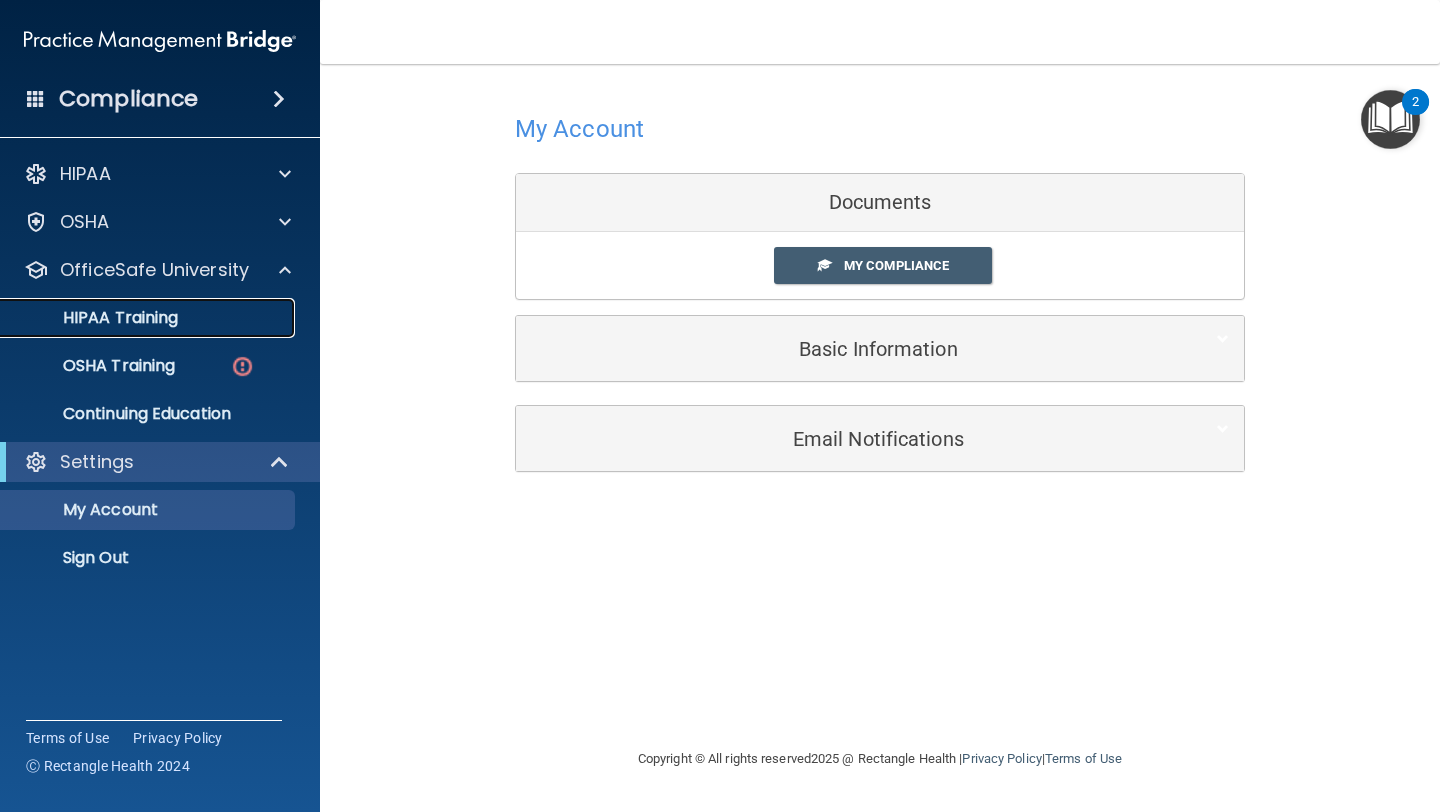 click on "HIPAA Training" at bounding box center [137, 318] 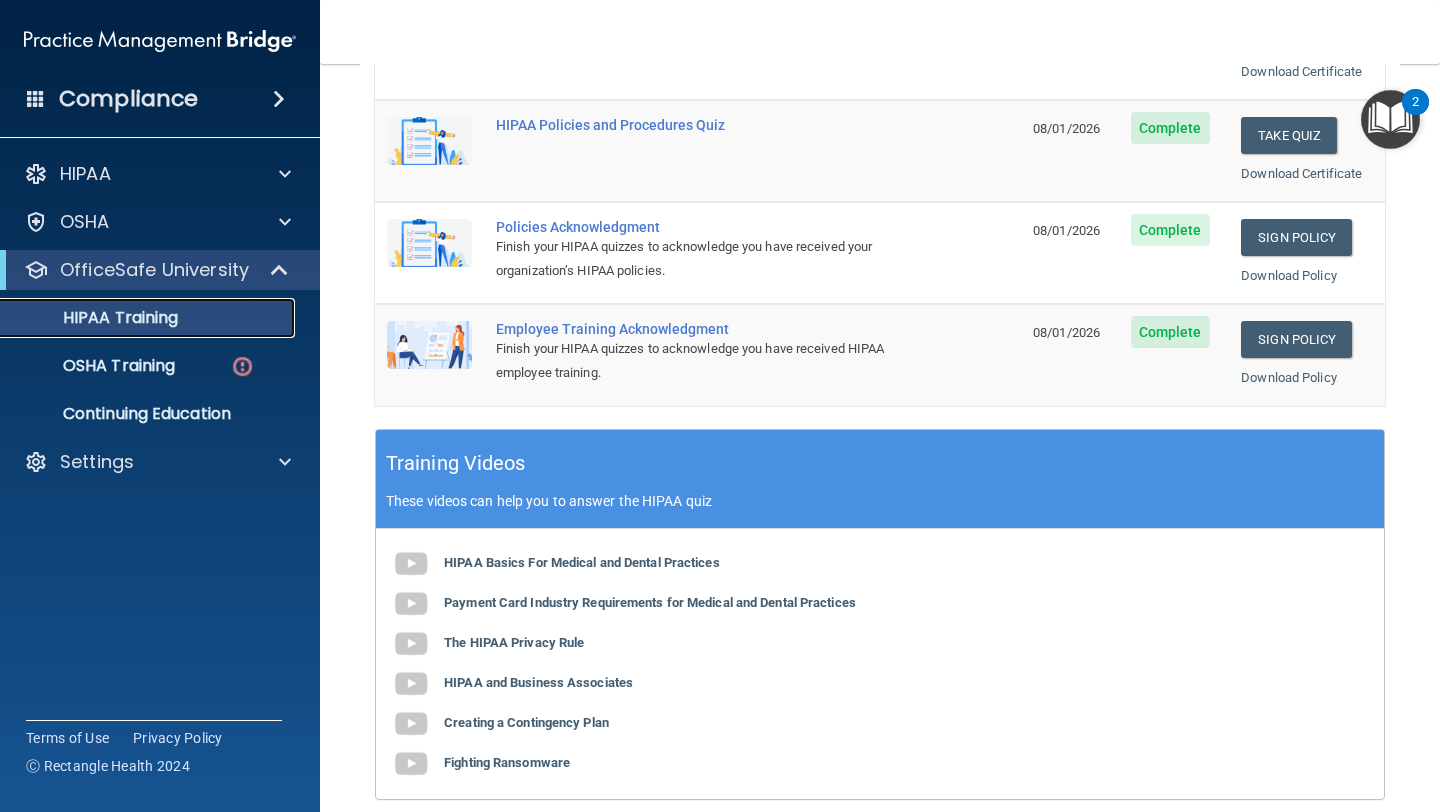 scroll, scrollTop: 229, scrollLeft: 0, axis: vertical 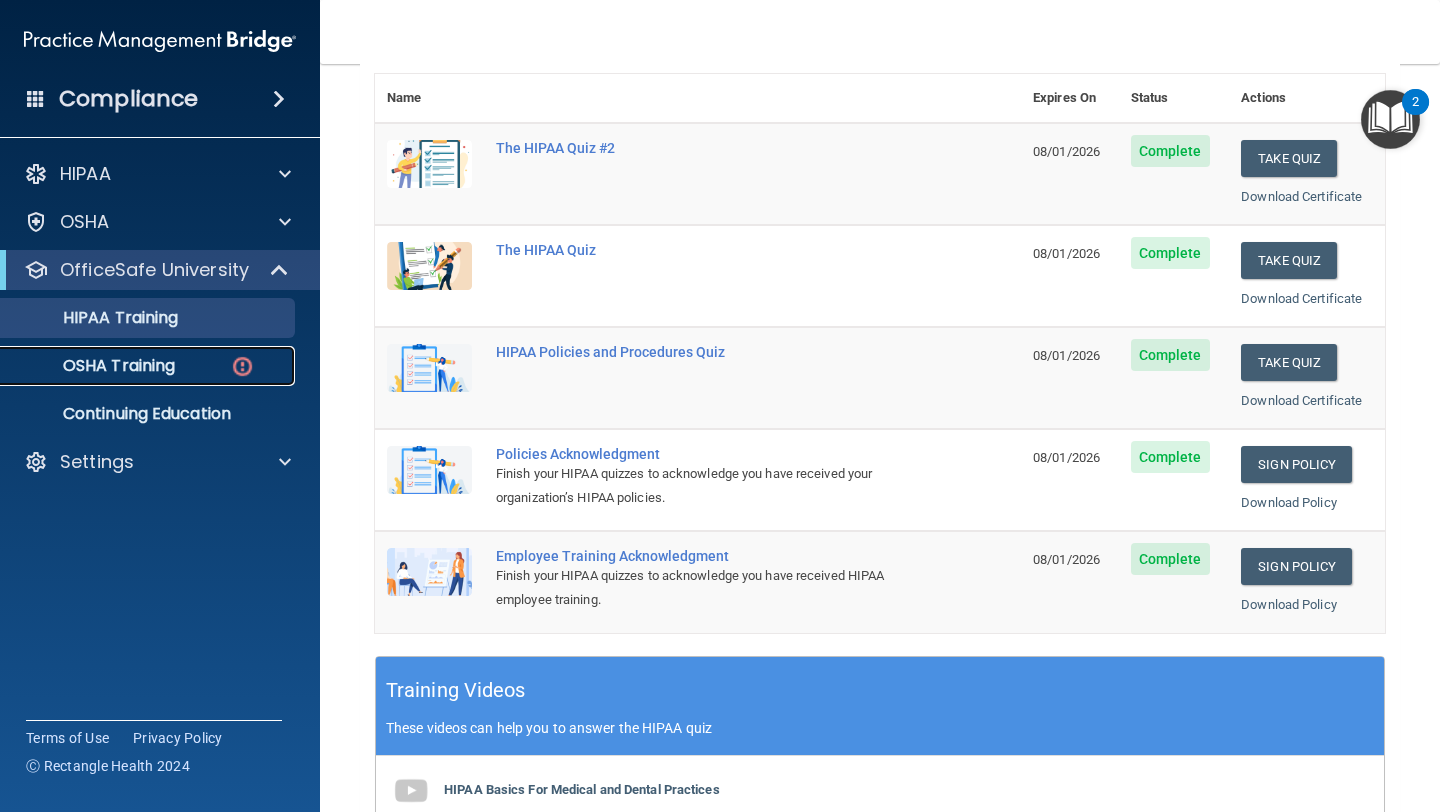 click on "OSHA Training" at bounding box center (149, 366) 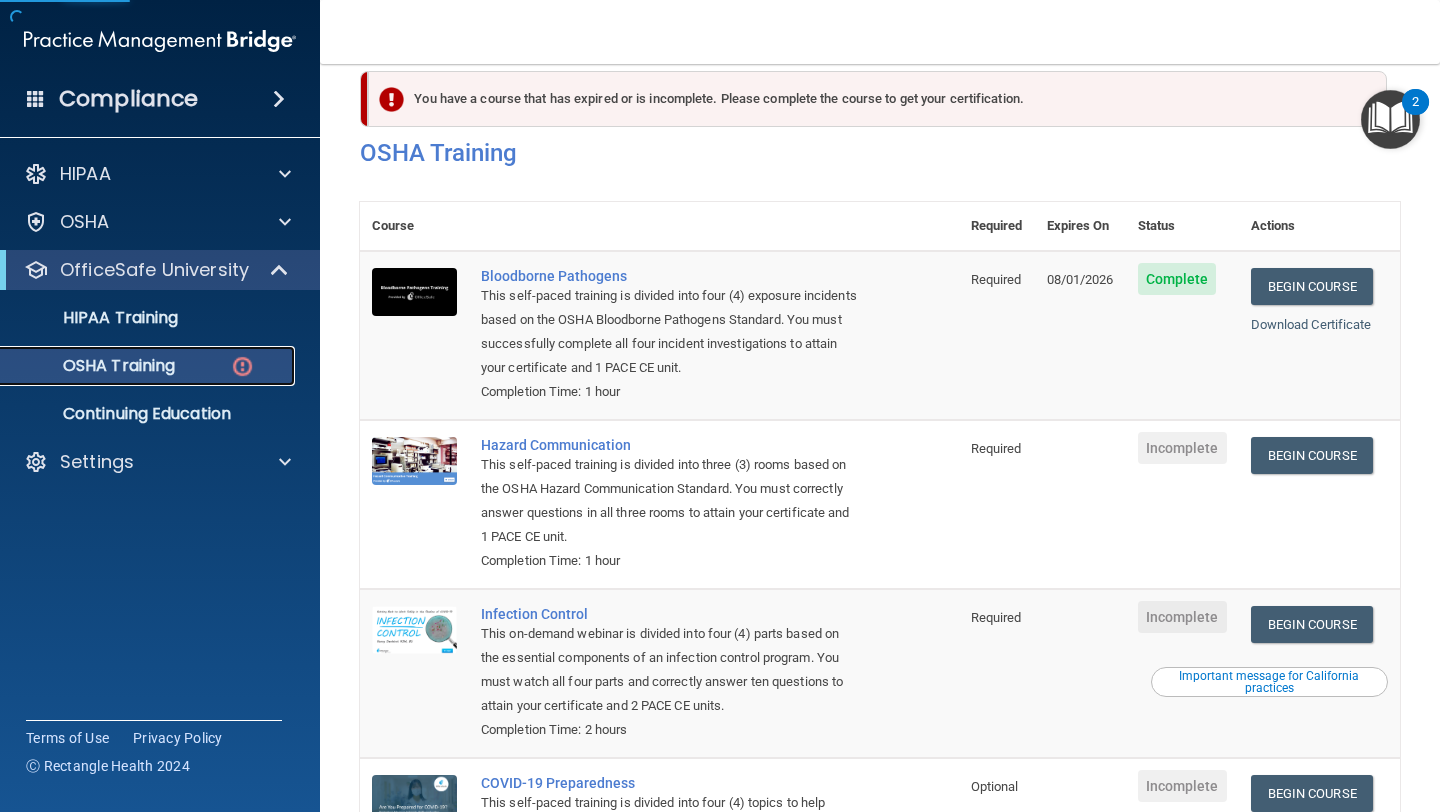 scroll, scrollTop: 27, scrollLeft: 0, axis: vertical 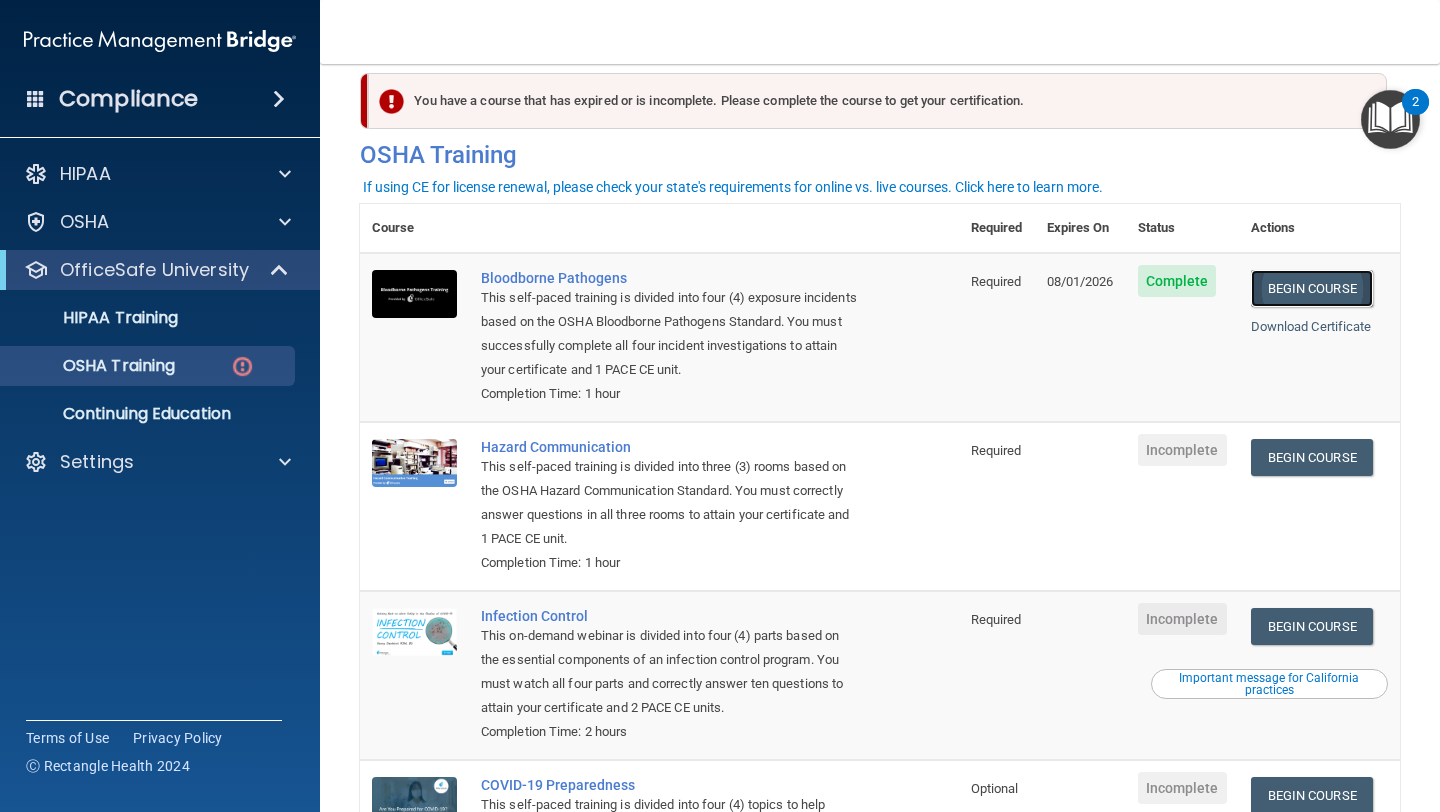 click on "Begin Course" at bounding box center [1312, 288] 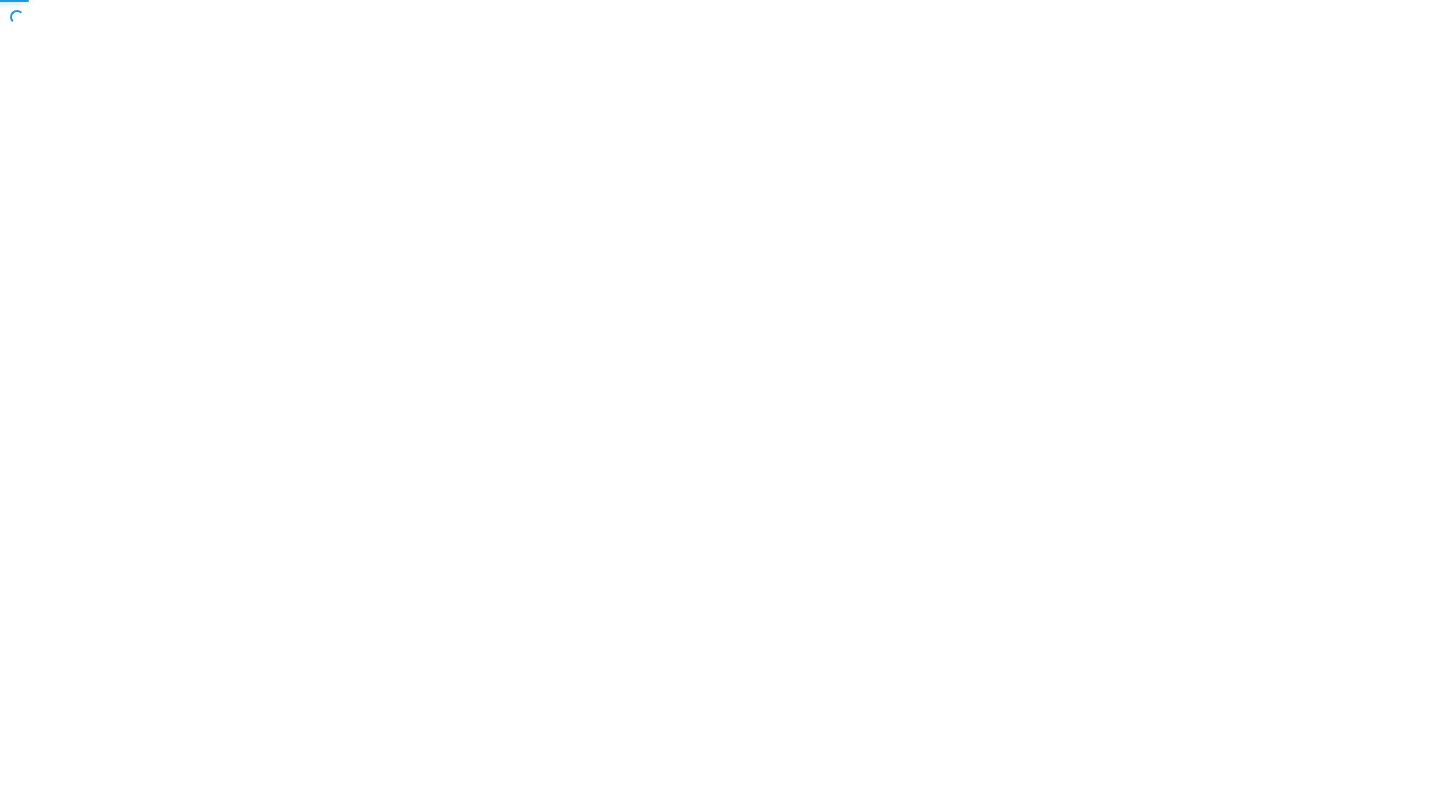 scroll, scrollTop: 0, scrollLeft: 0, axis: both 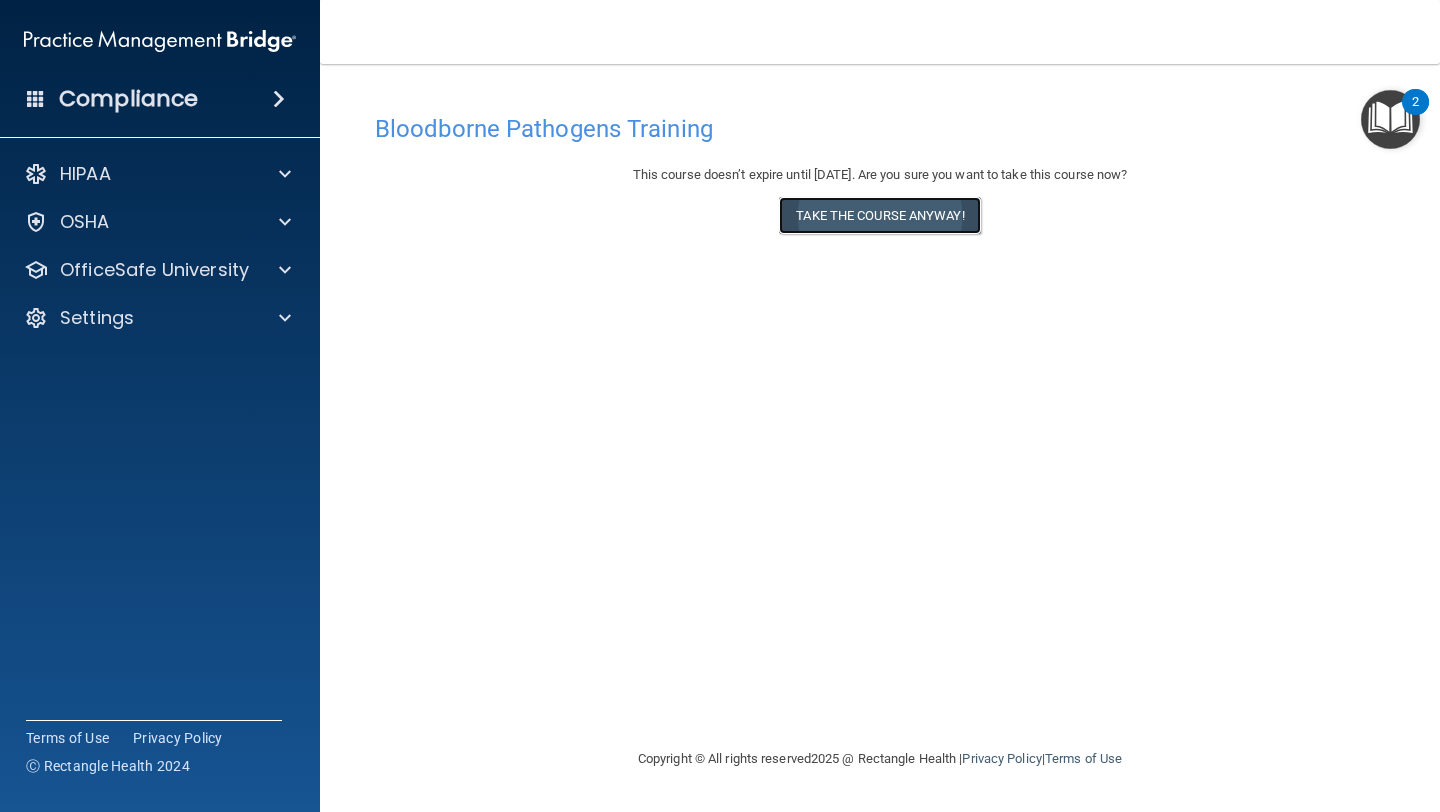 click on "Take the course anyway!" at bounding box center [879, 215] 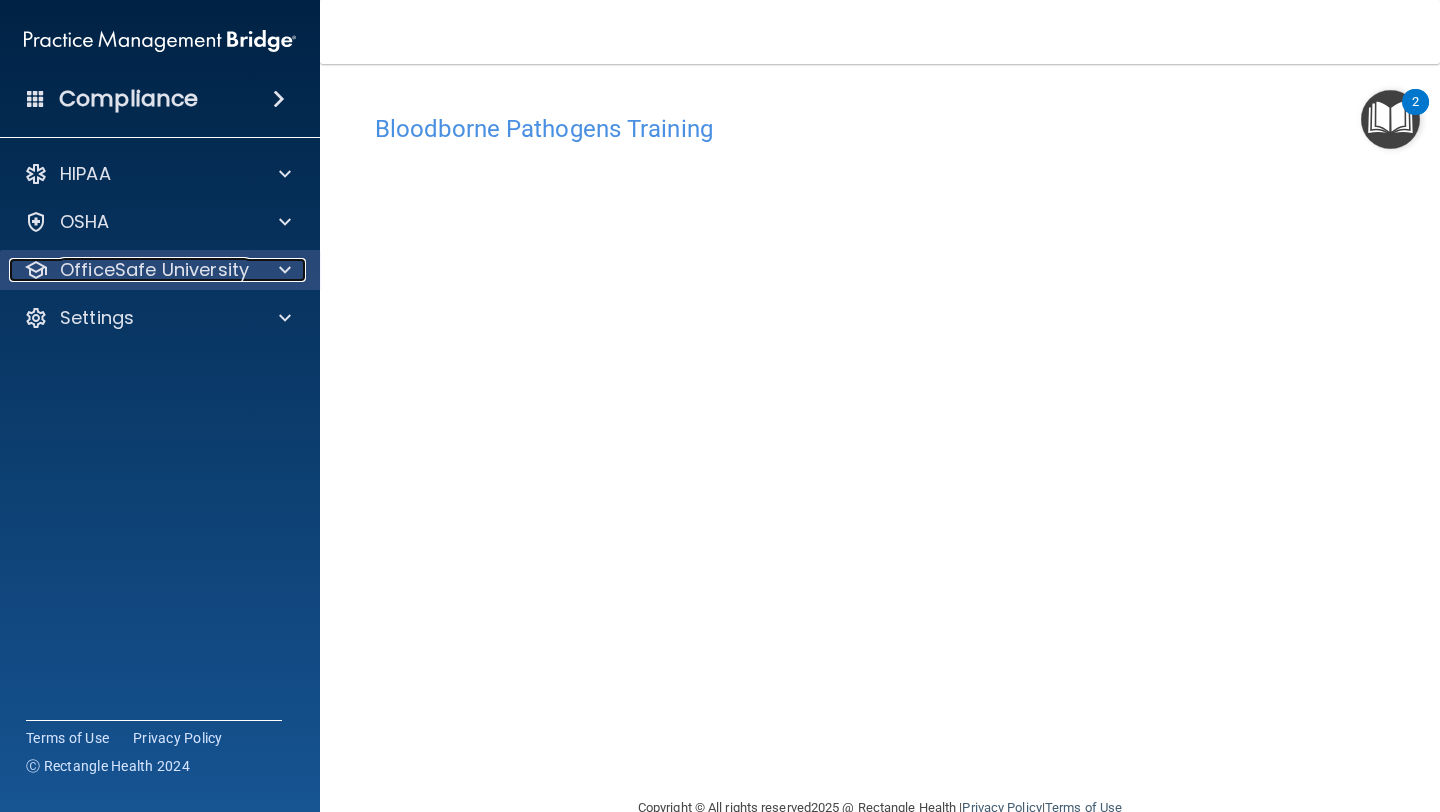 click on "OfficeSafe University" at bounding box center (154, 270) 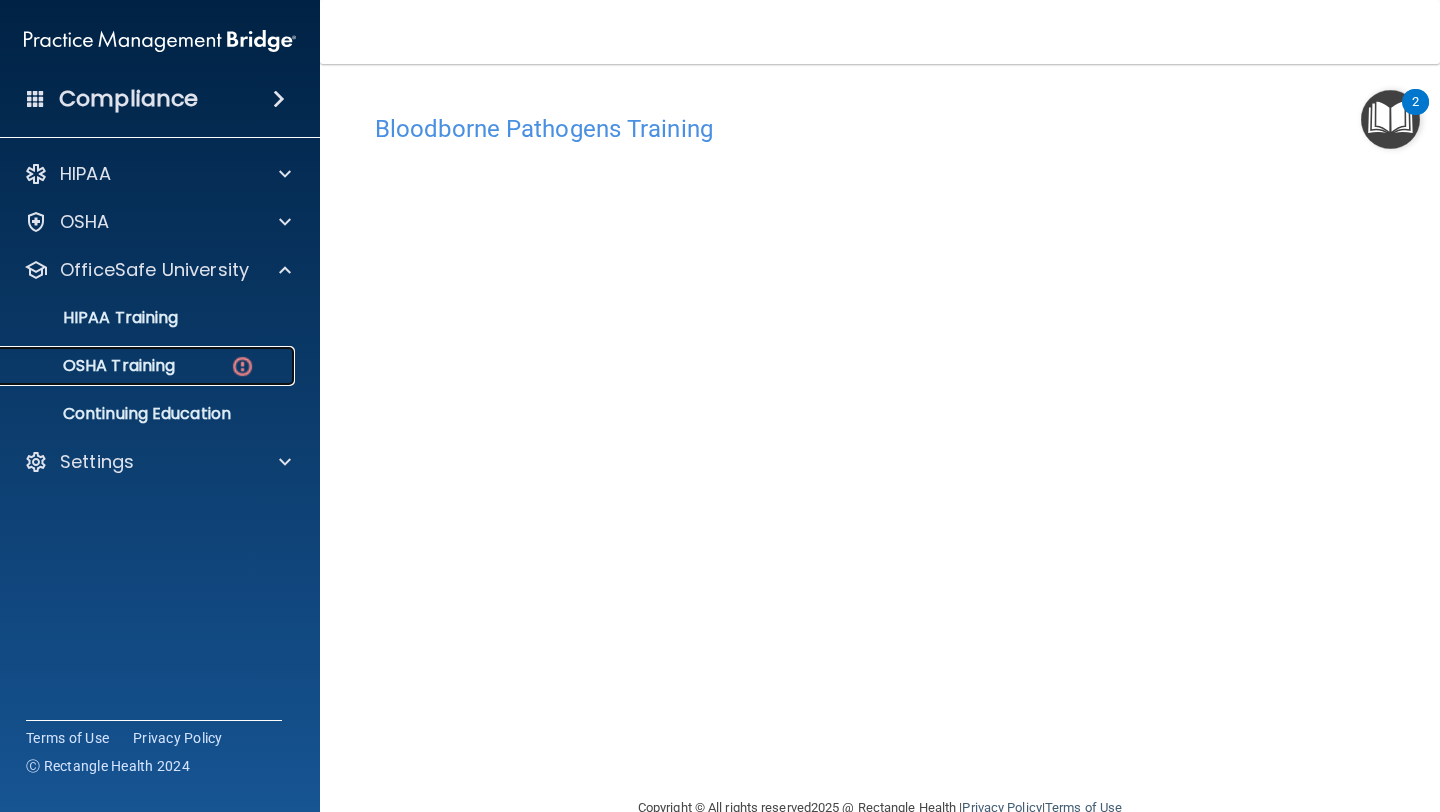 click on "OSHA Training" at bounding box center [149, 366] 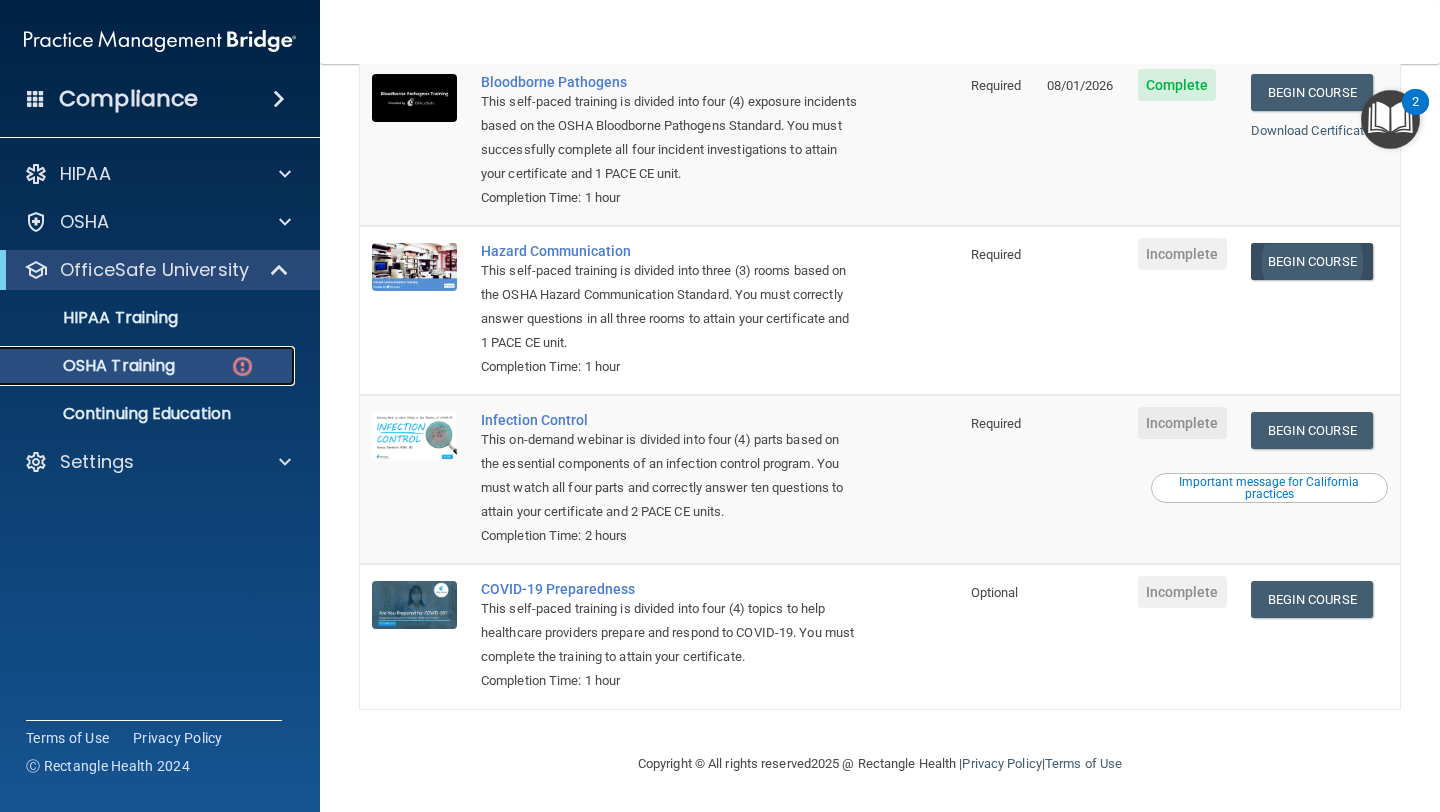 scroll, scrollTop: 224, scrollLeft: 0, axis: vertical 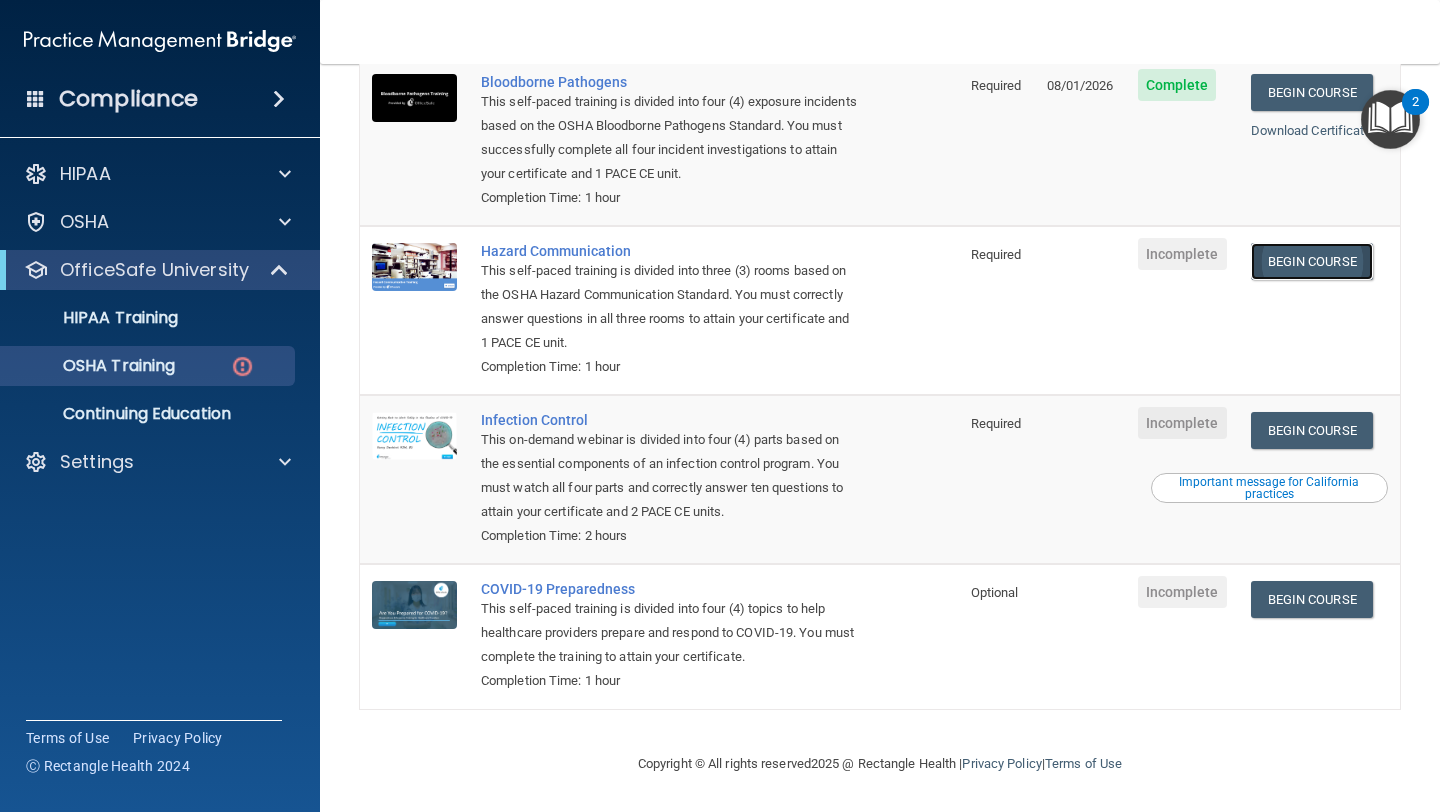 click on "Begin Course" at bounding box center [1312, 261] 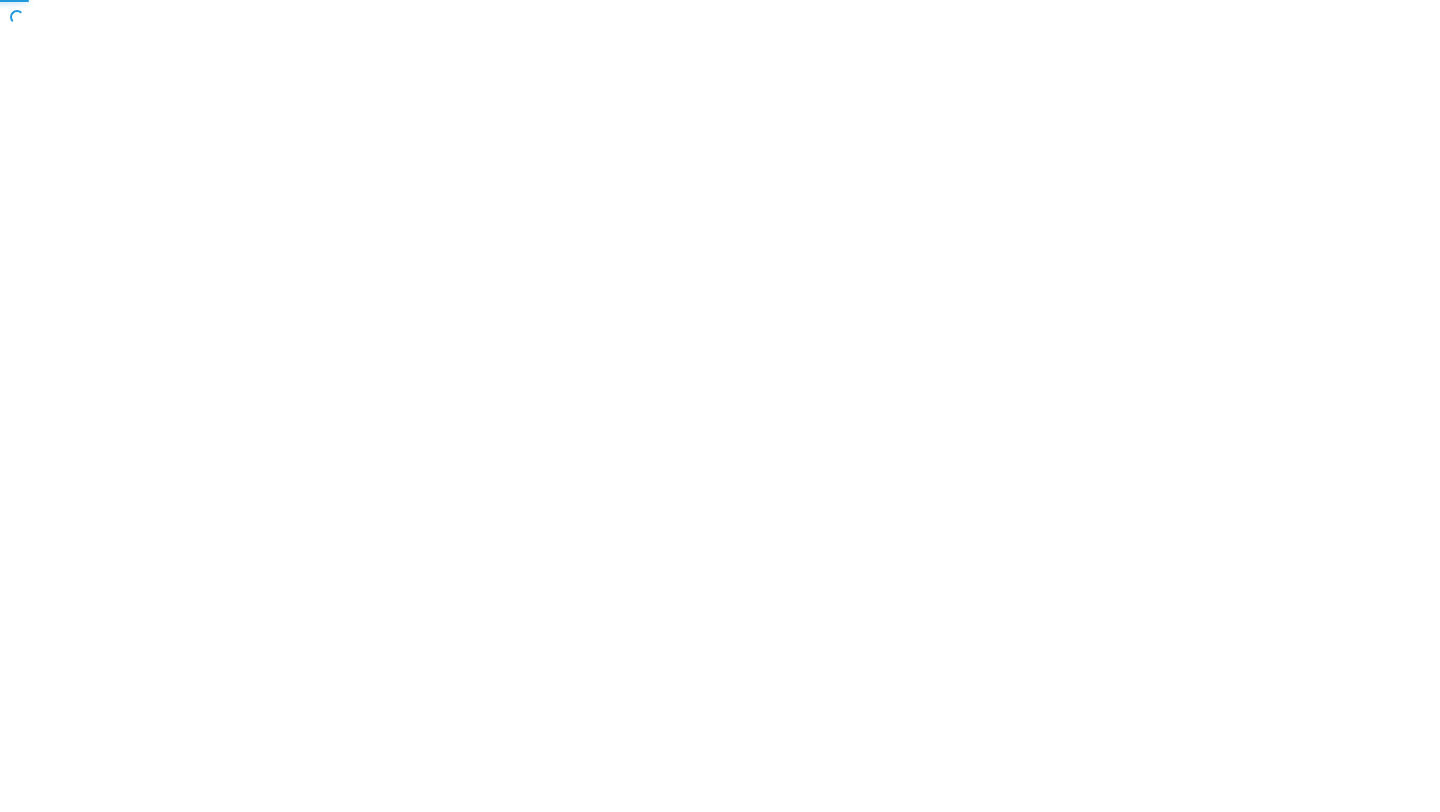 scroll, scrollTop: 0, scrollLeft: 0, axis: both 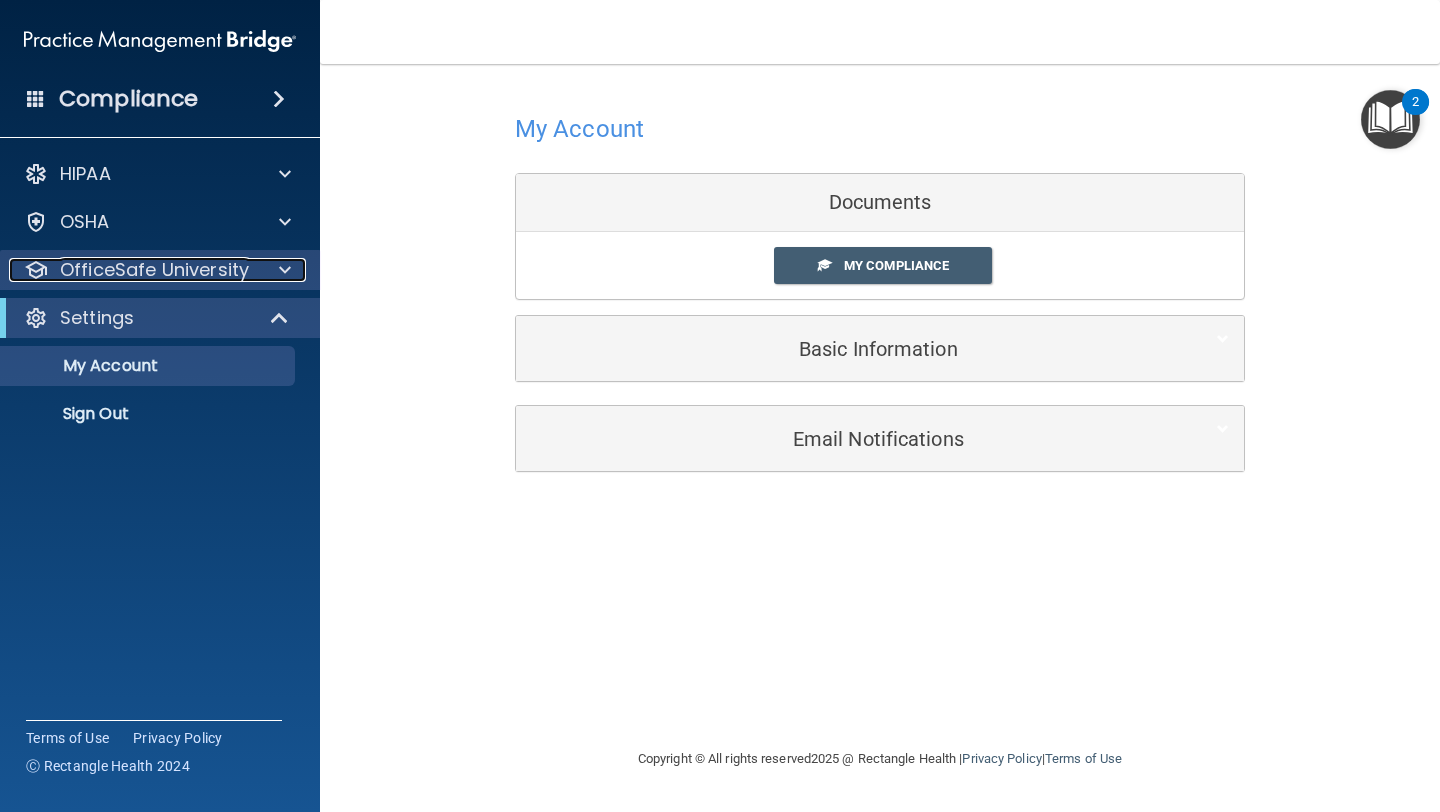 click on "OfficeSafe University" at bounding box center [154, 270] 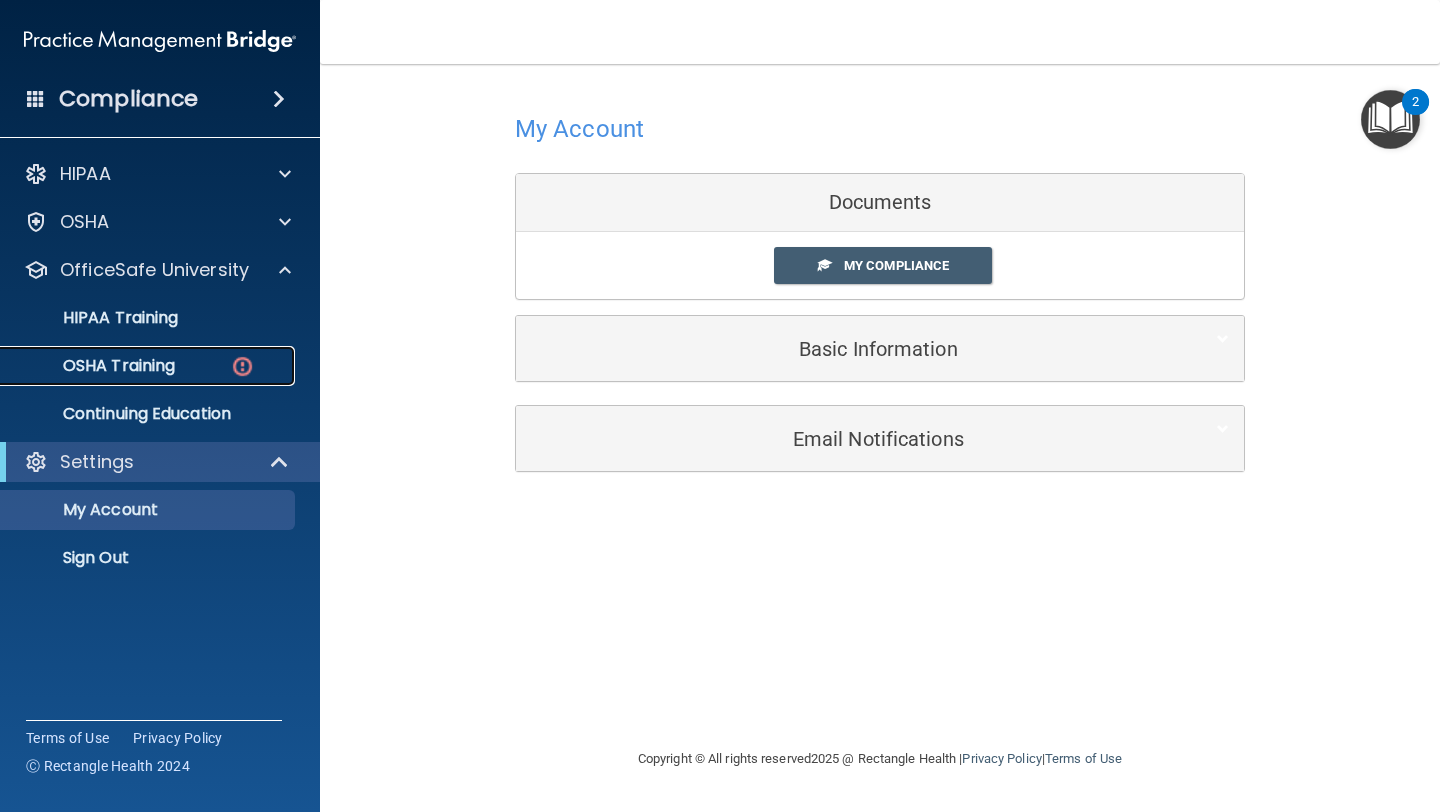 click at bounding box center (242, 366) 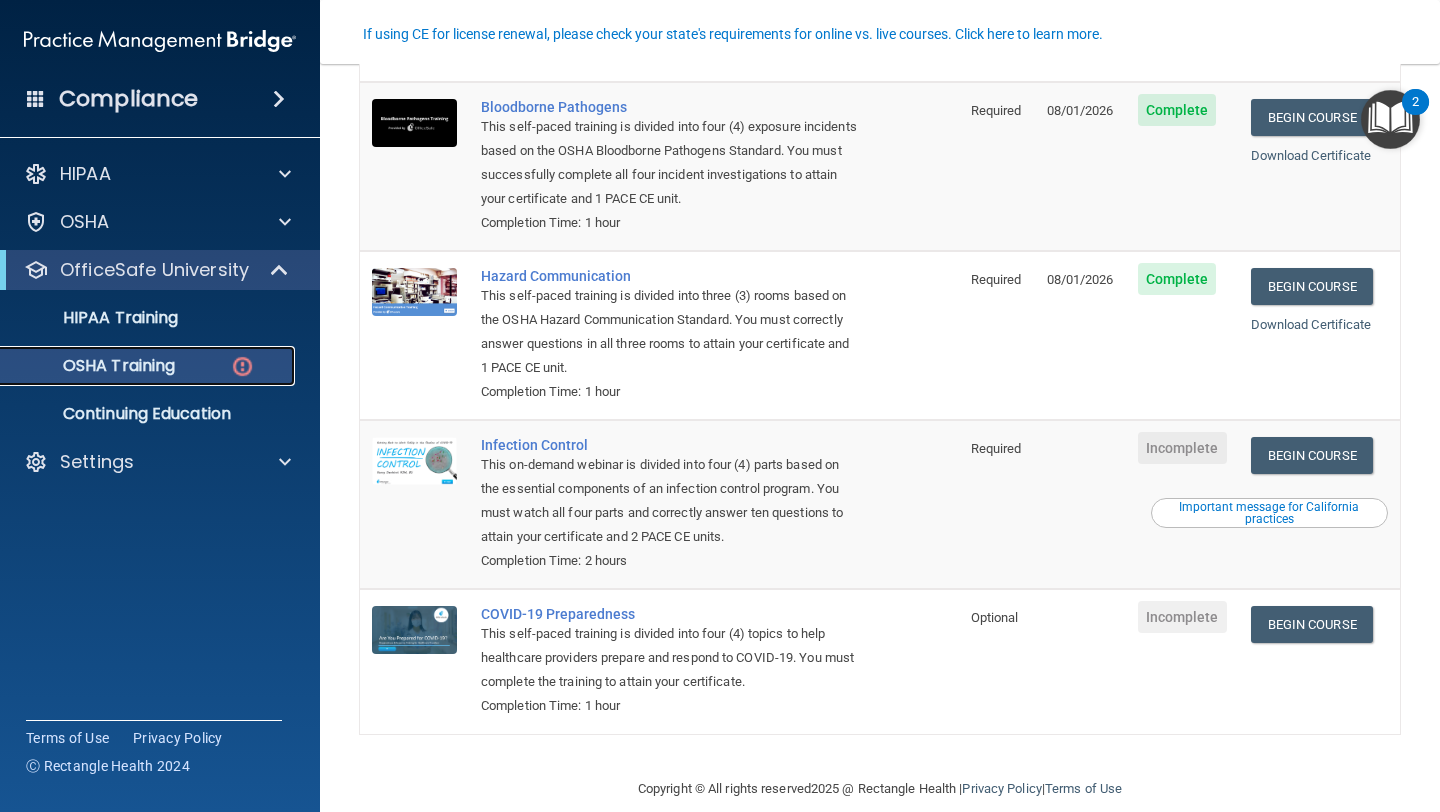 scroll, scrollTop: 203, scrollLeft: 0, axis: vertical 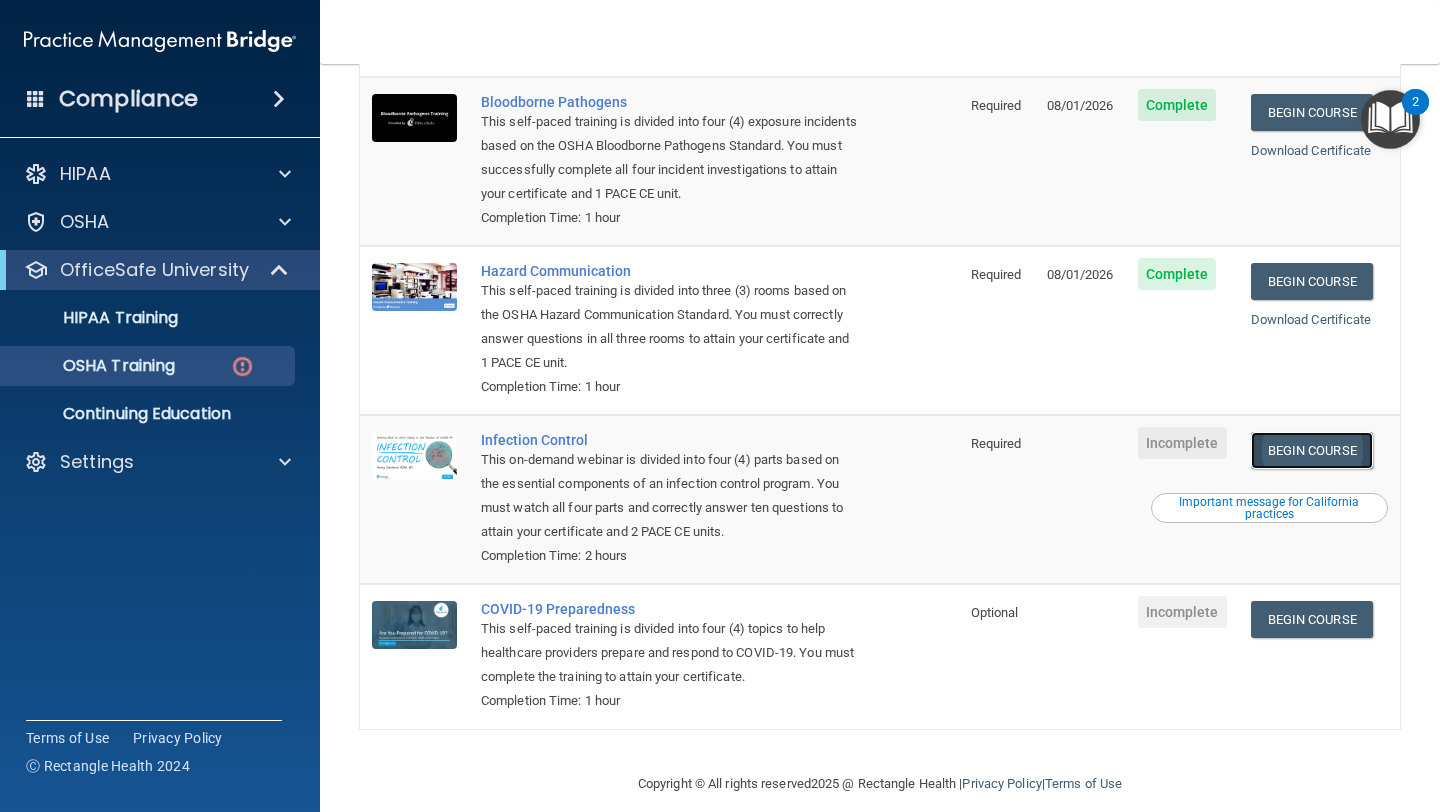 click on "Begin Course" at bounding box center (1312, 450) 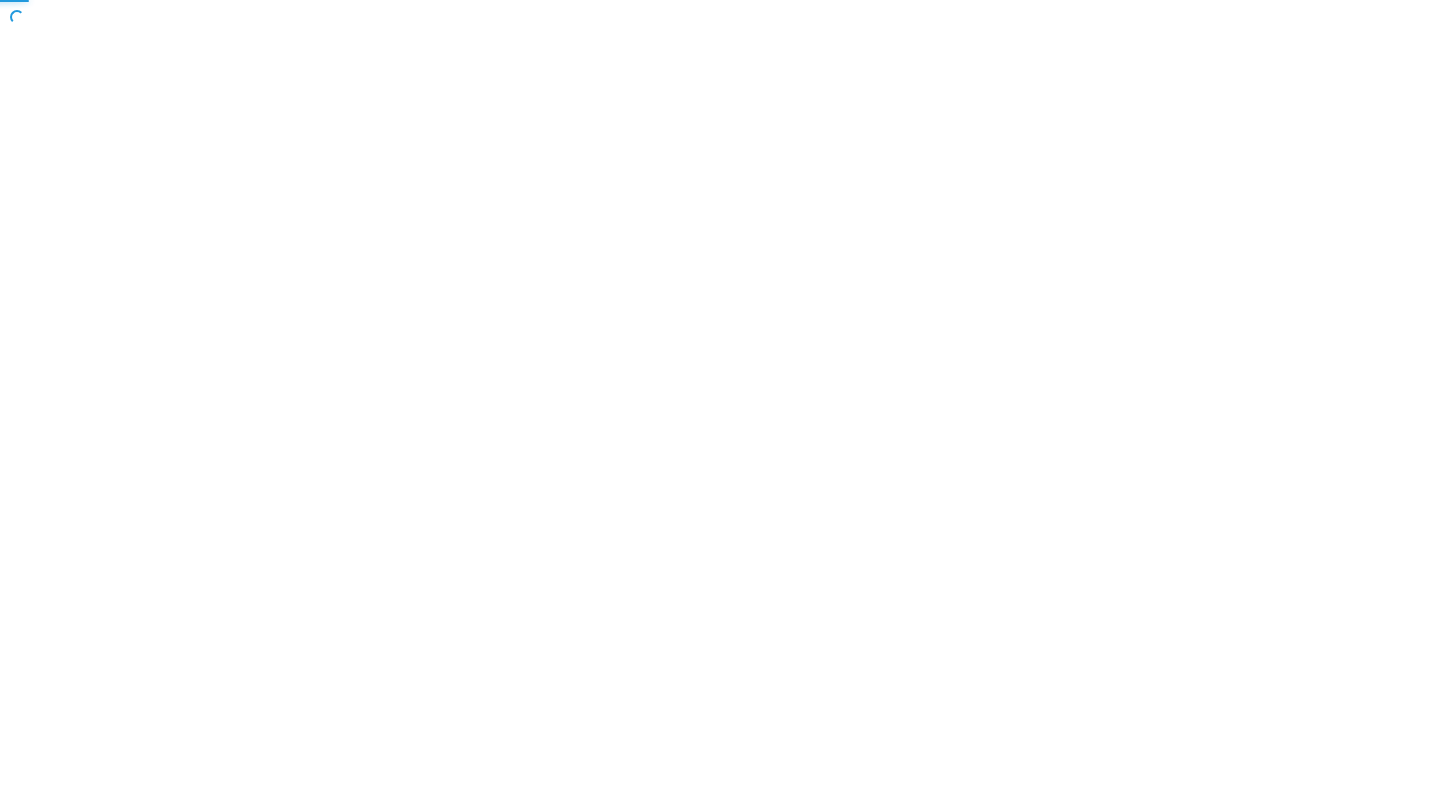 scroll, scrollTop: 0, scrollLeft: 0, axis: both 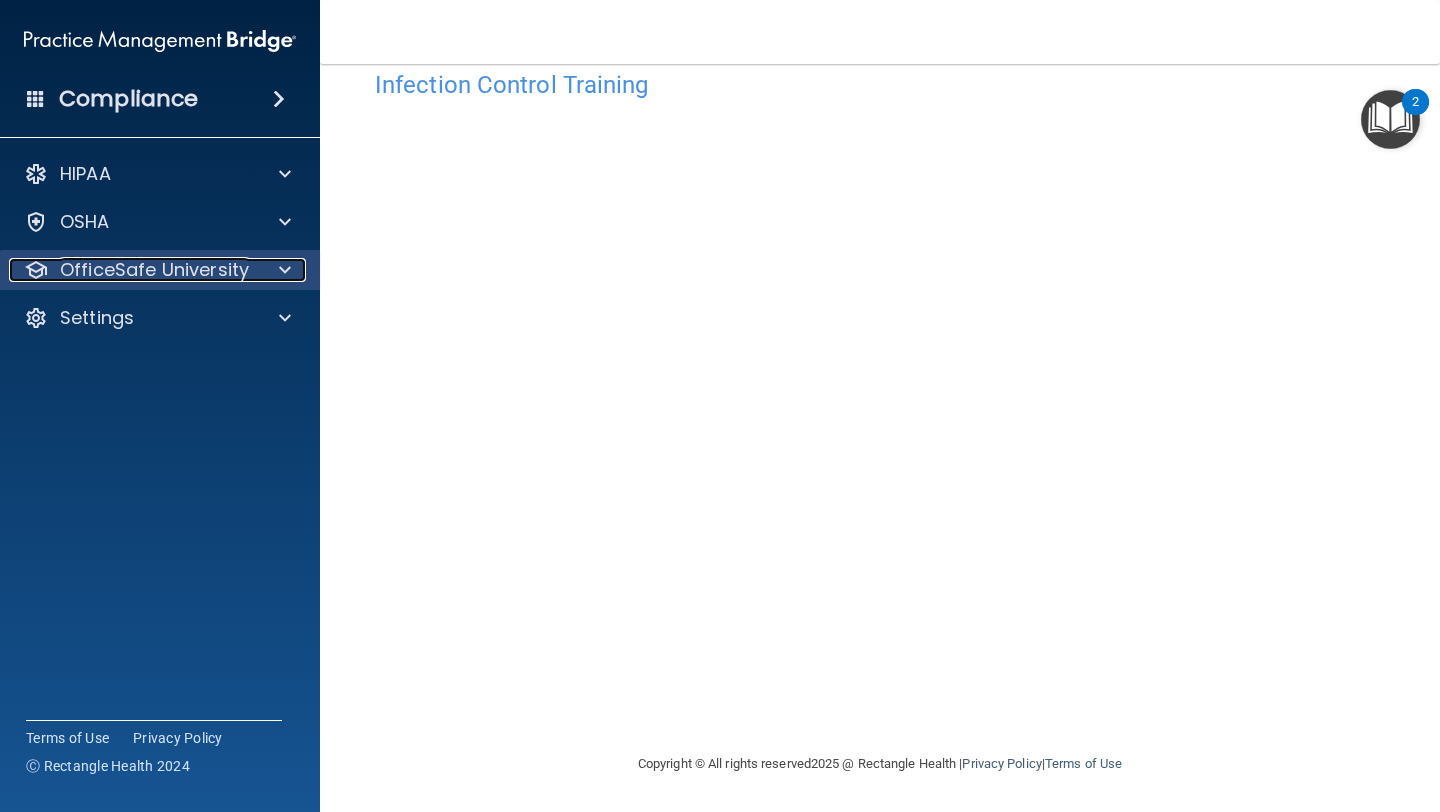 click on "OfficeSafe University" at bounding box center [154, 270] 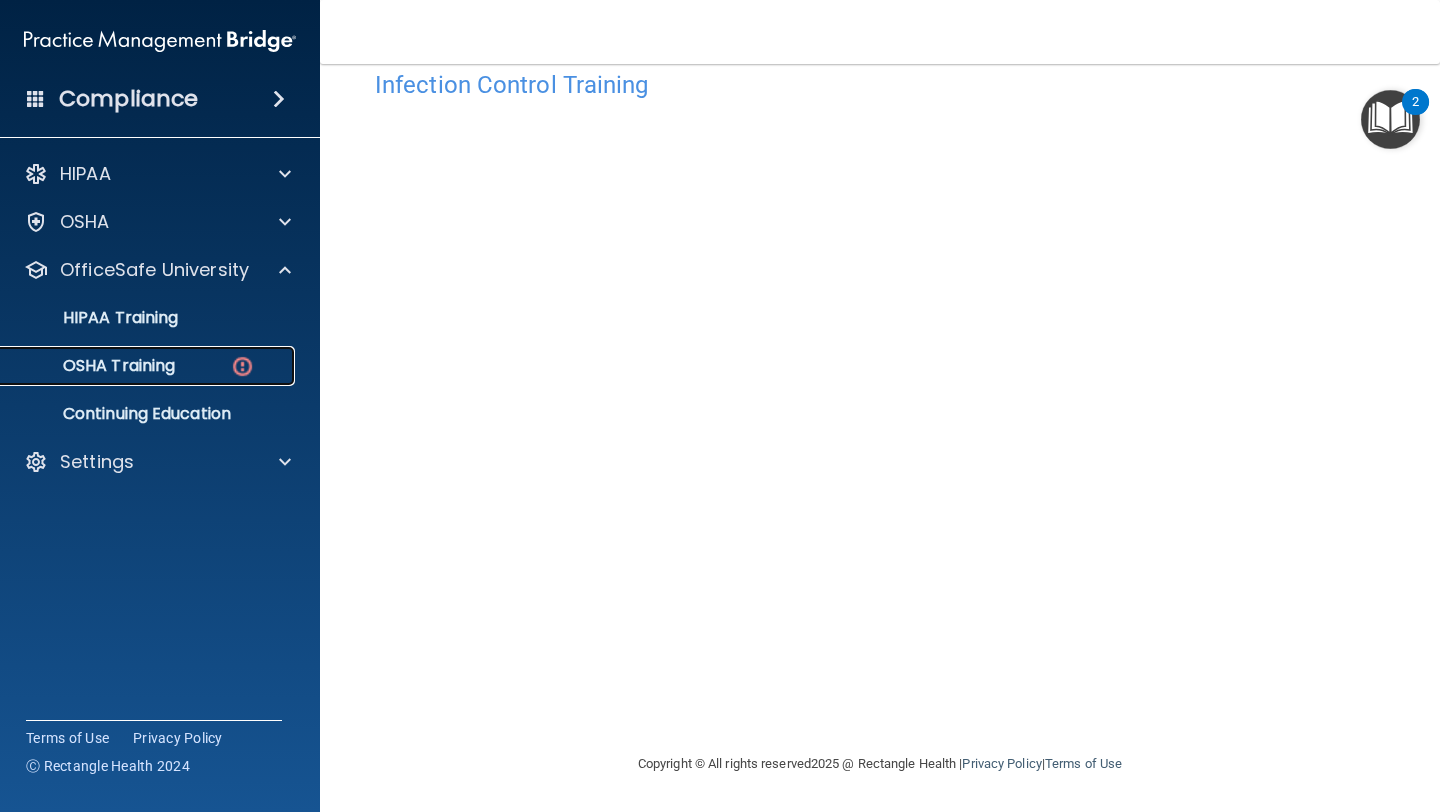click on "OSHA Training" at bounding box center (149, 366) 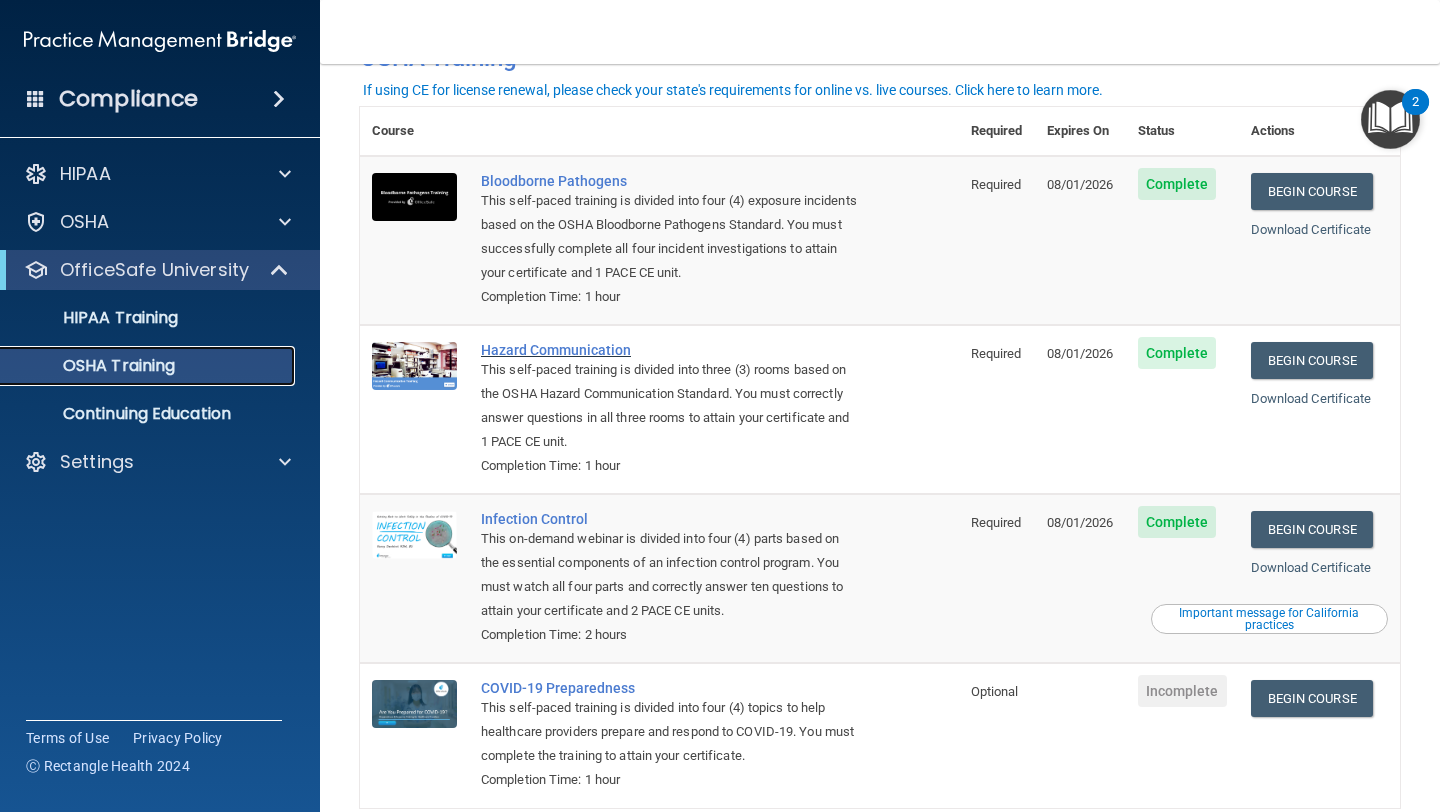 scroll, scrollTop: 169, scrollLeft: 0, axis: vertical 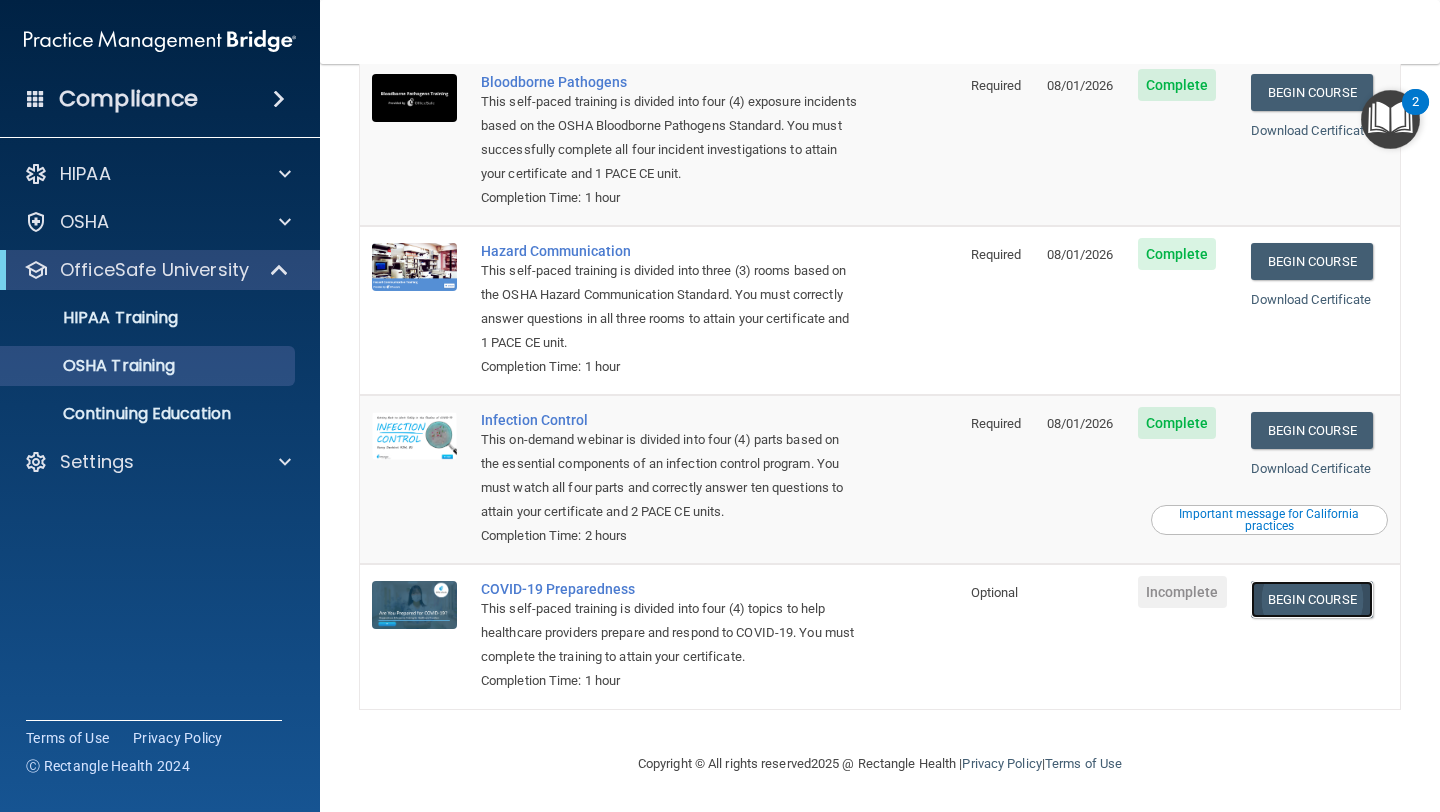 click on "Begin Course" at bounding box center (1312, 599) 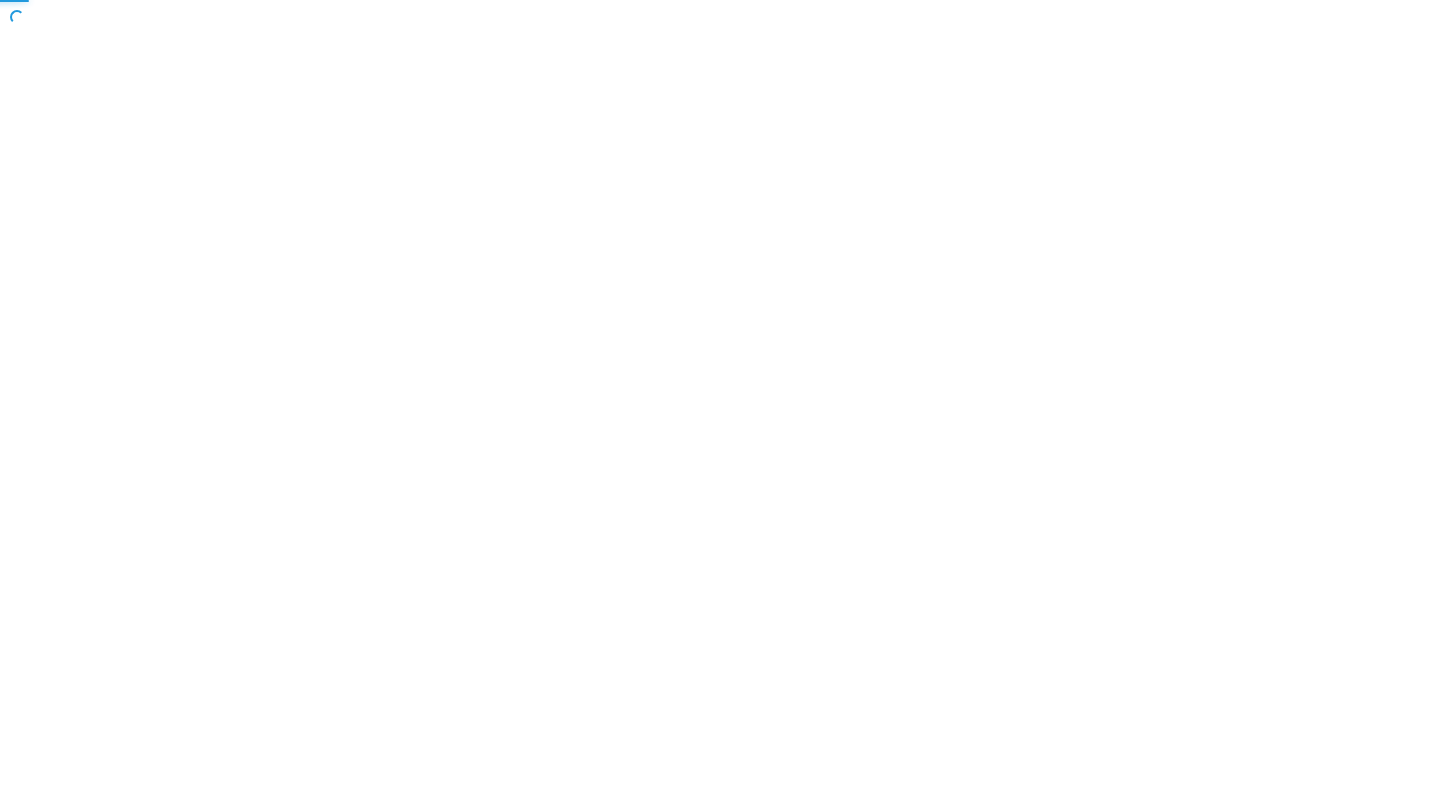 scroll, scrollTop: 0, scrollLeft: 0, axis: both 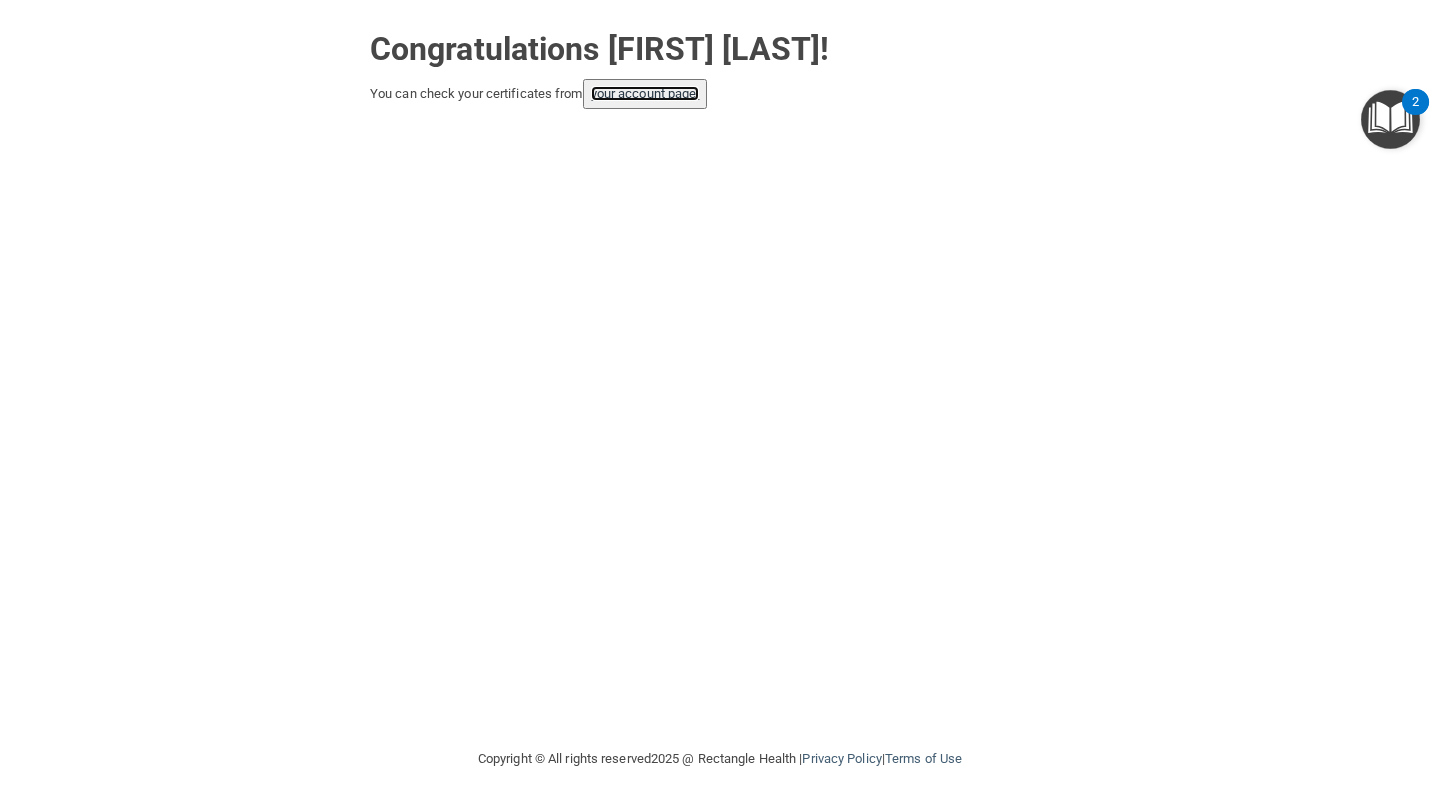 click on "your account page!" at bounding box center (645, 93) 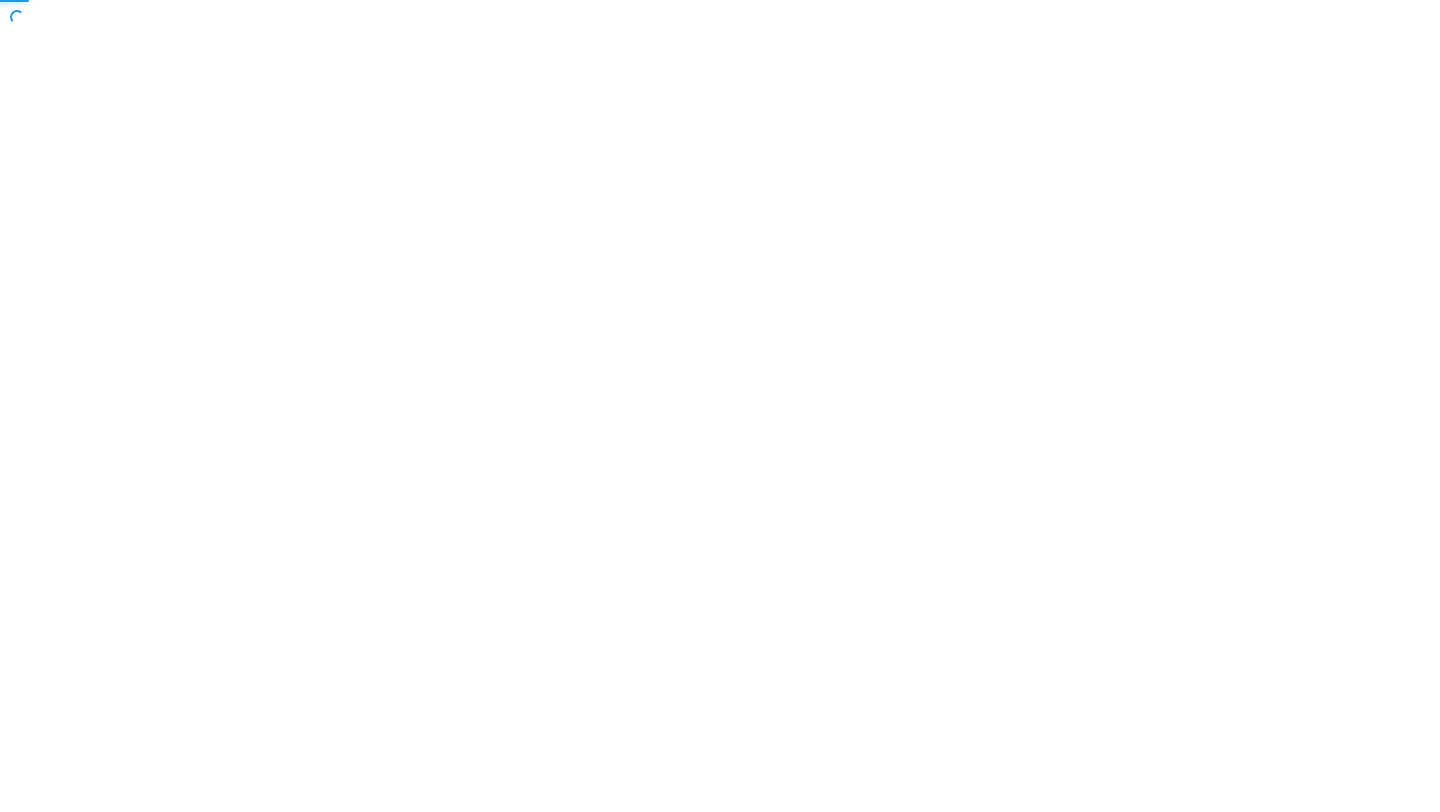 scroll, scrollTop: 0, scrollLeft: 0, axis: both 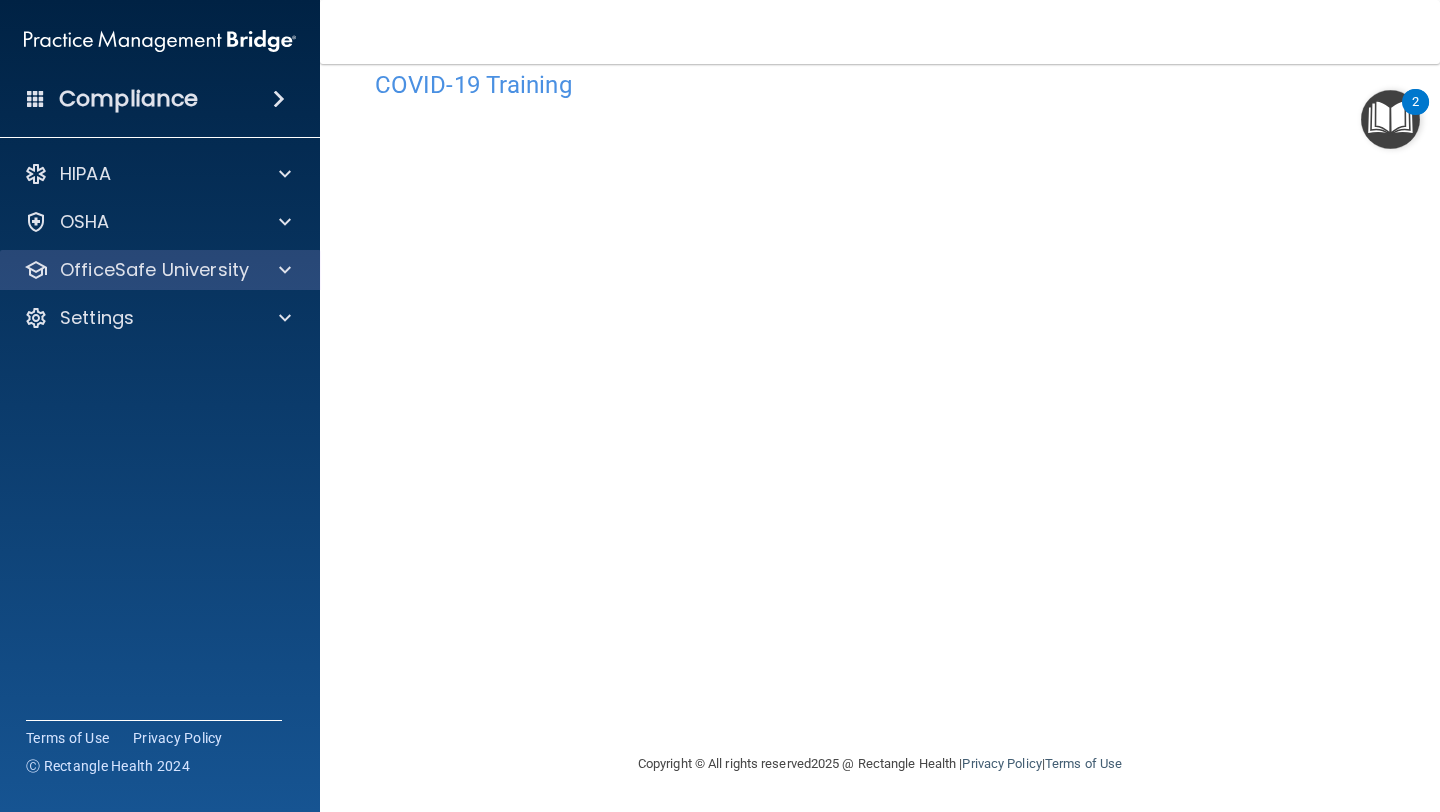 click on "OfficeSafe University" at bounding box center [160, 270] 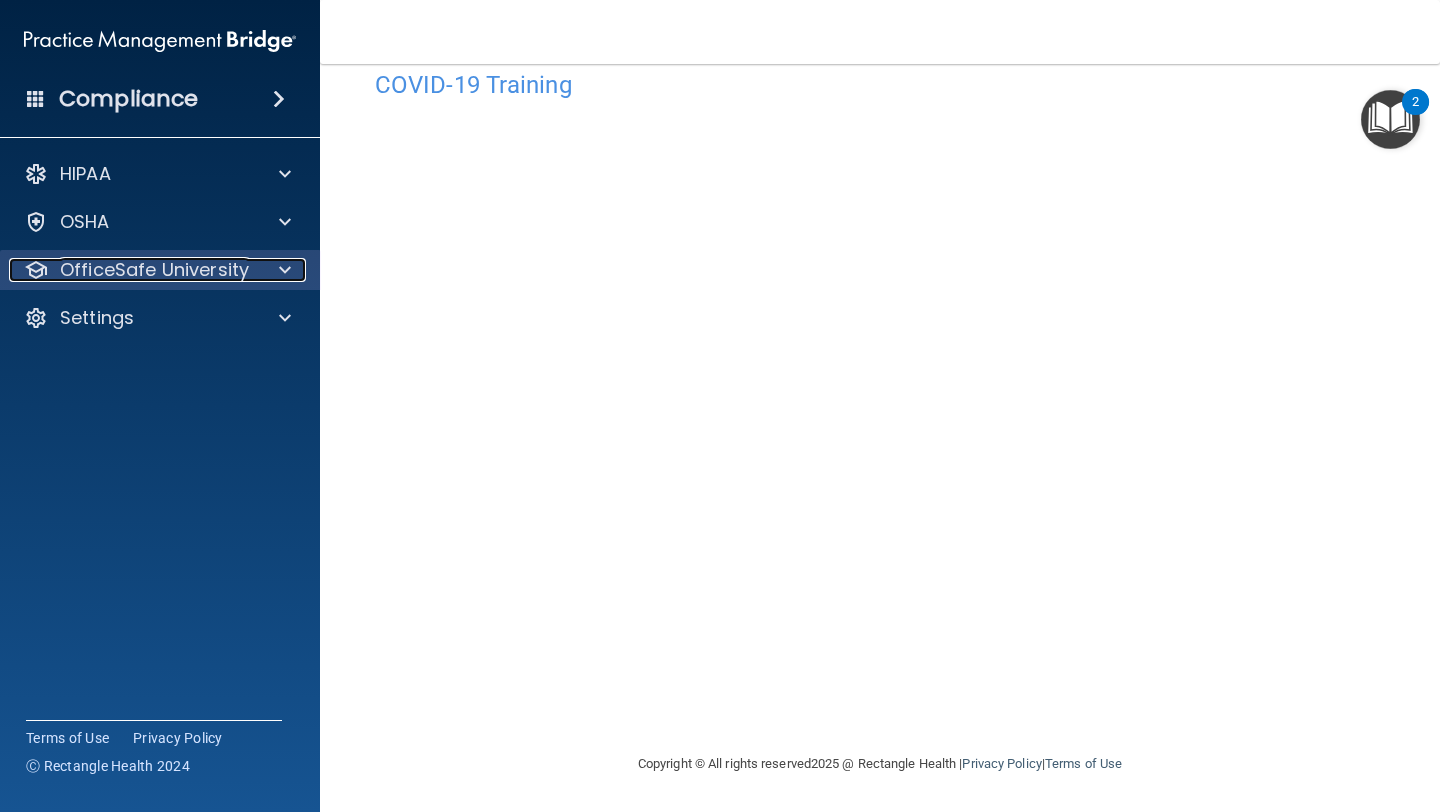 click at bounding box center [285, 270] 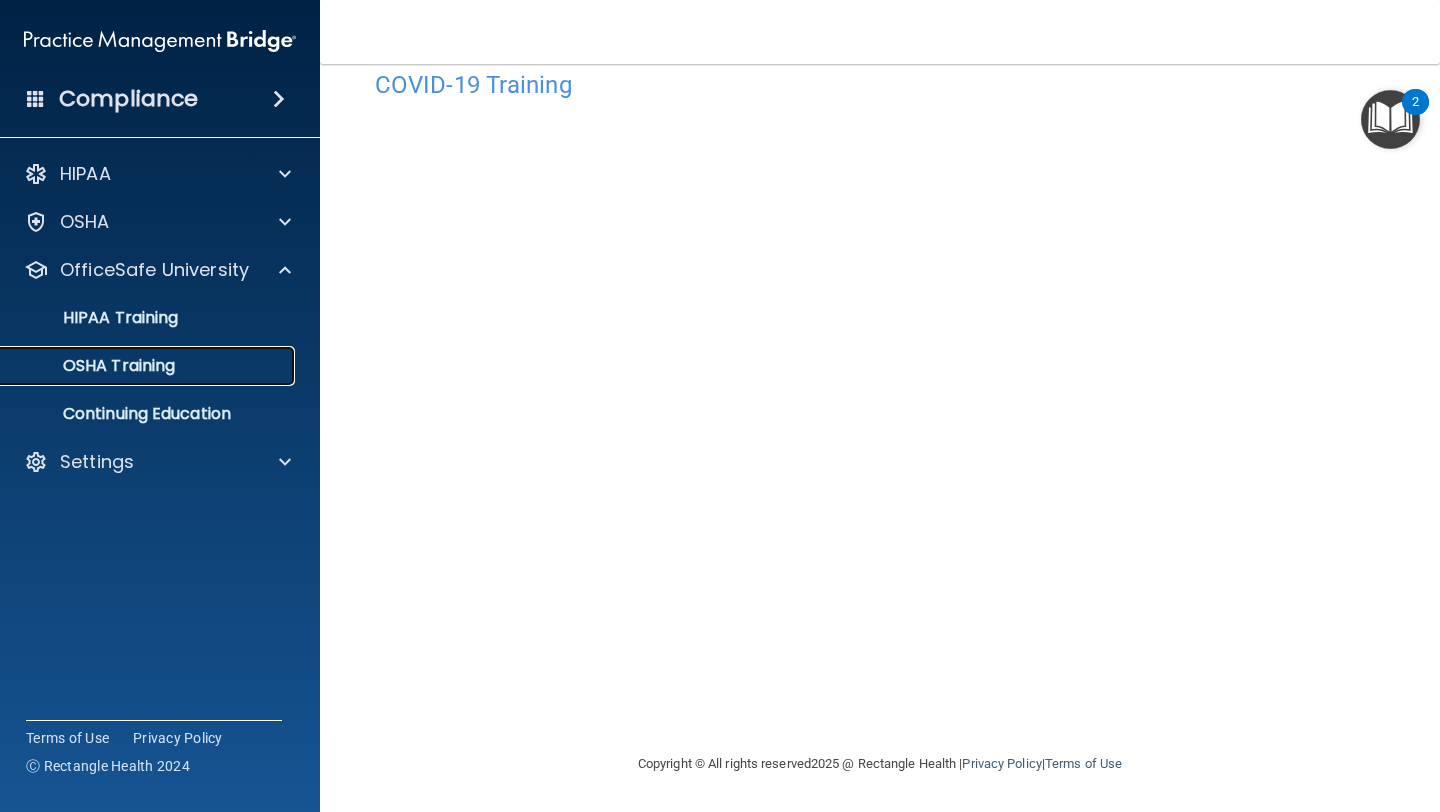click on "OSHA Training" at bounding box center [149, 366] 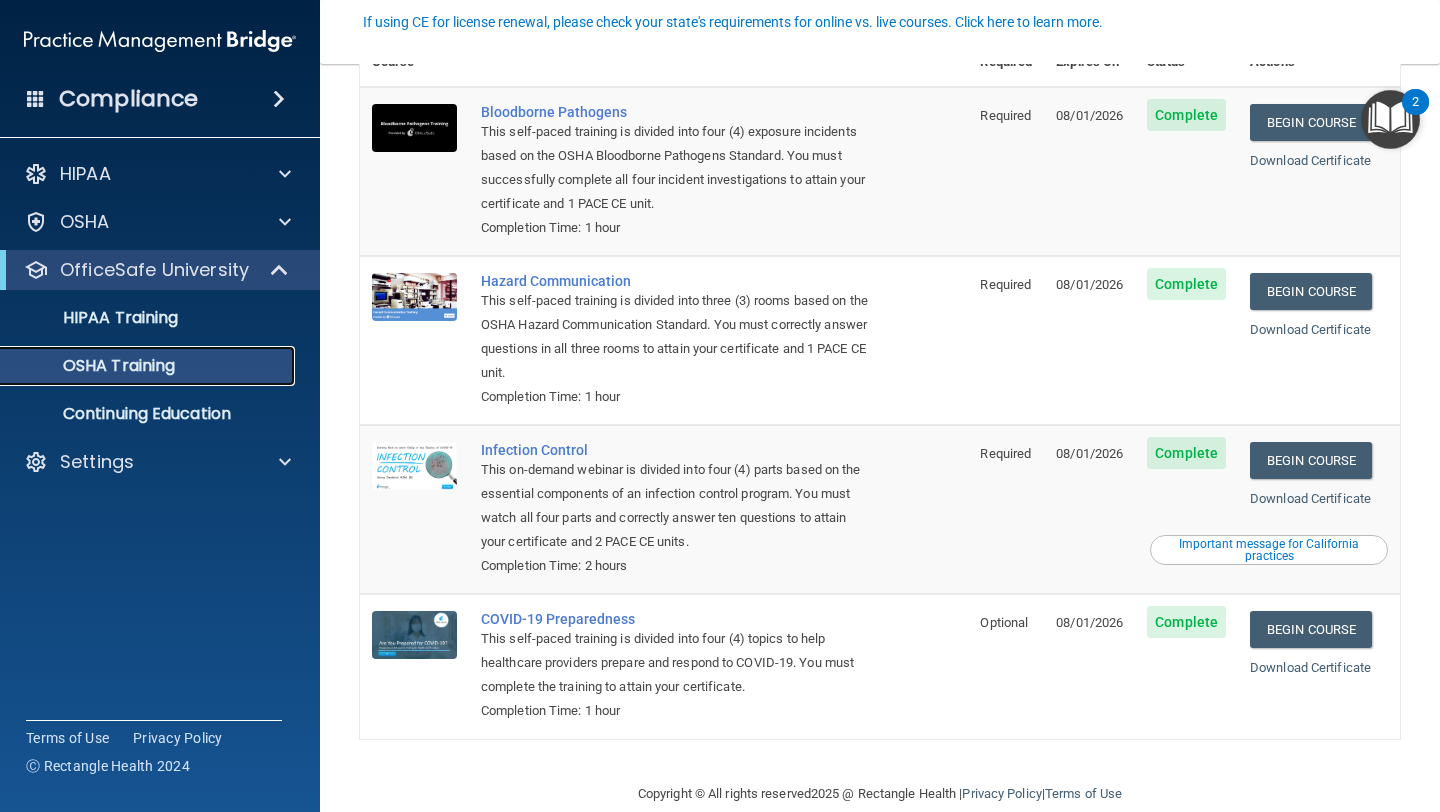 scroll, scrollTop: 151, scrollLeft: 0, axis: vertical 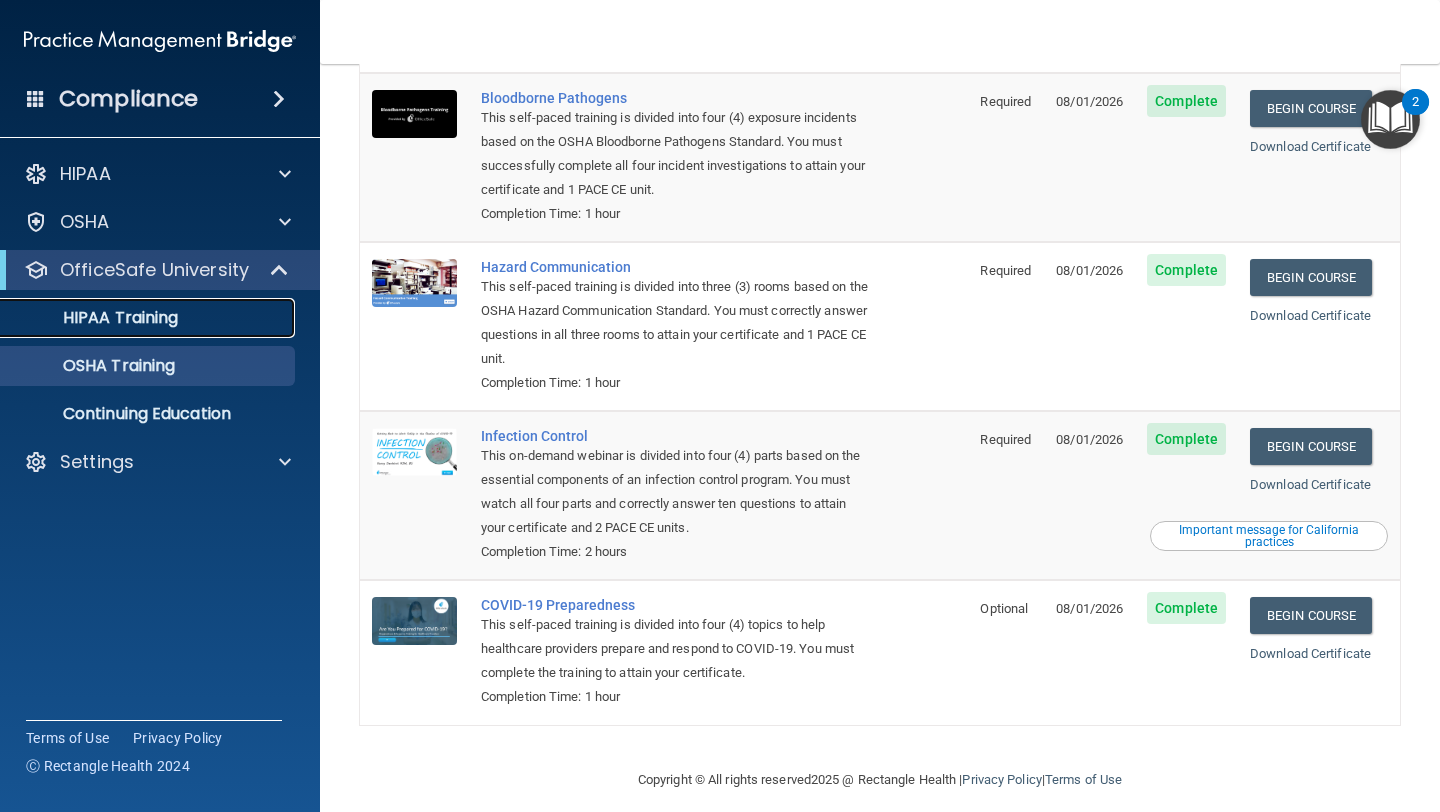 click on "HIPAA Training" at bounding box center (149, 318) 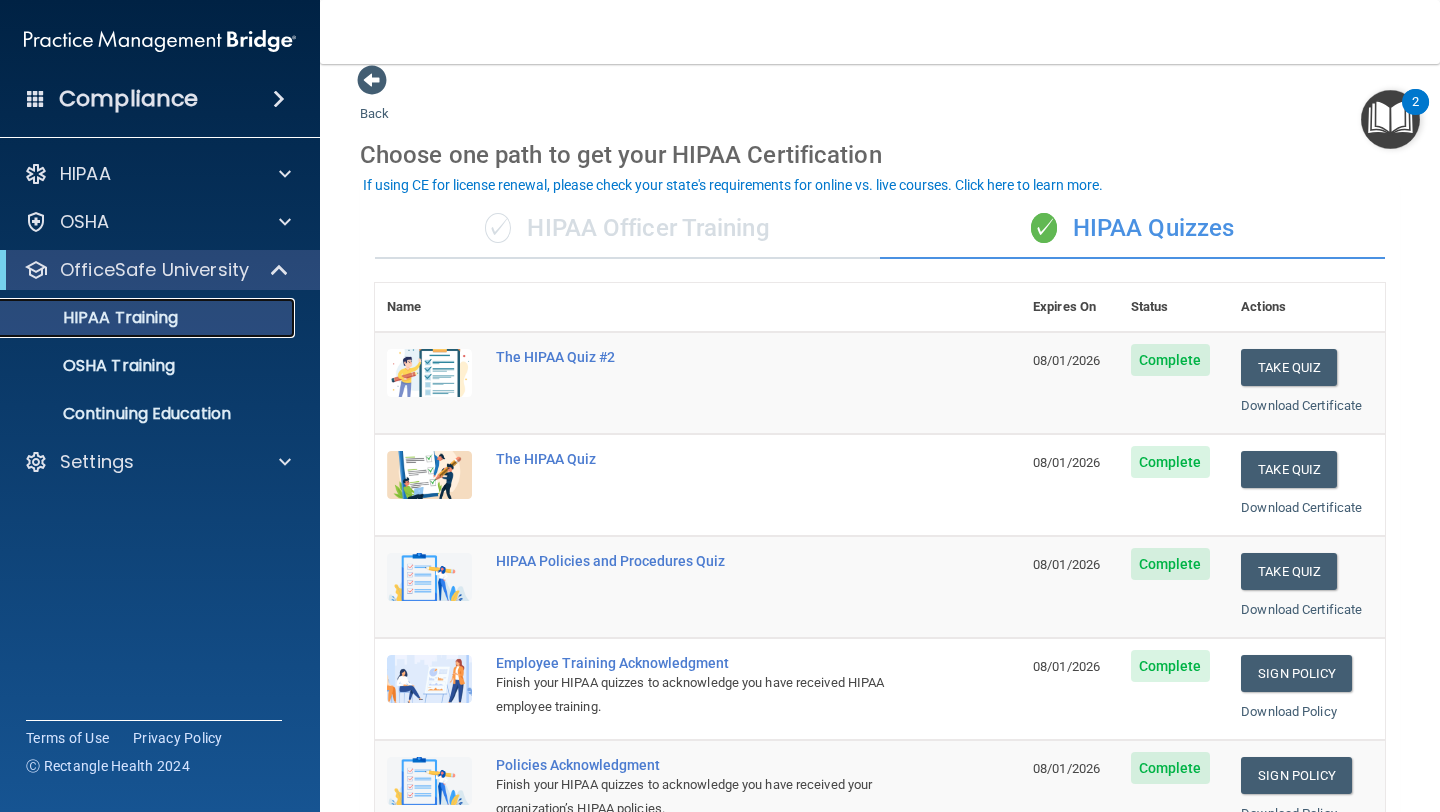 scroll, scrollTop: 0, scrollLeft: 0, axis: both 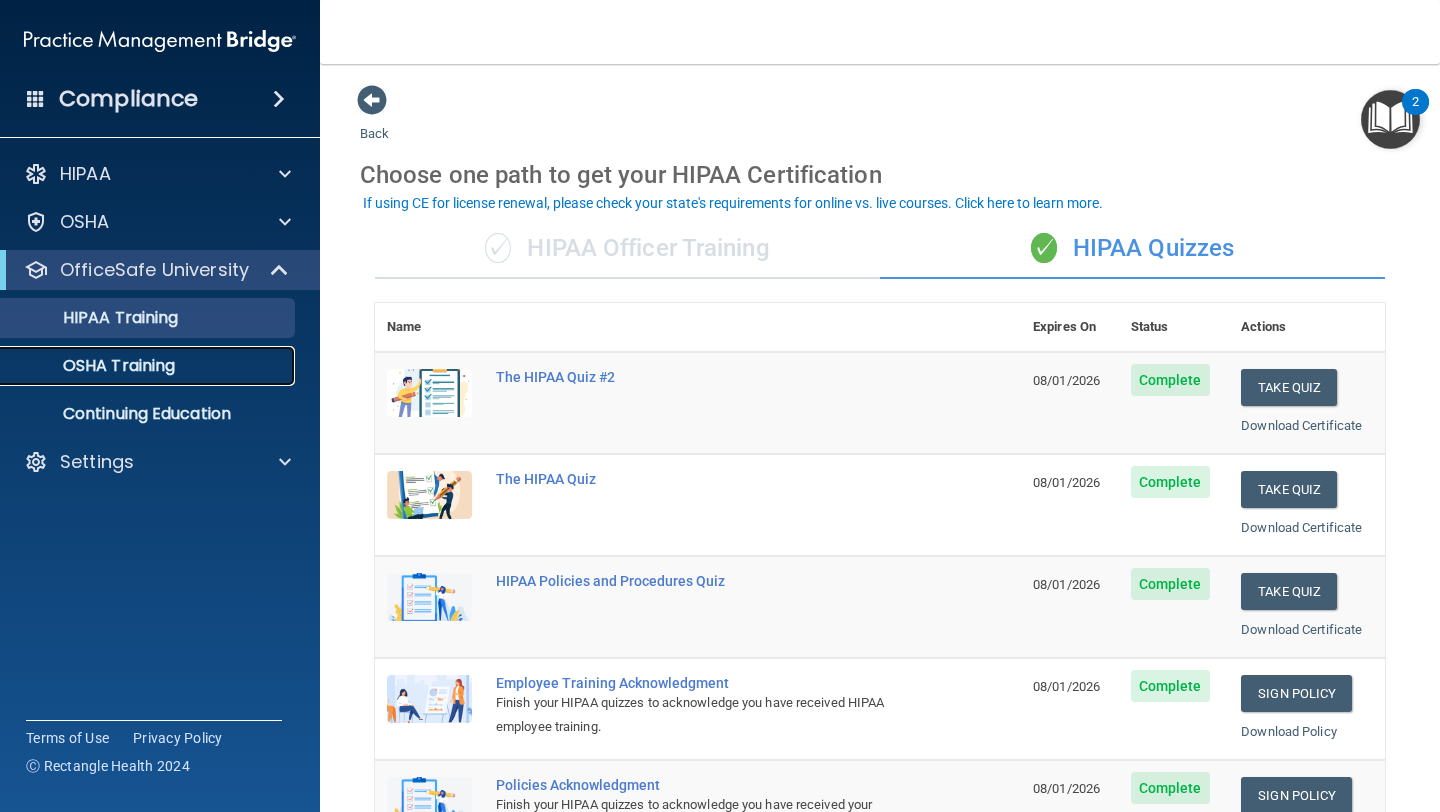 click on "OSHA Training" at bounding box center [137, 366] 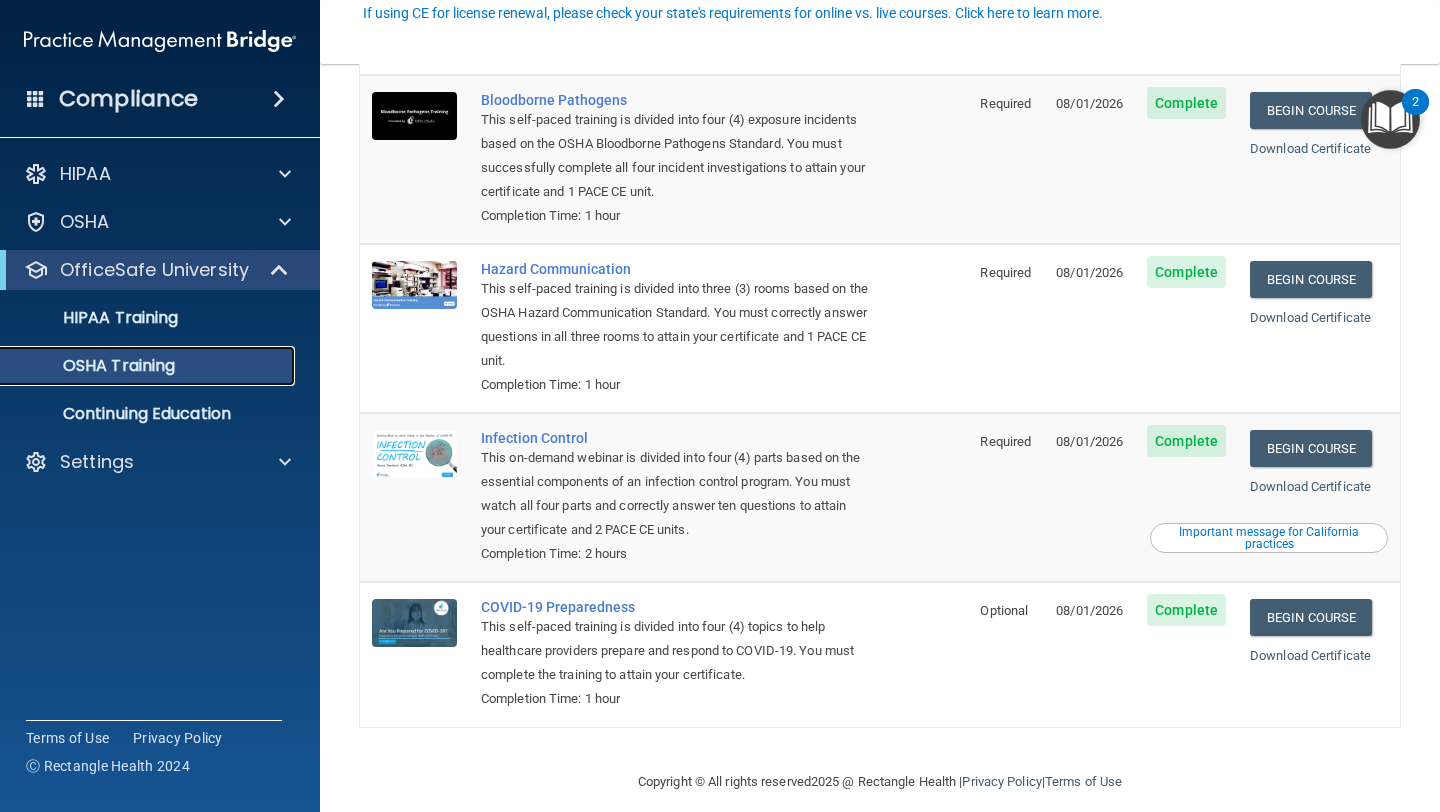 scroll, scrollTop: 168, scrollLeft: 0, axis: vertical 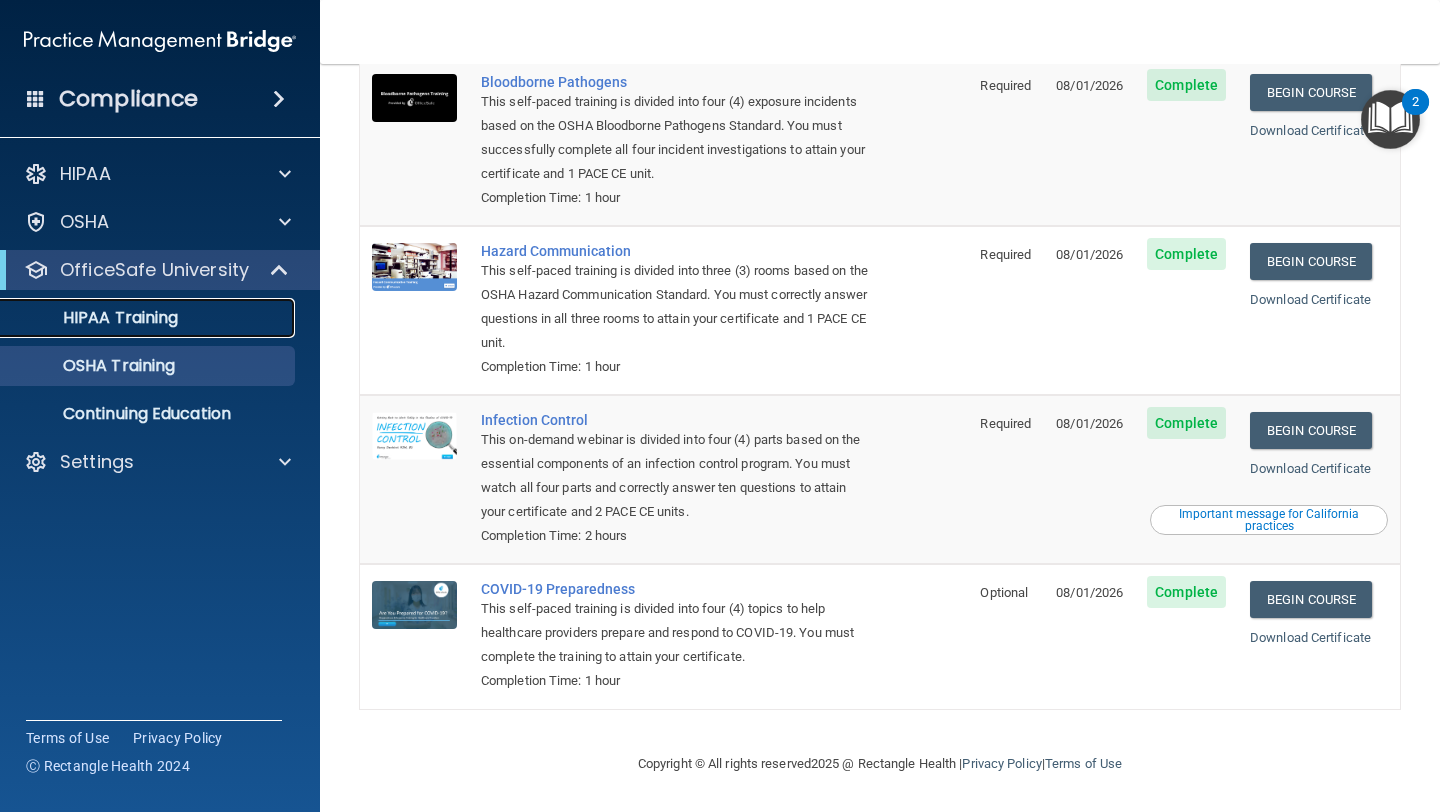 click on "HIPAA Training" at bounding box center (149, 318) 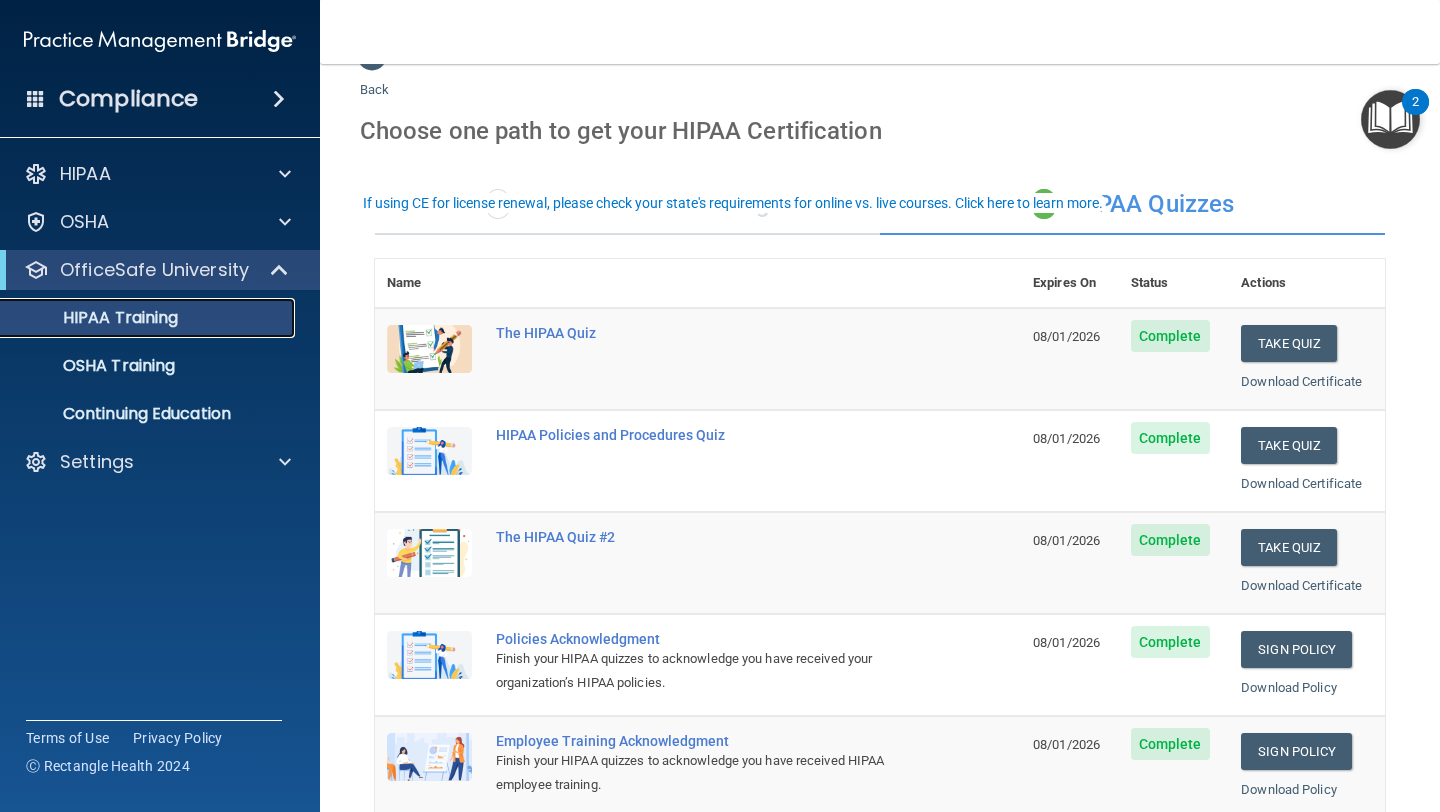scroll, scrollTop: 0, scrollLeft: 0, axis: both 